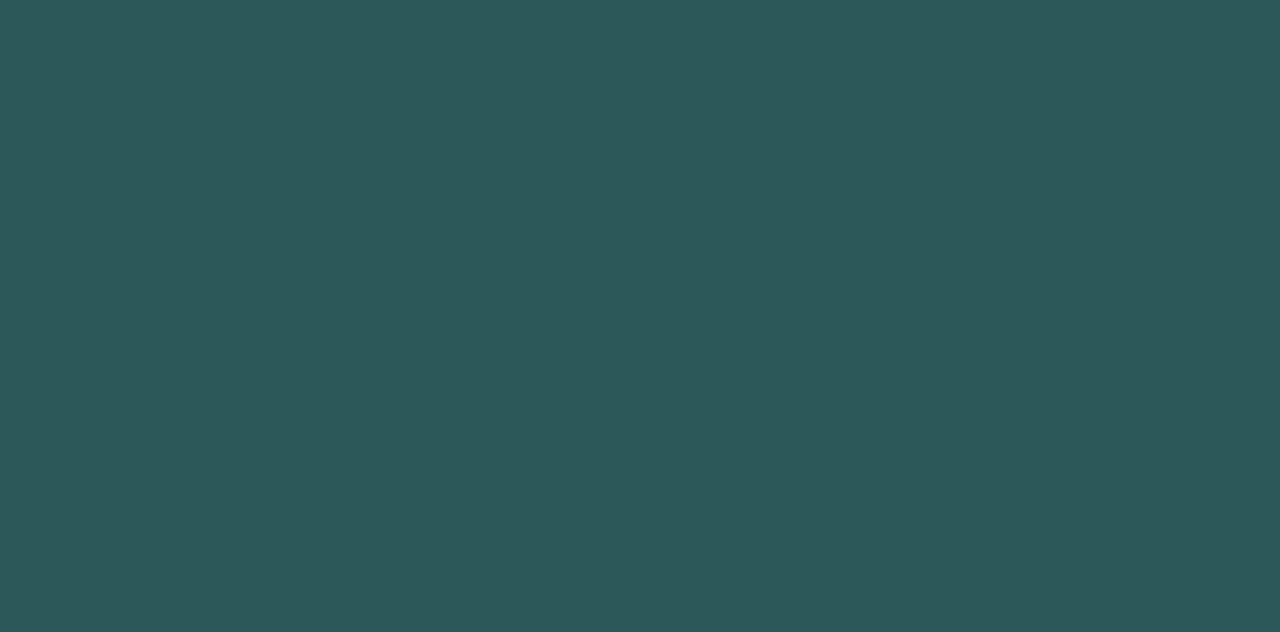 scroll, scrollTop: 0, scrollLeft: 0, axis: both 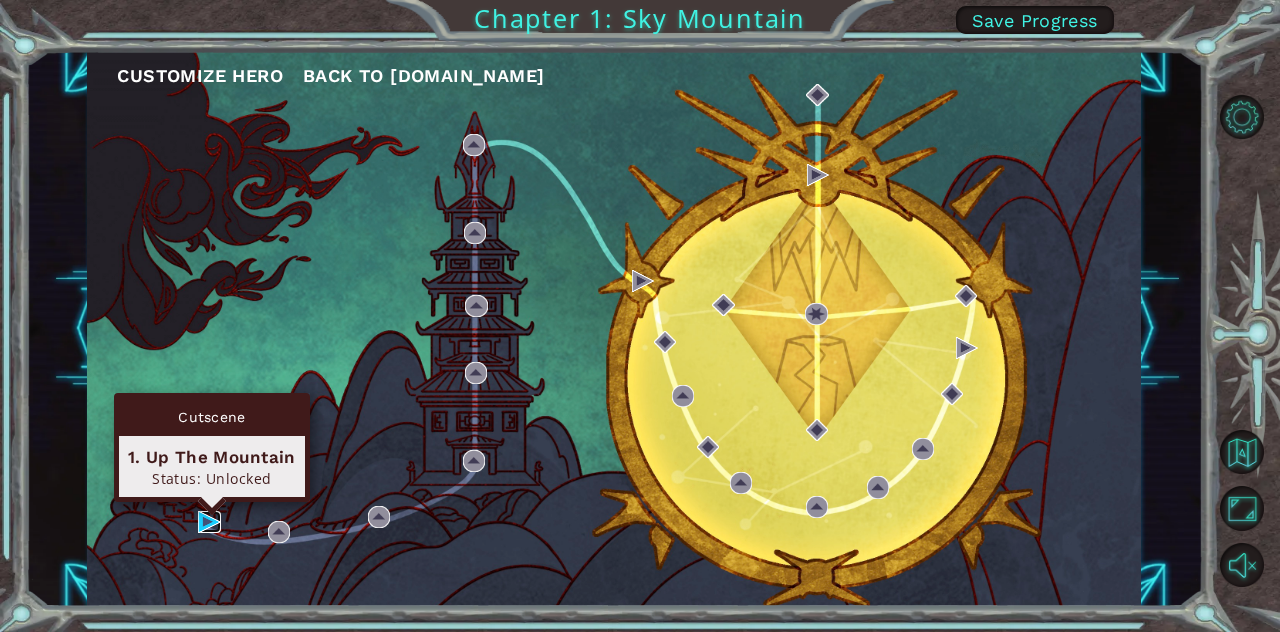 click at bounding box center [209, 522] 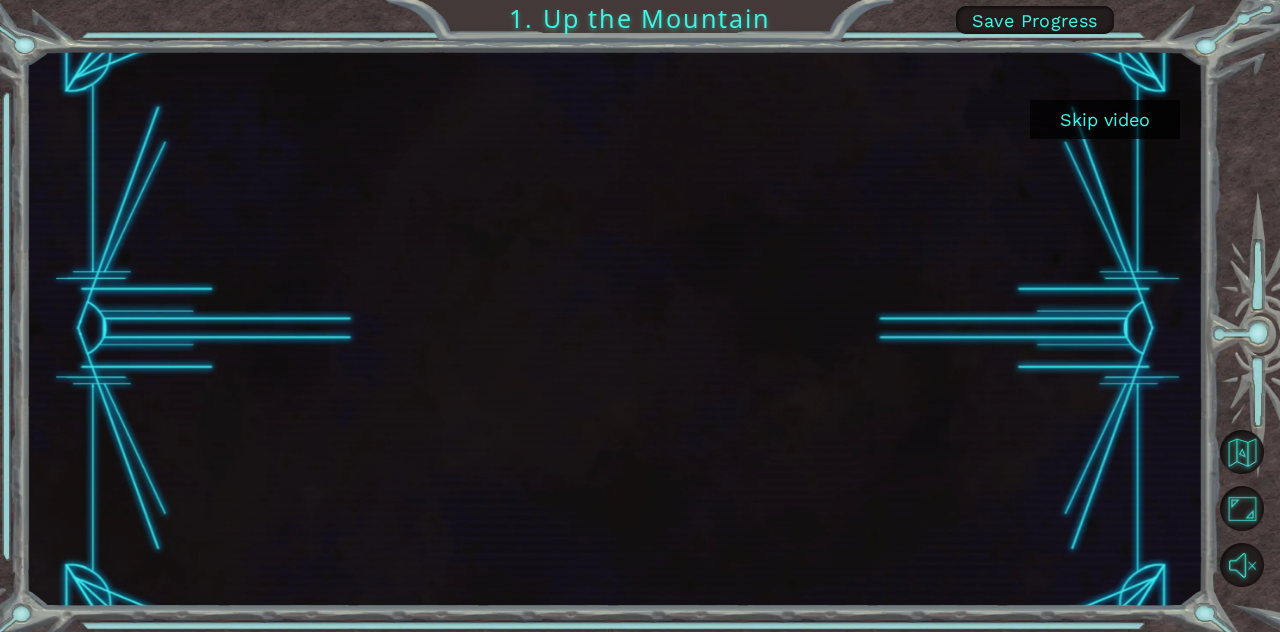 click on "Skip video" at bounding box center [1105, 119] 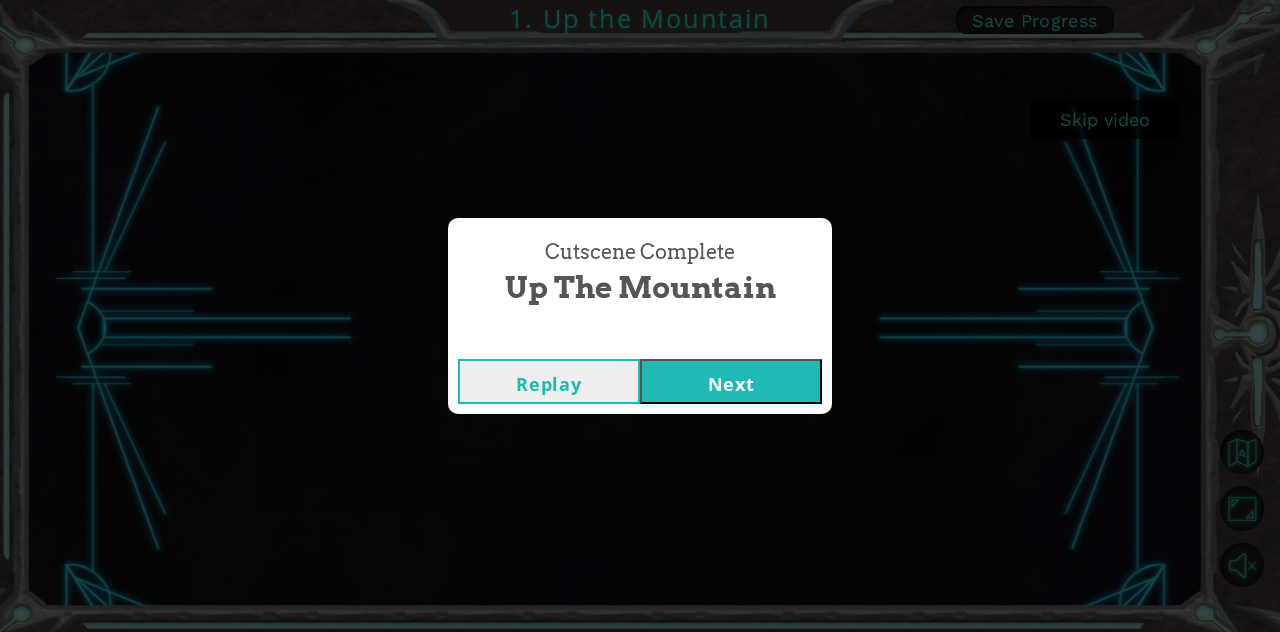 click on "Next" at bounding box center [731, 381] 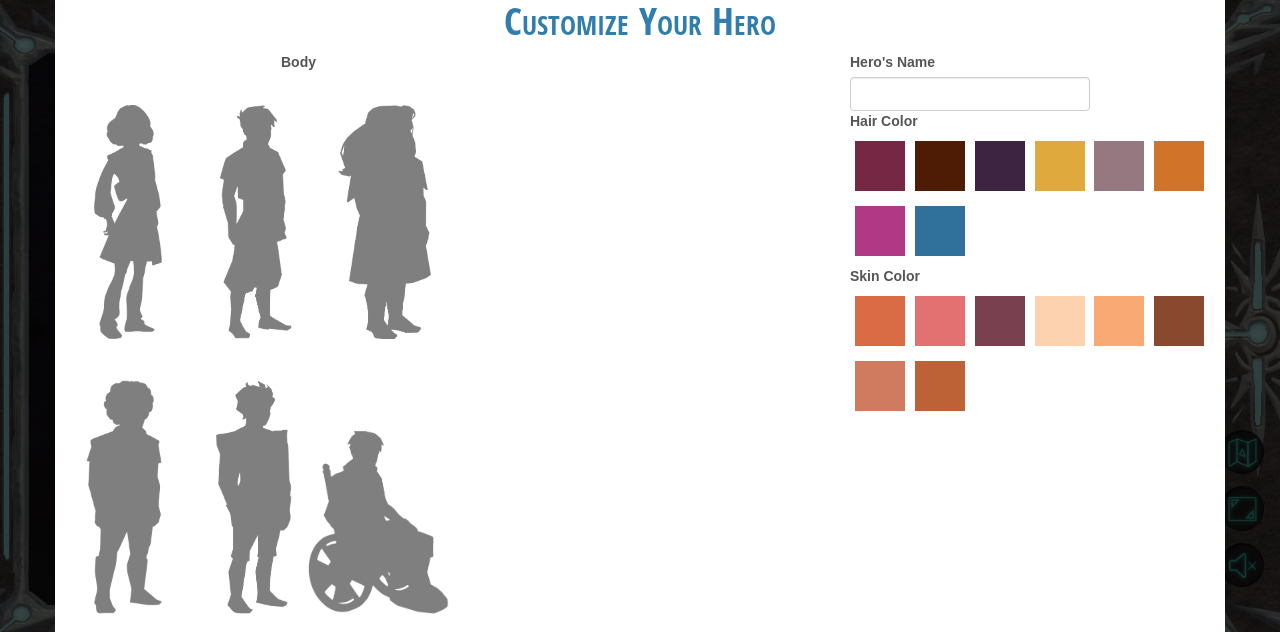 click at bounding box center [253, 497] 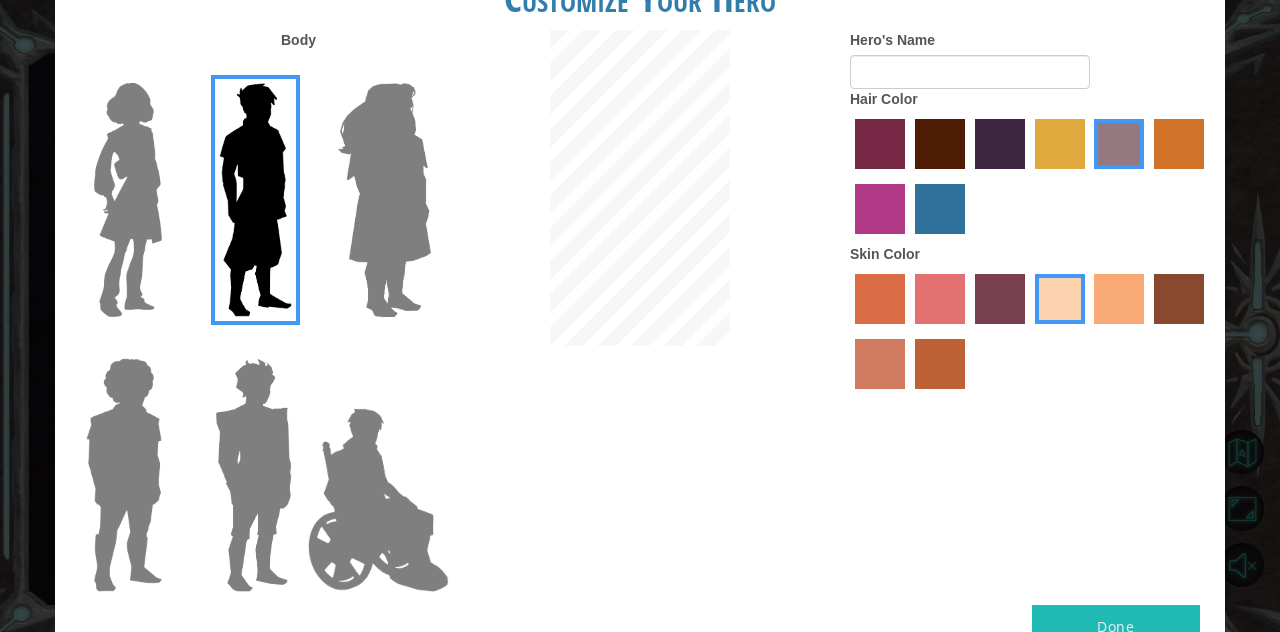 click at bounding box center (253, 475) 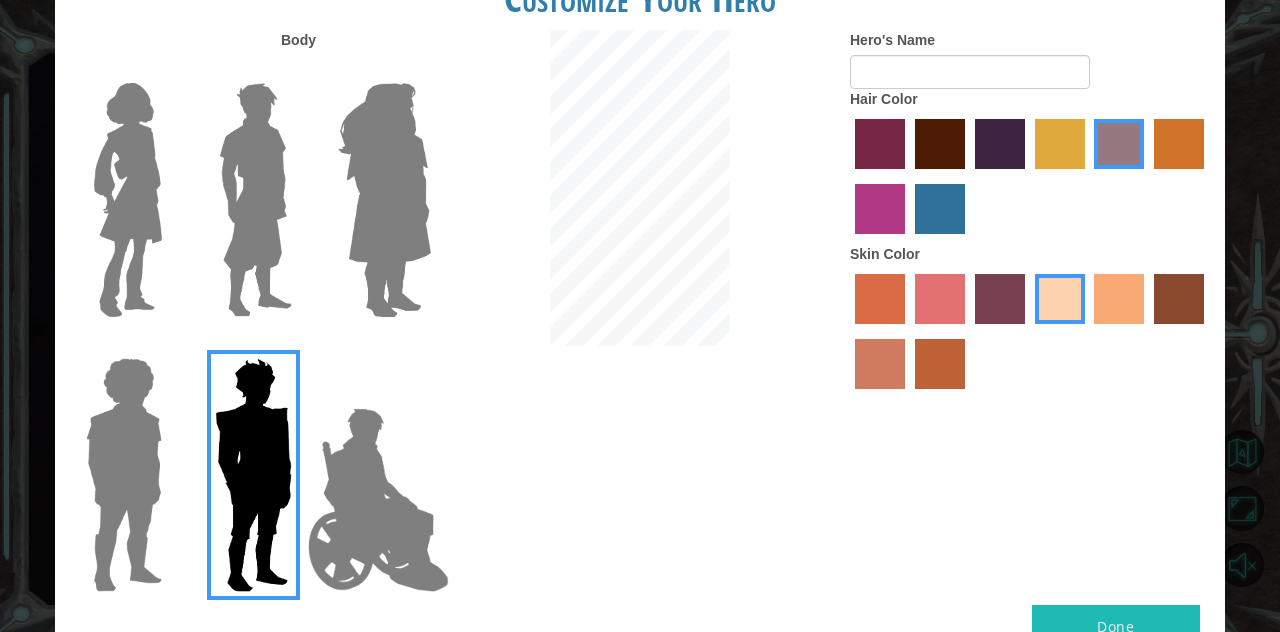 click at bounding box center (255, 200) 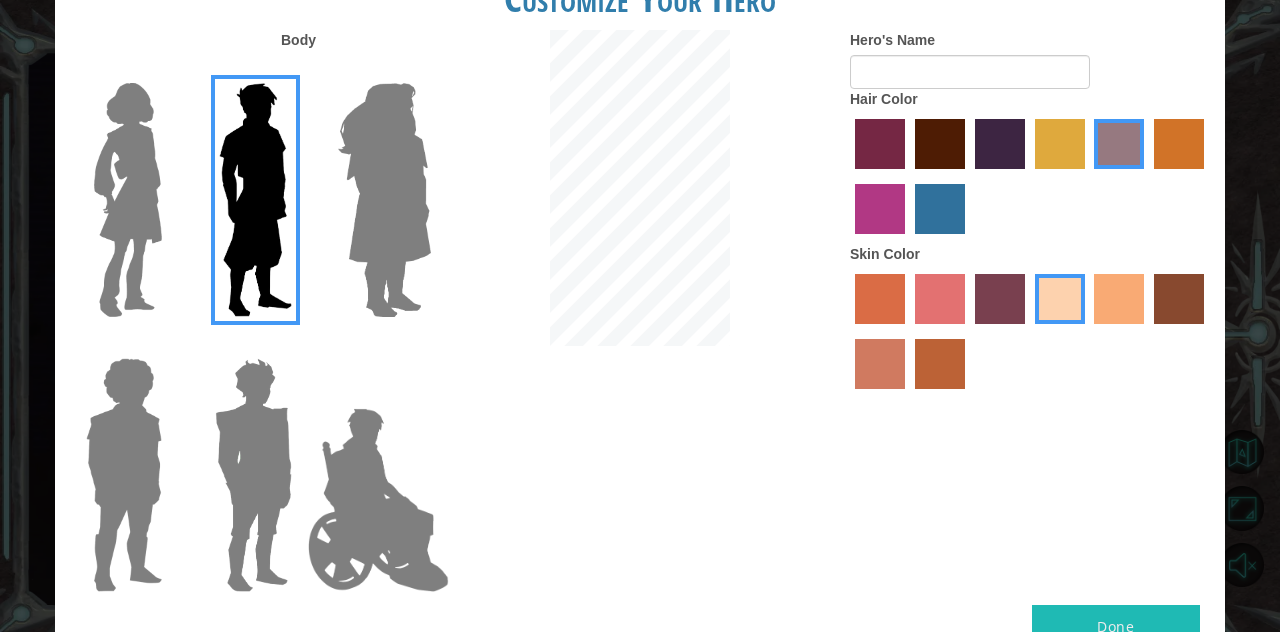 click at bounding box center (128, 200) 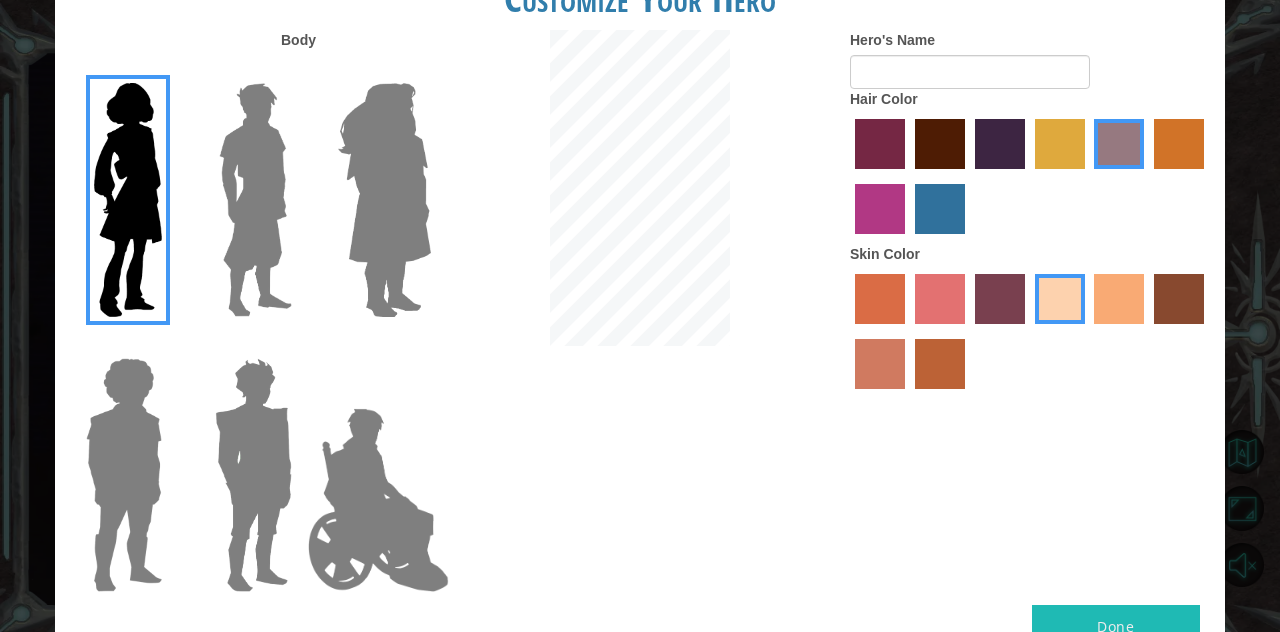 click at bounding box center (255, 200) 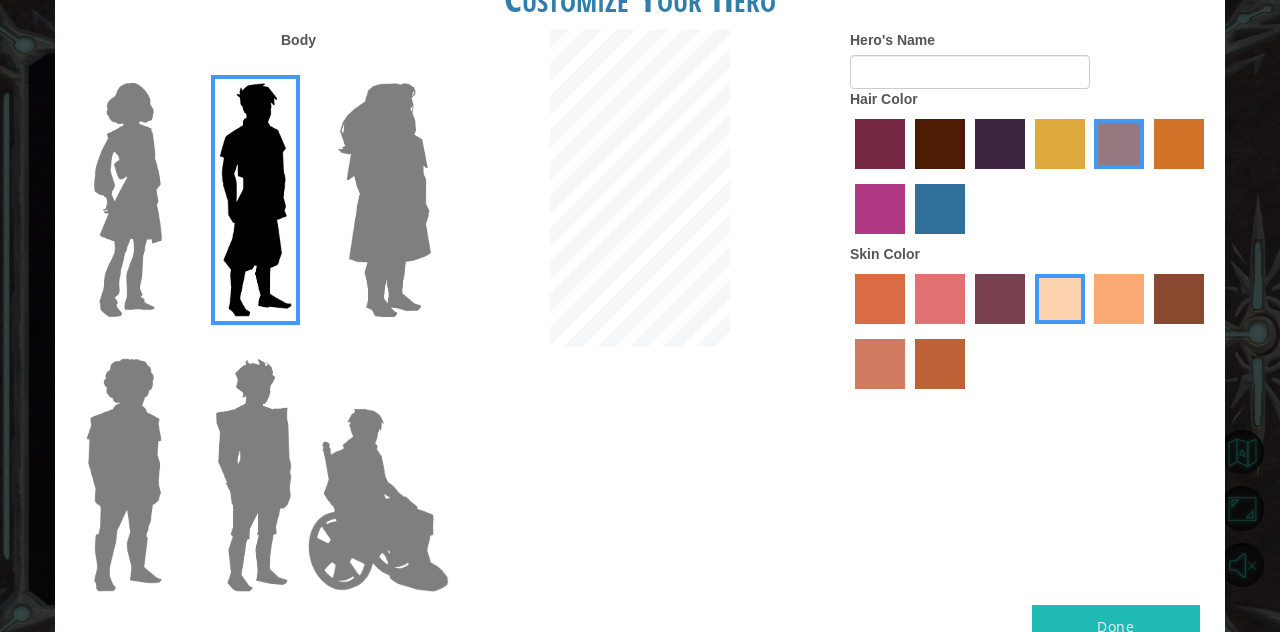 click at bounding box center [378, 500] 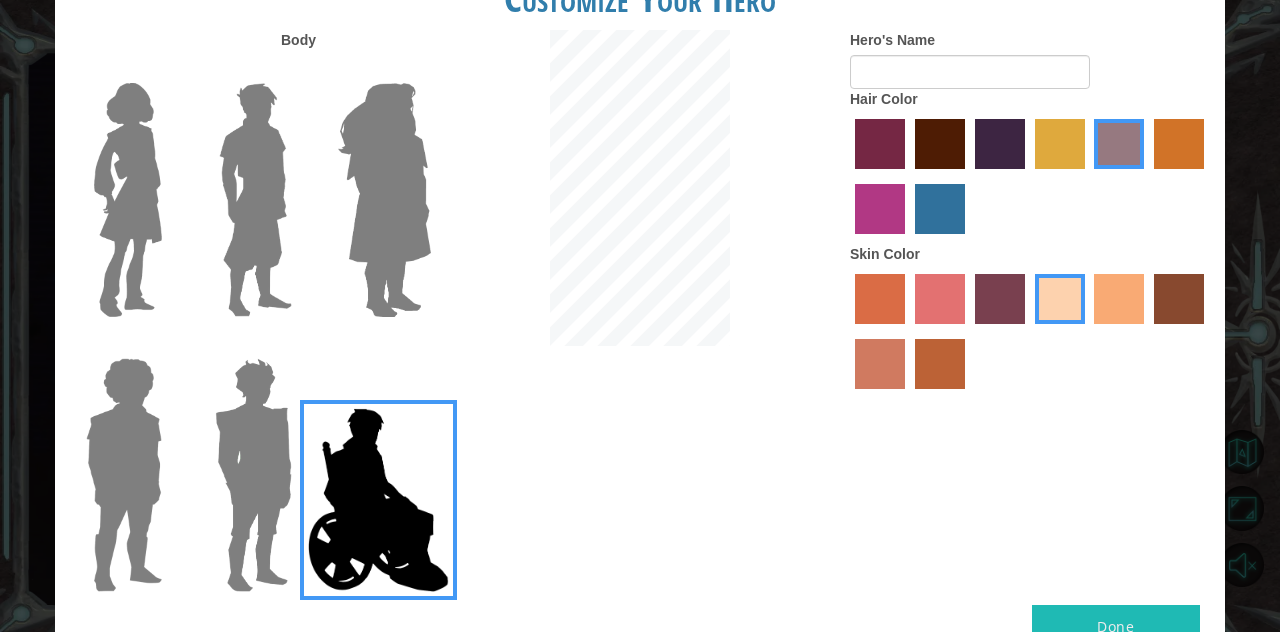 click at bounding box center (255, 200) 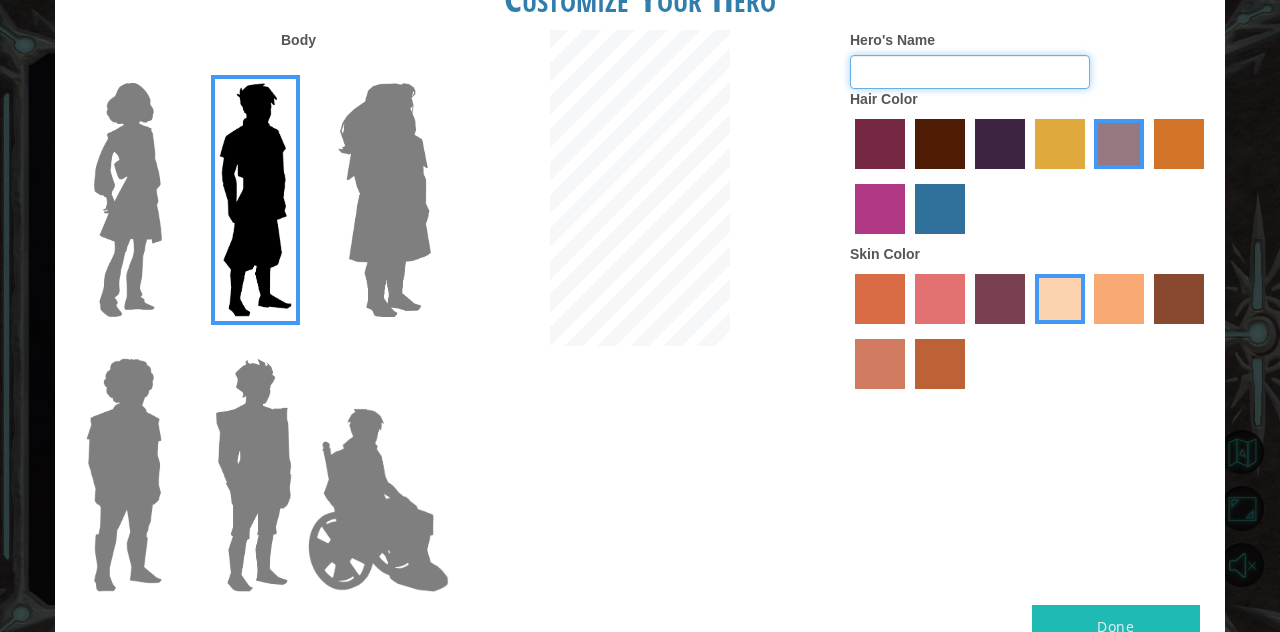click on "Hero's Name" at bounding box center (970, 72) 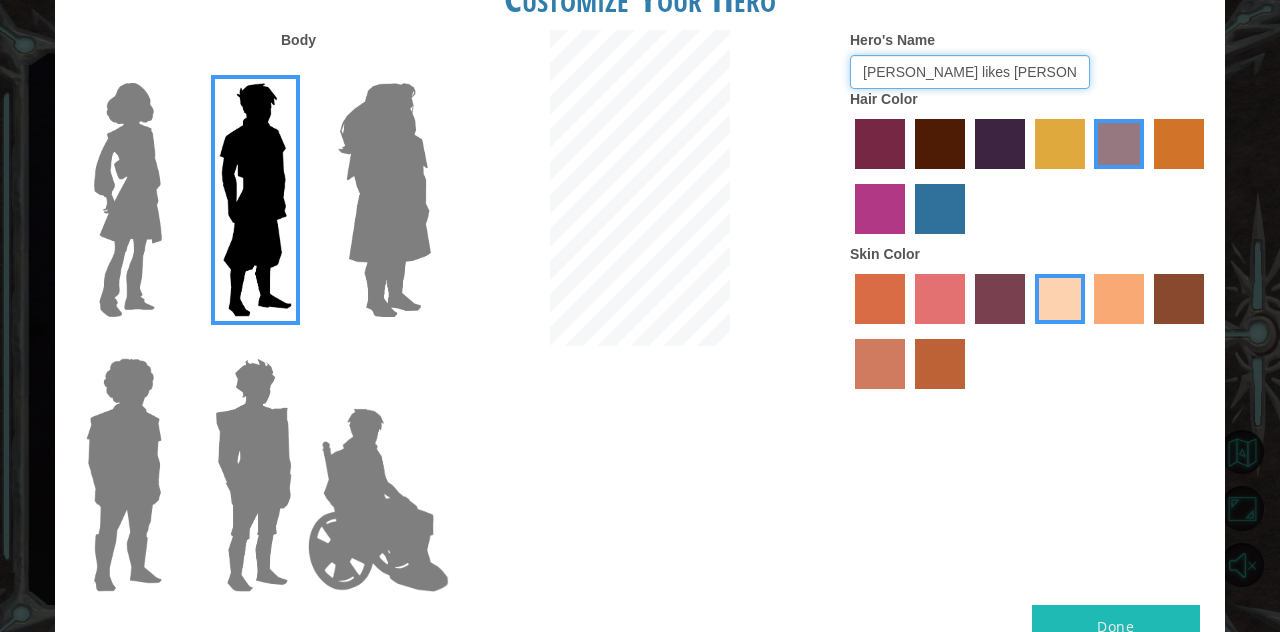 click on "[PERSON_NAME] likes [PERSON_NAME]" at bounding box center [970, 72] 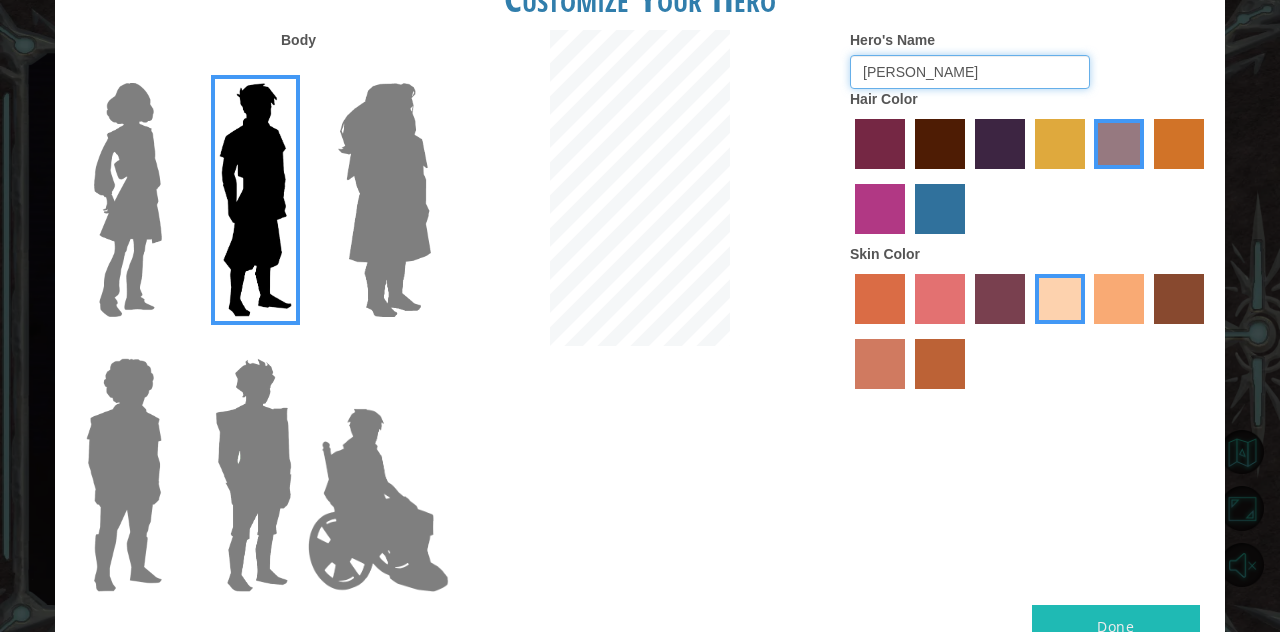 type on "[PERSON_NAME]" 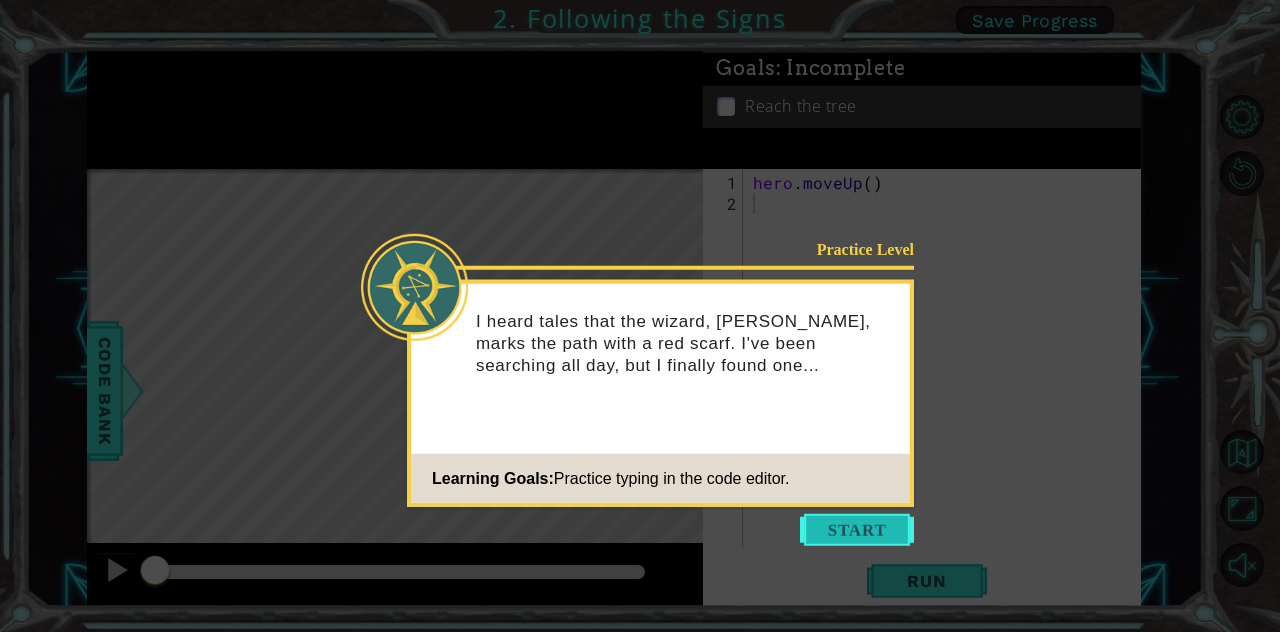 click at bounding box center [857, 530] 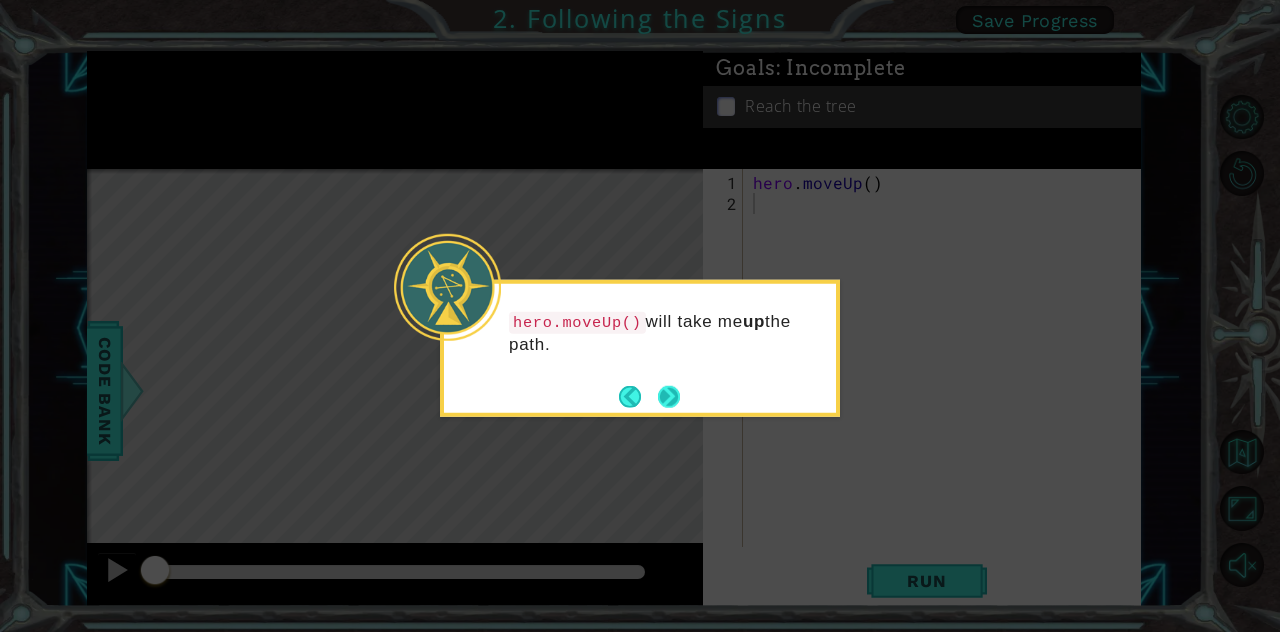 click at bounding box center [669, 396] 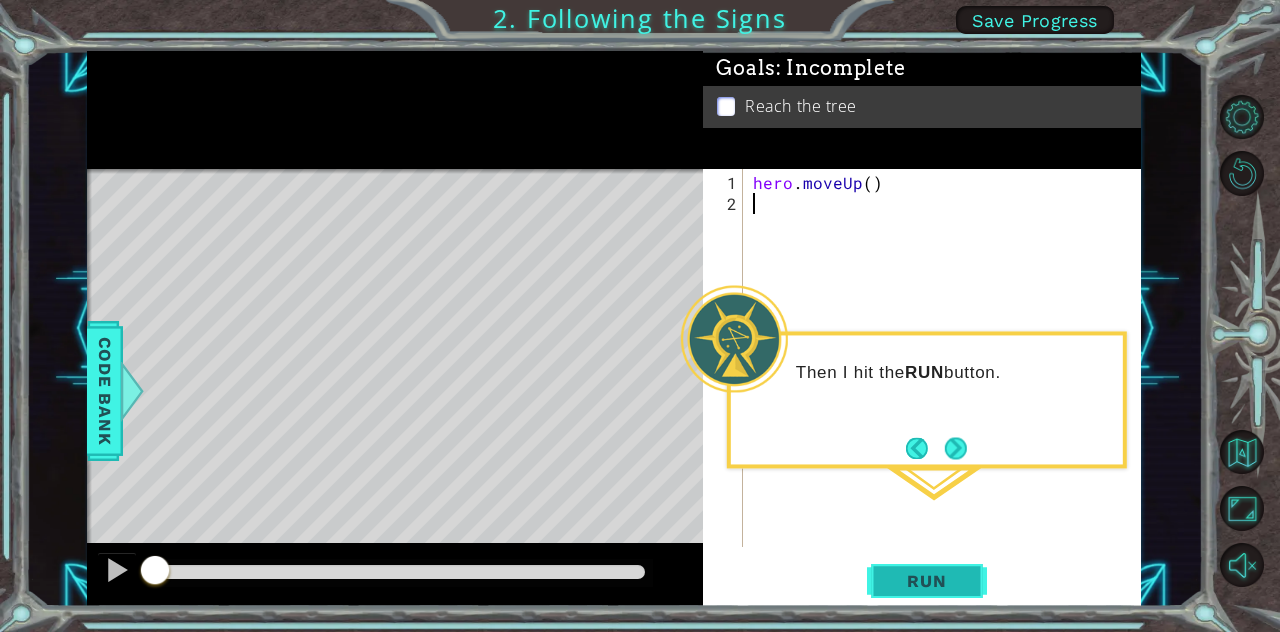click on "Run" at bounding box center [927, 581] 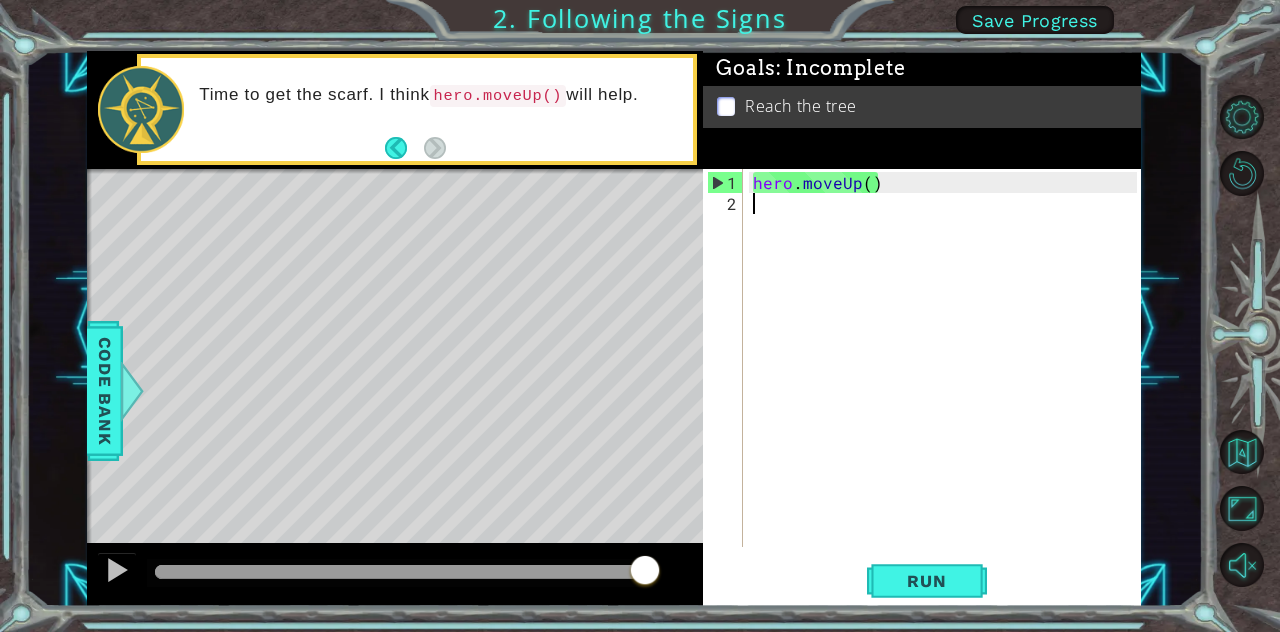 click at bounding box center [726, 106] 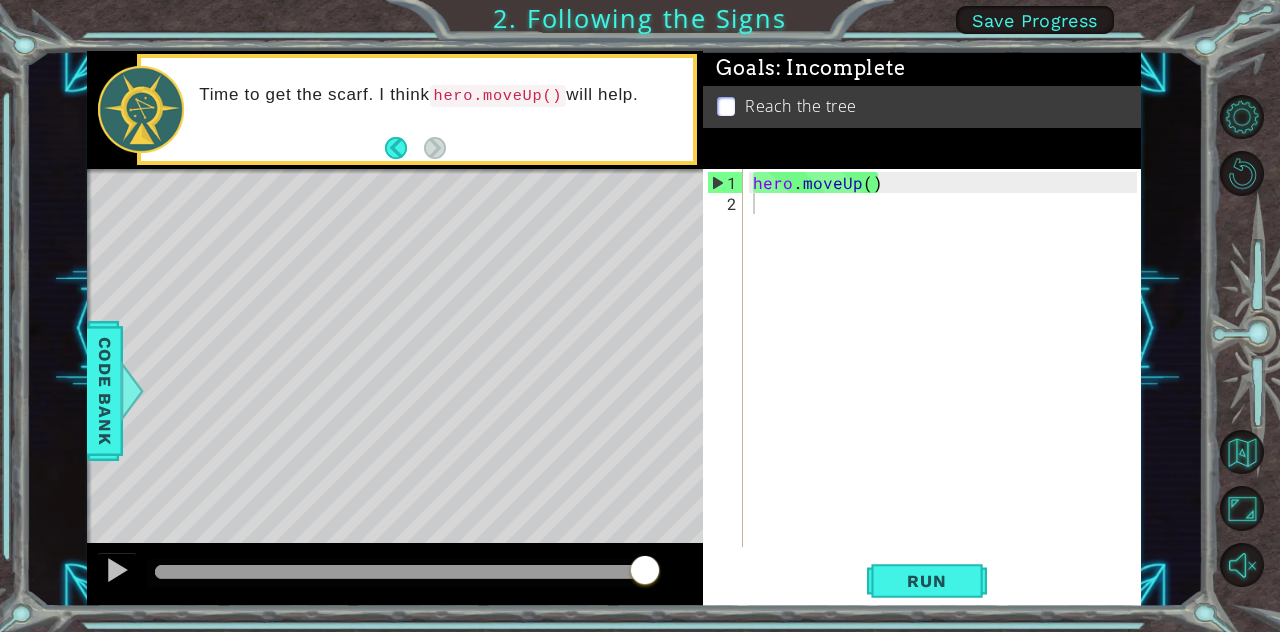 click at bounding box center (726, 106) 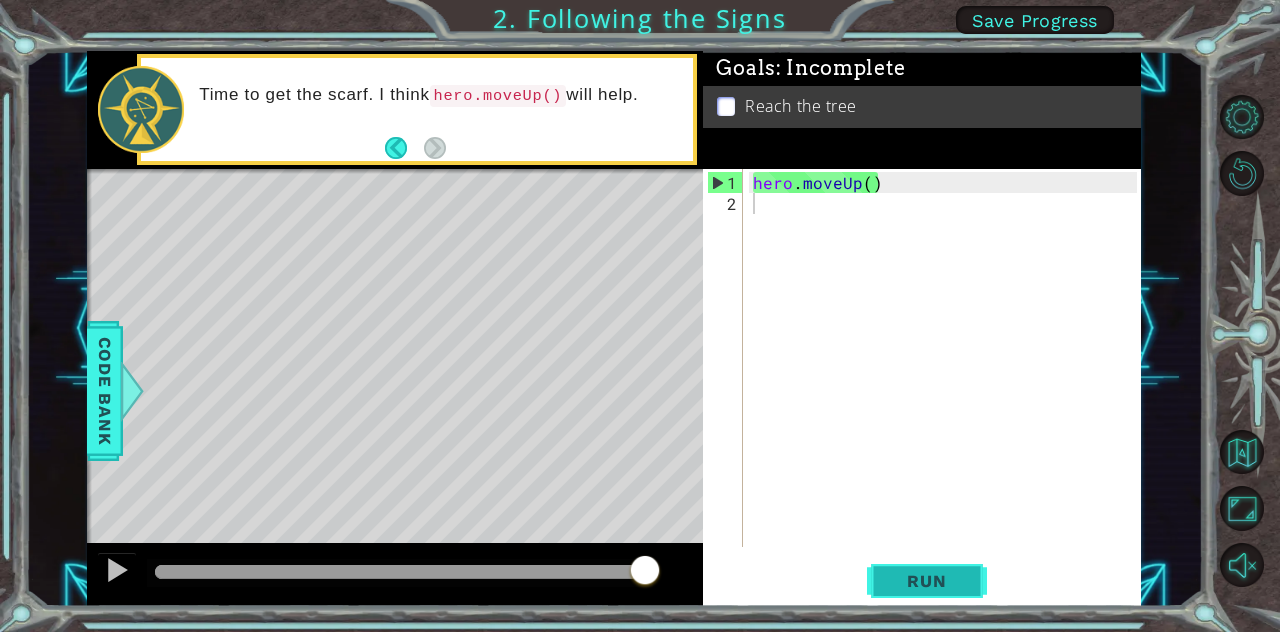 click on "Run" at bounding box center (927, 581) 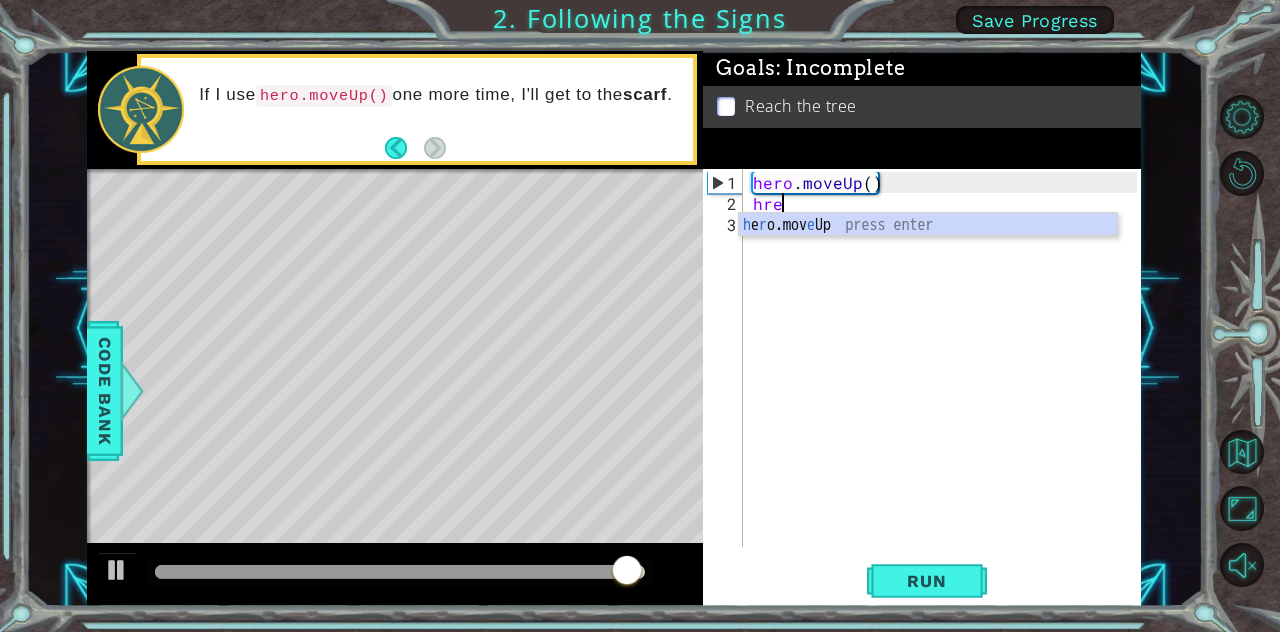 scroll, scrollTop: 0, scrollLeft: 1, axis: horizontal 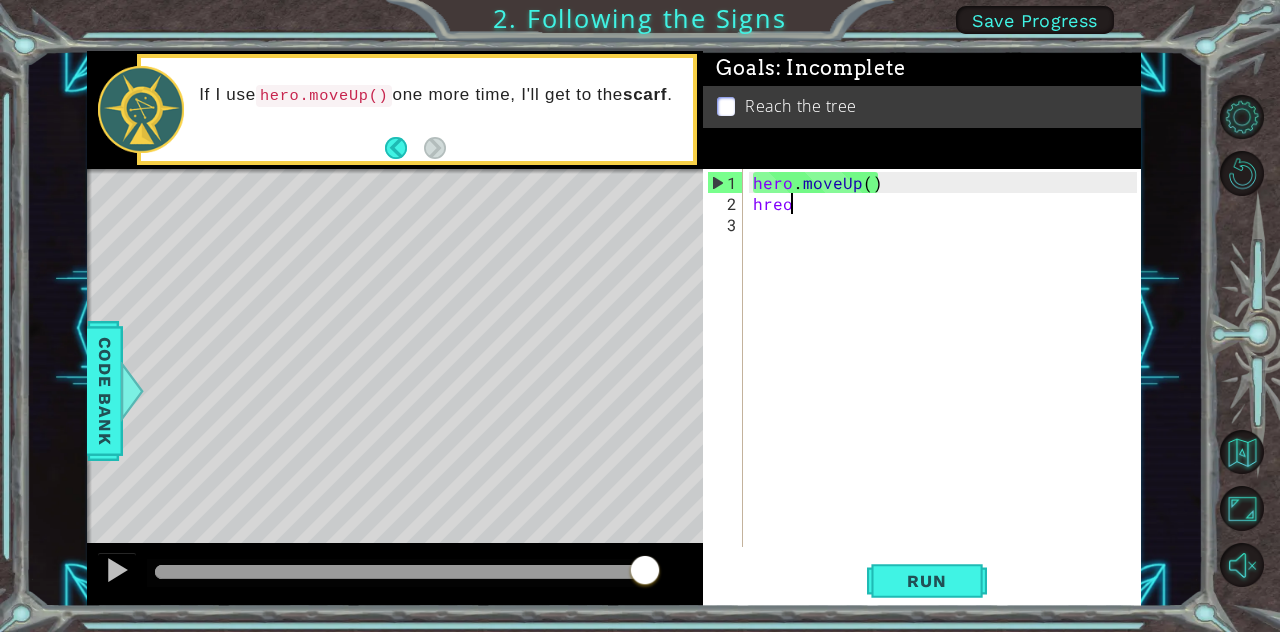 type on "hre" 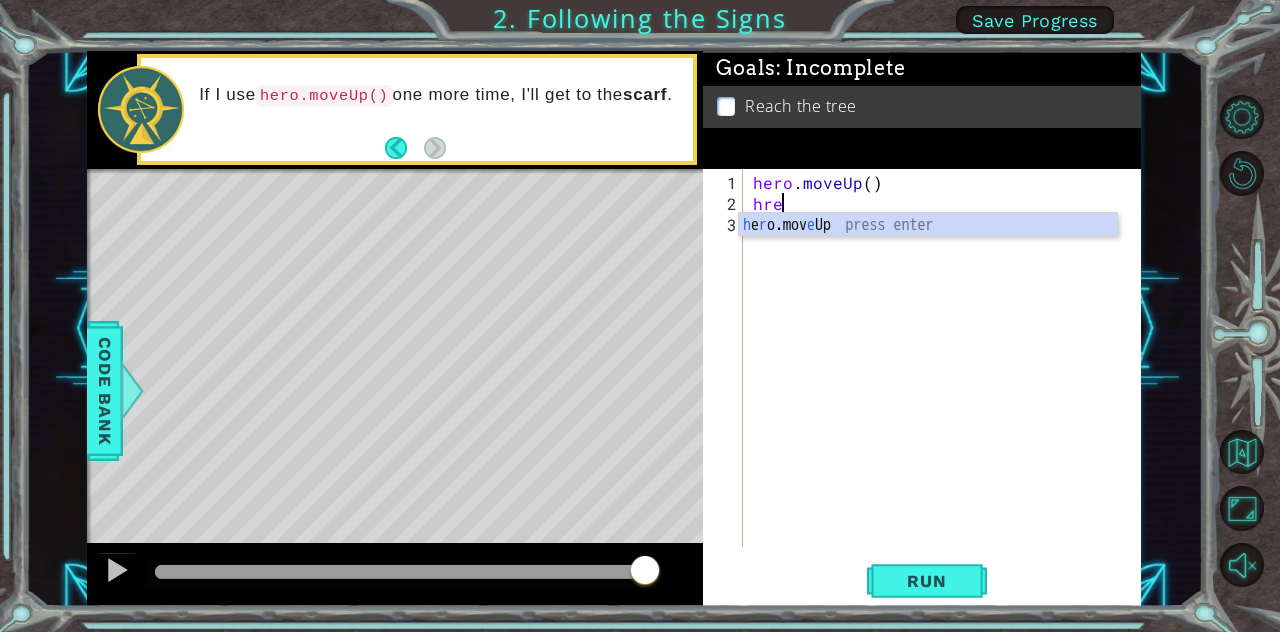type 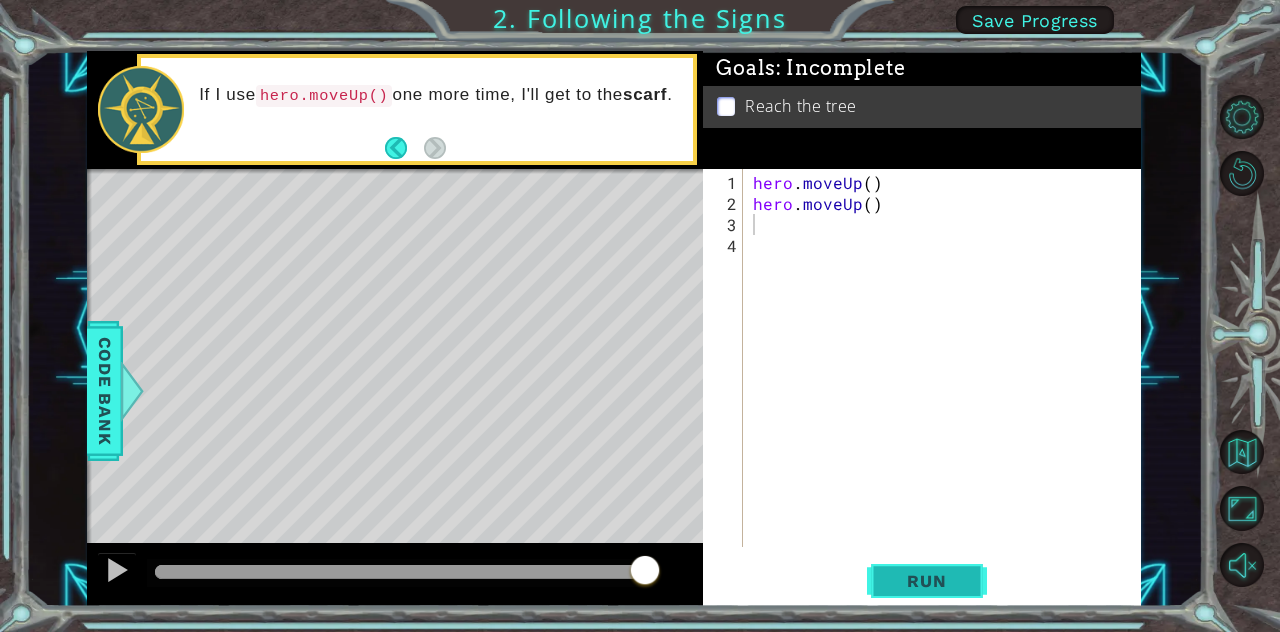 click on "Run" at bounding box center (927, 581) 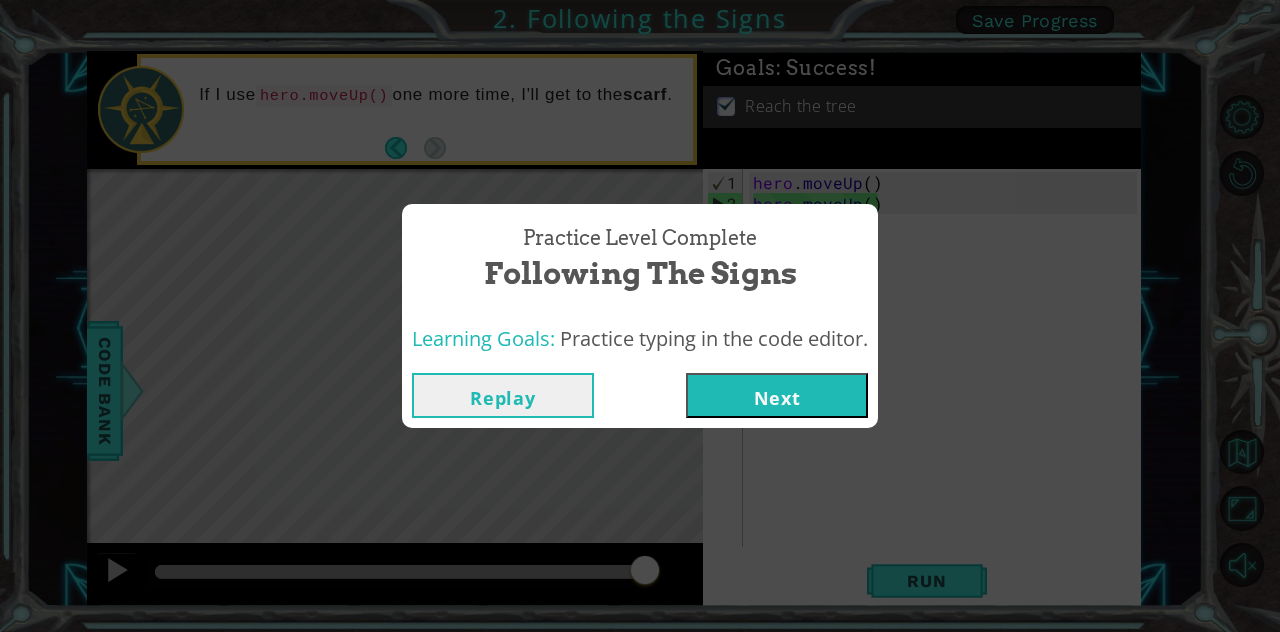 click on "Next" at bounding box center (777, 395) 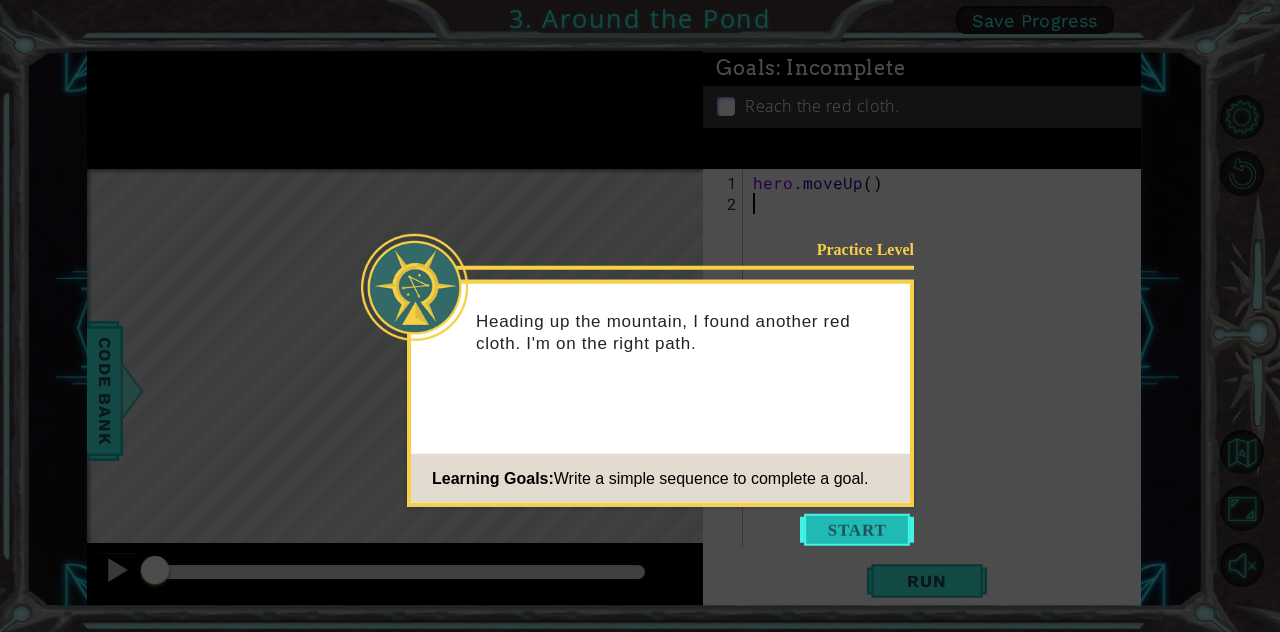 click at bounding box center (857, 530) 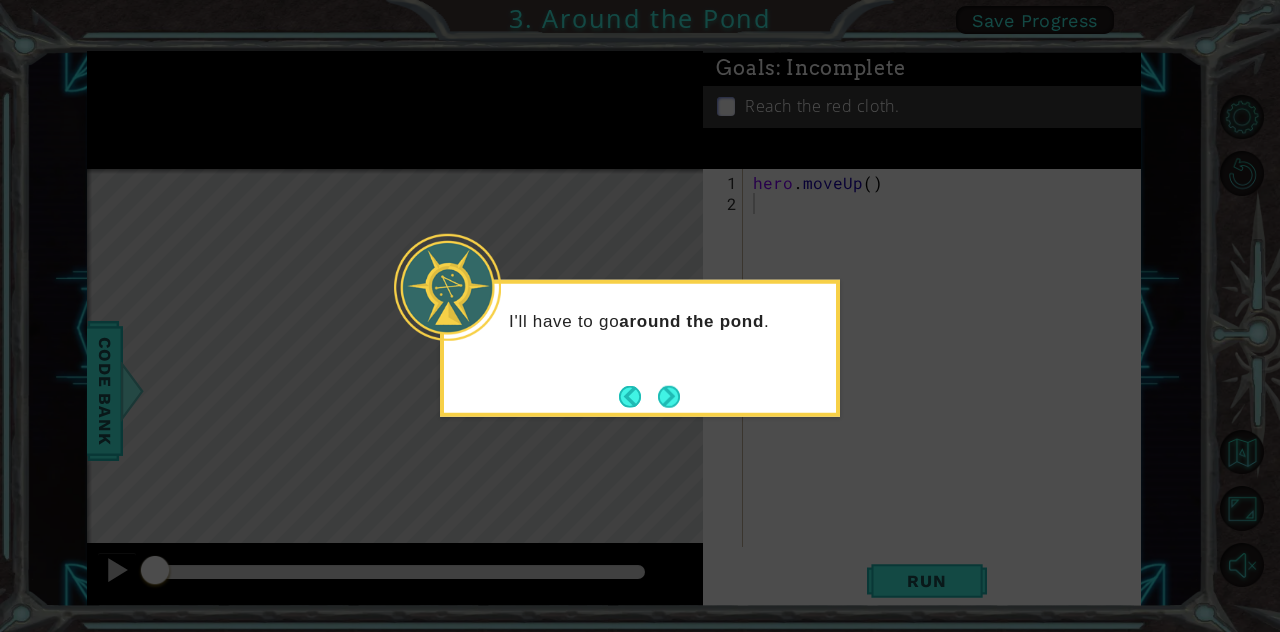 click on "I'll have to go  around the pond ." at bounding box center (640, 348) 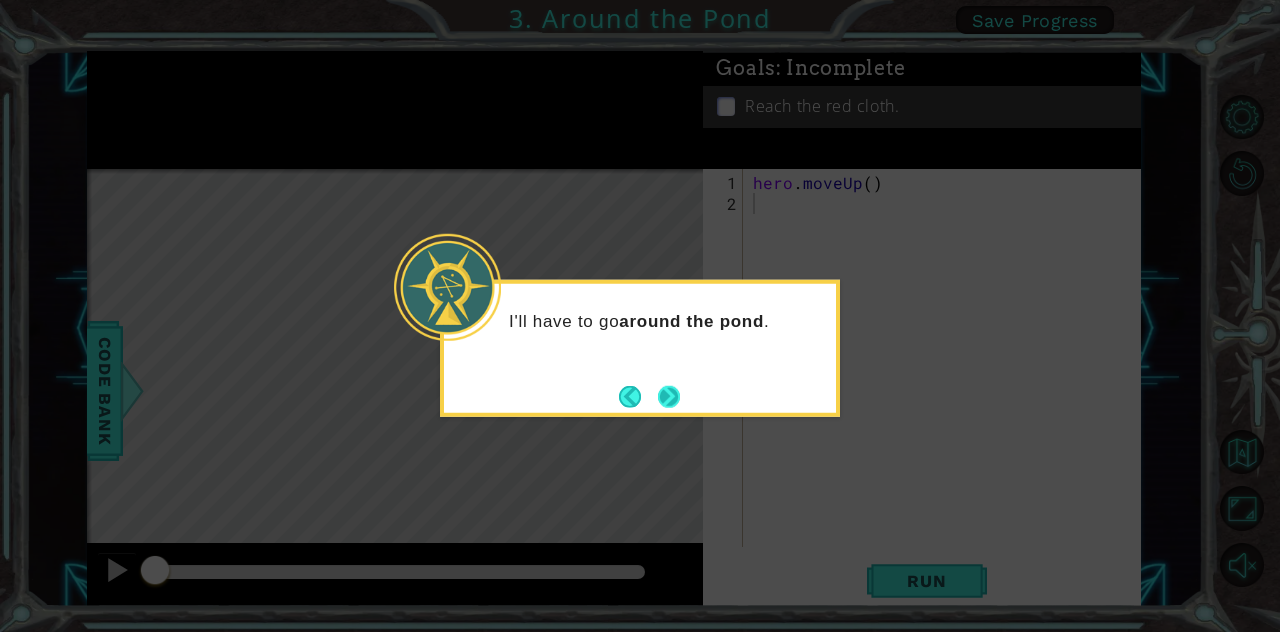 click at bounding box center (669, 396) 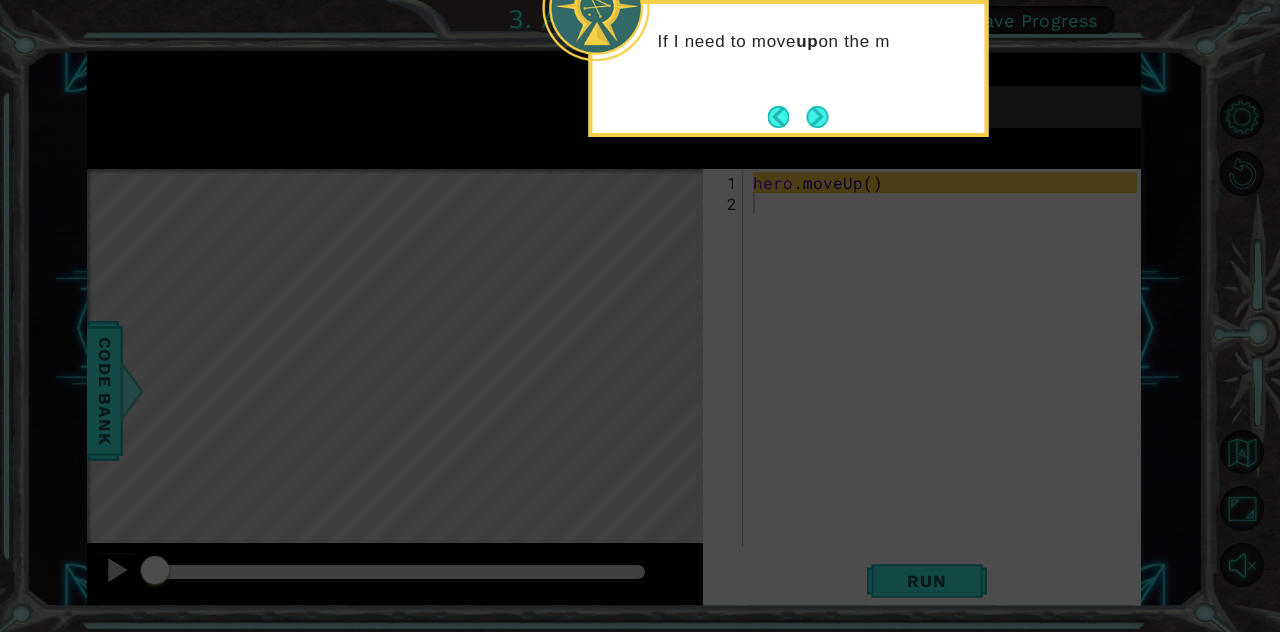 click on "If I need to move  up  on the m" at bounding box center (788, 68) 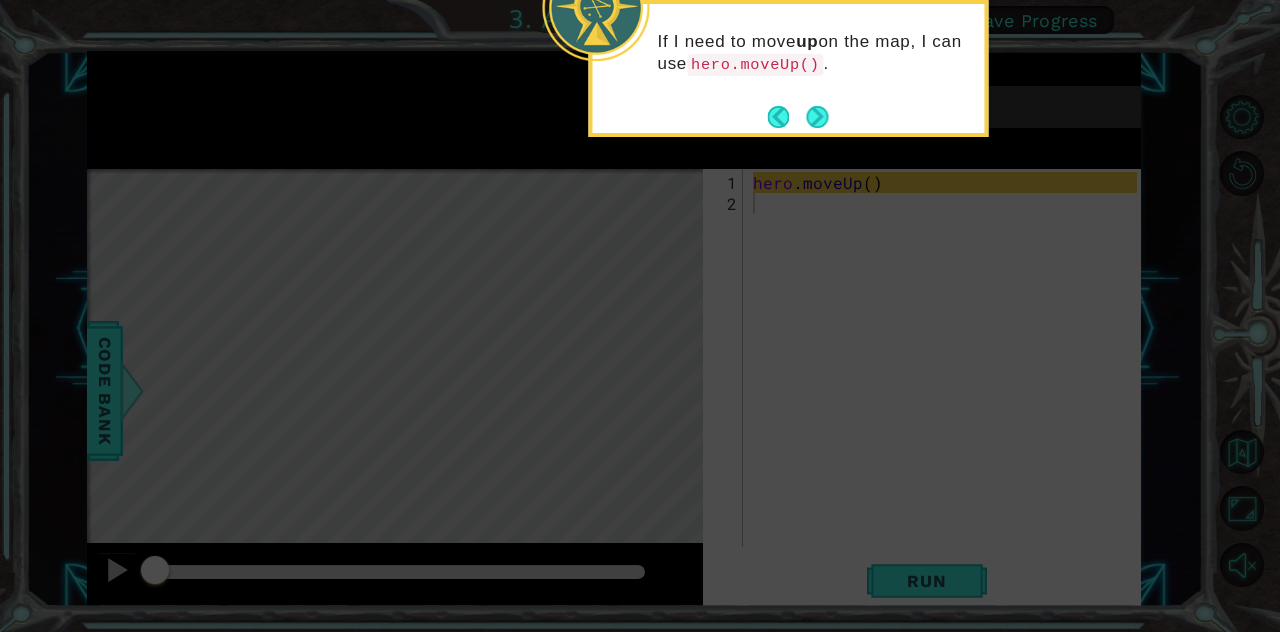 click on "If I need to move  up  on the map, I can use  hero.moveUp() ." at bounding box center (788, 63) 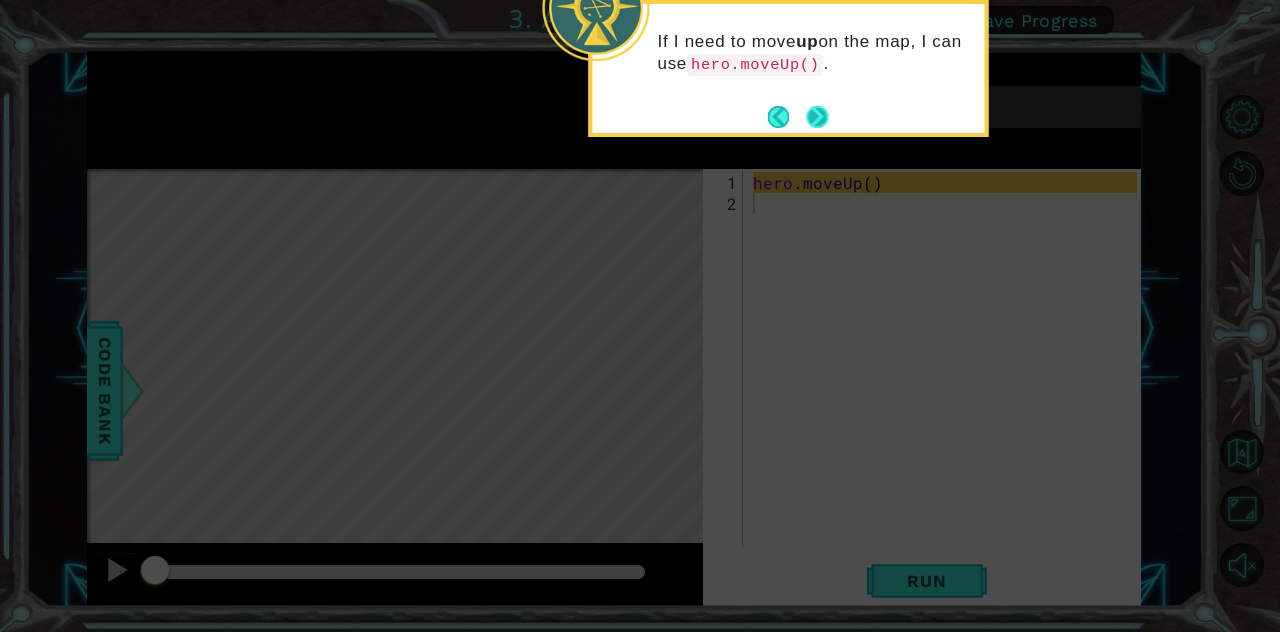click at bounding box center (817, 117) 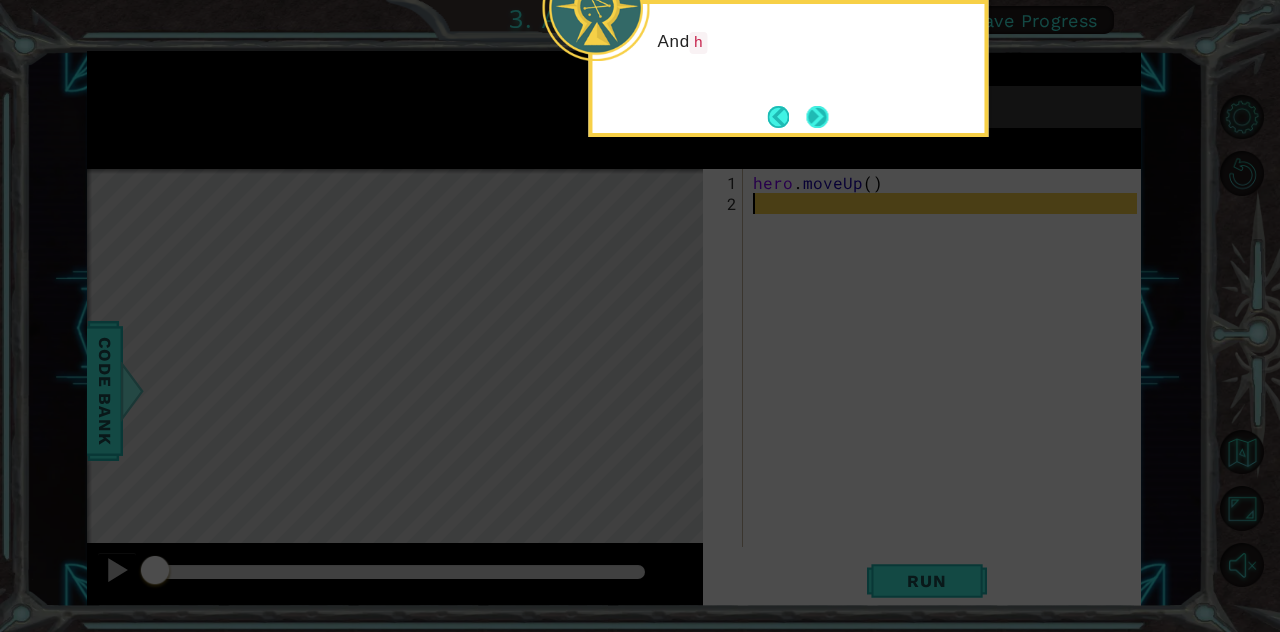 click at bounding box center (817, 116) 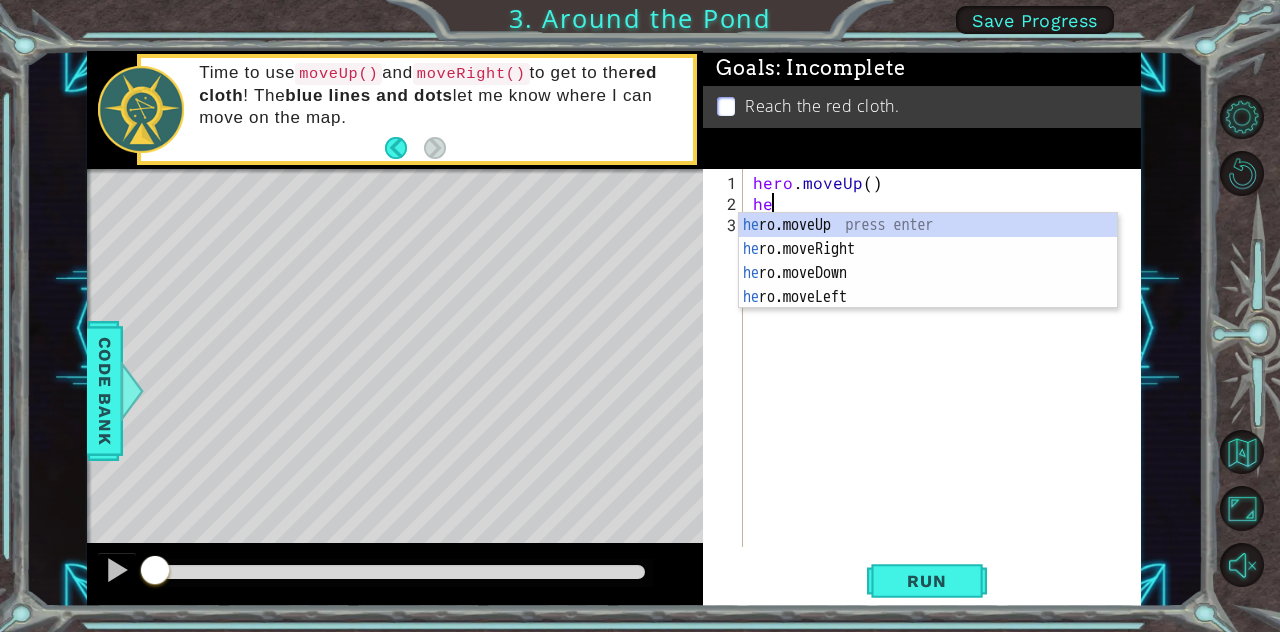 type on "her" 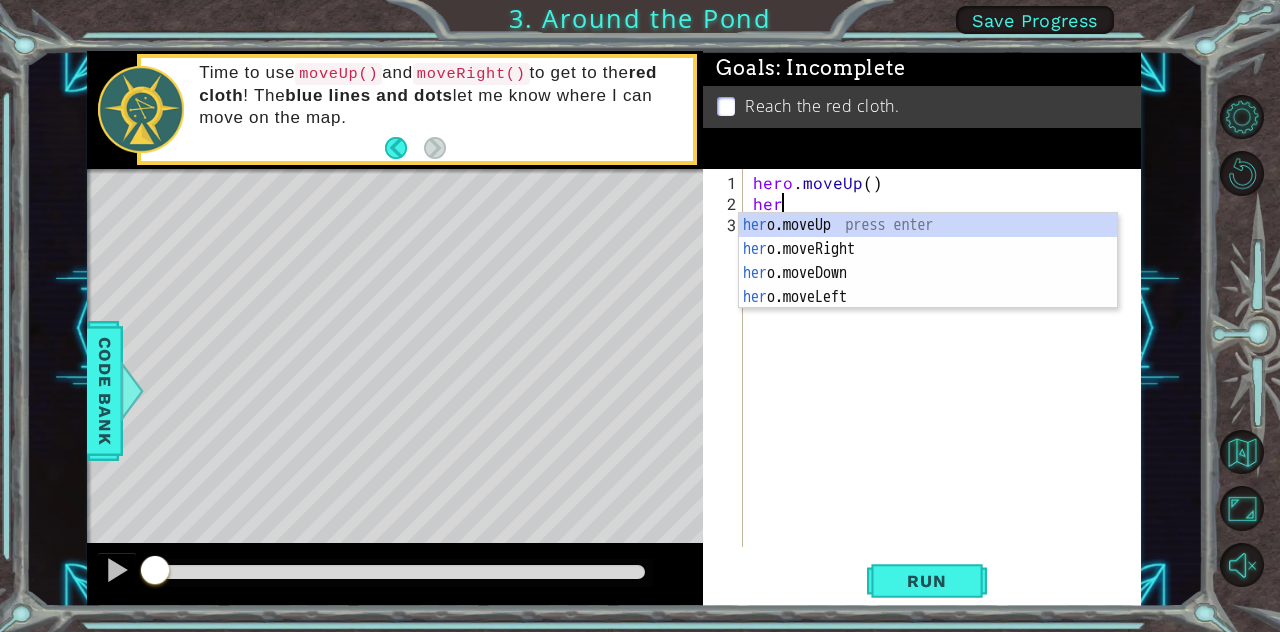 scroll, scrollTop: 0, scrollLeft: 0, axis: both 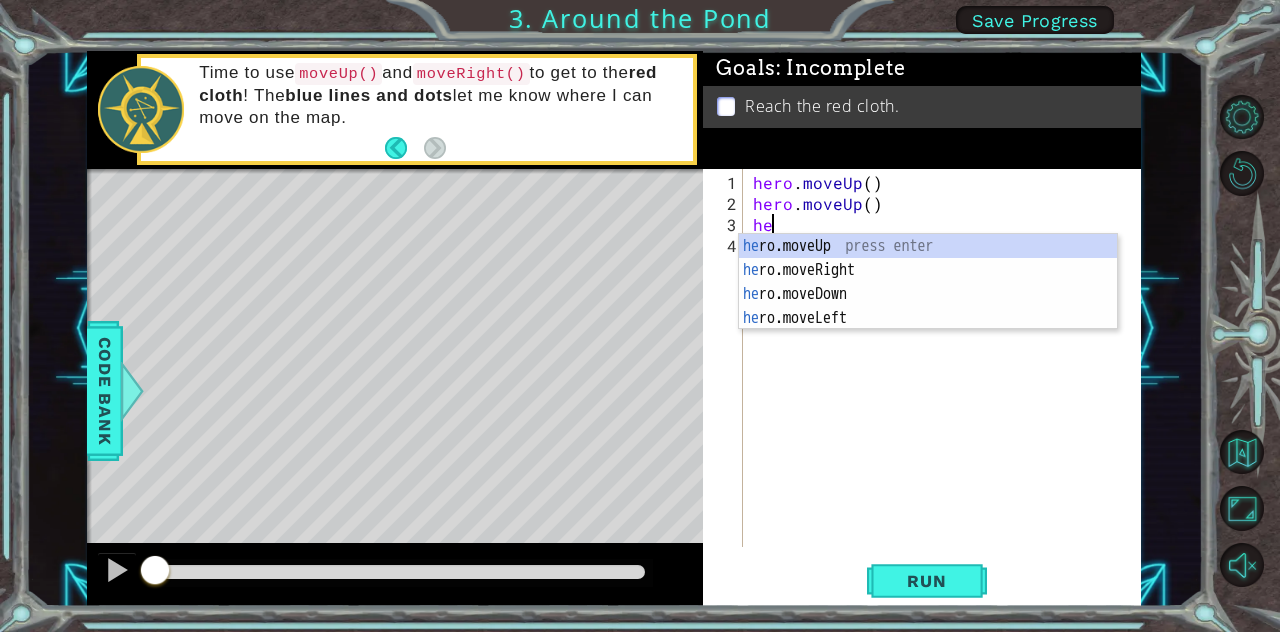 type on "her" 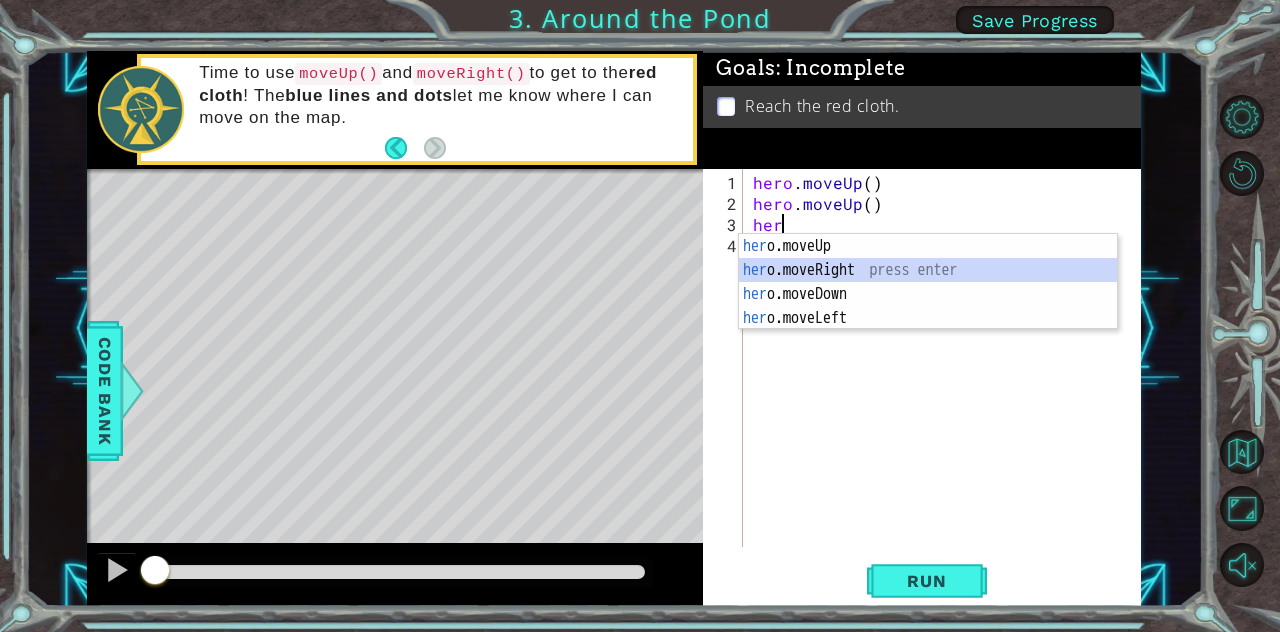 click on "her o.moveUp press enter her o.moveRight press enter her o.moveDown press enter her o.moveLeft press enter" at bounding box center (928, 306) 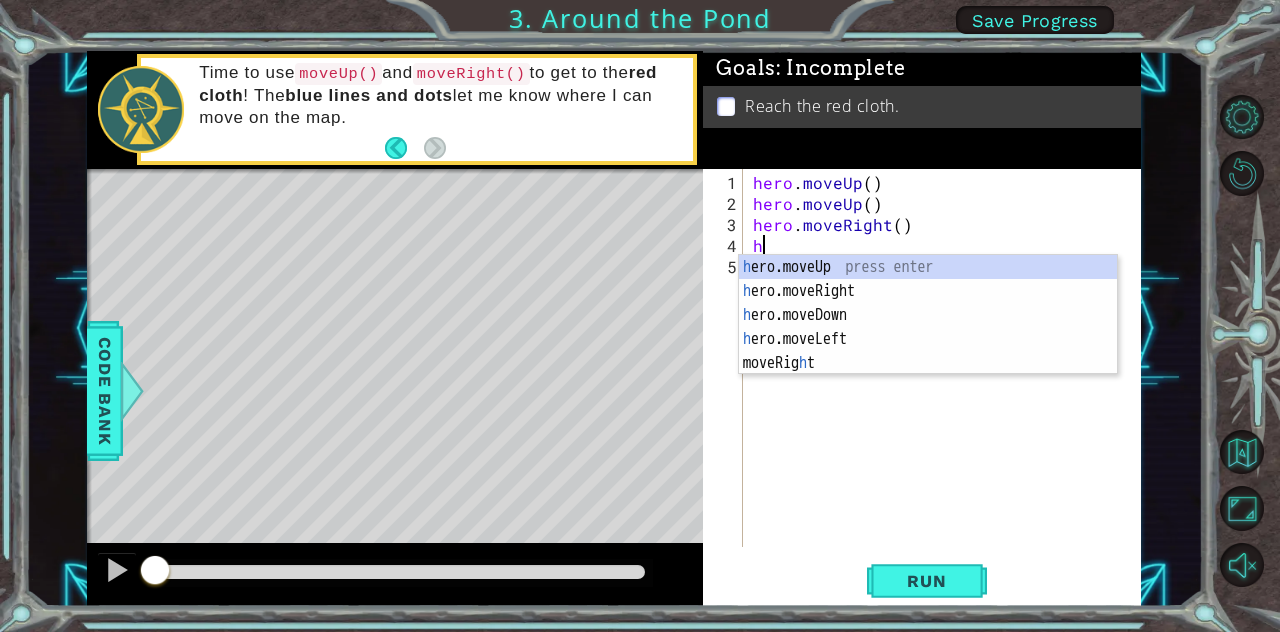 type on "her" 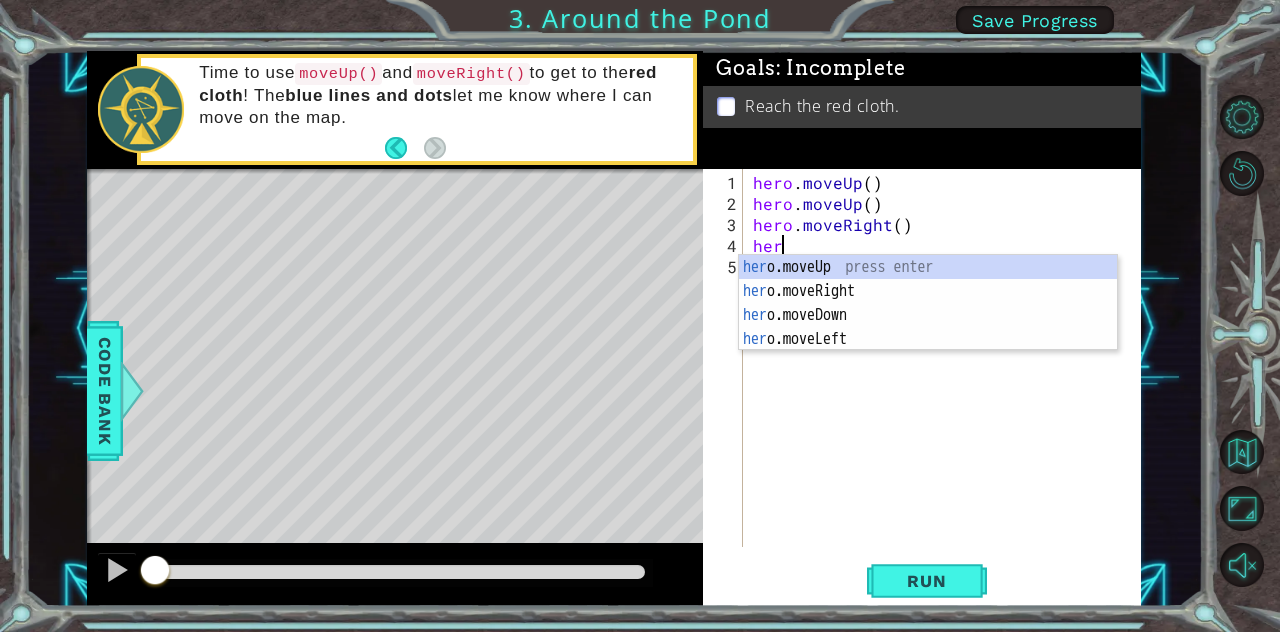 scroll, scrollTop: 0, scrollLeft: 0, axis: both 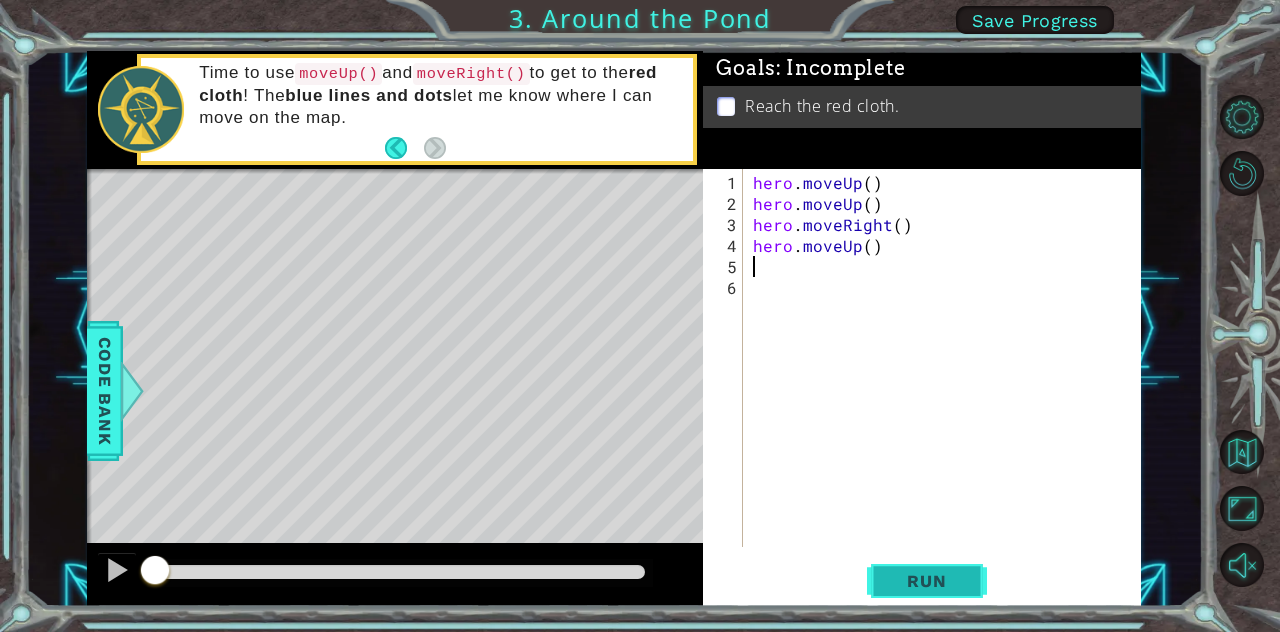 click on "Run" at bounding box center (926, 581) 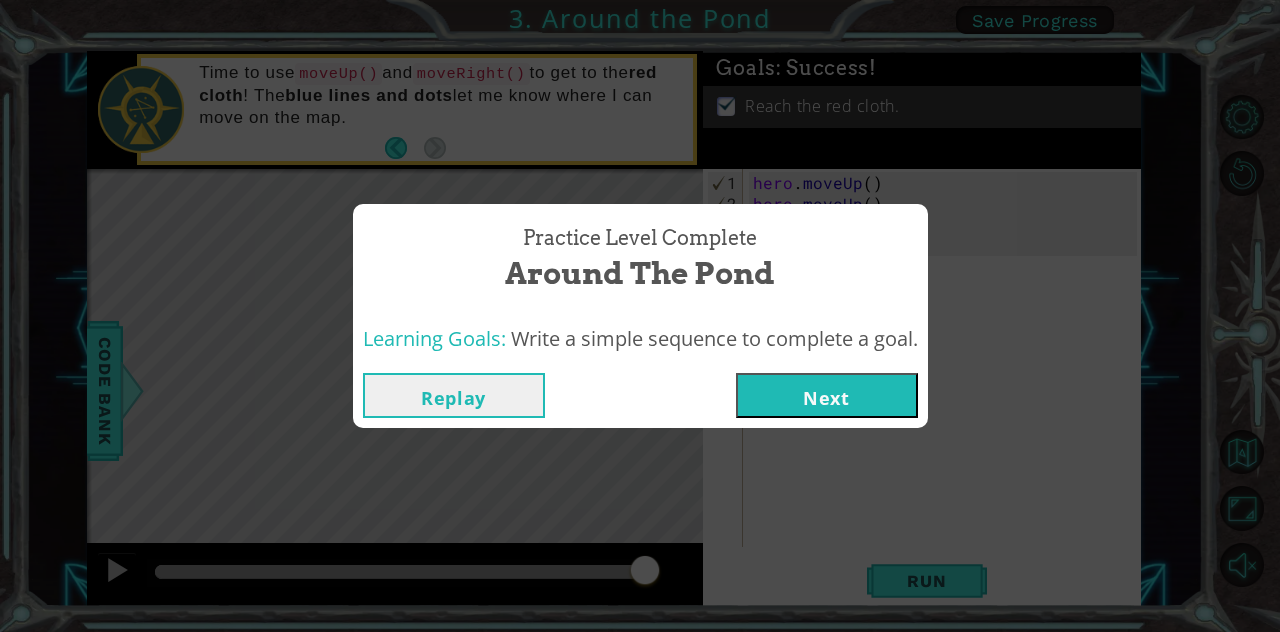 click on "Next" at bounding box center (827, 395) 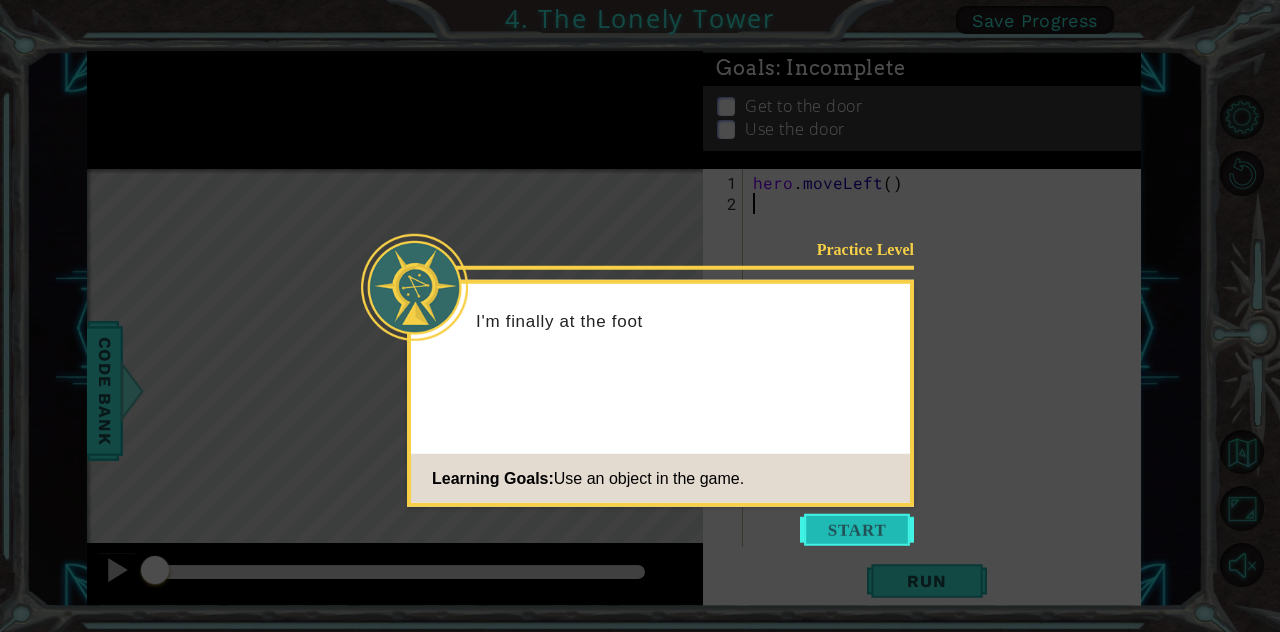 click at bounding box center (857, 530) 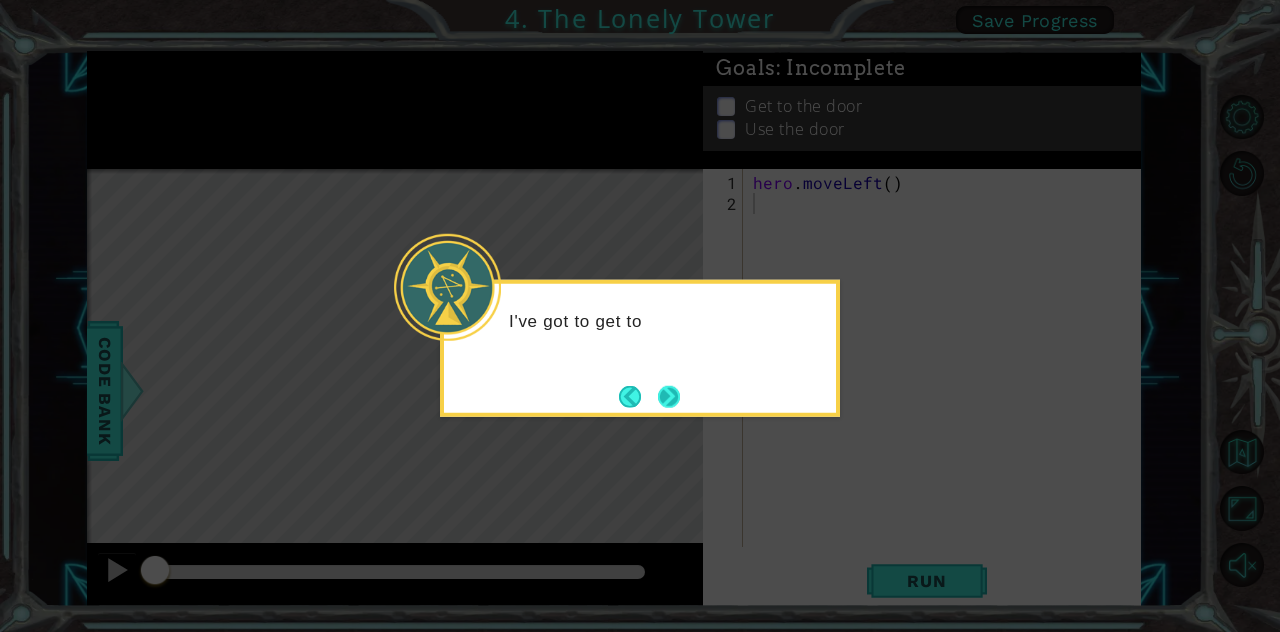 click at bounding box center [669, 396] 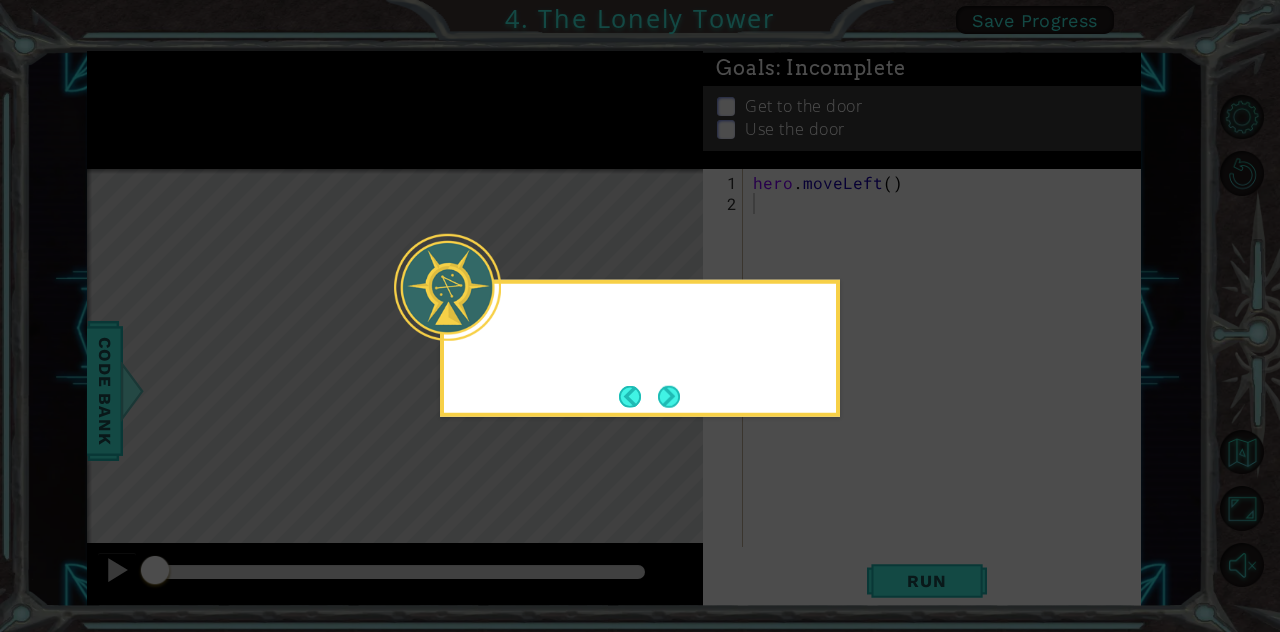 click at bounding box center (640, 348) 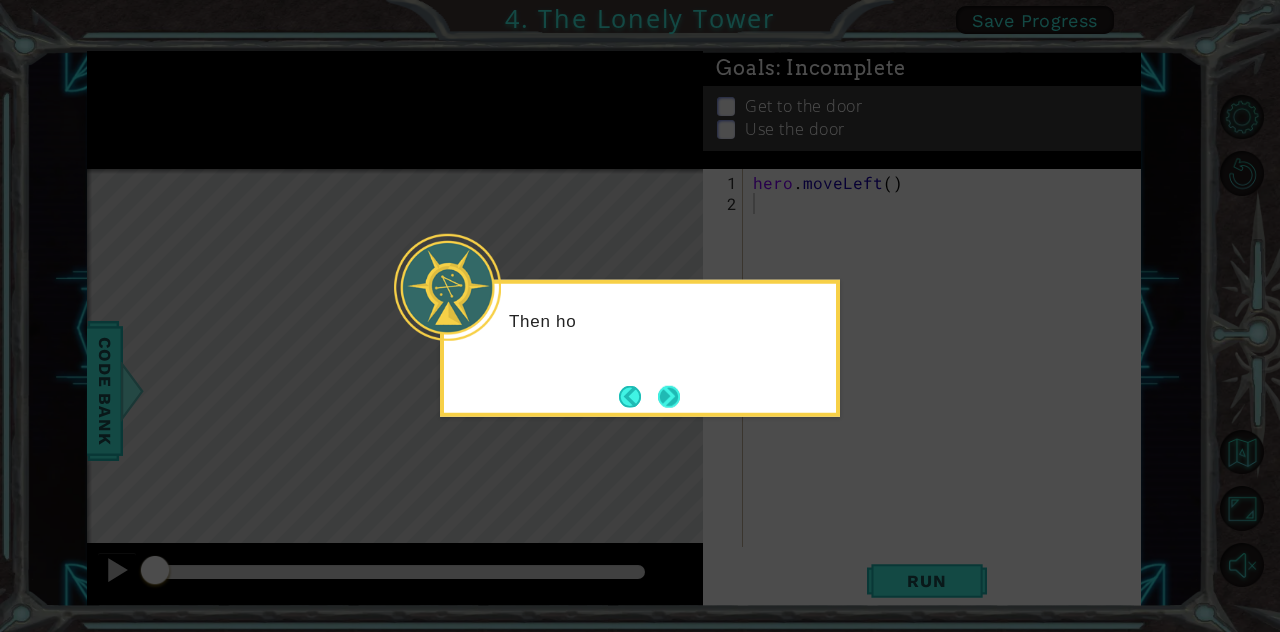 click at bounding box center [669, 396] 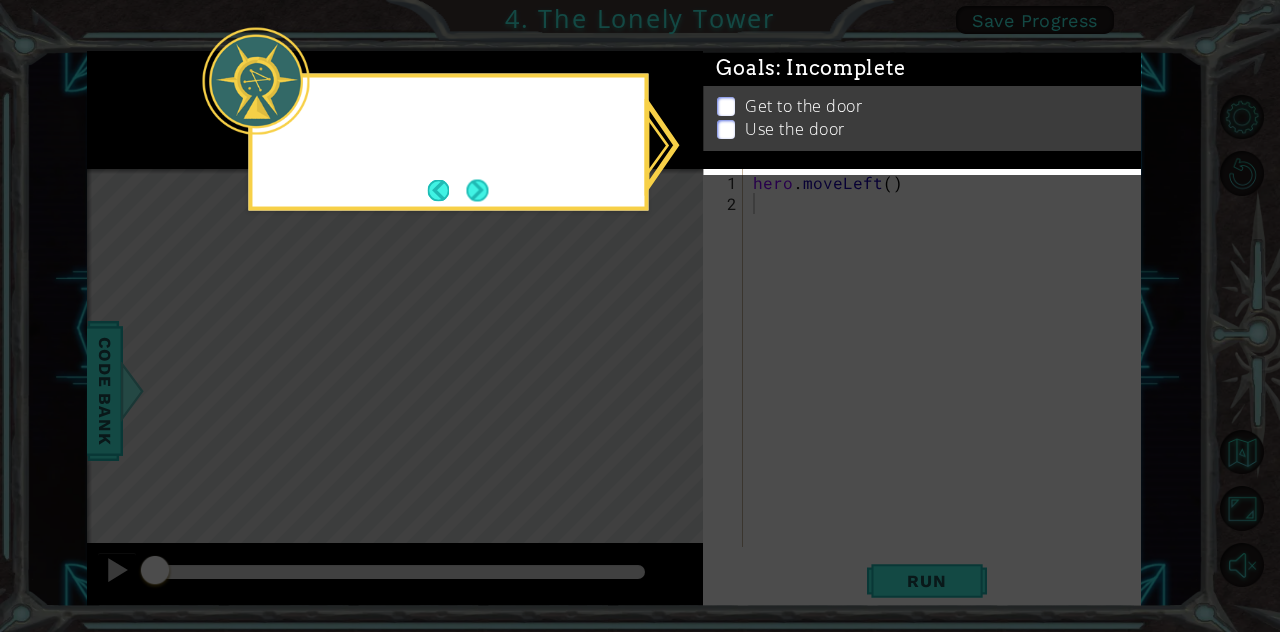 click 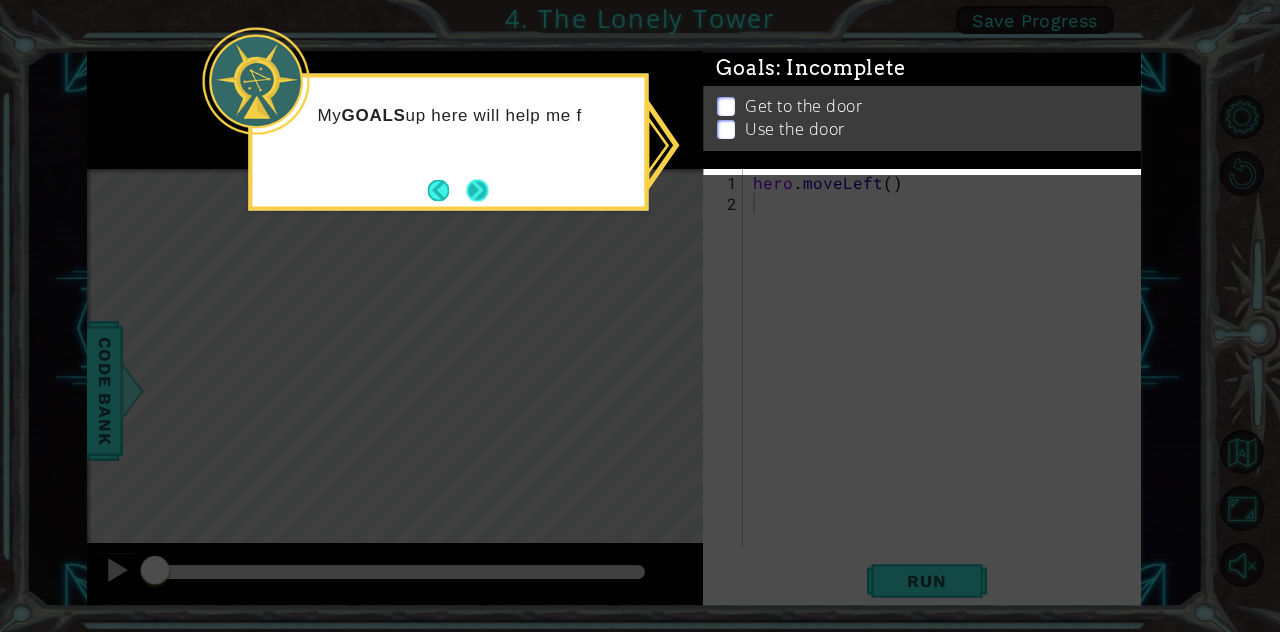 click at bounding box center (477, 190) 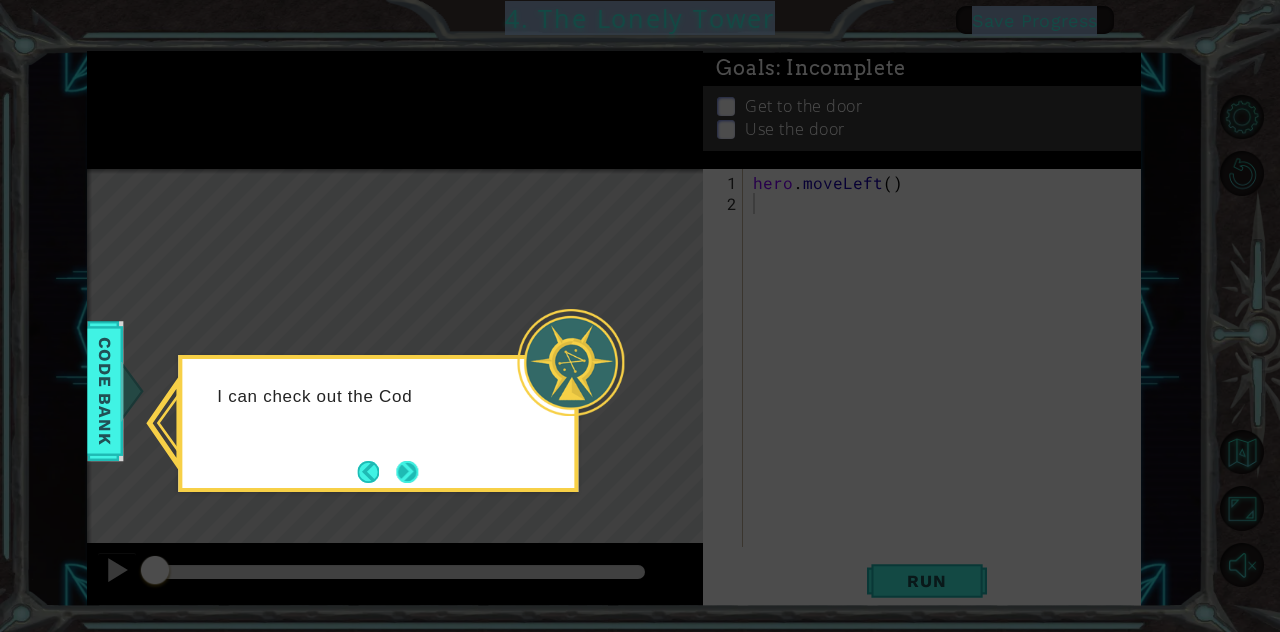 click at bounding box center (407, 472) 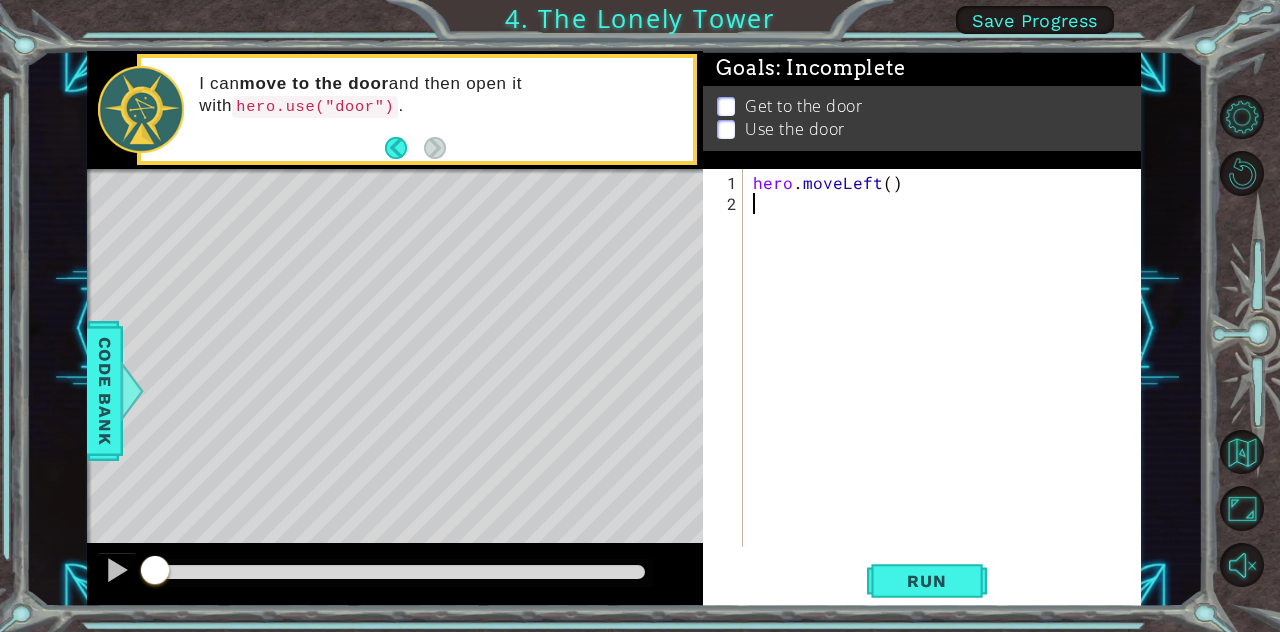 type on "h" 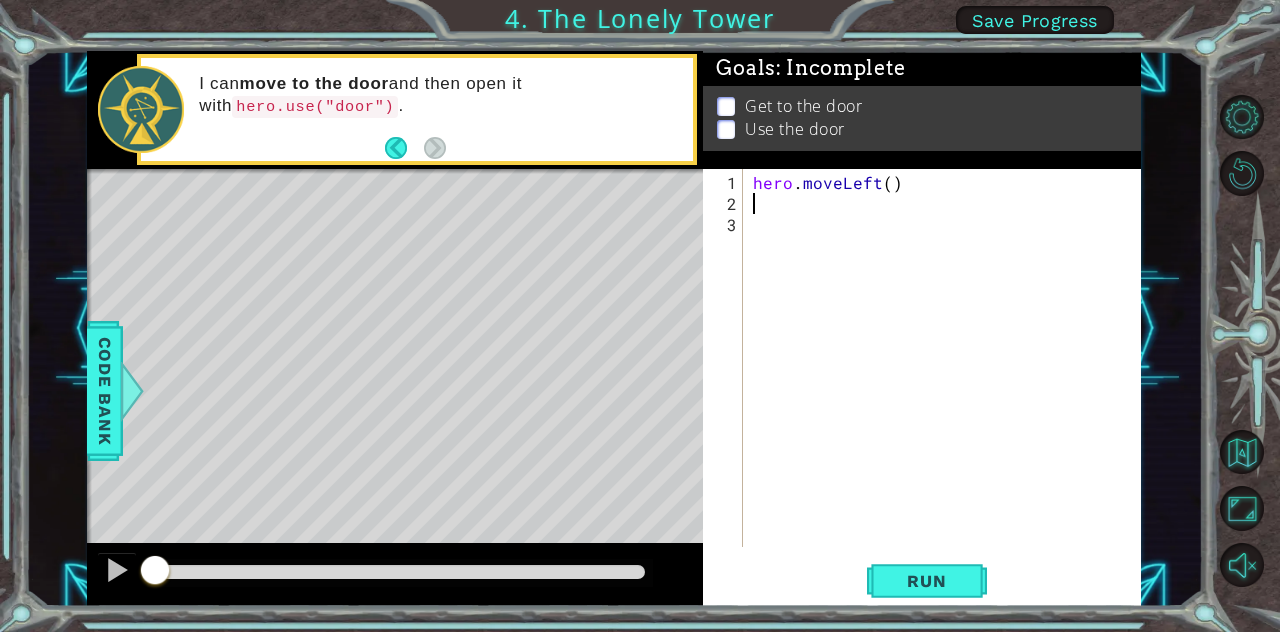 type on "hero.moveLeft()" 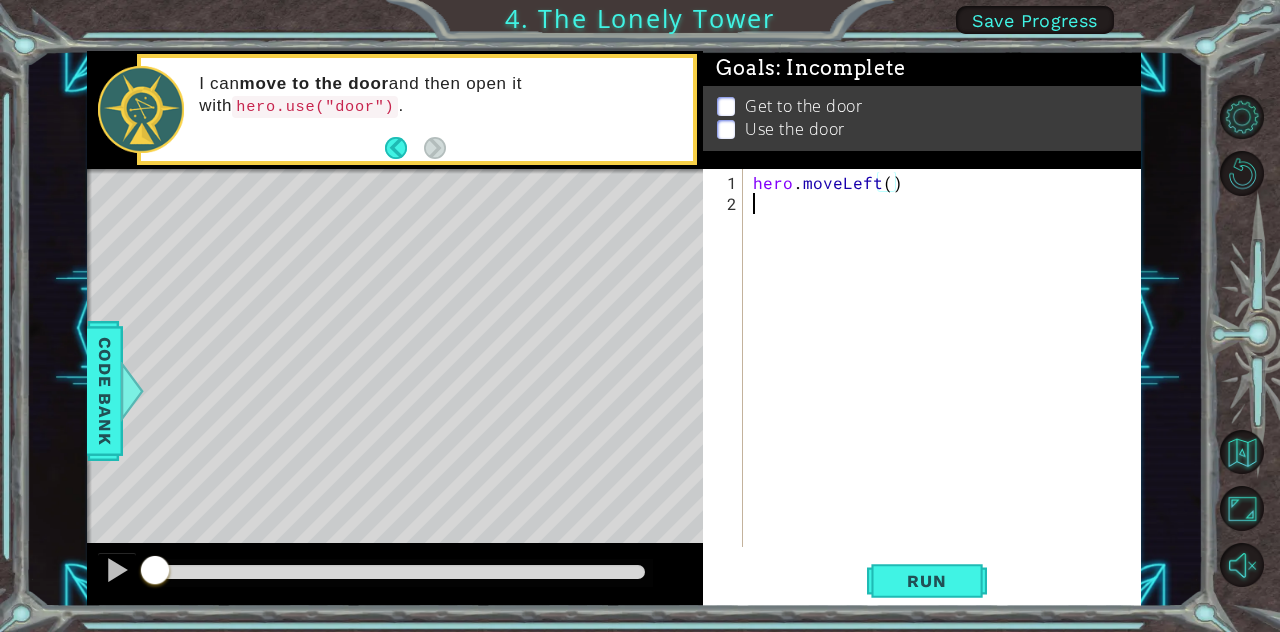 click on "hero . moveLeft ( )" at bounding box center (948, 382) 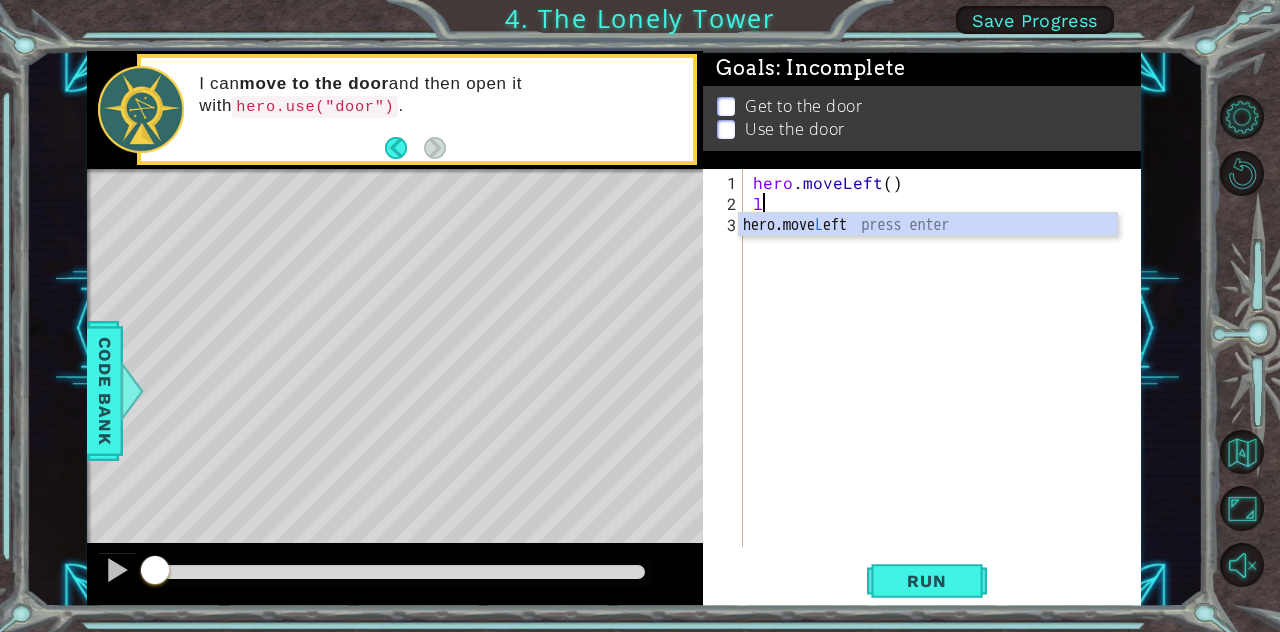 type on "le" 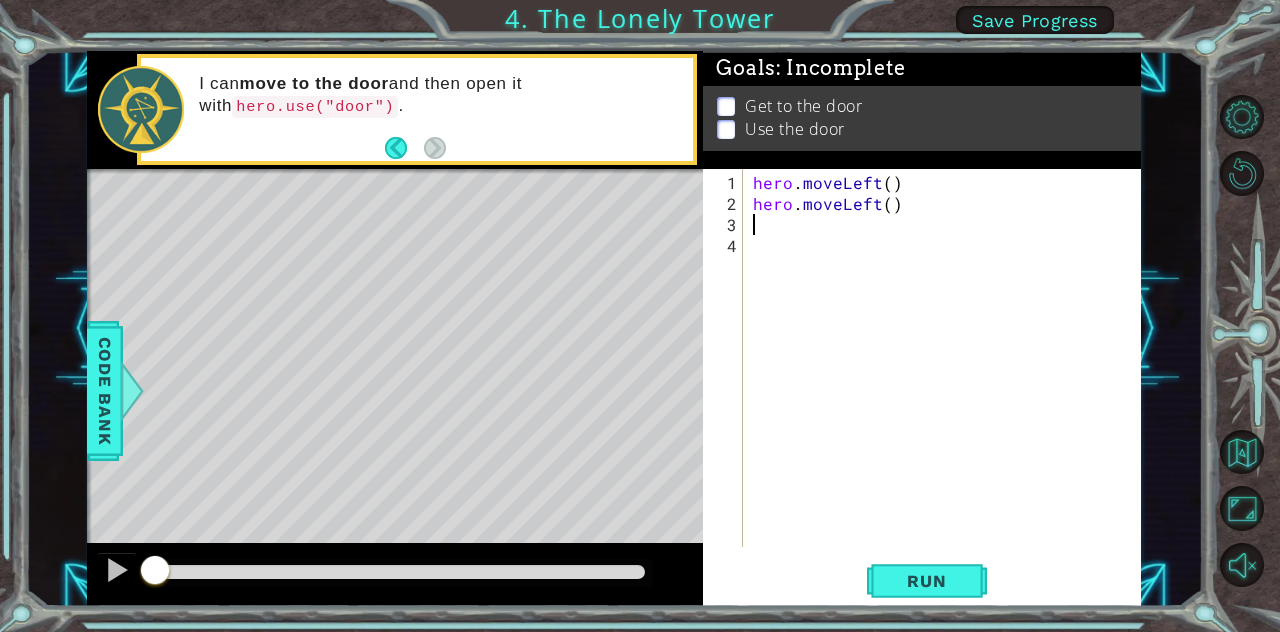 type on "u" 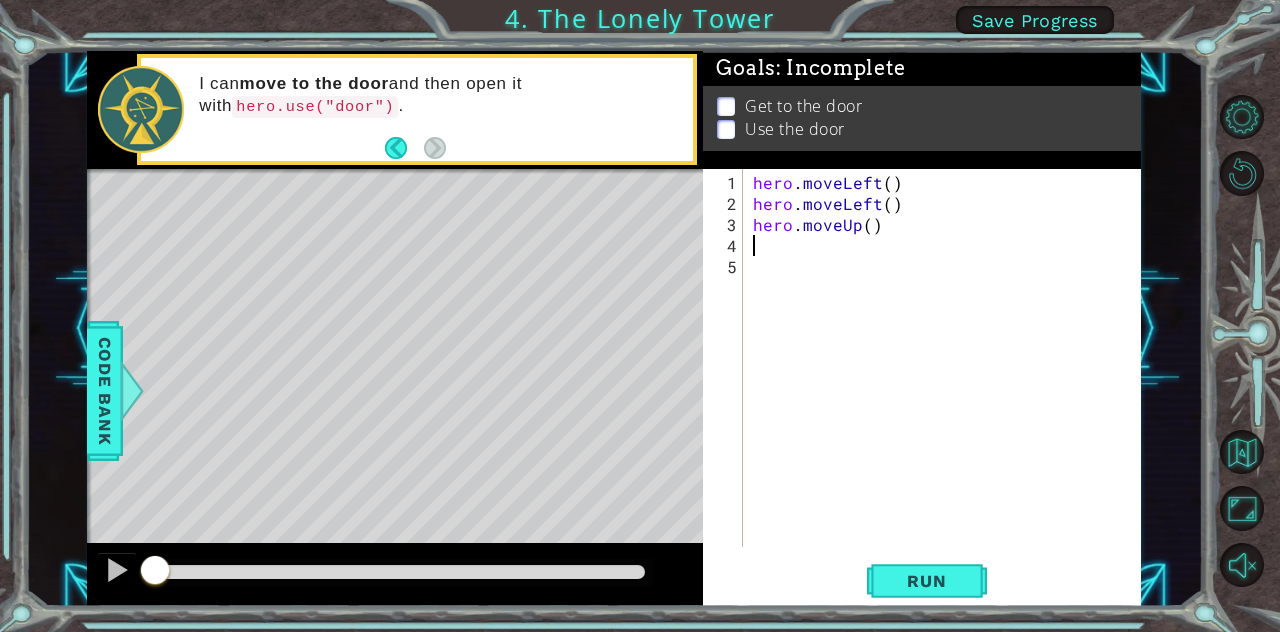 type on "up" 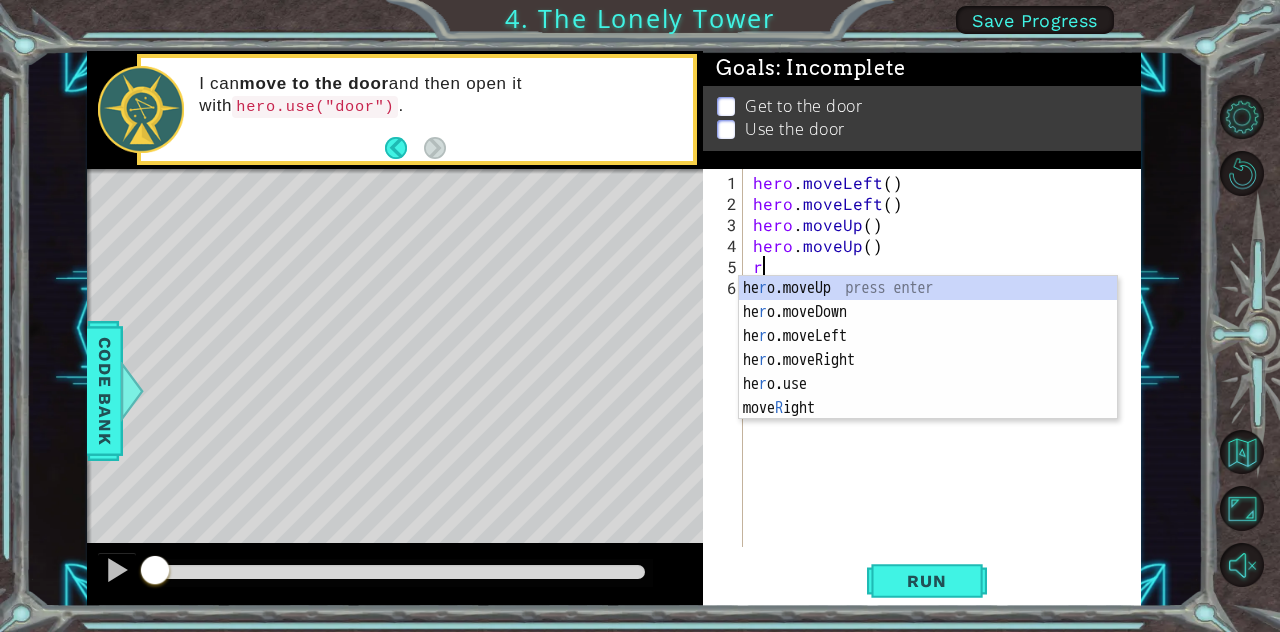 type on "ri" 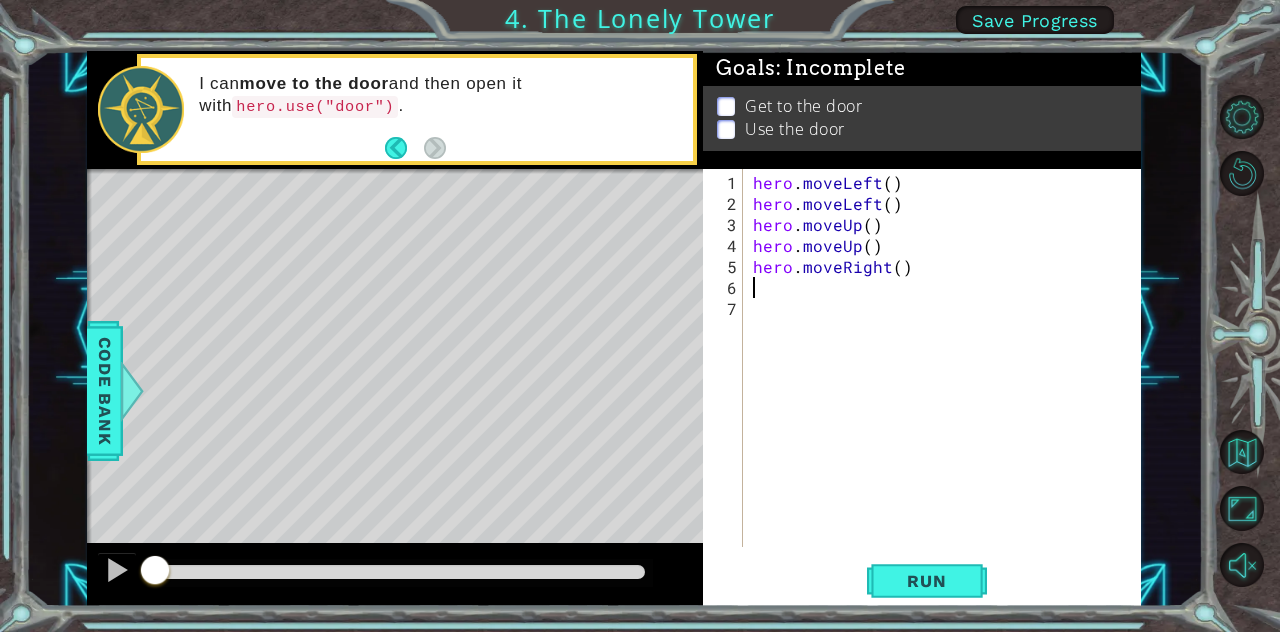 type on "ri" 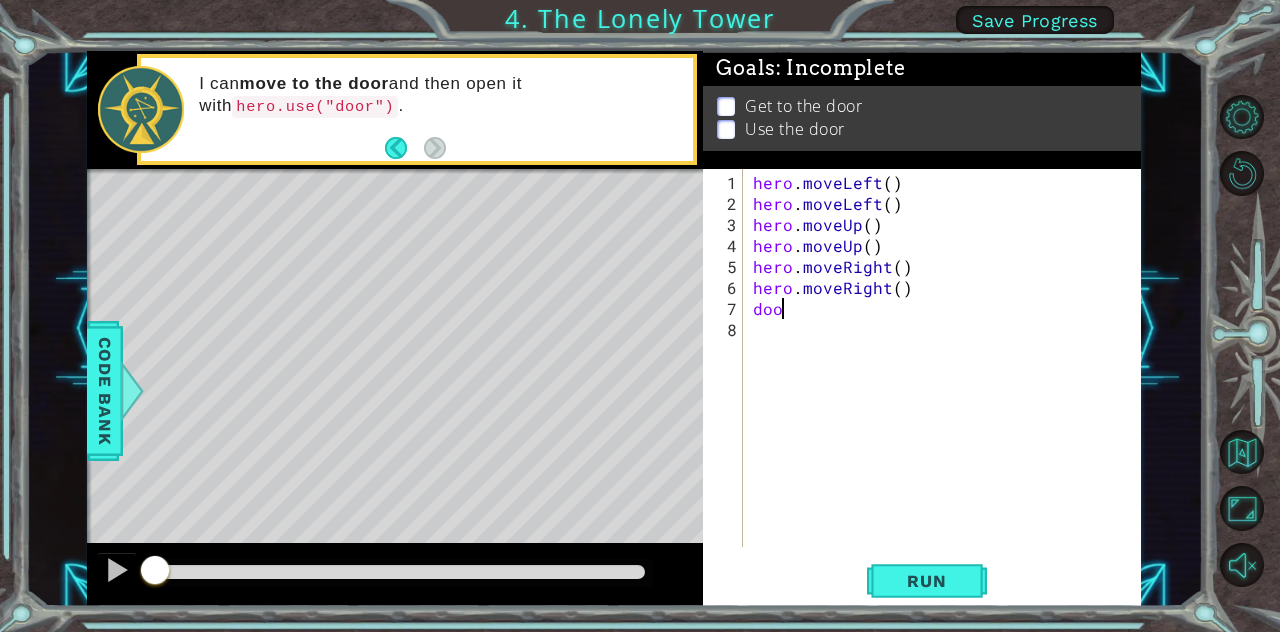 scroll, scrollTop: 0, scrollLeft: 0, axis: both 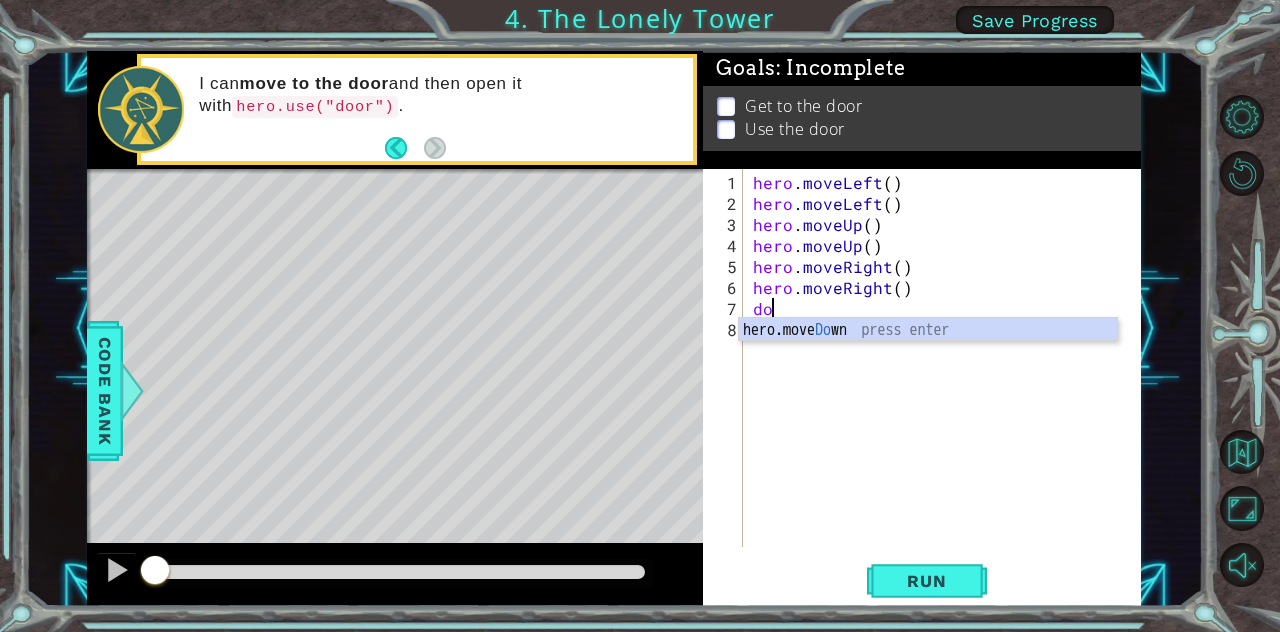 type on "d" 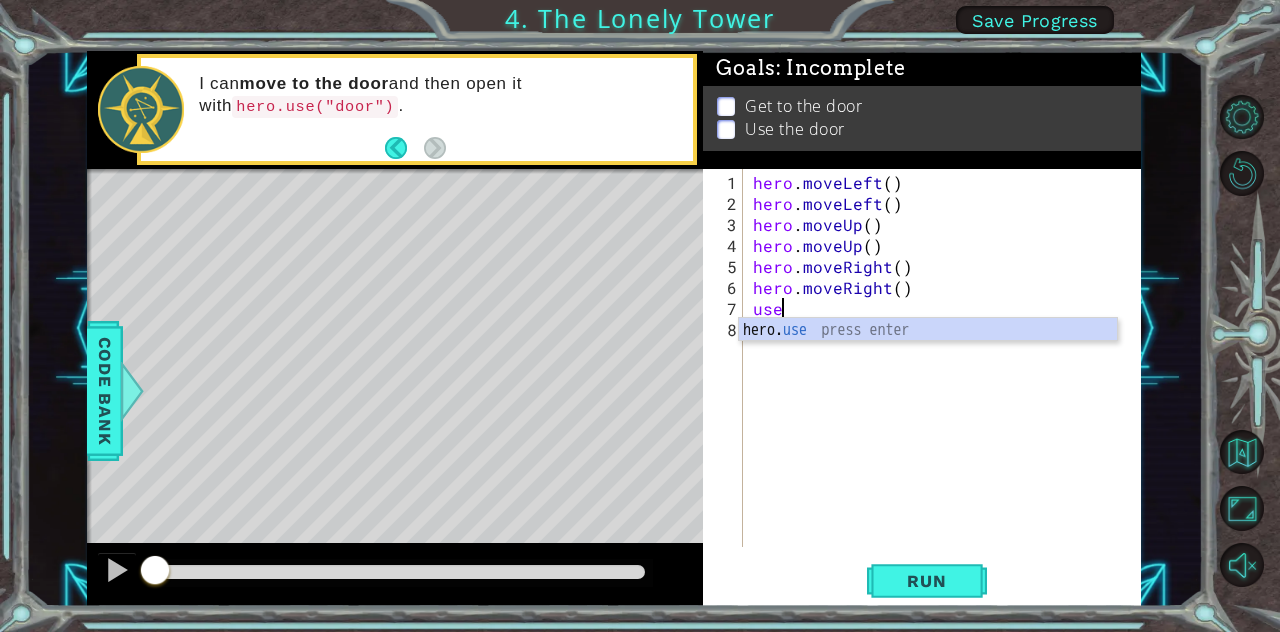 scroll, scrollTop: 0, scrollLeft: 0, axis: both 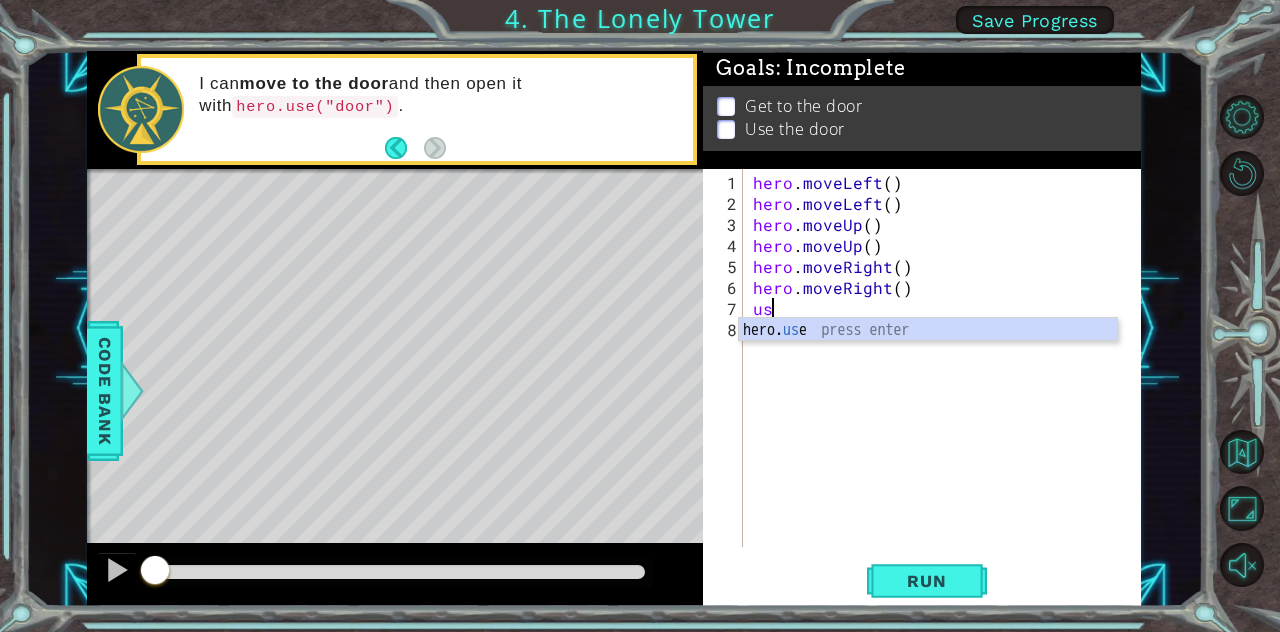 type on "u" 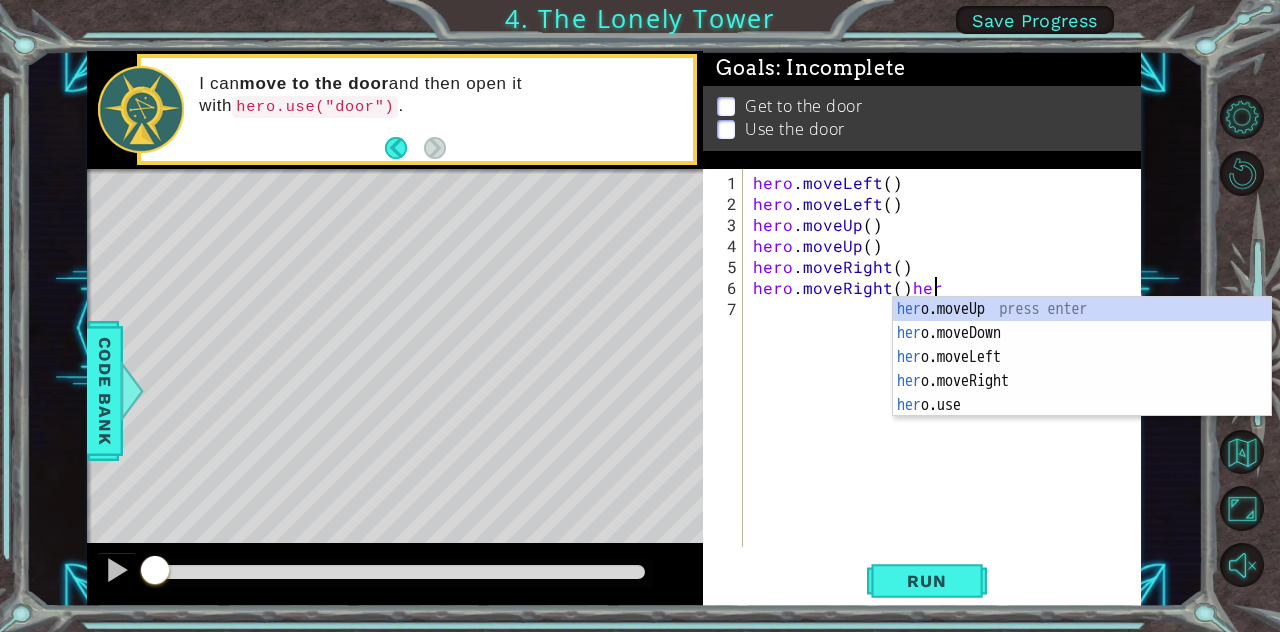 scroll, scrollTop: 0, scrollLeft: 10, axis: horizontal 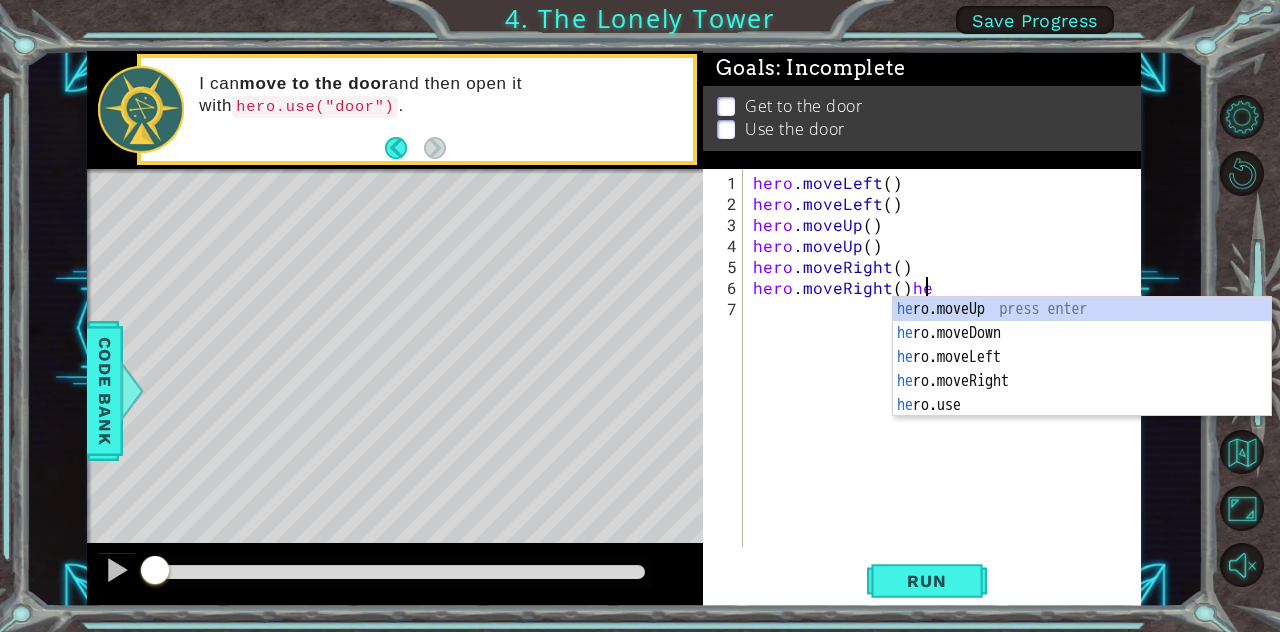 type on "hero.moveRight()" 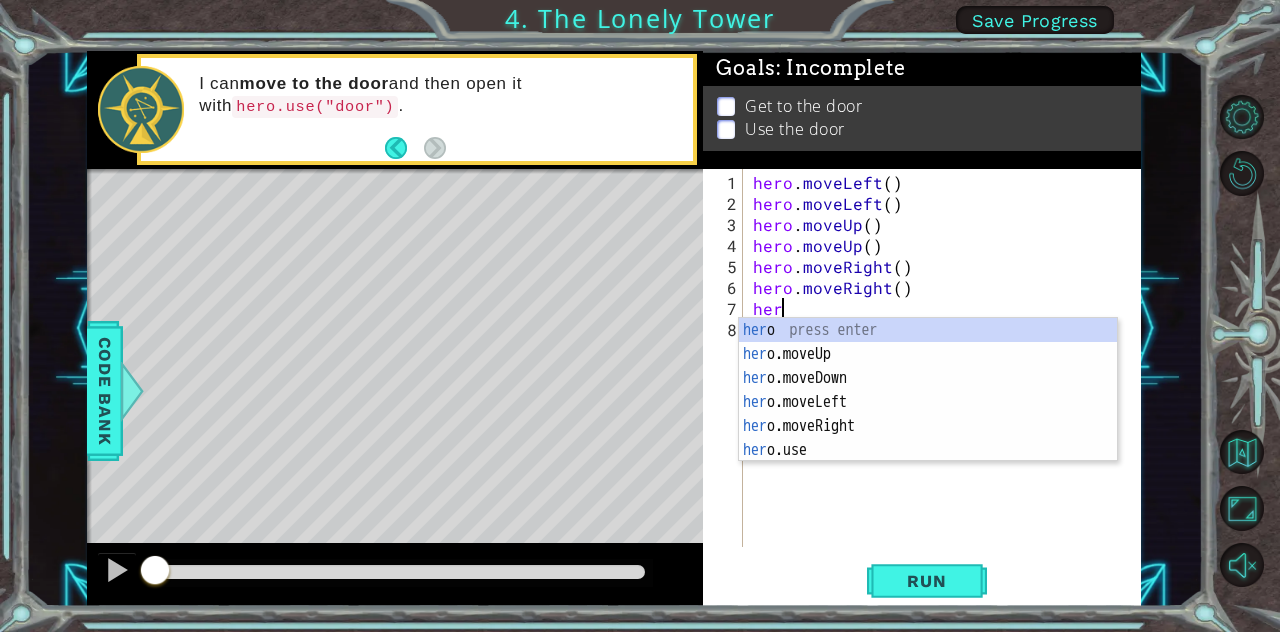 scroll, scrollTop: 0, scrollLeft: 0, axis: both 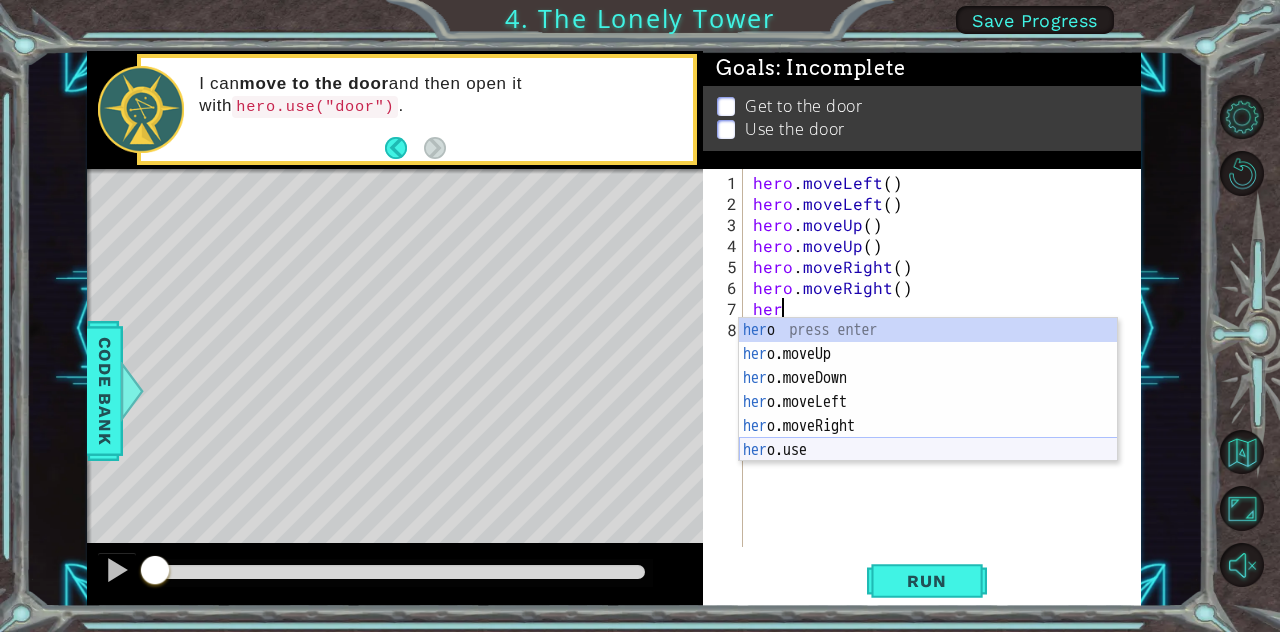 click on "her o press enter her o.moveUp press enter her o.moveDown press enter her o.moveLeft press enter her o.moveRight press enter her o.use press enter" at bounding box center (928, 414) 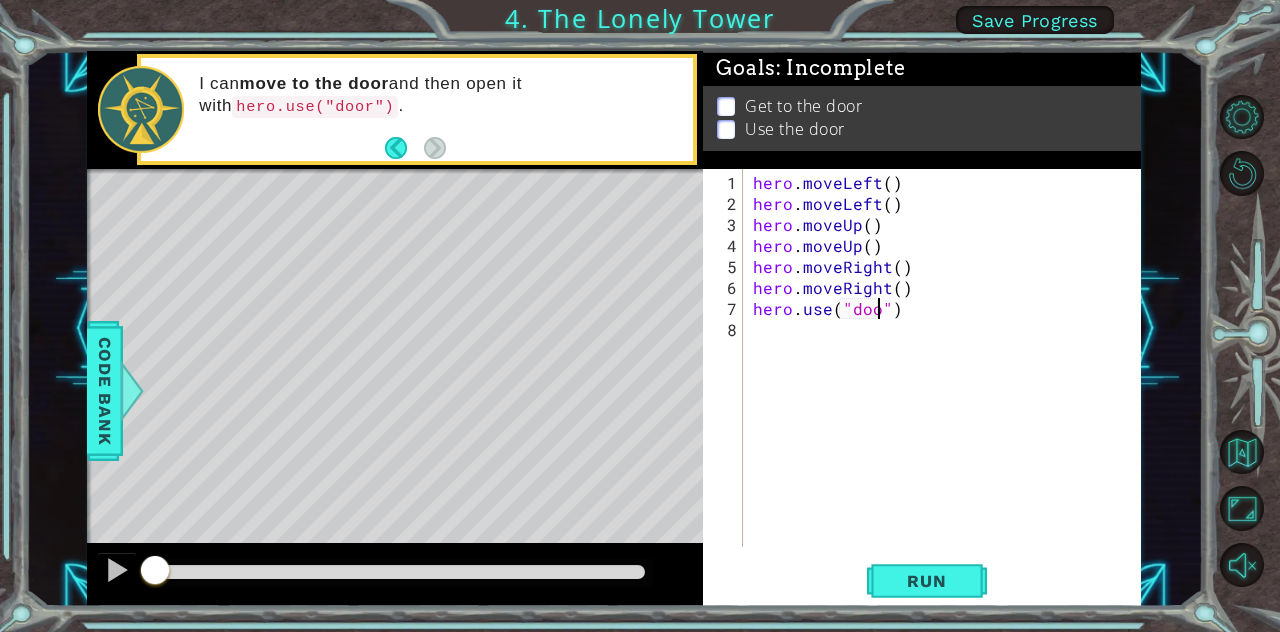 scroll, scrollTop: 0, scrollLeft: 8, axis: horizontal 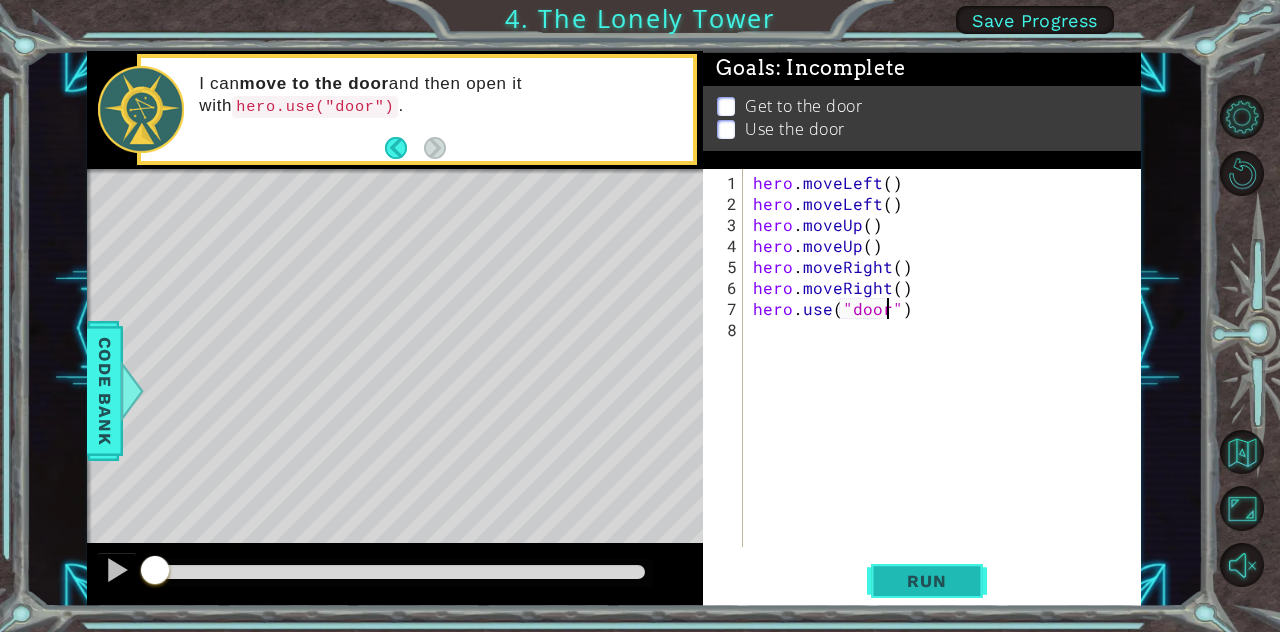 type on "hero.use("door")" 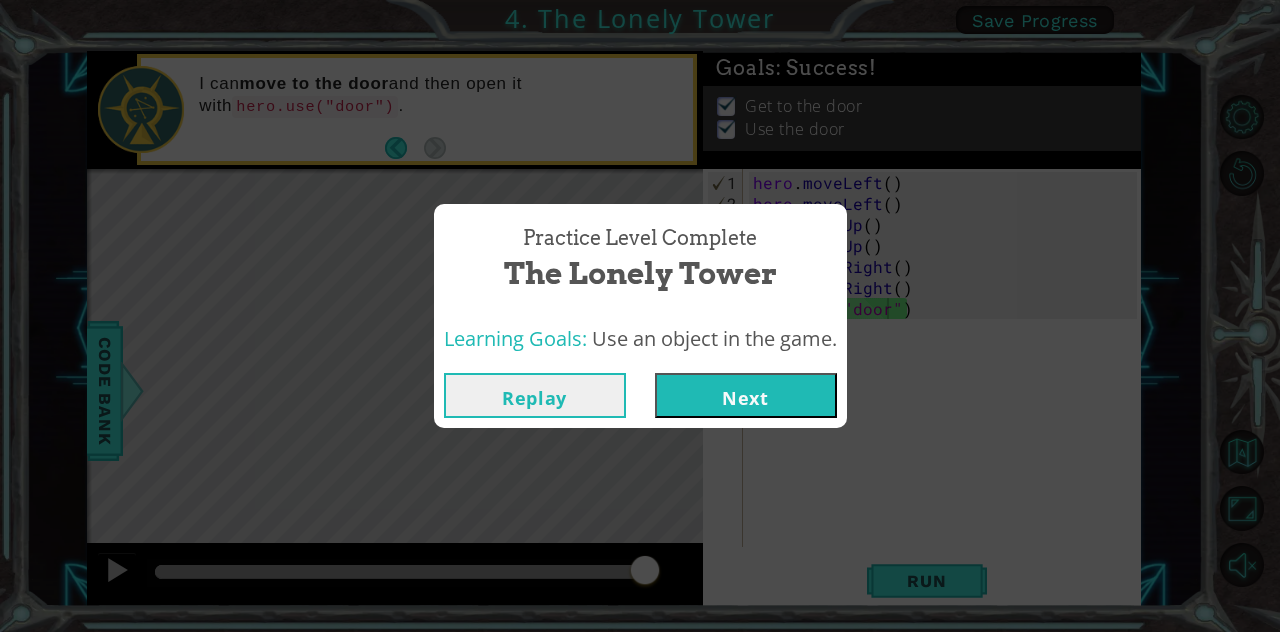 click on "Next" at bounding box center [746, 395] 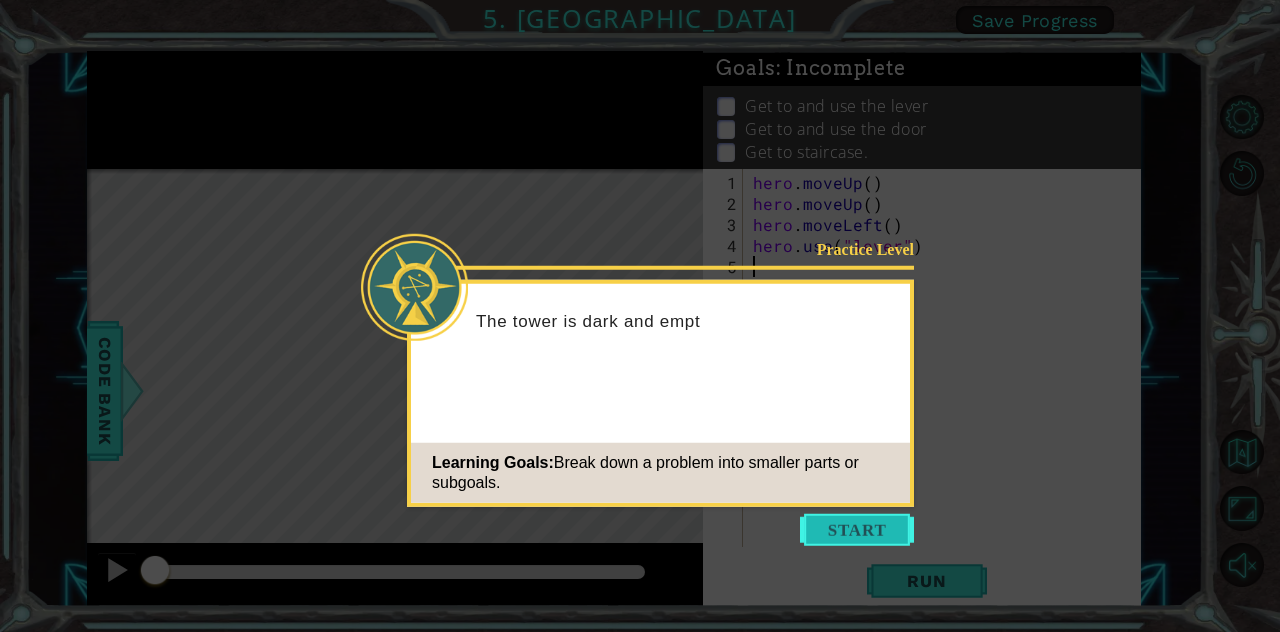 click at bounding box center (857, 530) 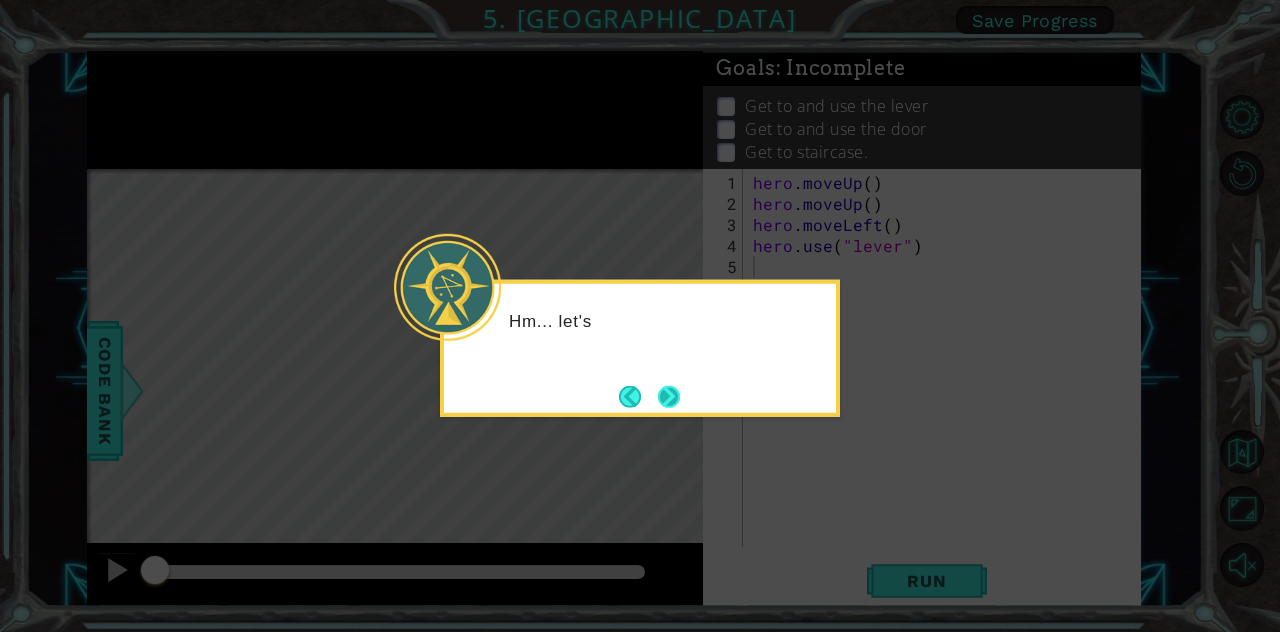 click at bounding box center (669, 396) 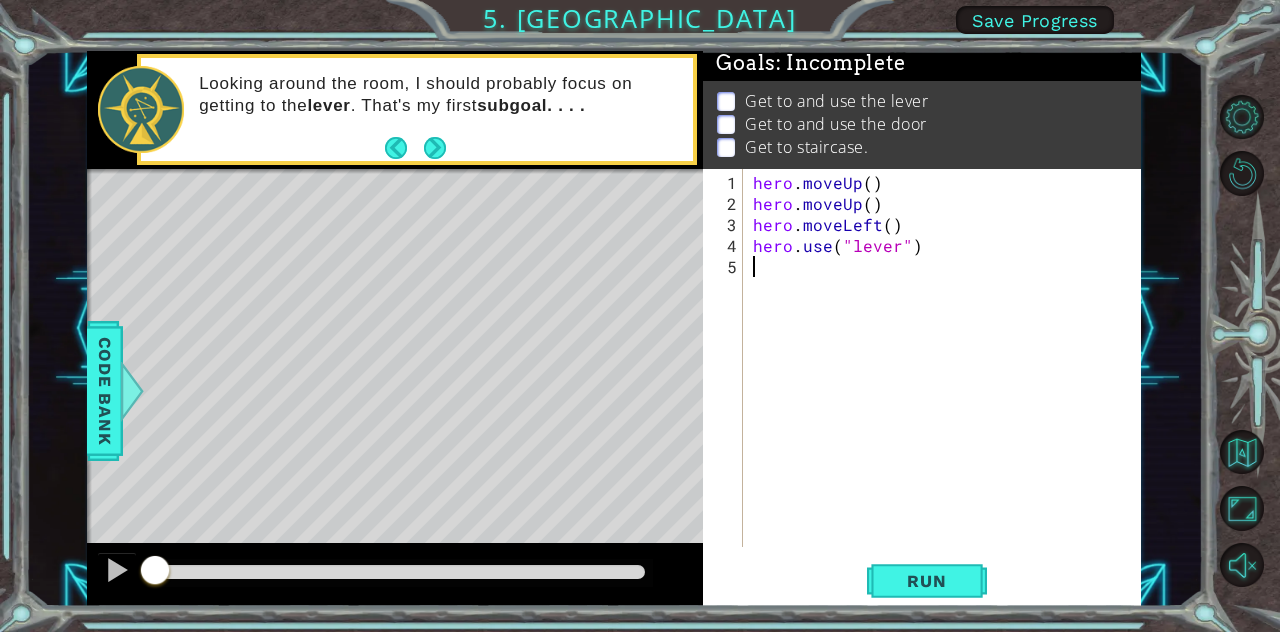 scroll, scrollTop: 30, scrollLeft: 0, axis: vertical 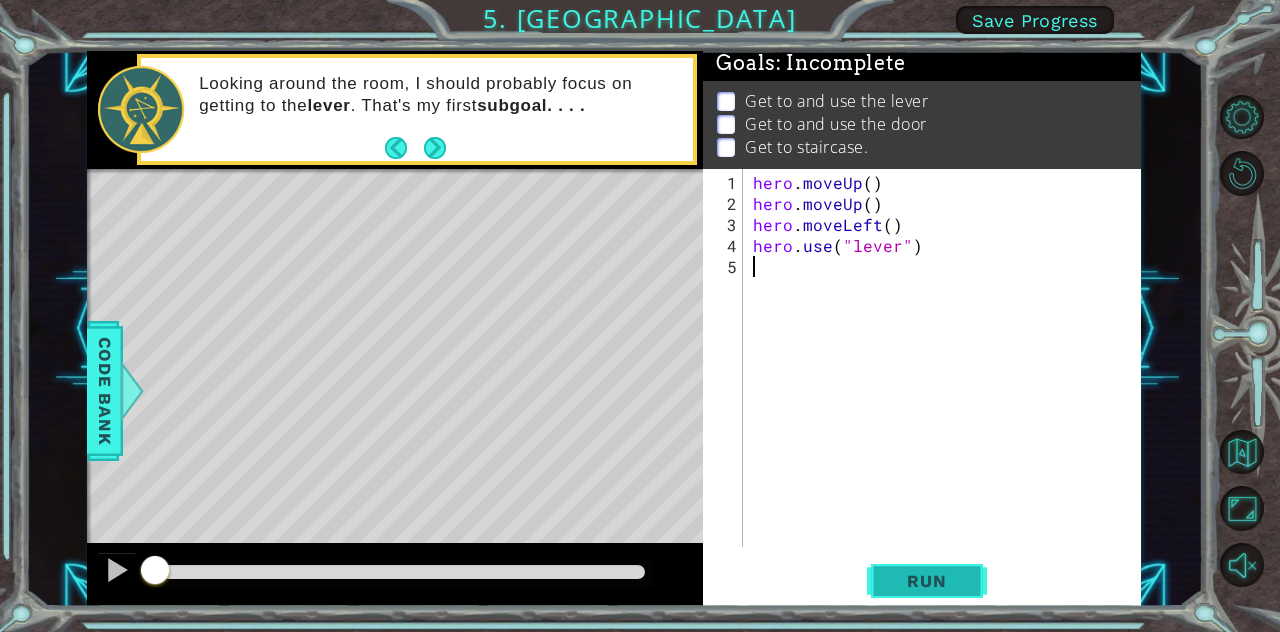 click on "Run" at bounding box center (927, 581) 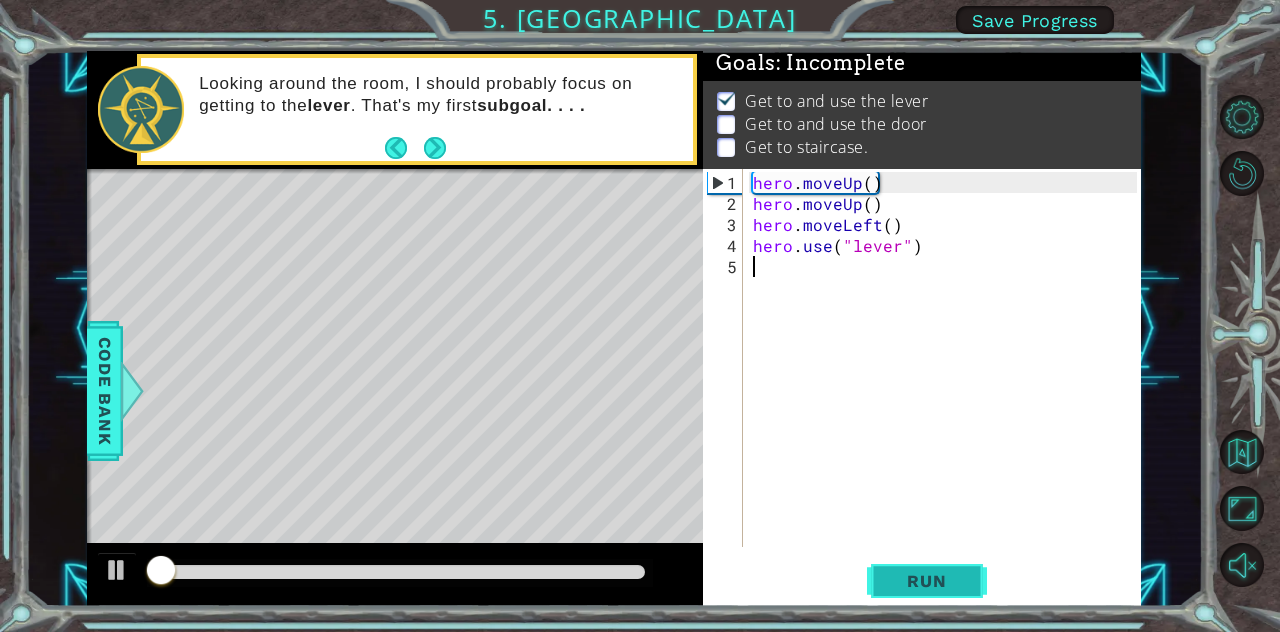 scroll, scrollTop: 15, scrollLeft: 0, axis: vertical 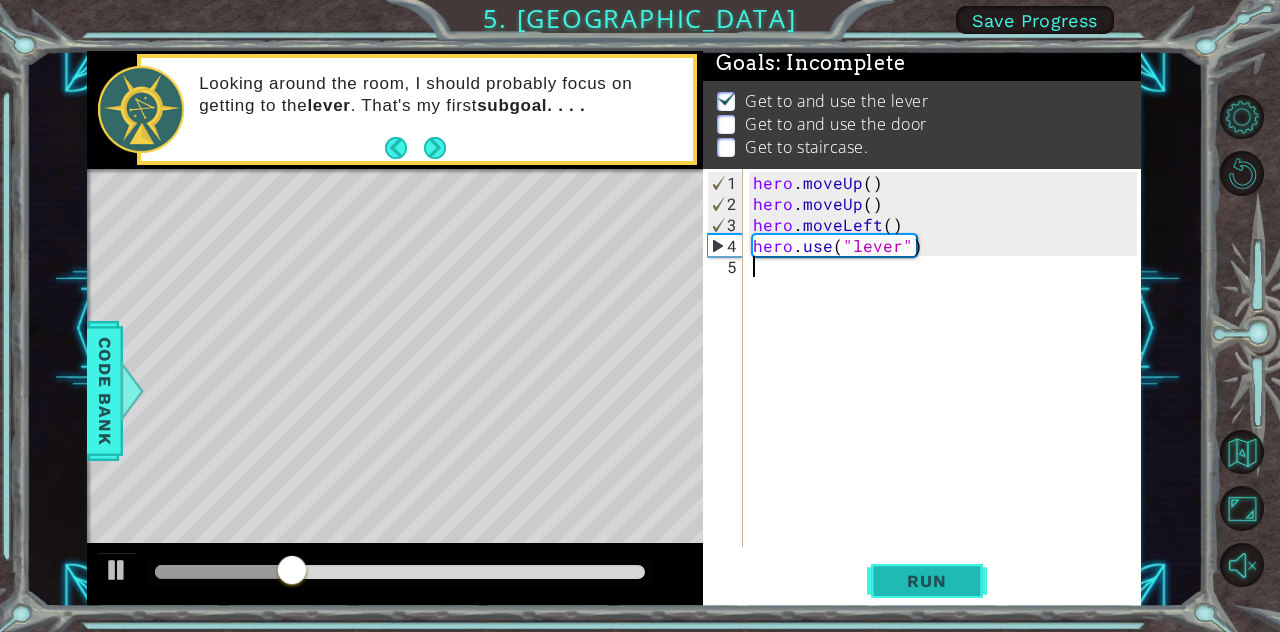 click on "Run" at bounding box center (927, 581) 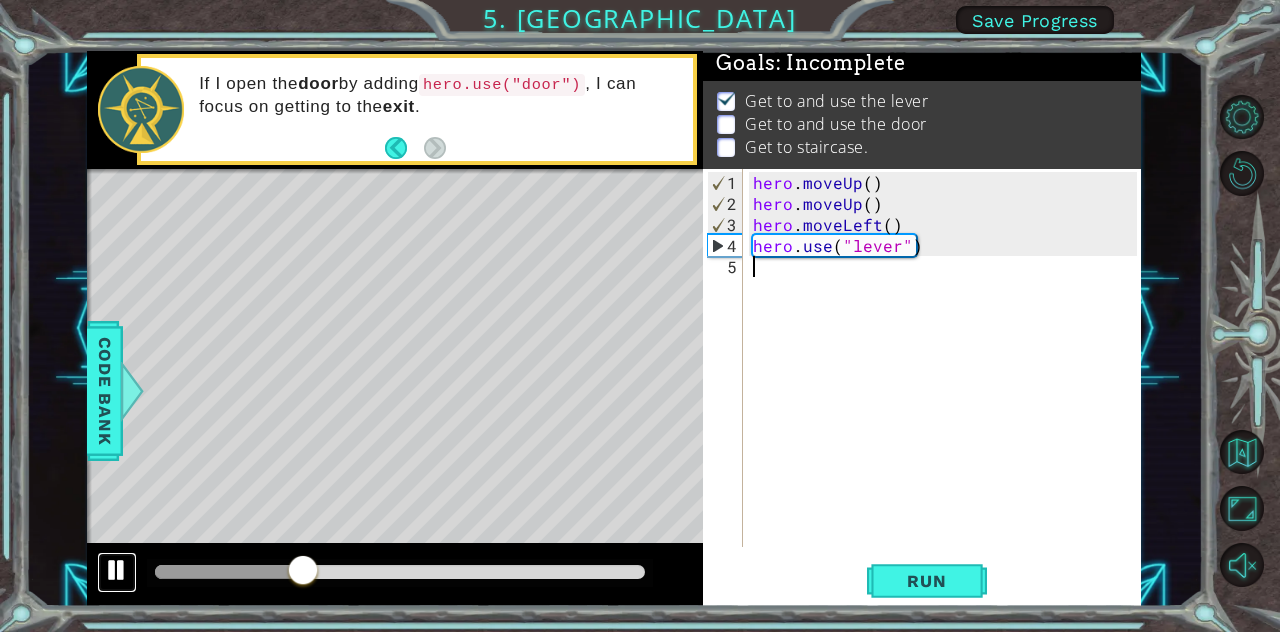 click at bounding box center (117, 570) 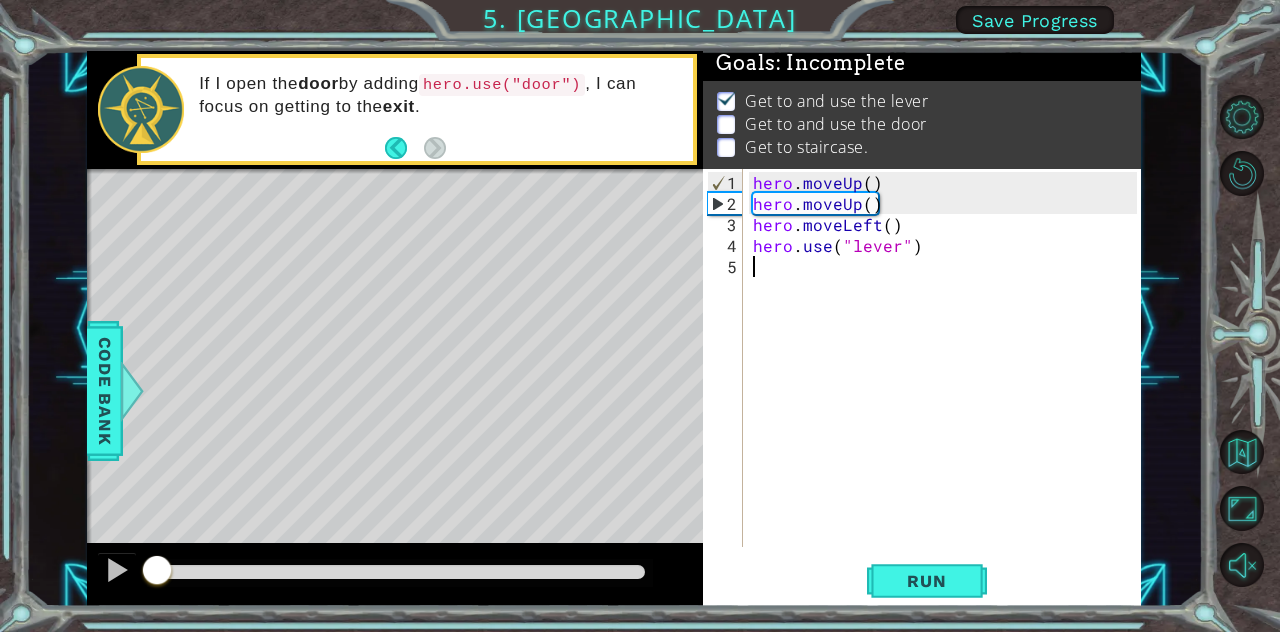 drag, startPoint x: 304, startPoint y: 570, endPoint x: 92, endPoint y: 632, distance: 220.88005 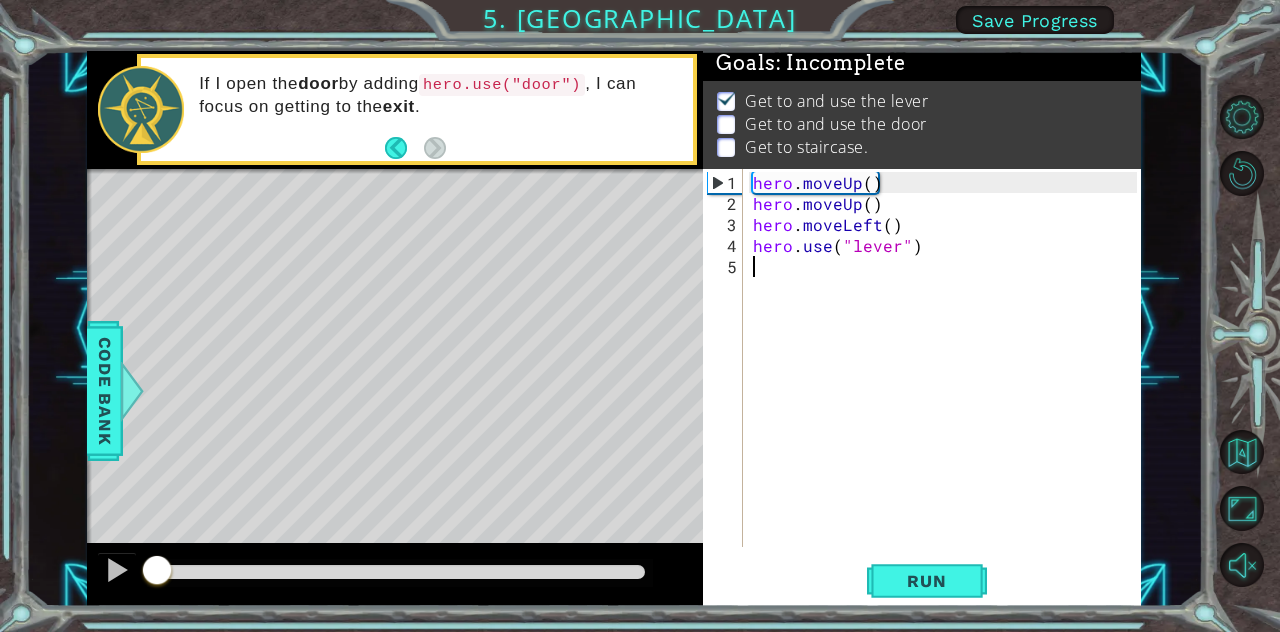 type on "r" 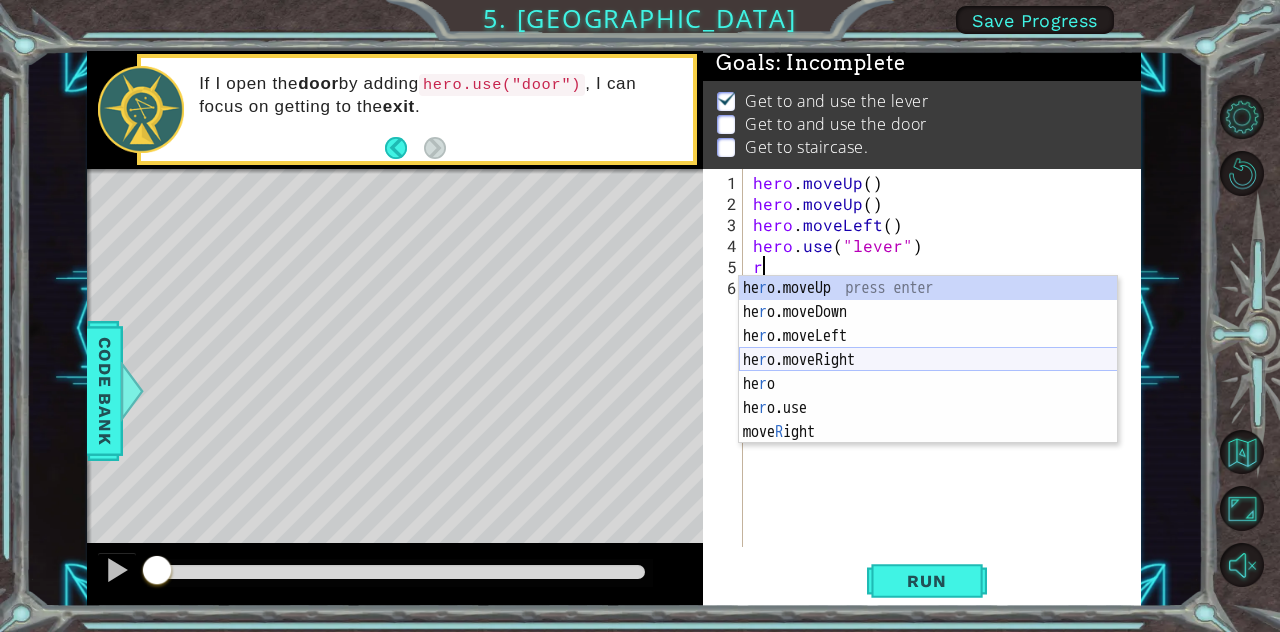 click on "he r o.moveUp press enter he r o.moveDown press enter he r o.moveLeft press enter he r o.moveRight press enter he r o press enter he r o.use press enter move R ight press enter" at bounding box center (928, 384) 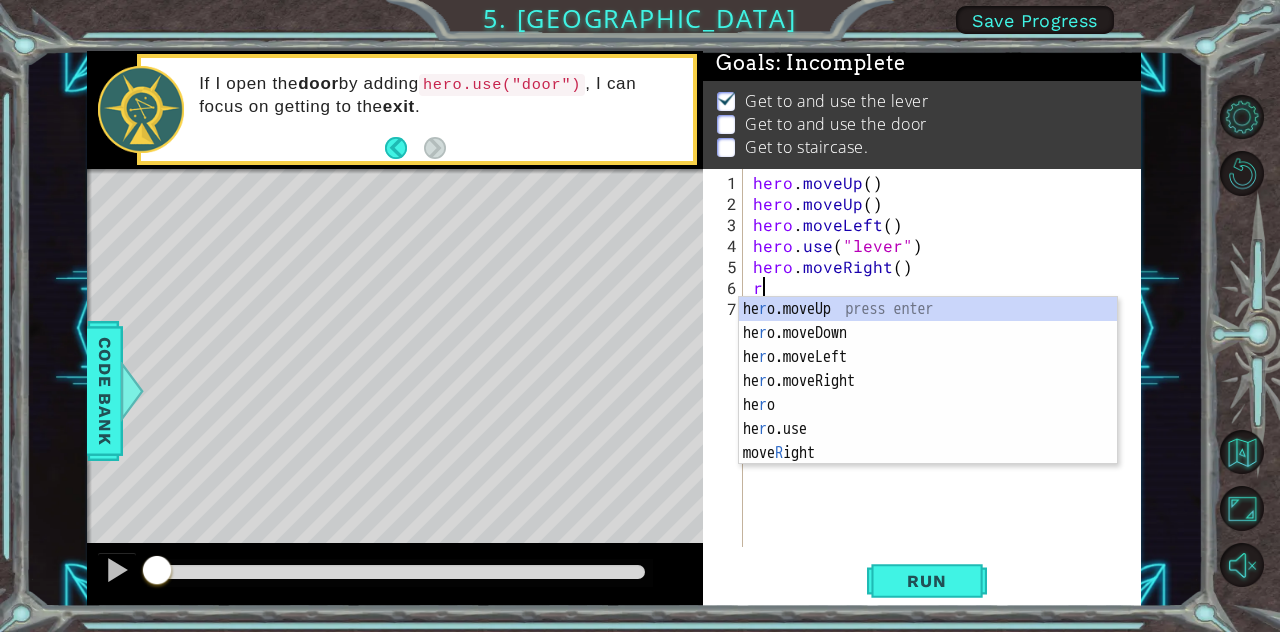 type on "r" 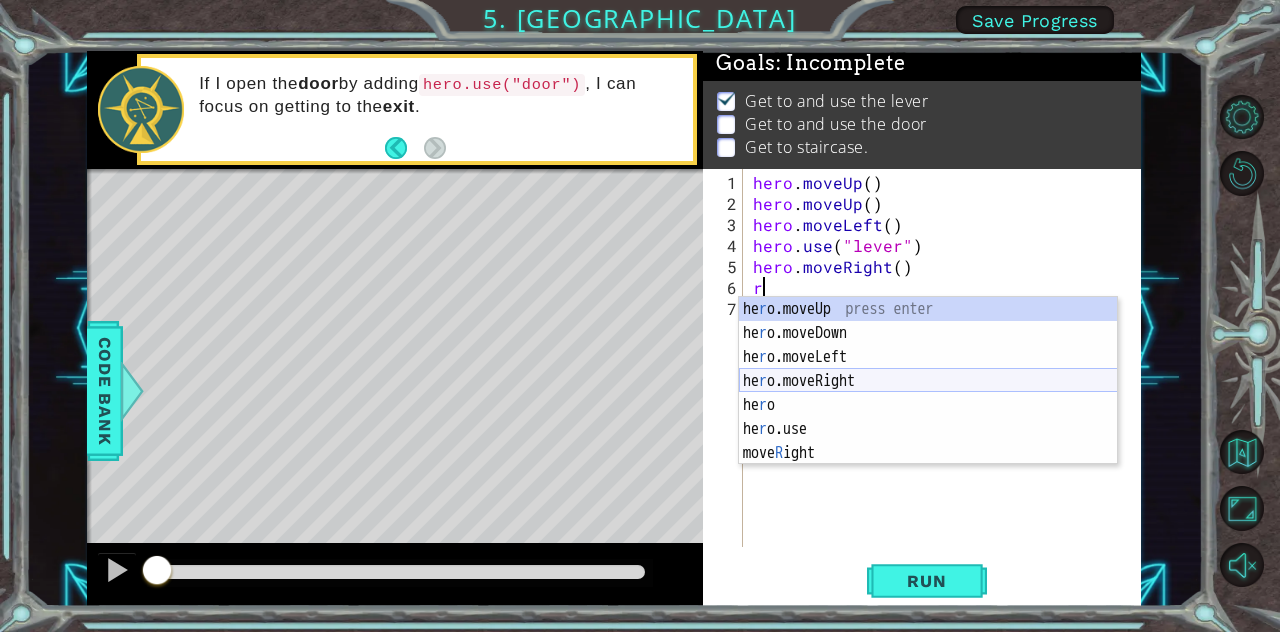 click on "he r o.moveUp press enter he r o.moveDown press enter he r o.moveLeft press enter he r o.moveRight press enter he r o press enter he r o.use press enter move R ight press enter" at bounding box center (928, 405) 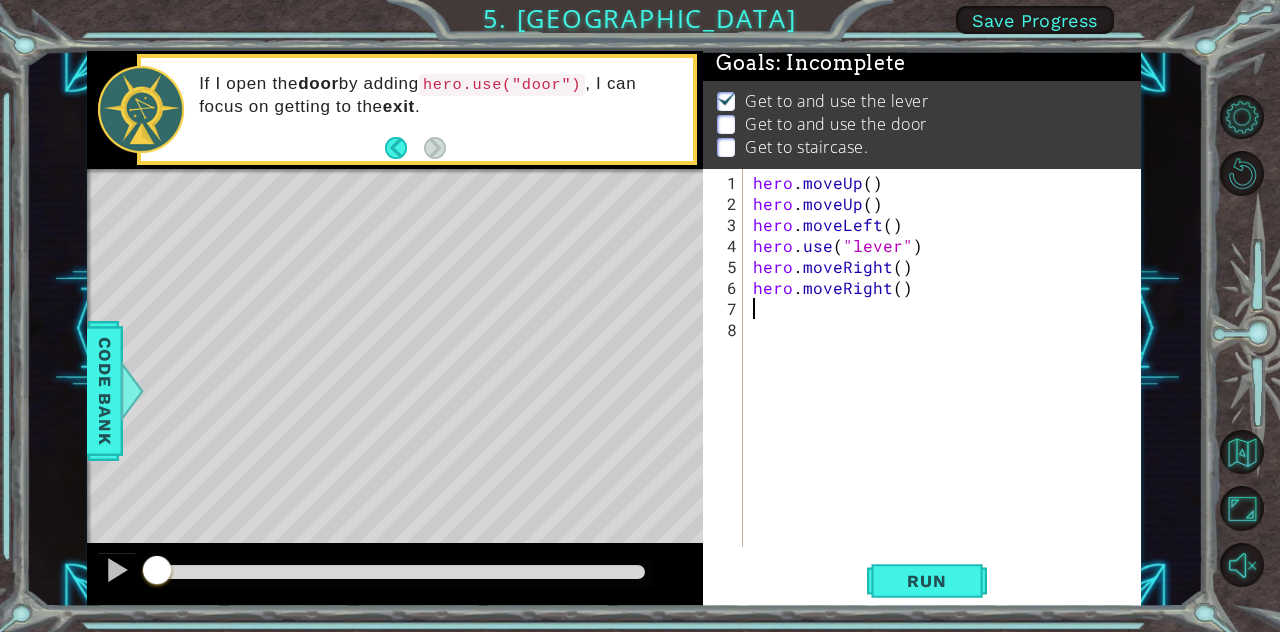 type on "r" 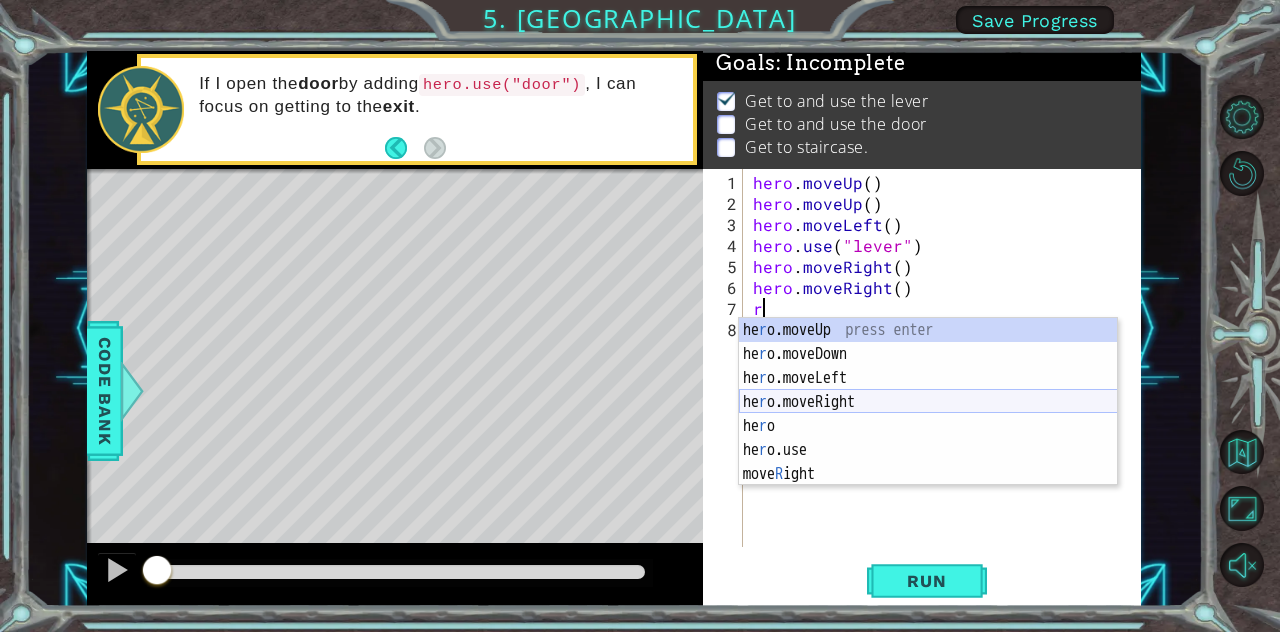 click on "he r o.moveUp press enter he r o.moveDown press enter he r o.moveLeft press enter he r o.moveRight press enter he r o press enter he r o.use press enter move R ight press enter" at bounding box center [928, 426] 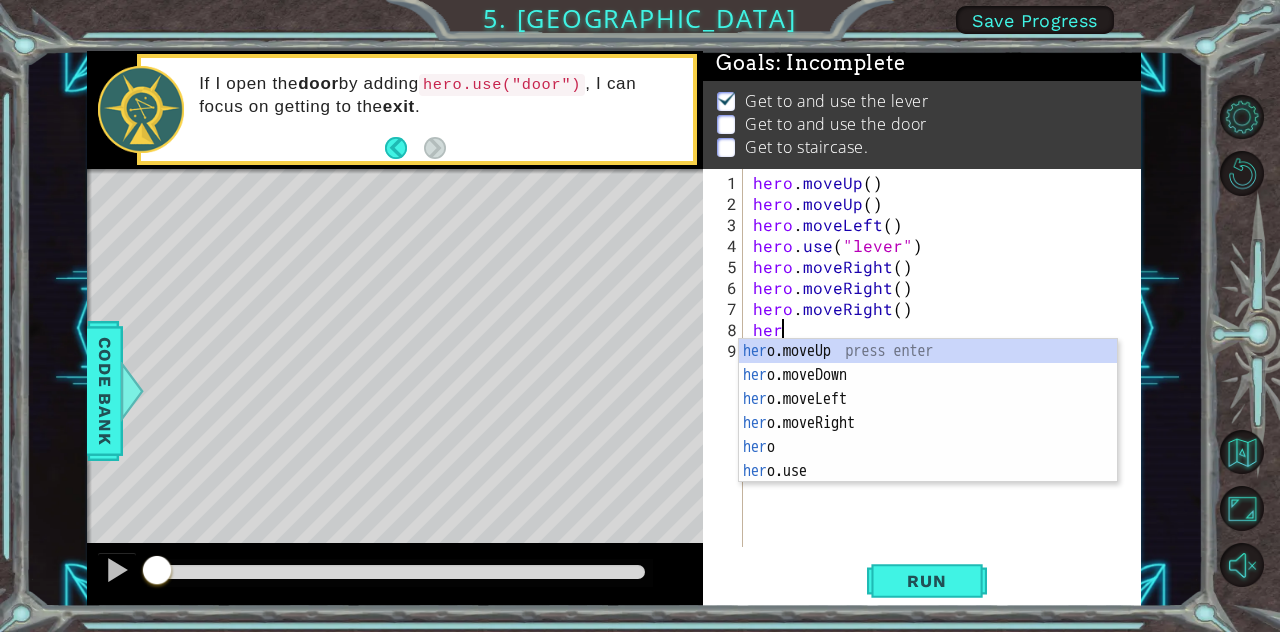 scroll, scrollTop: 0, scrollLeft: 0, axis: both 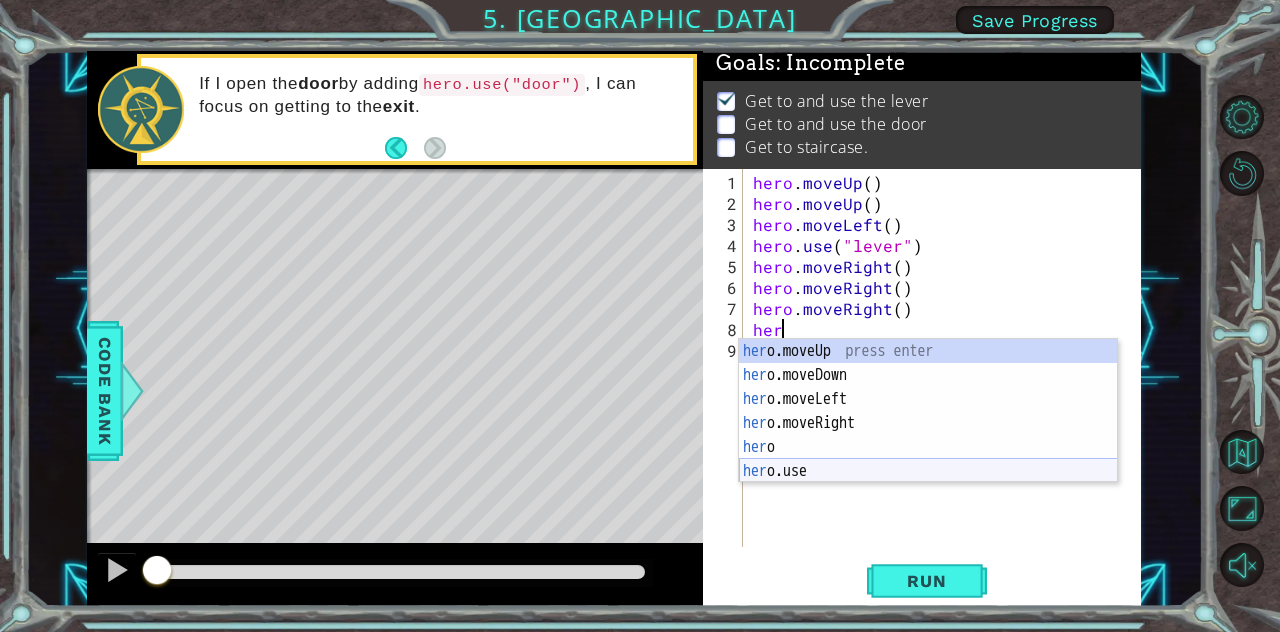 click on "her o.moveUp press enter her o.moveDown press enter her o.moveLeft press enter her o.moveRight press enter her o press enter her o.use press enter" at bounding box center [928, 435] 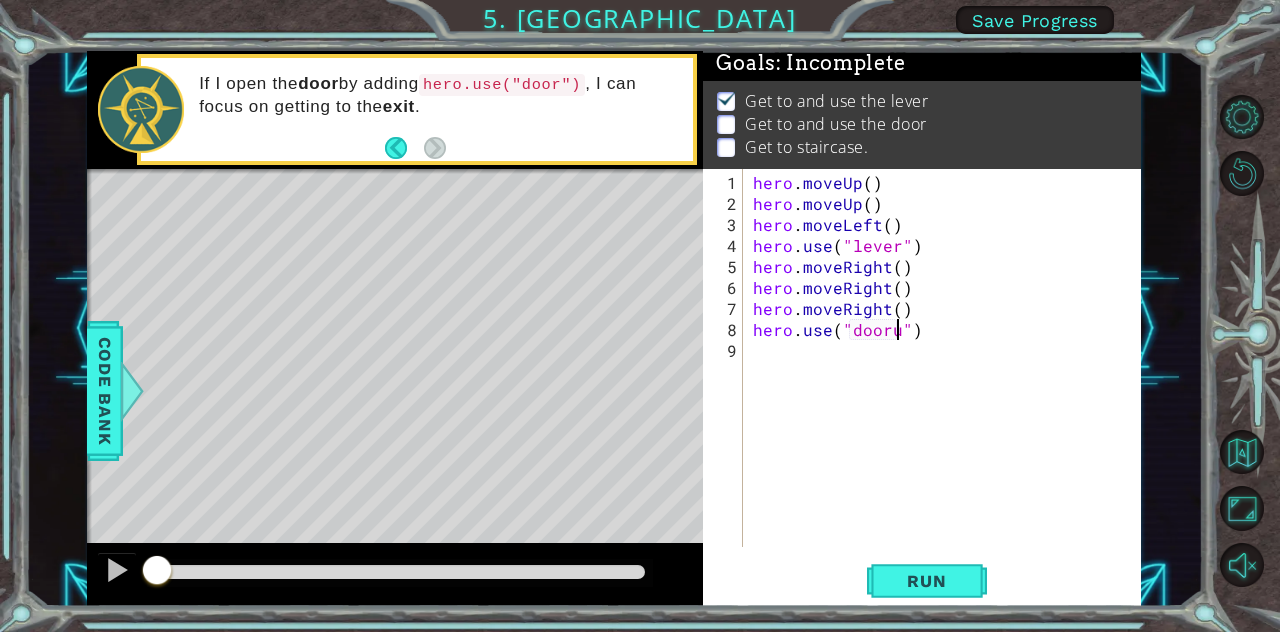 scroll, scrollTop: 0, scrollLeft: 9, axis: horizontal 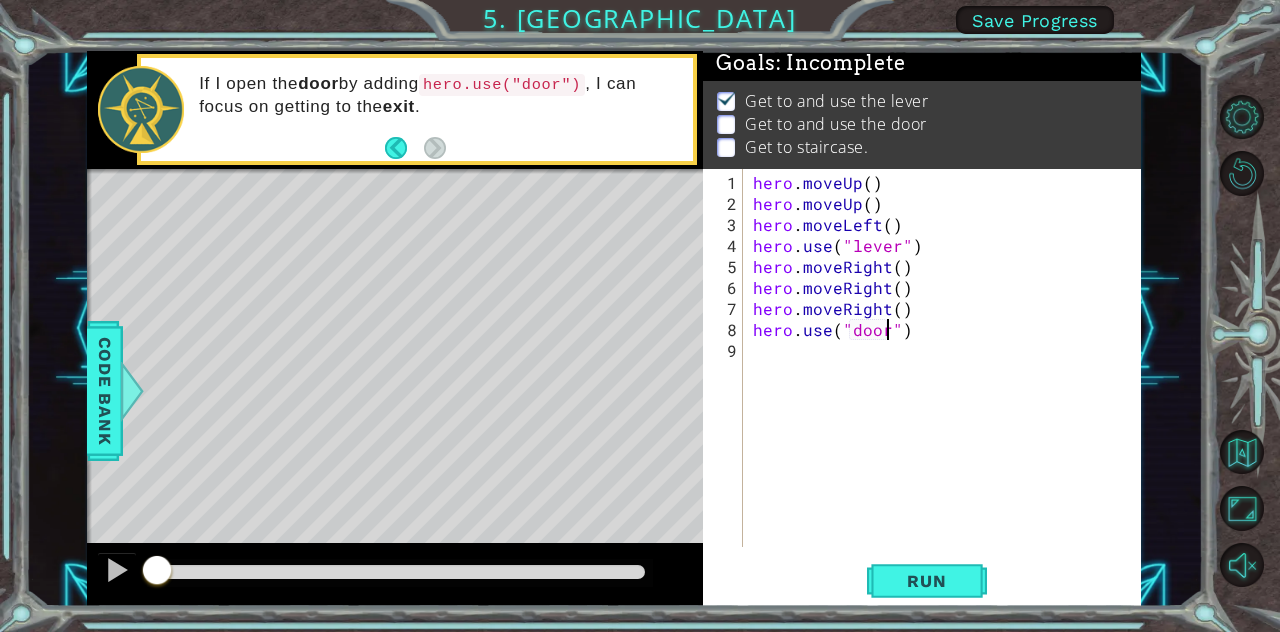 click on "hero . moveUp ( ) hero . moveUp ( ) hero . moveLeft ( ) hero . use ( "lever" ) hero . moveRight ( ) hero . moveRight ( ) hero . moveRight ( ) hero . use ( "door" )" at bounding box center (948, 382) 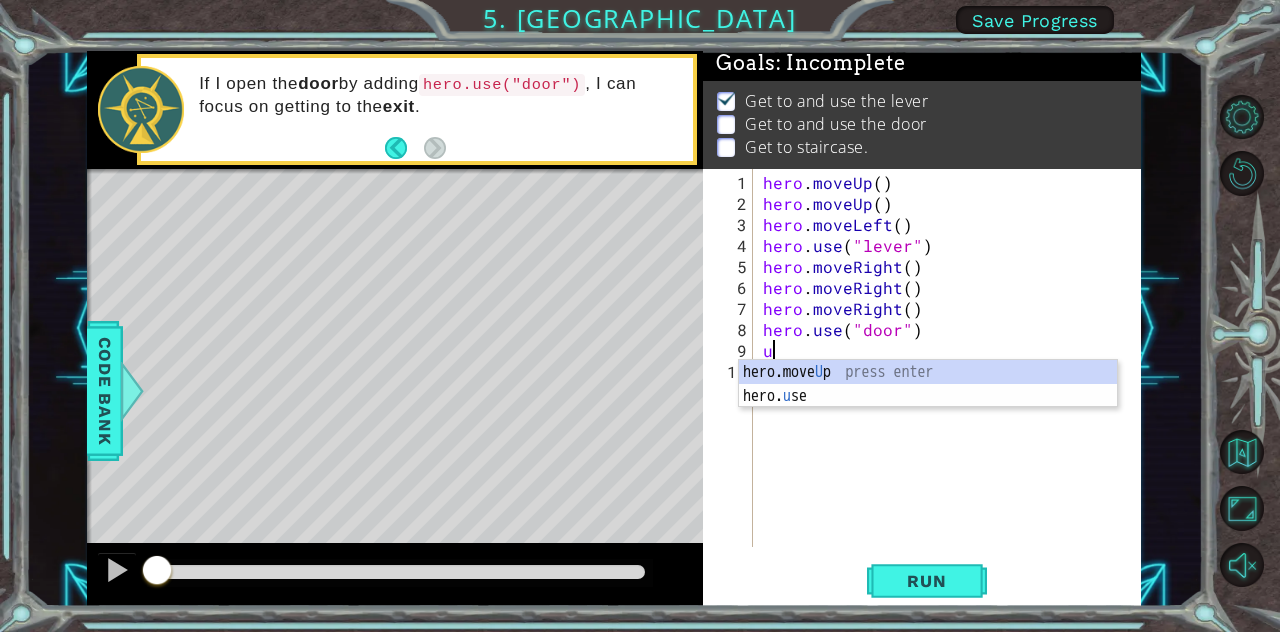type on "up" 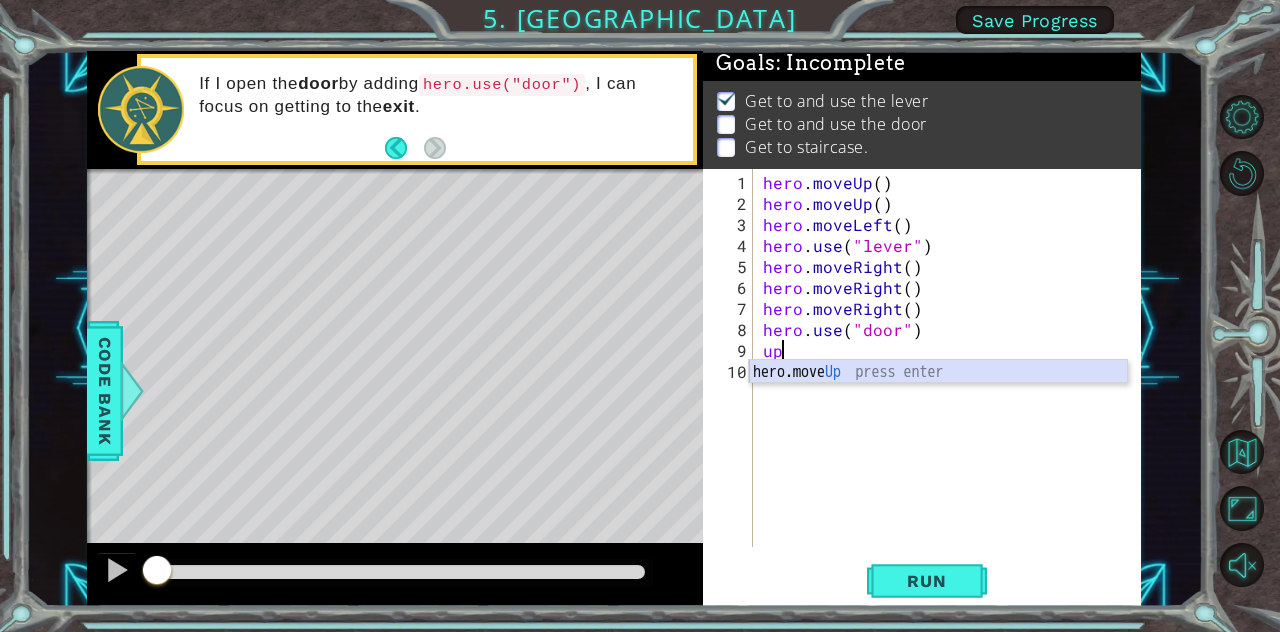 click on "hero.move Up press enter" at bounding box center (938, 396) 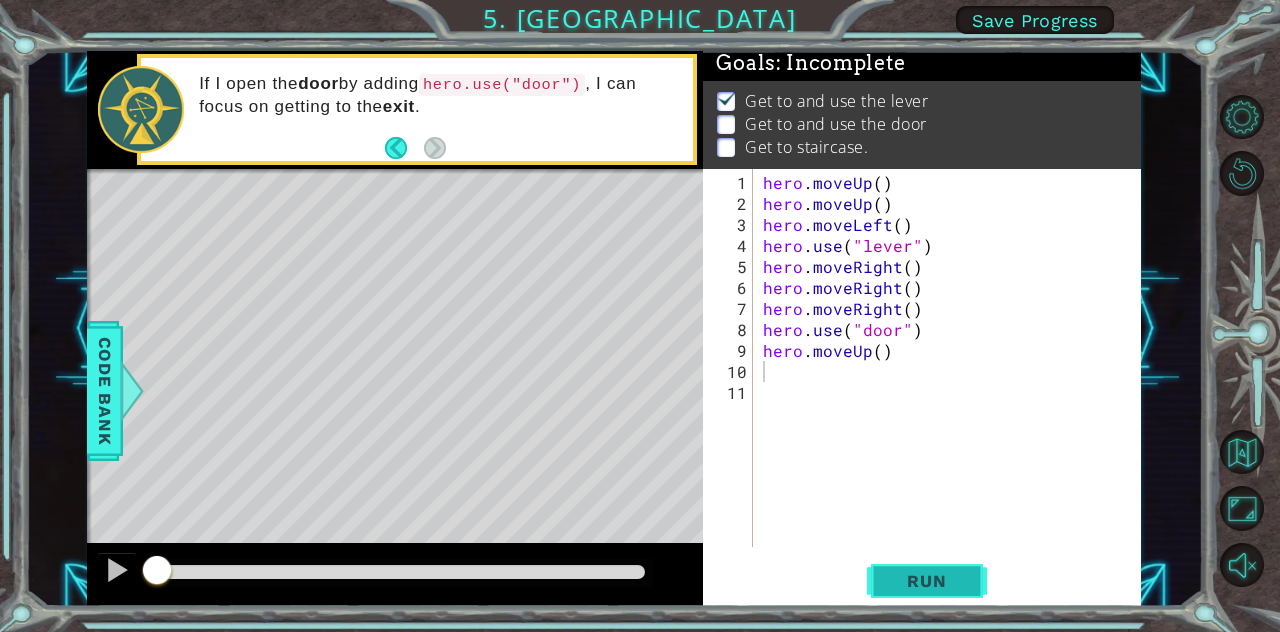 click on "Run" at bounding box center (927, 581) 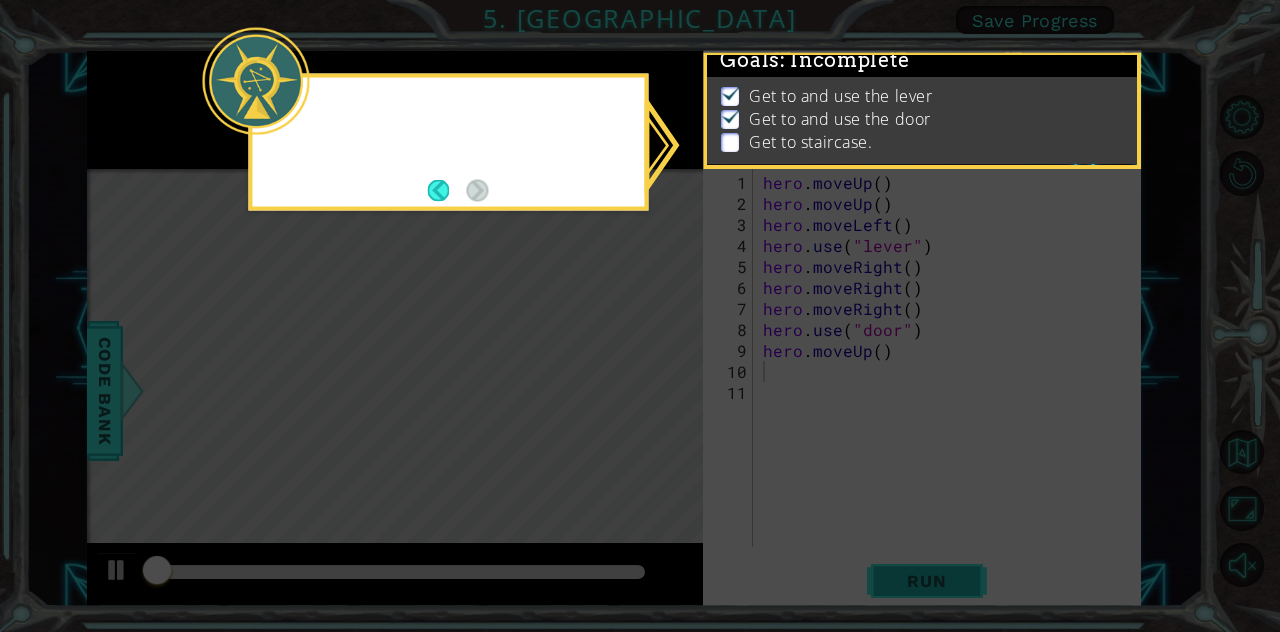 scroll, scrollTop: 15, scrollLeft: 0, axis: vertical 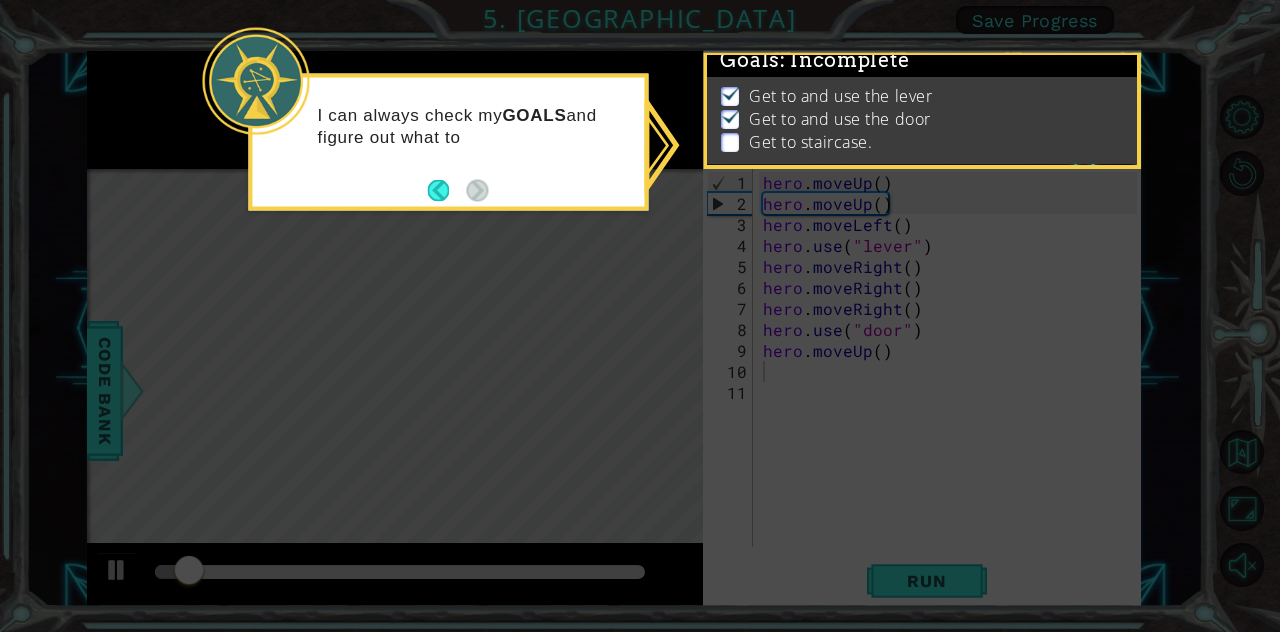click at bounding box center (457, 190) 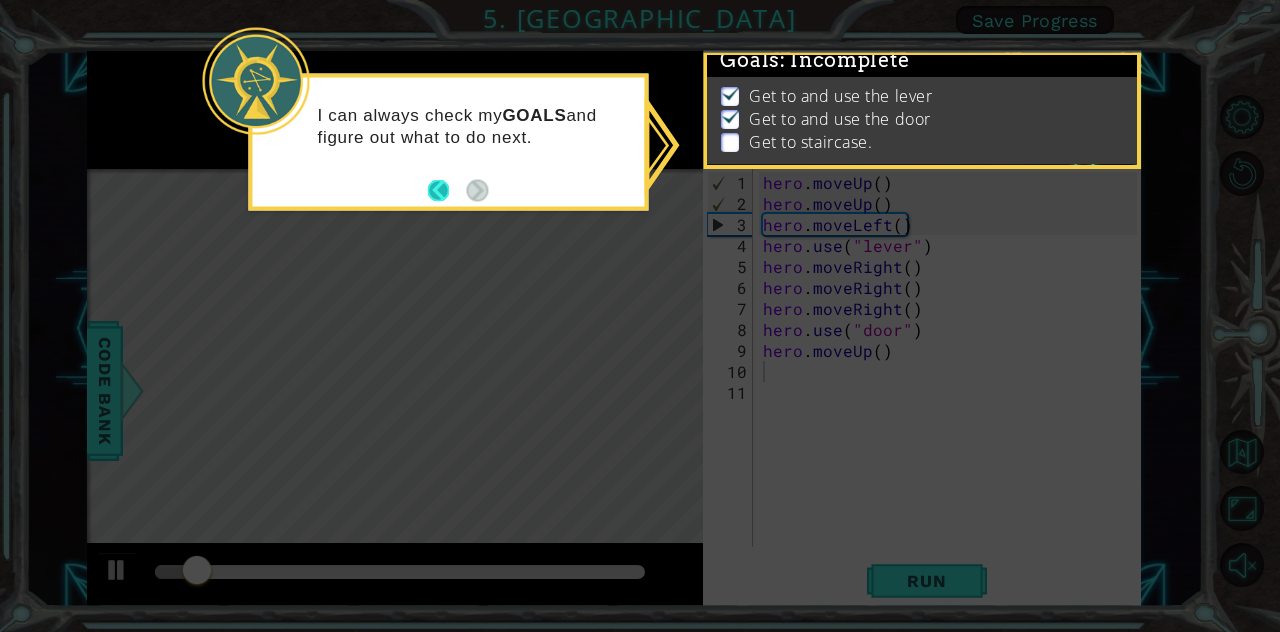 click at bounding box center [446, 190] 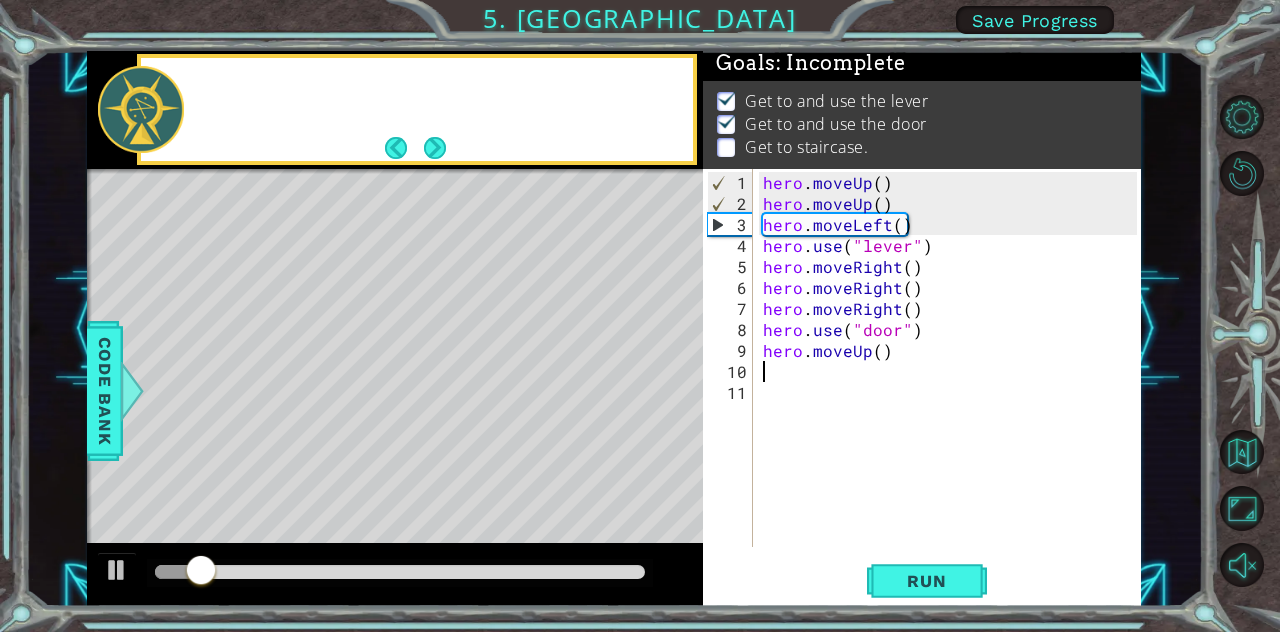 scroll, scrollTop: 12, scrollLeft: 0, axis: vertical 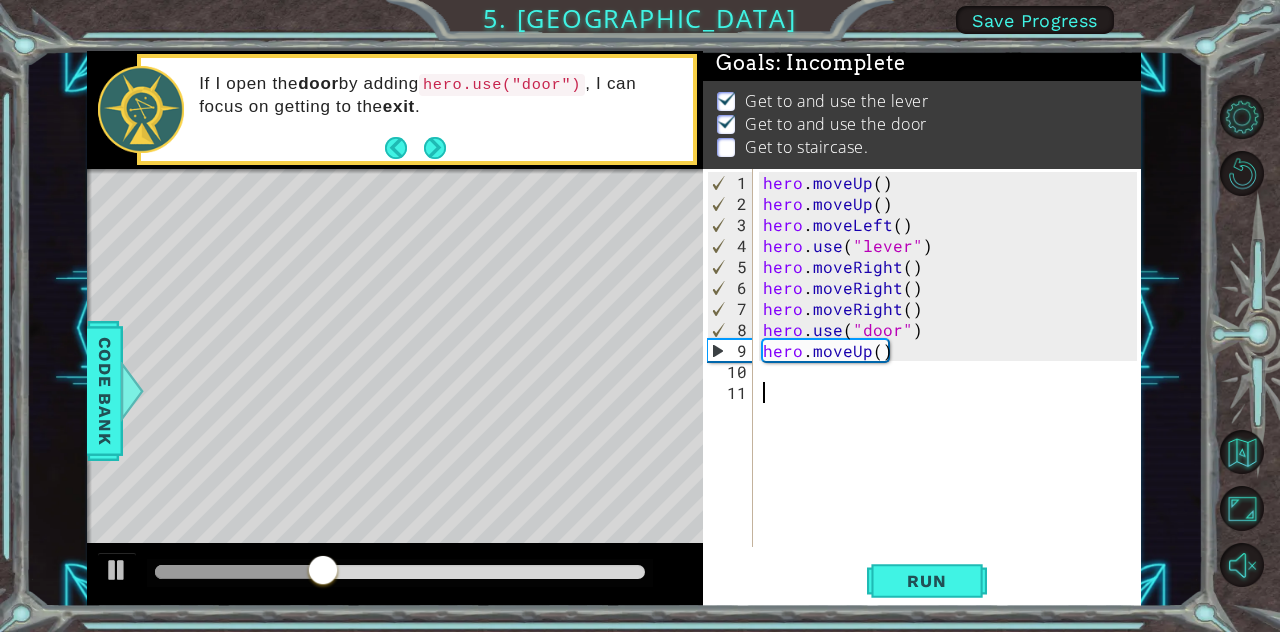 click on "hero . moveUp ( ) hero . moveUp ( ) hero . moveLeft ( ) hero . use ( "lever" ) hero . moveRight ( ) hero . moveRight ( ) hero . moveRight ( ) hero . use ( "door" ) hero . moveUp ( )" at bounding box center (953, 382) 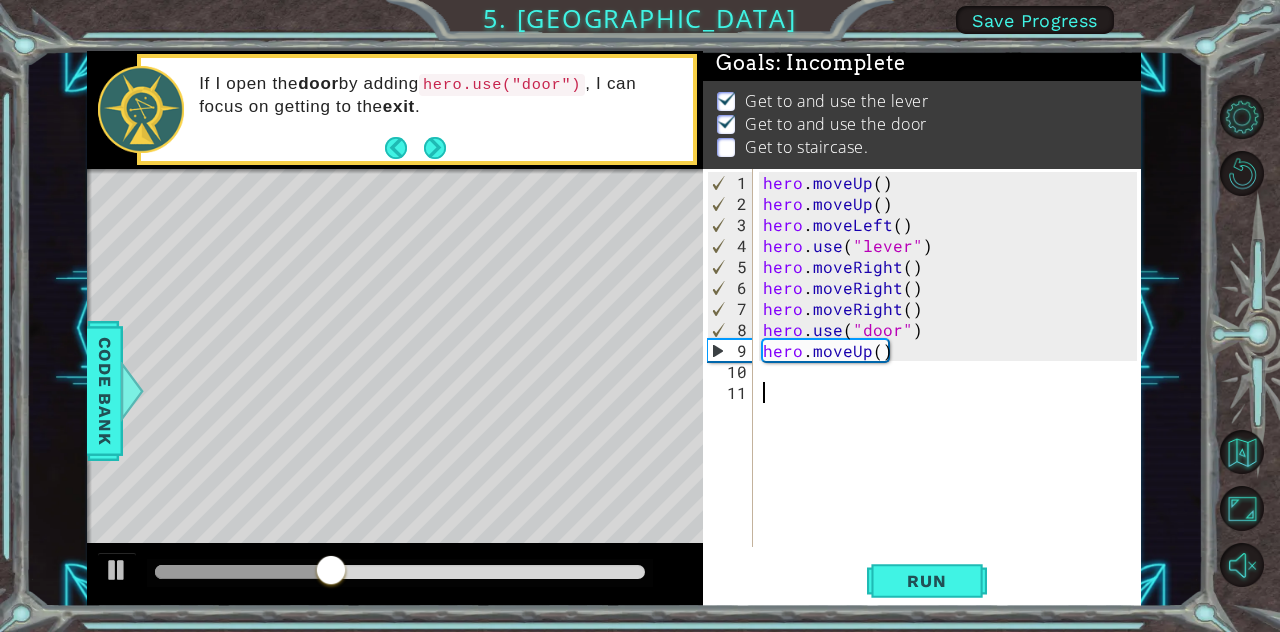 click on "hero . moveUp ( ) hero . moveUp ( ) hero . moveLeft ( ) hero . use ( "lever" ) hero . moveRight ( ) hero . moveRight ( ) hero . moveRight ( ) hero . use ( "door" ) hero . moveUp ( )" at bounding box center (953, 382) 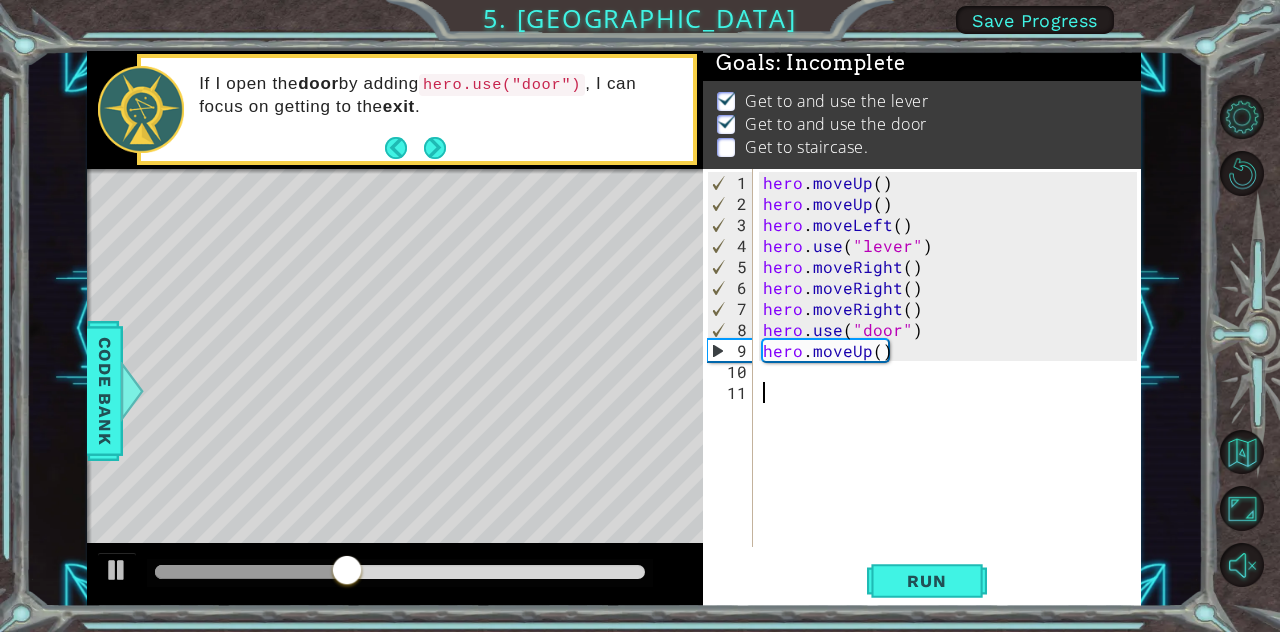click on "hero . moveUp ( ) hero . moveUp ( ) hero . moveLeft ( ) hero . use ( "lever" ) hero . moveRight ( ) hero . moveRight ( ) hero . moveRight ( ) hero . use ( "door" ) hero . moveUp ( )" at bounding box center (953, 382) 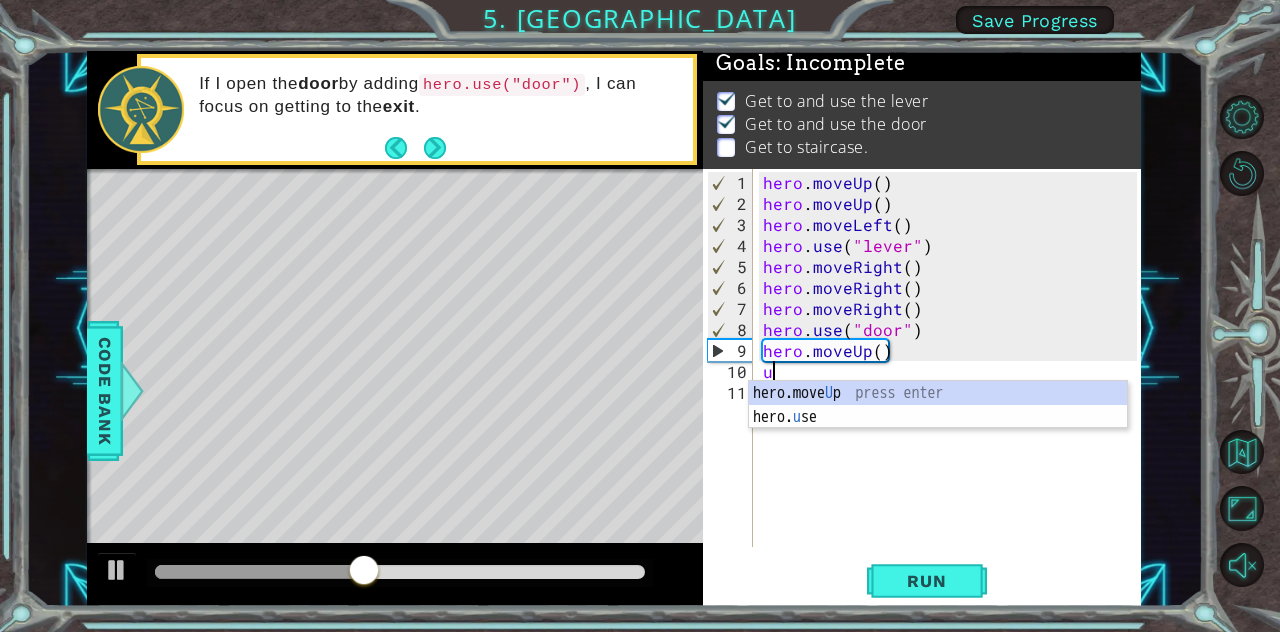 type on "up" 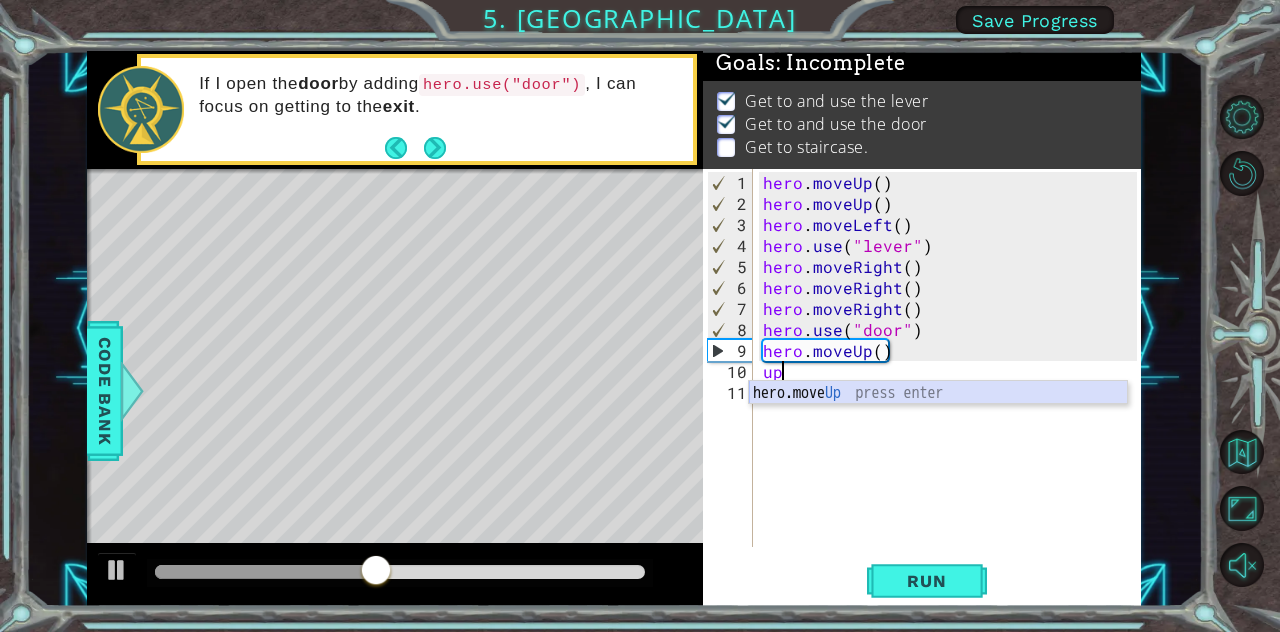 click on "hero.move Up press enter" at bounding box center [938, 417] 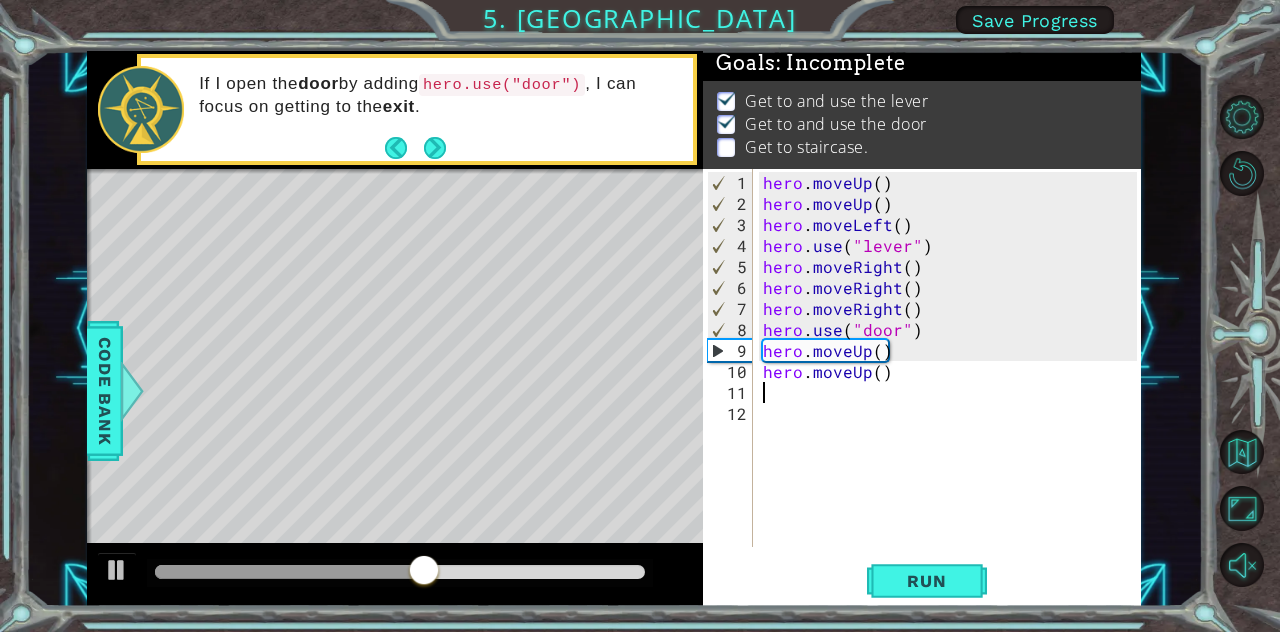 click on "hero . moveUp ( ) hero . moveUp ( ) hero . moveLeft ( ) hero . use ( "lever" ) hero . moveRight ( ) hero . moveRight ( ) hero . moveRight ( ) hero . use ( "door" ) hero . moveUp ( ) hero . moveUp ( )" at bounding box center (953, 382) 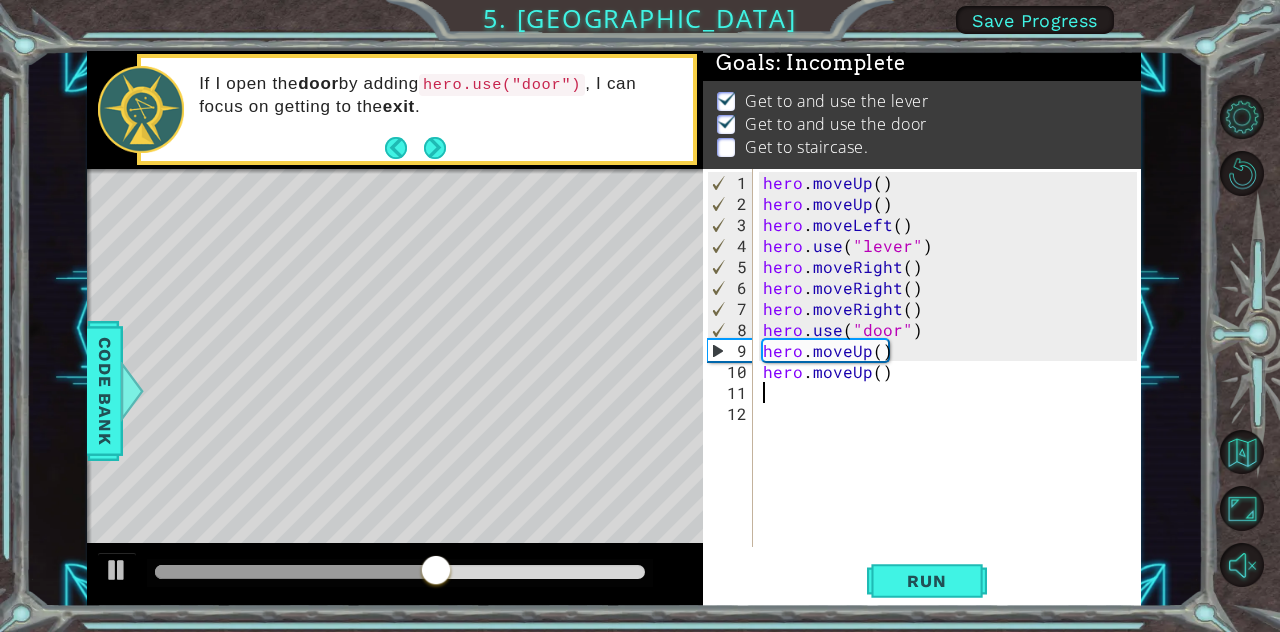 click on "hero . moveUp ( ) hero . moveUp ( ) hero . moveLeft ( ) hero . use ( "lever" ) hero . moveRight ( ) hero . moveRight ( ) hero . moveRight ( ) hero . use ( "door" ) hero . moveUp ( ) hero . moveUp ( )" at bounding box center [953, 382] 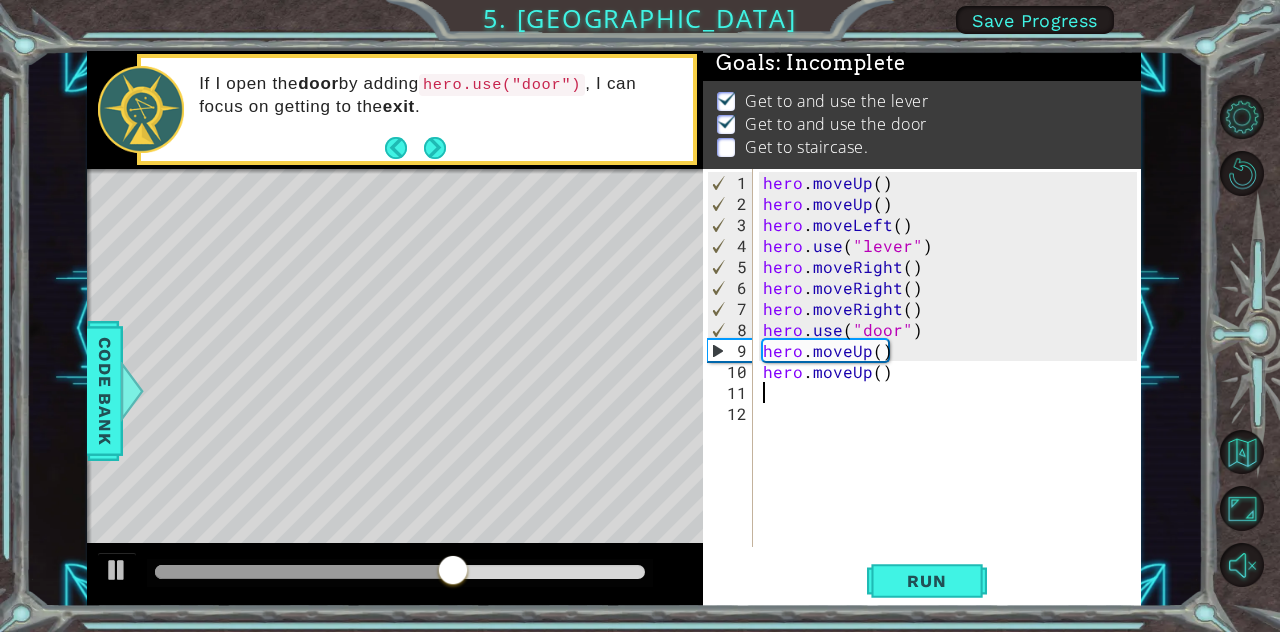 type on "l" 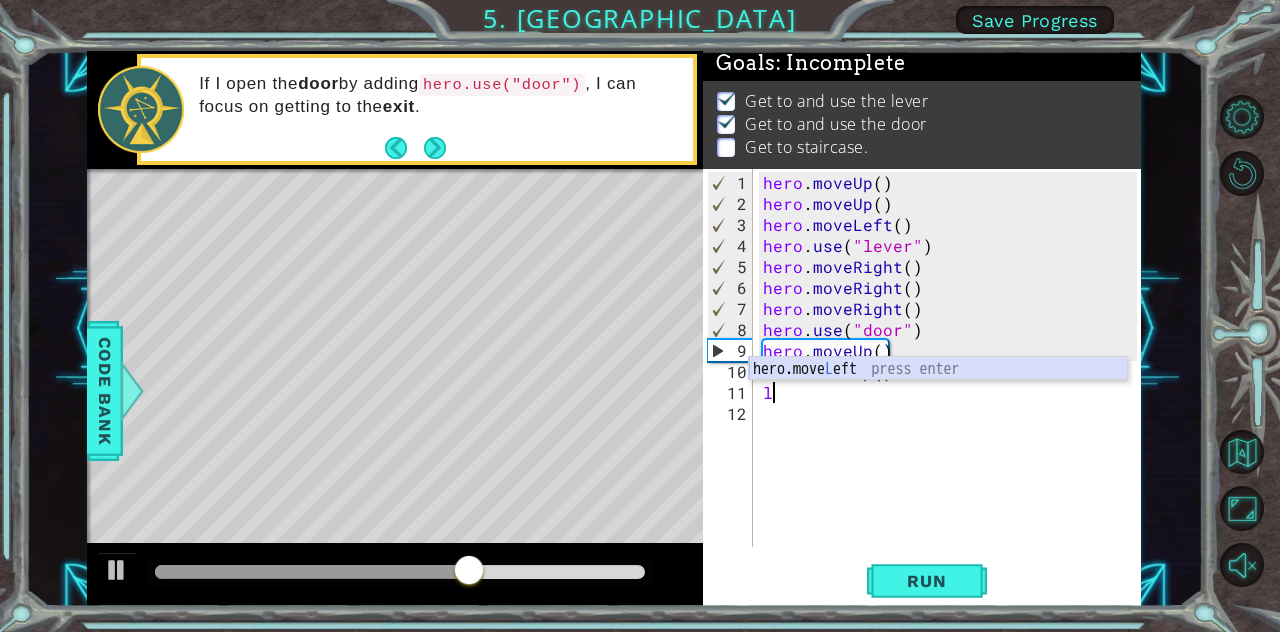 click on "hero.move L eft press enter" at bounding box center [938, 393] 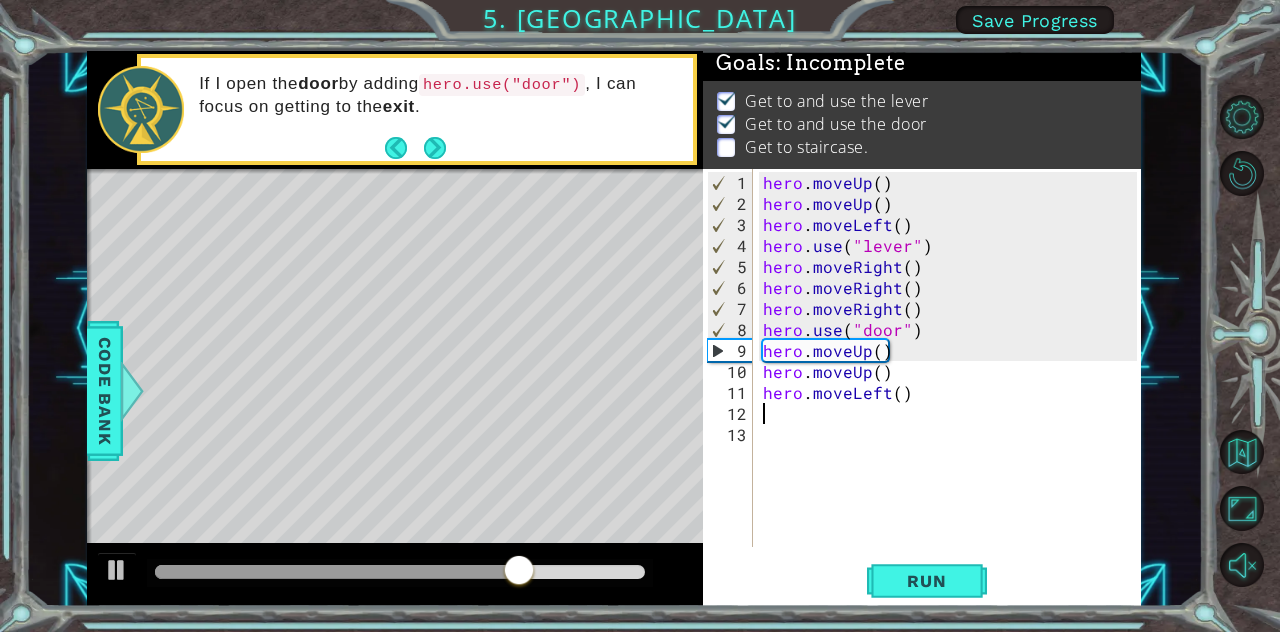type on "l" 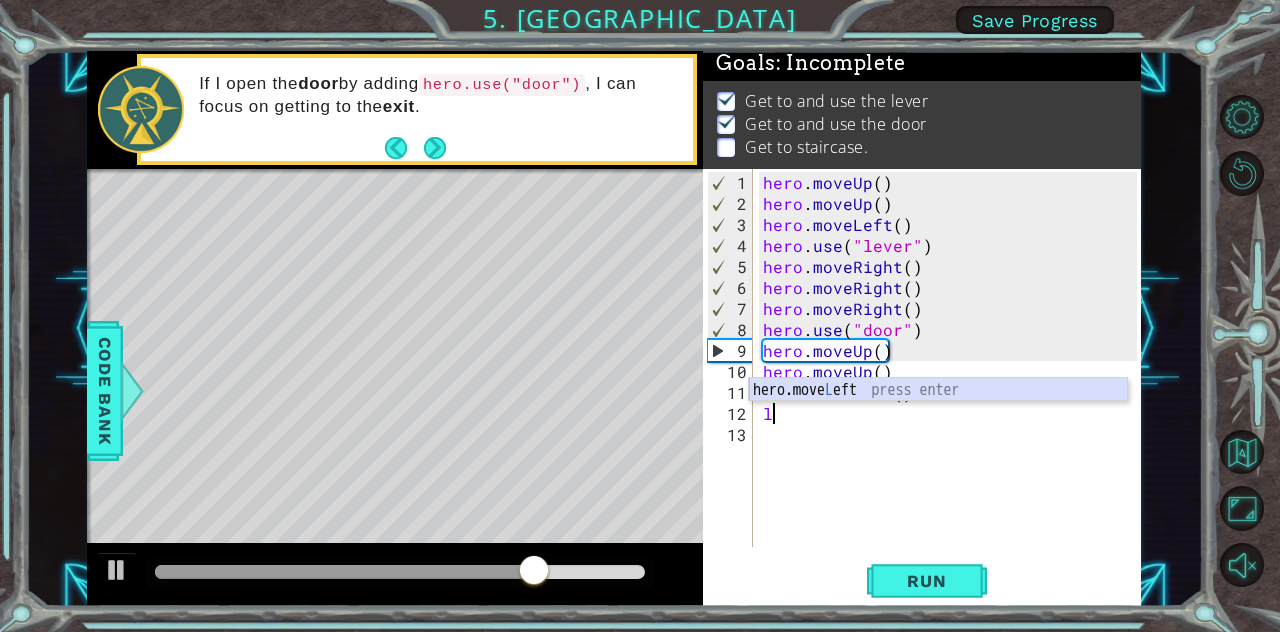 click on "hero.move L eft press enter" at bounding box center (938, 414) 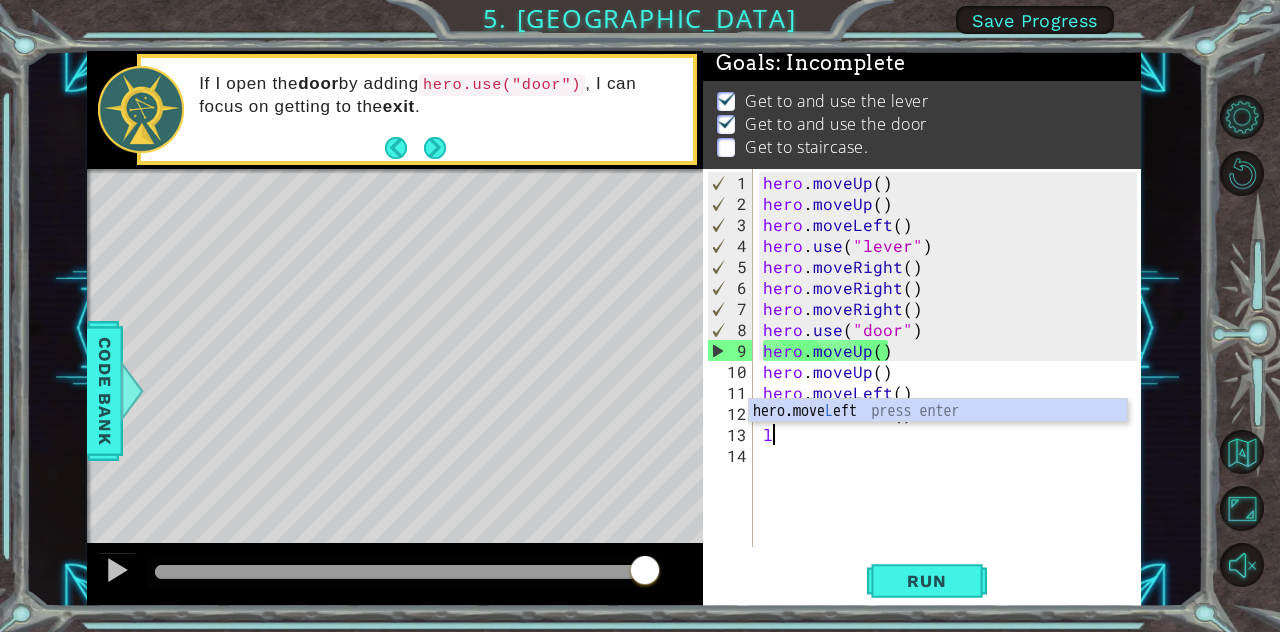 type on "le" 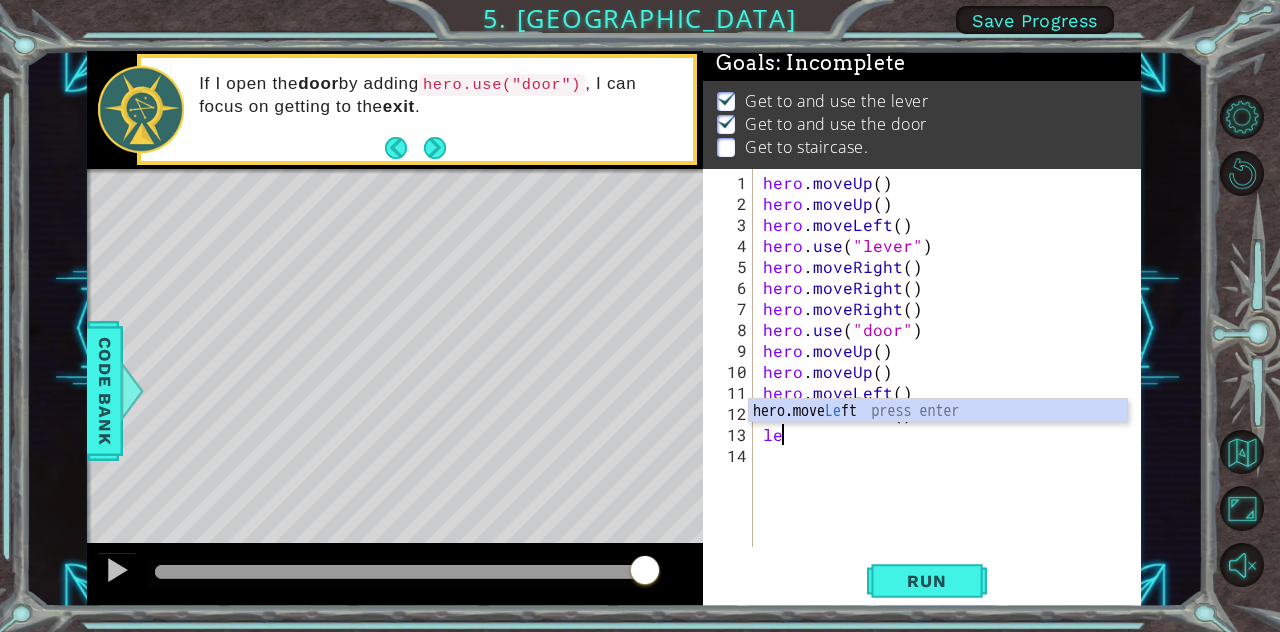 type 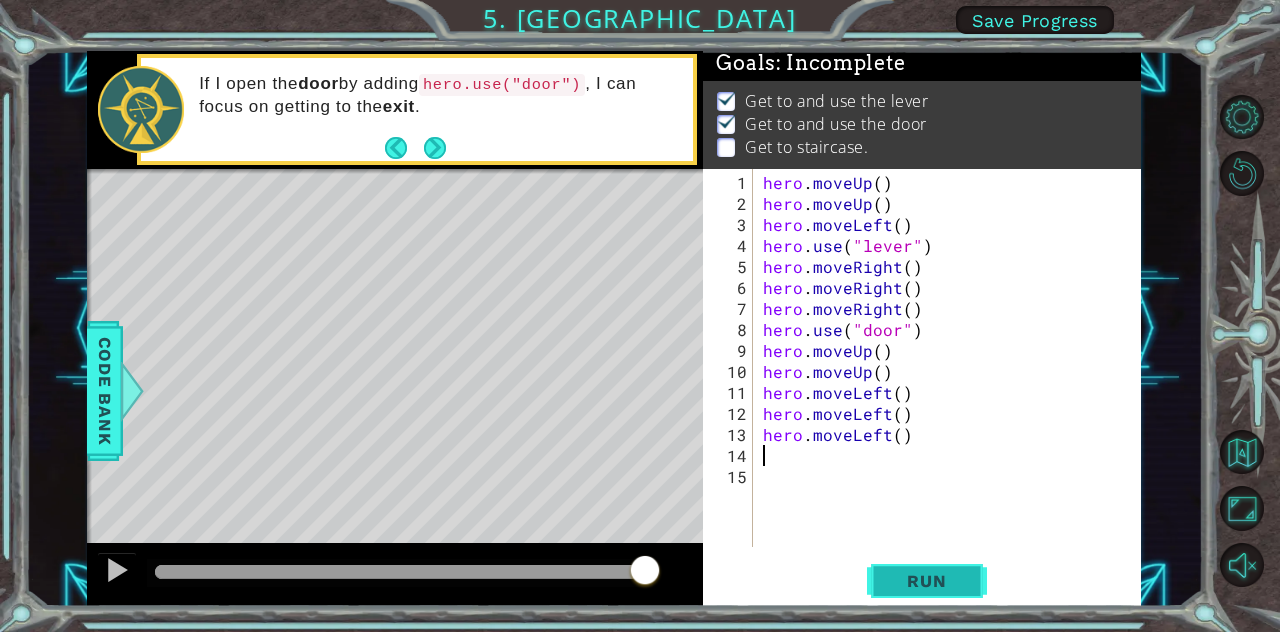 click on "Run" at bounding box center [926, 581] 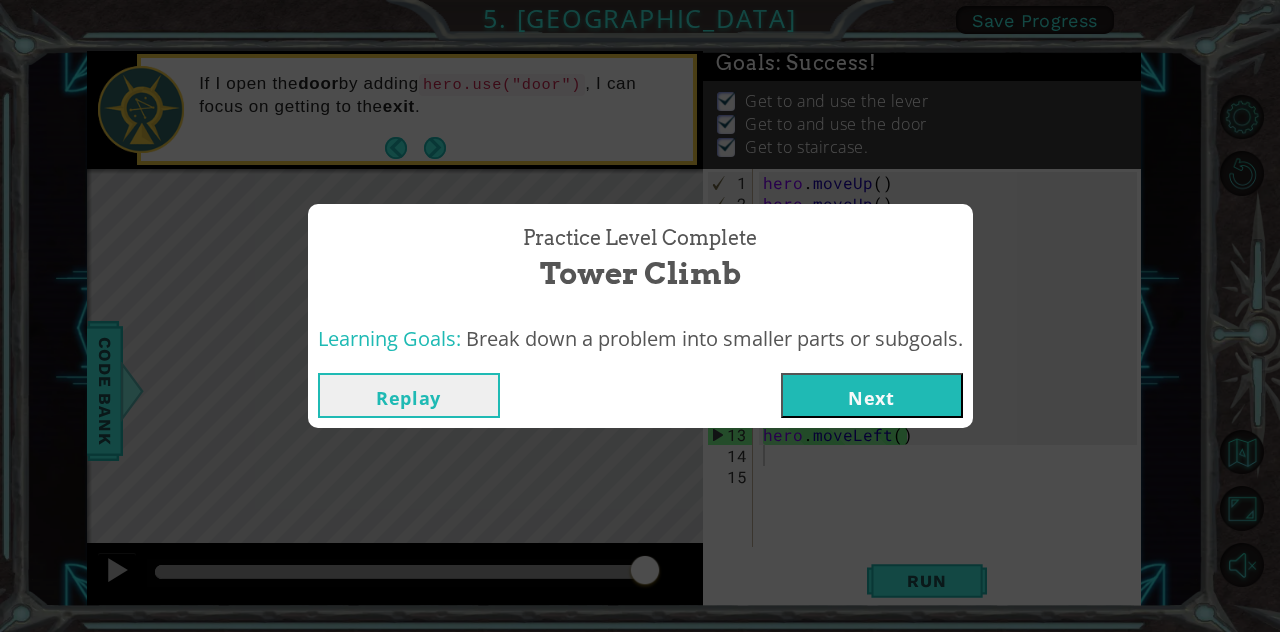 click on "Next" at bounding box center (872, 395) 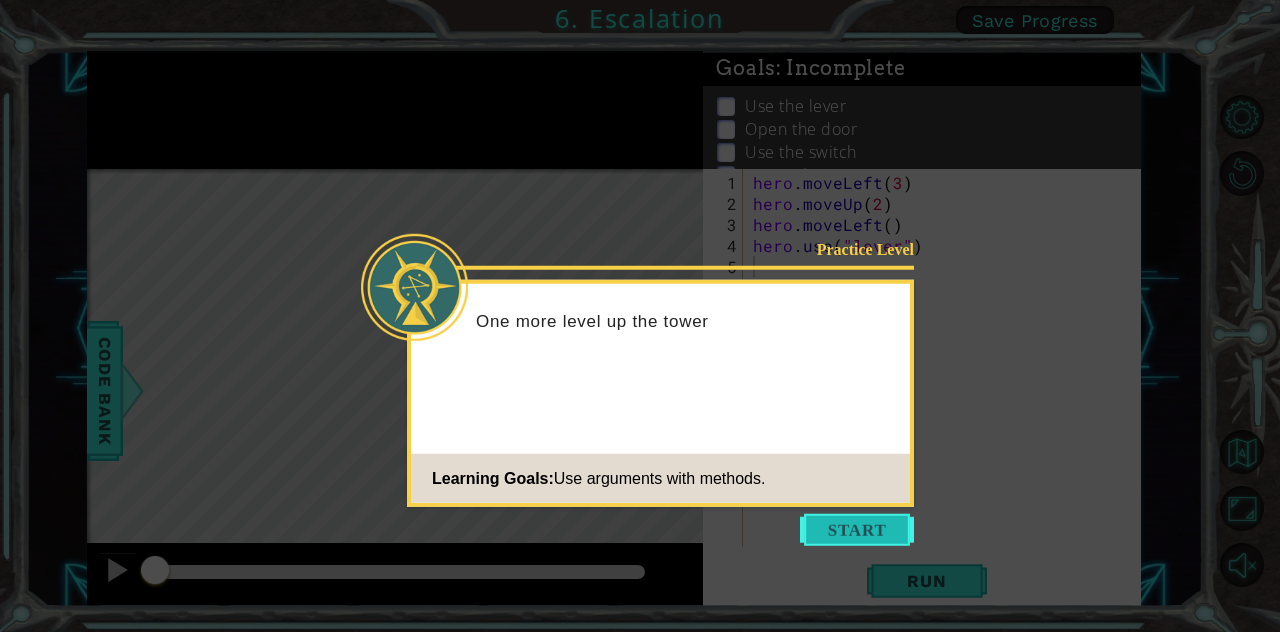 click at bounding box center [857, 530] 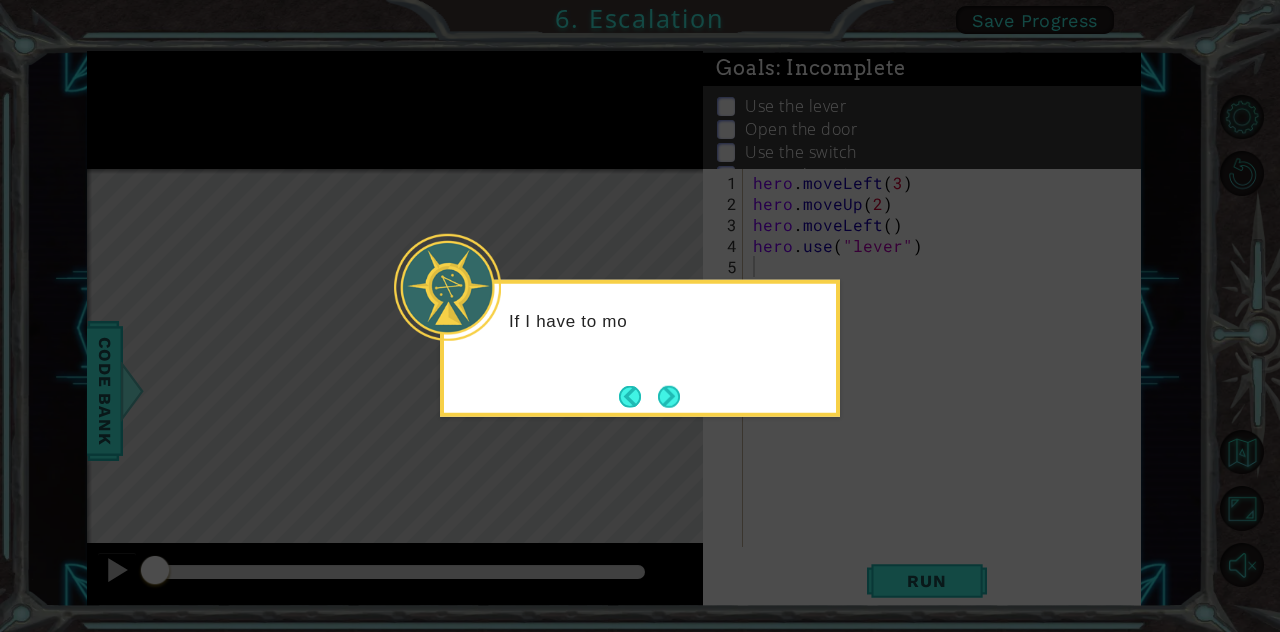 click 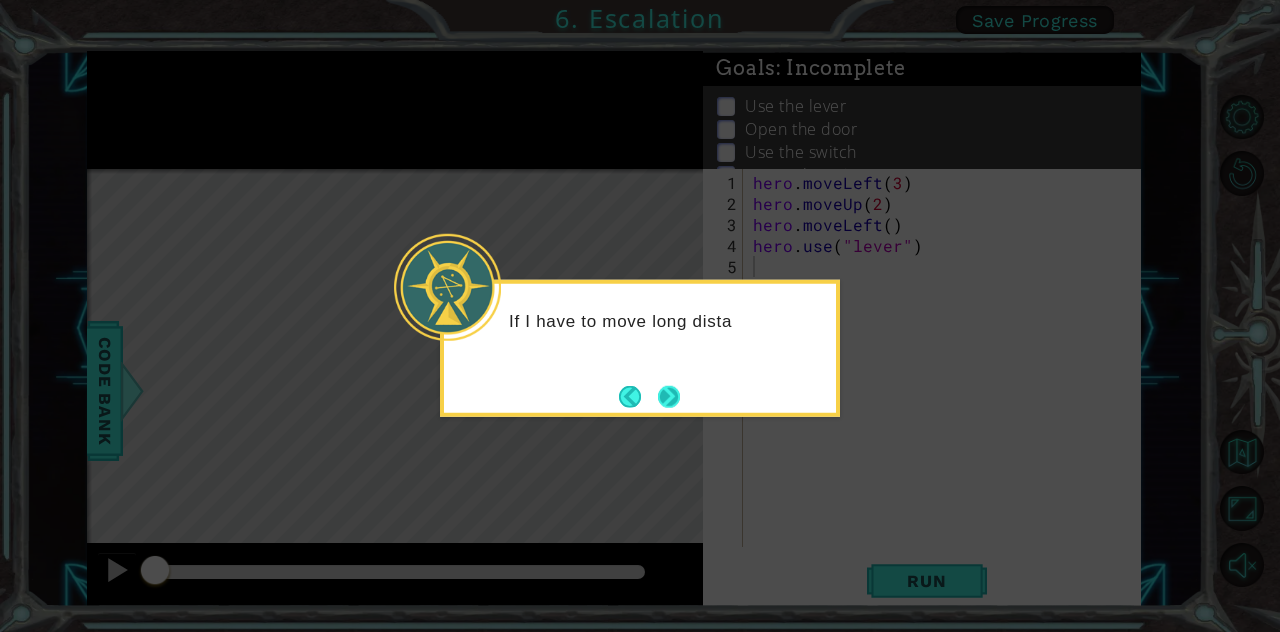 click at bounding box center (669, 396) 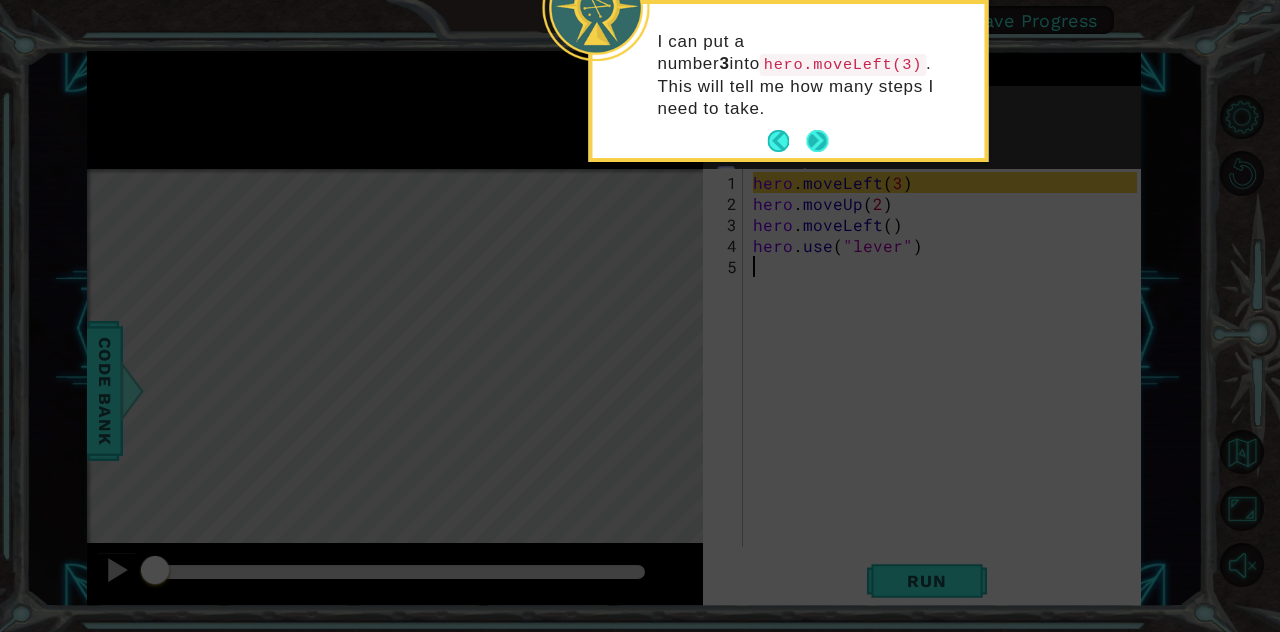 click at bounding box center (817, 141) 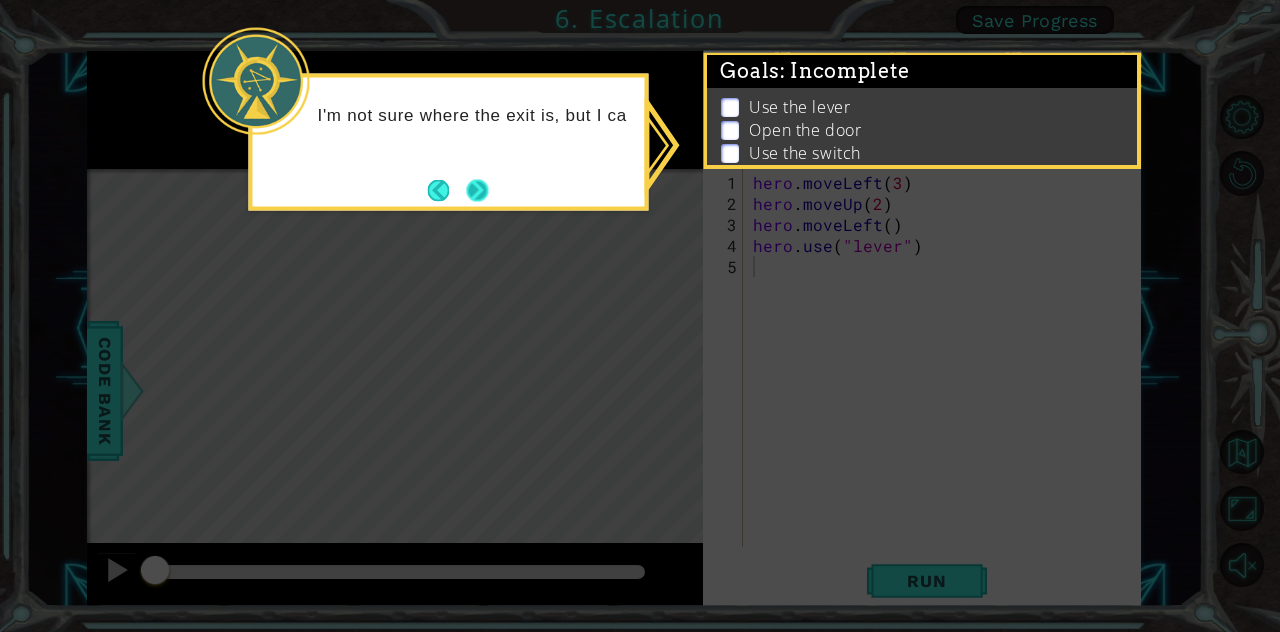 click at bounding box center (477, 190) 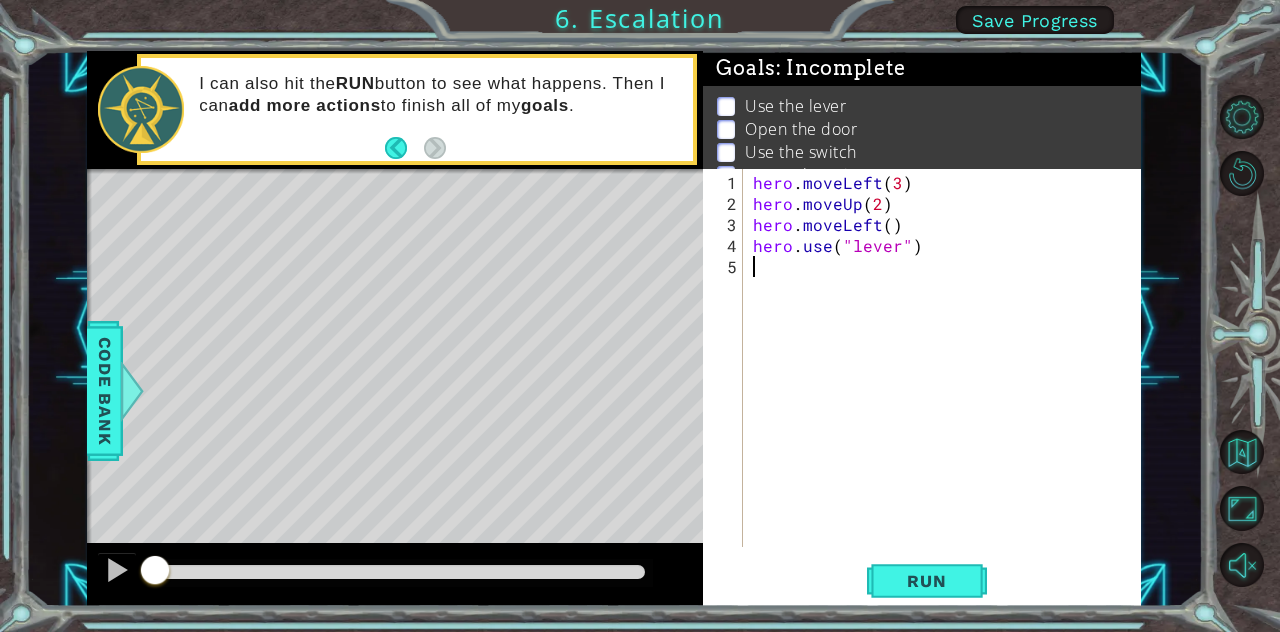 scroll, scrollTop: 53, scrollLeft: 0, axis: vertical 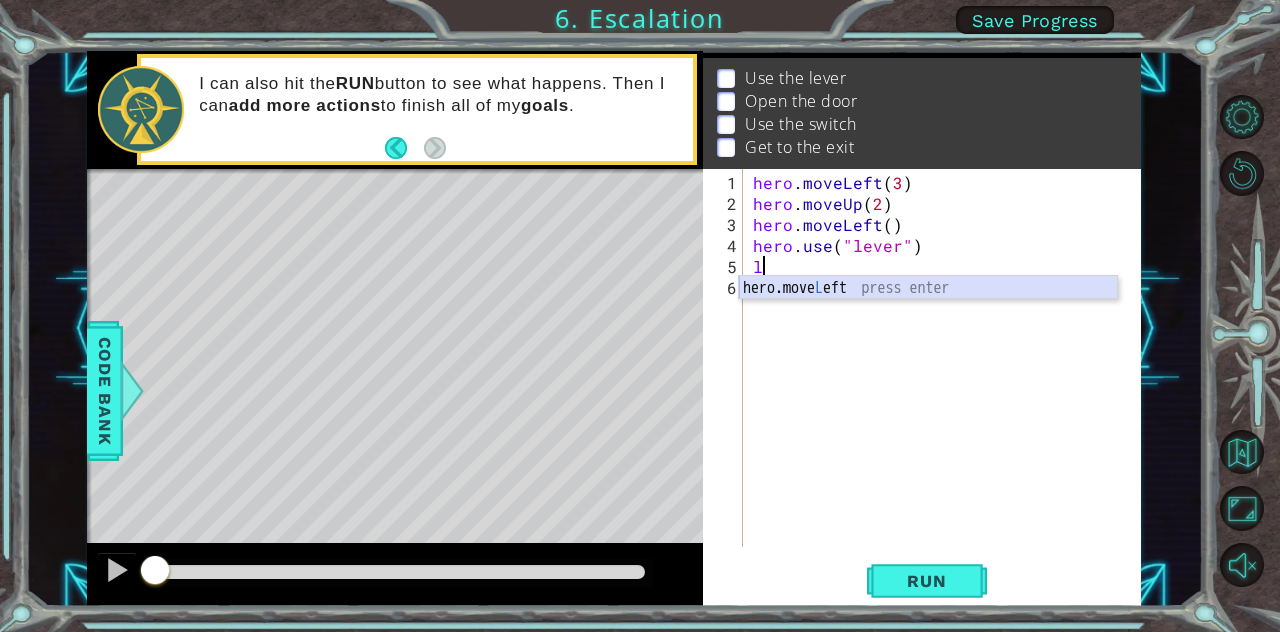 type on "hero.moveLeft(1)" 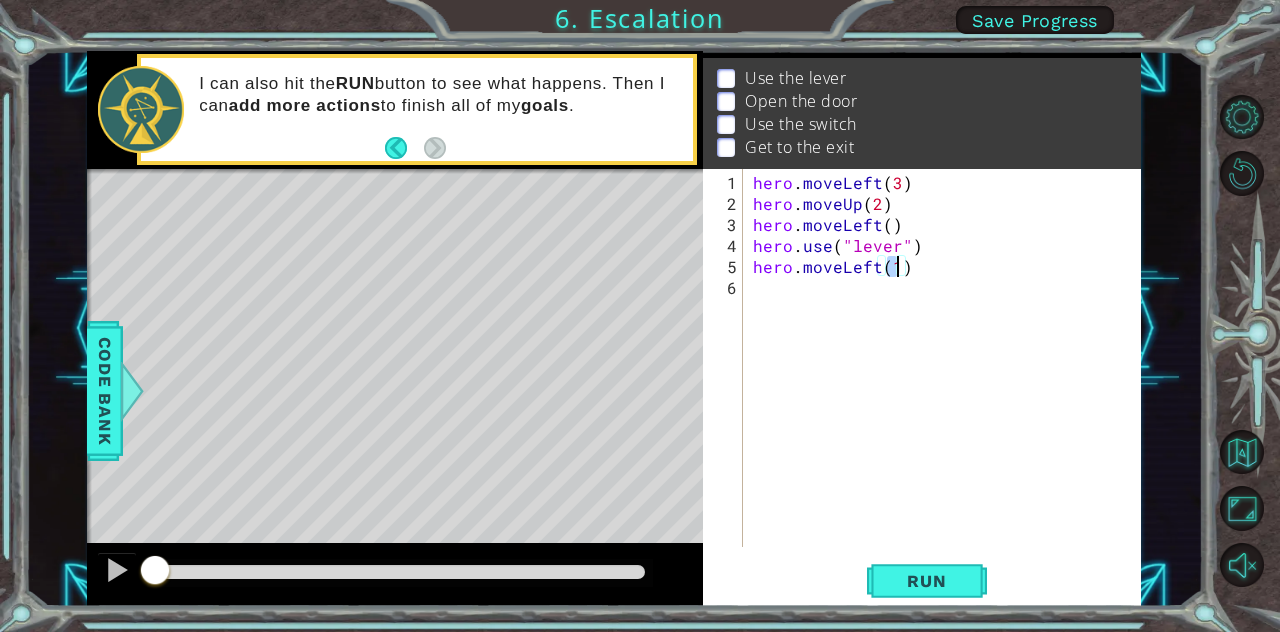 click on "hero . moveLeft ( 3 ) hero . moveUp ( 2 ) hero . moveLeft ( ) hero . use ( "lever" ) hero . moveLeft ( 1 )" at bounding box center [948, 382] 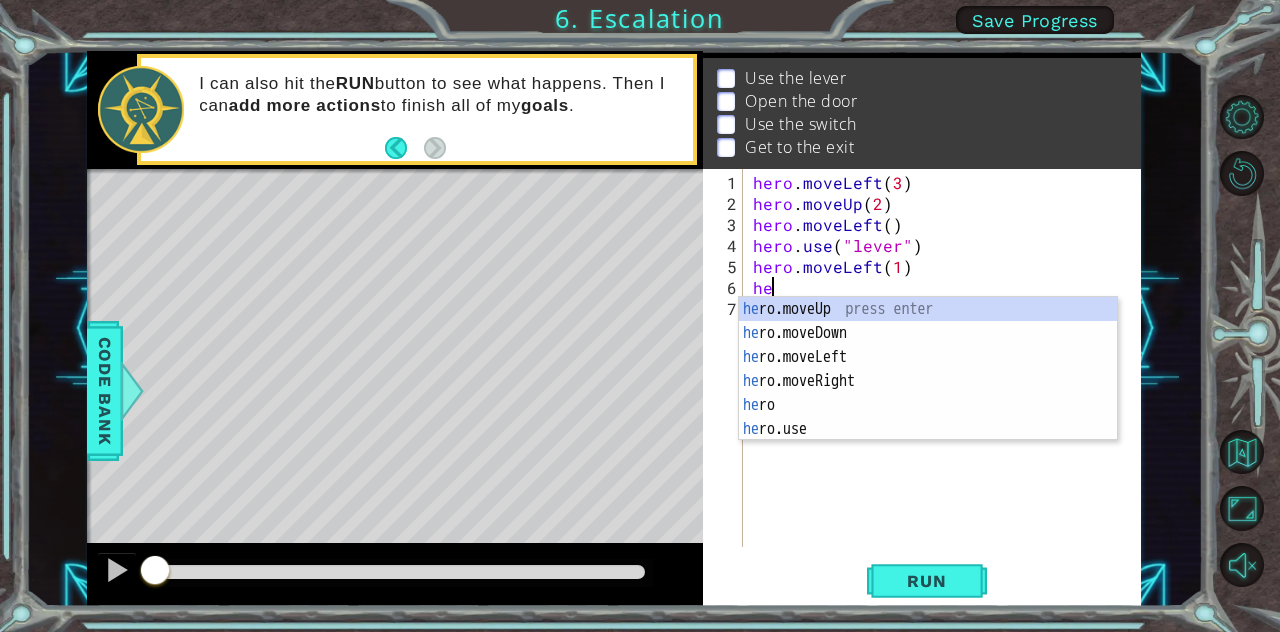 scroll, scrollTop: 0, scrollLeft: 0, axis: both 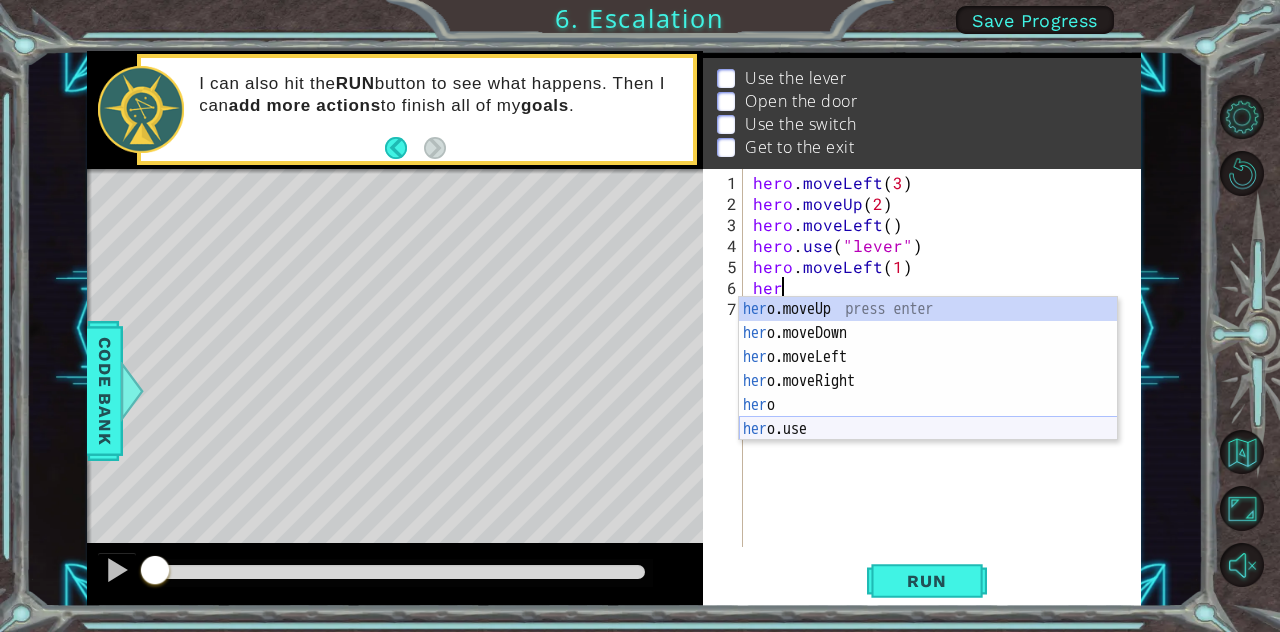 click on "her o.moveUp press enter her o.moveDown press enter her o.moveLeft press enter her o.moveRight press enter her o press enter her o.use press enter" at bounding box center (928, 393) 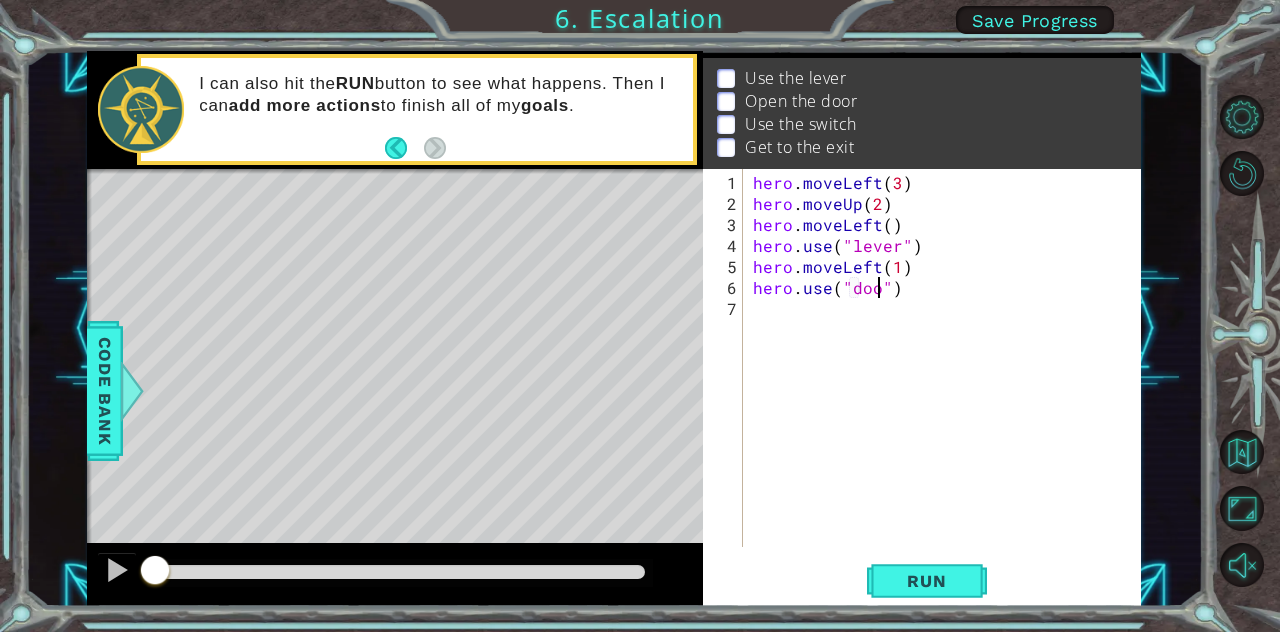 scroll, scrollTop: 0, scrollLeft: 8, axis: horizontal 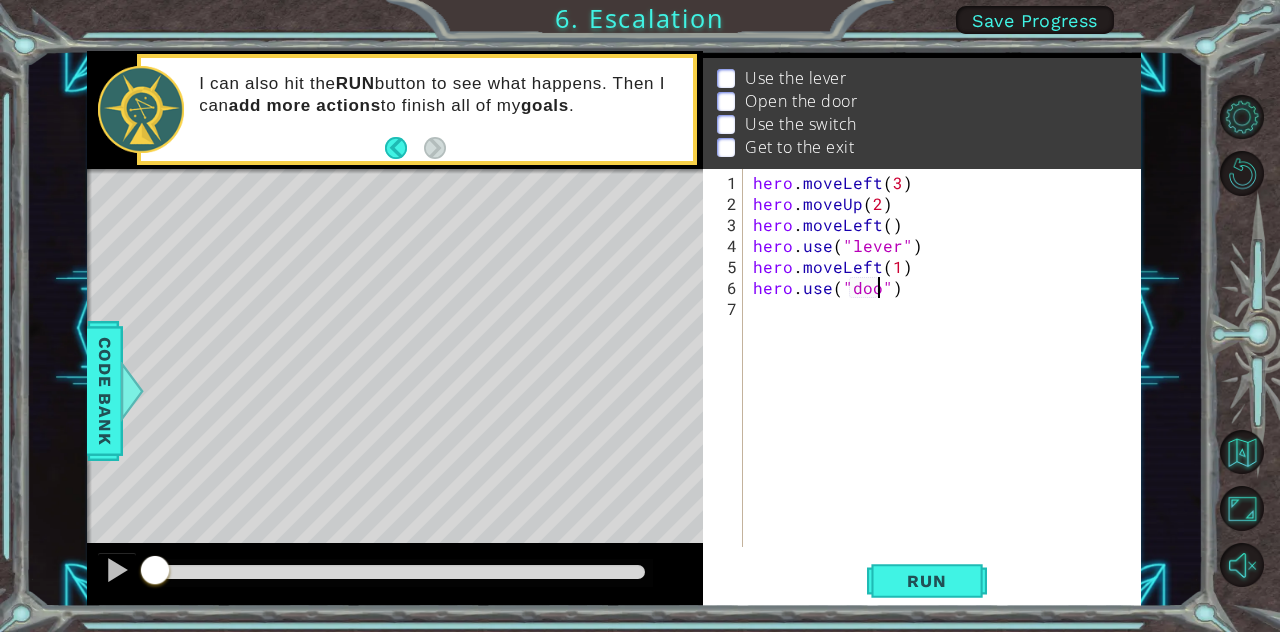 type on "hero.use("door")" 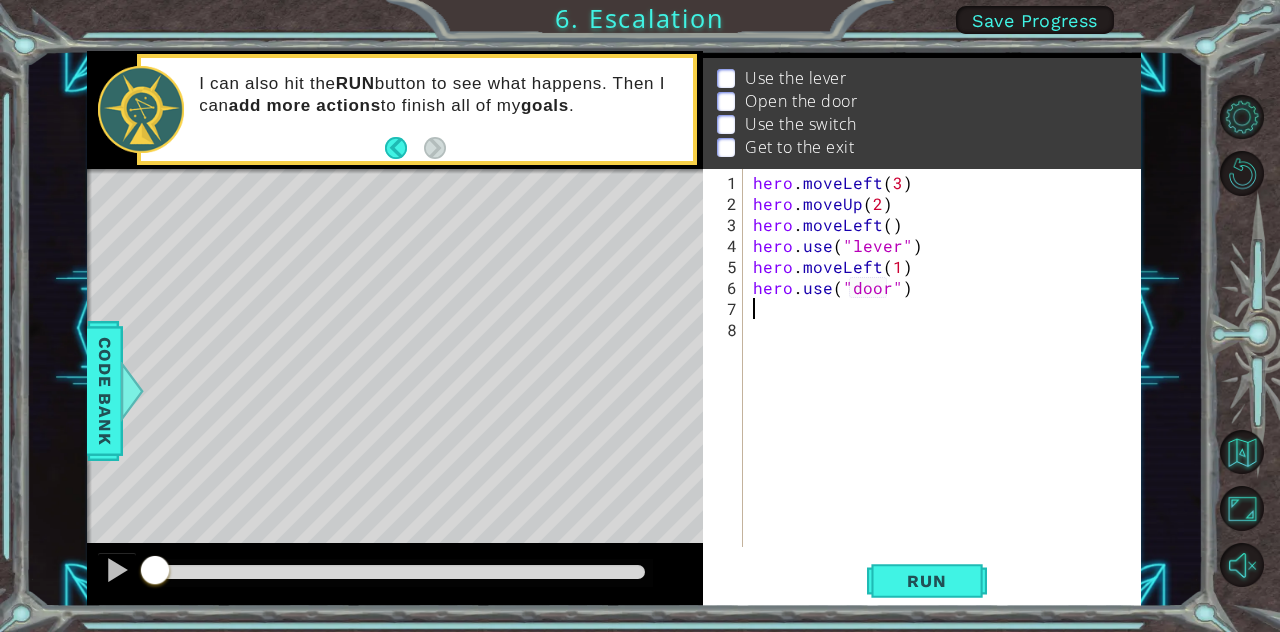 scroll, scrollTop: 0, scrollLeft: 0, axis: both 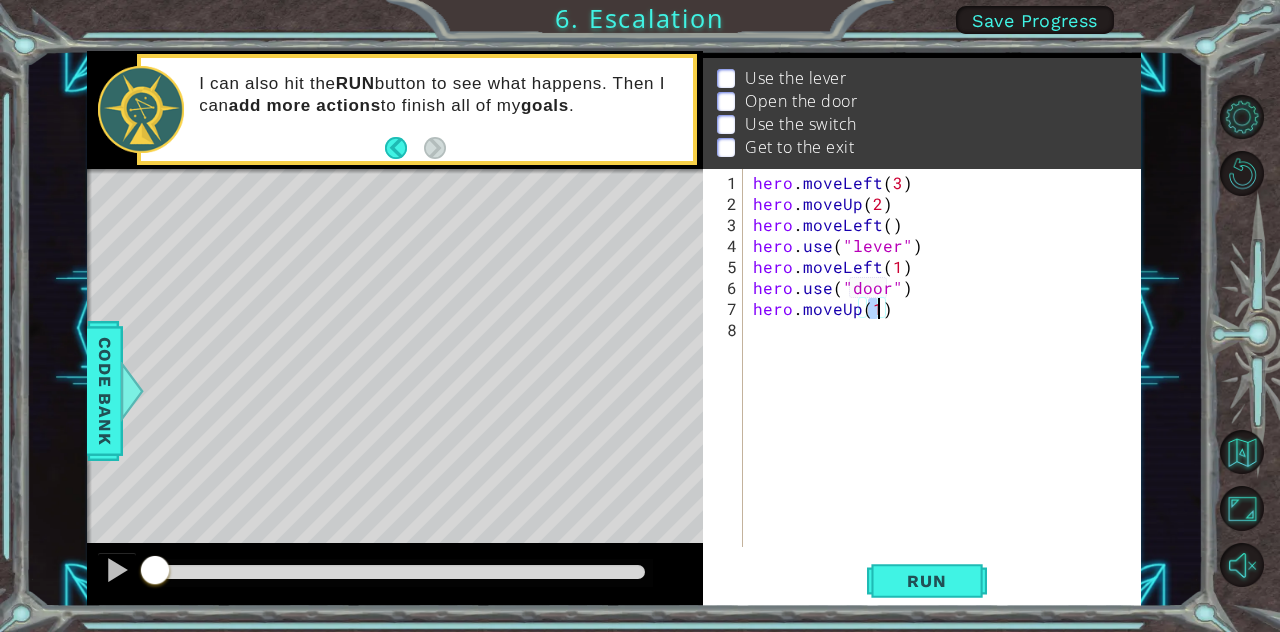 type on "hero.moveUp(2)" 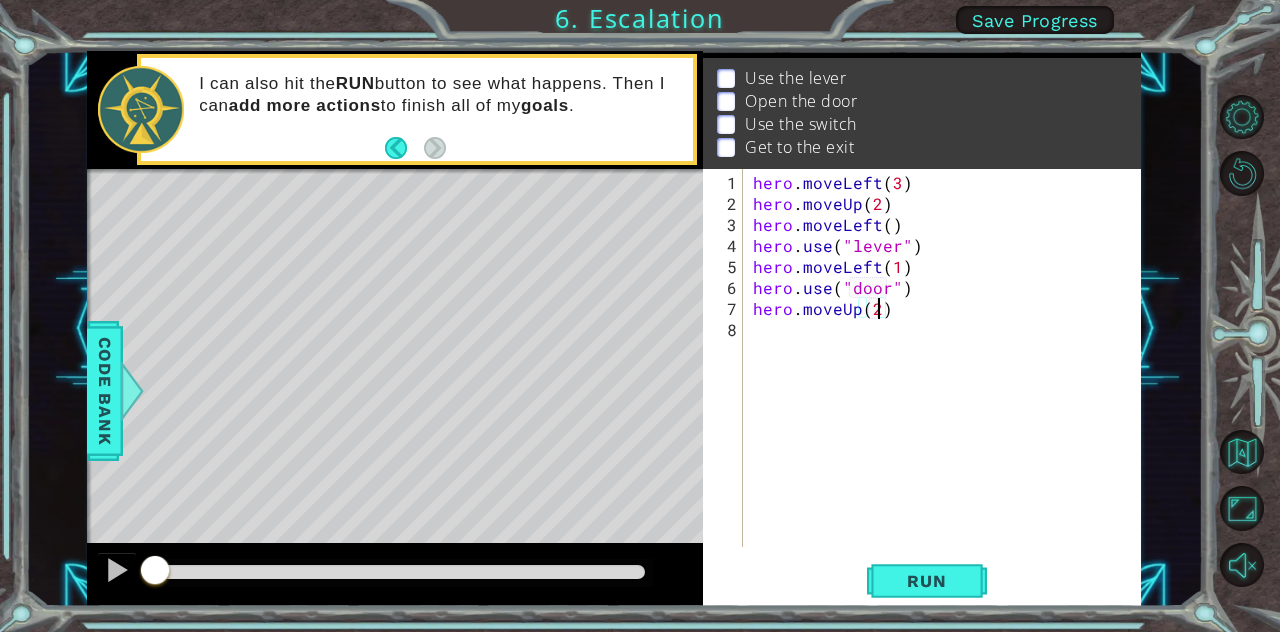 scroll, scrollTop: 0, scrollLeft: 0, axis: both 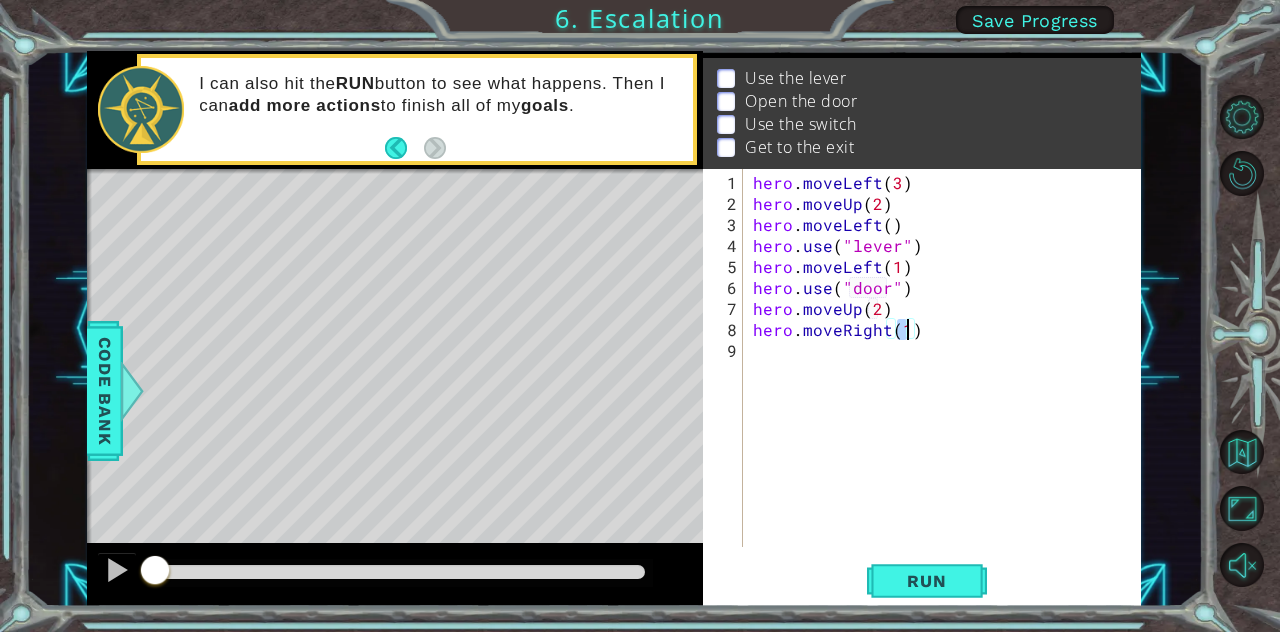 type on "hero.moveRight(3)" 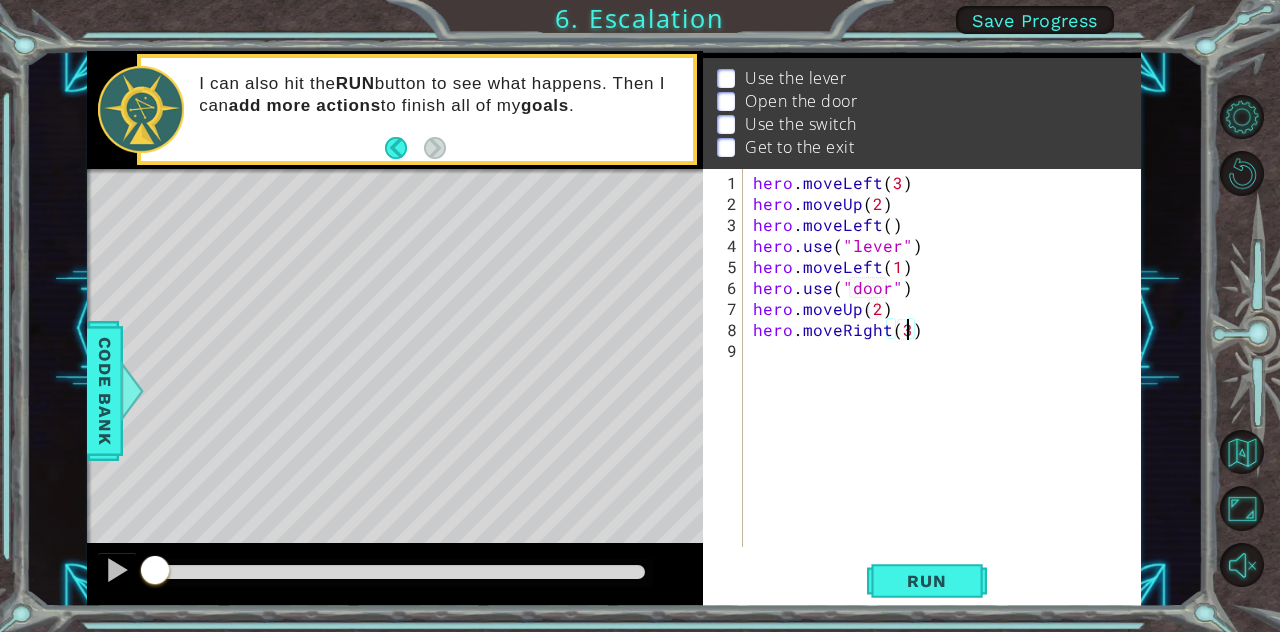 scroll, scrollTop: 0, scrollLeft: 0, axis: both 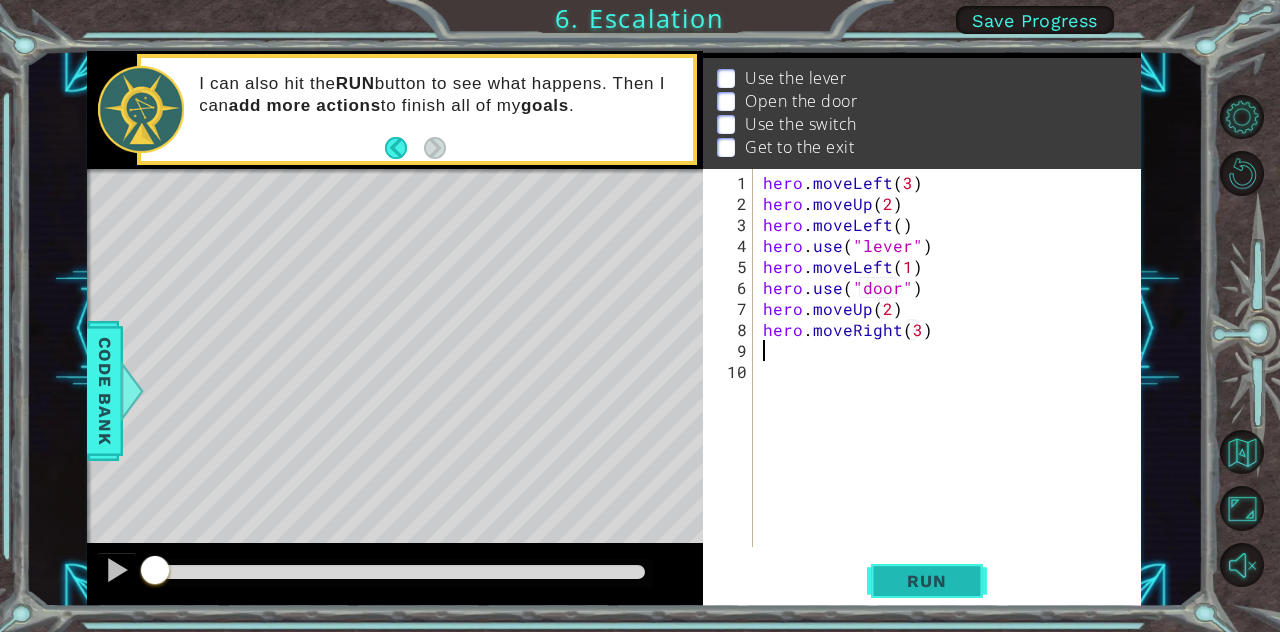 click on "Run" at bounding box center [926, 581] 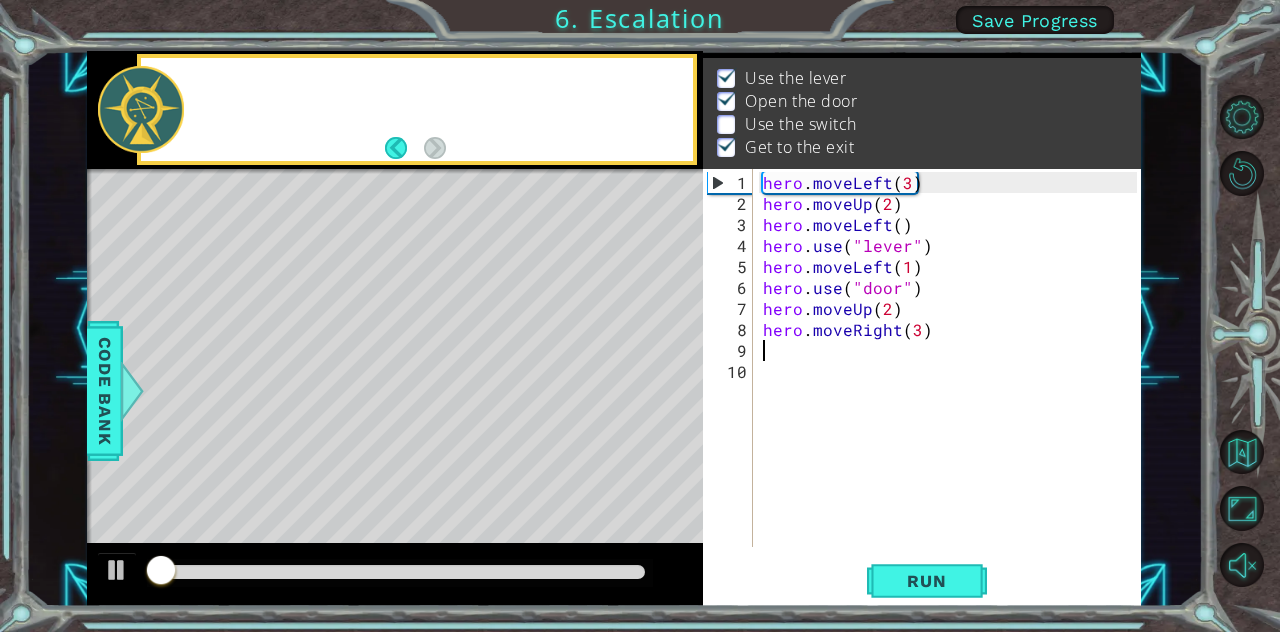 scroll, scrollTop: 27, scrollLeft: 0, axis: vertical 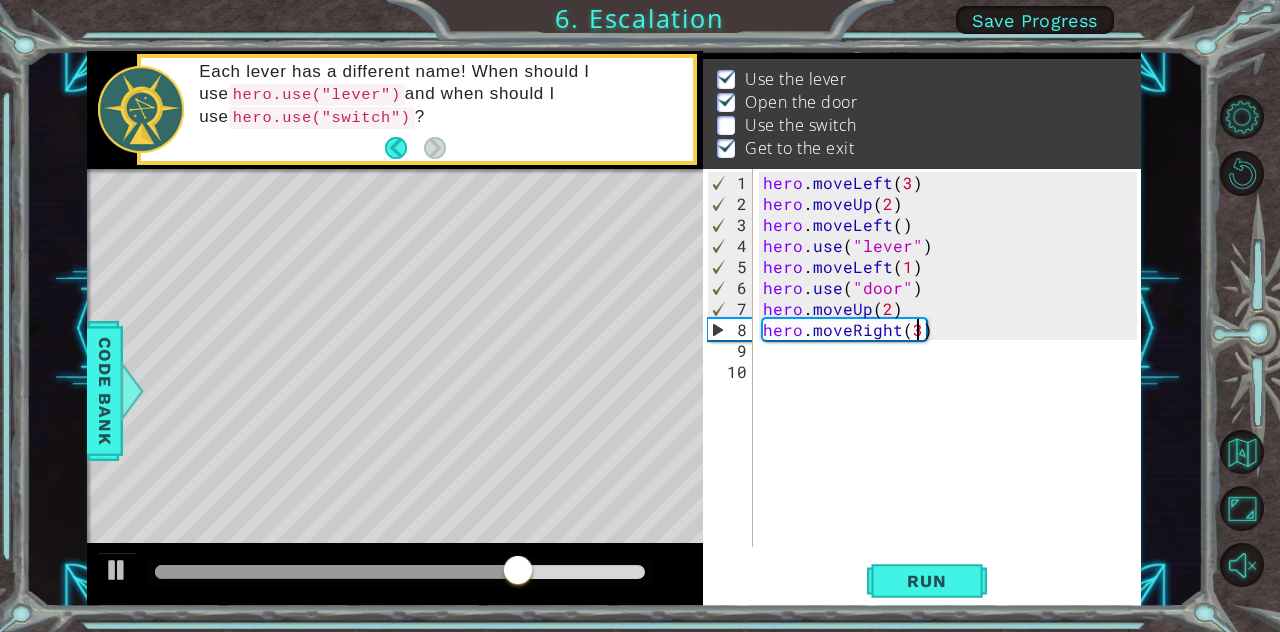 click on "hero . moveLeft ( 3 ) hero . moveUp ( 2 ) hero . moveLeft ( ) hero . use ( "lever" ) hero . moveLeft ( 1 ) hero . use ( "door" ) hero . moveUp ( 2 ) hero . moveRight ( 3 )" at bounding box center [953, 382] 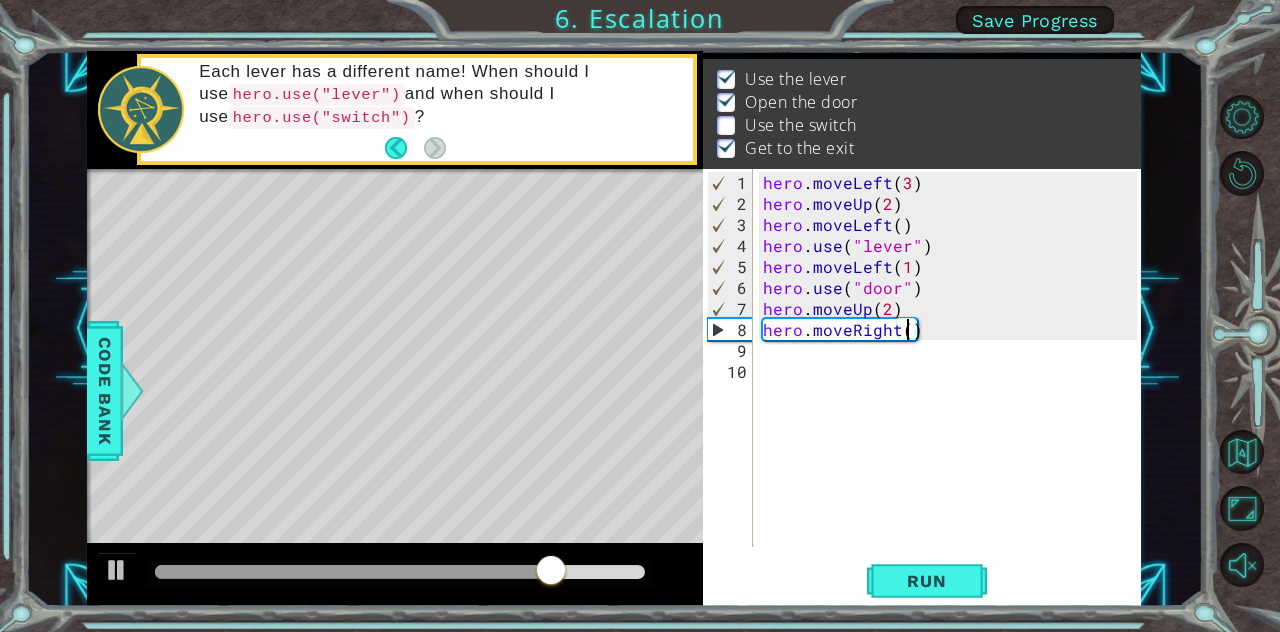 type on "hero.moveRight(2)" 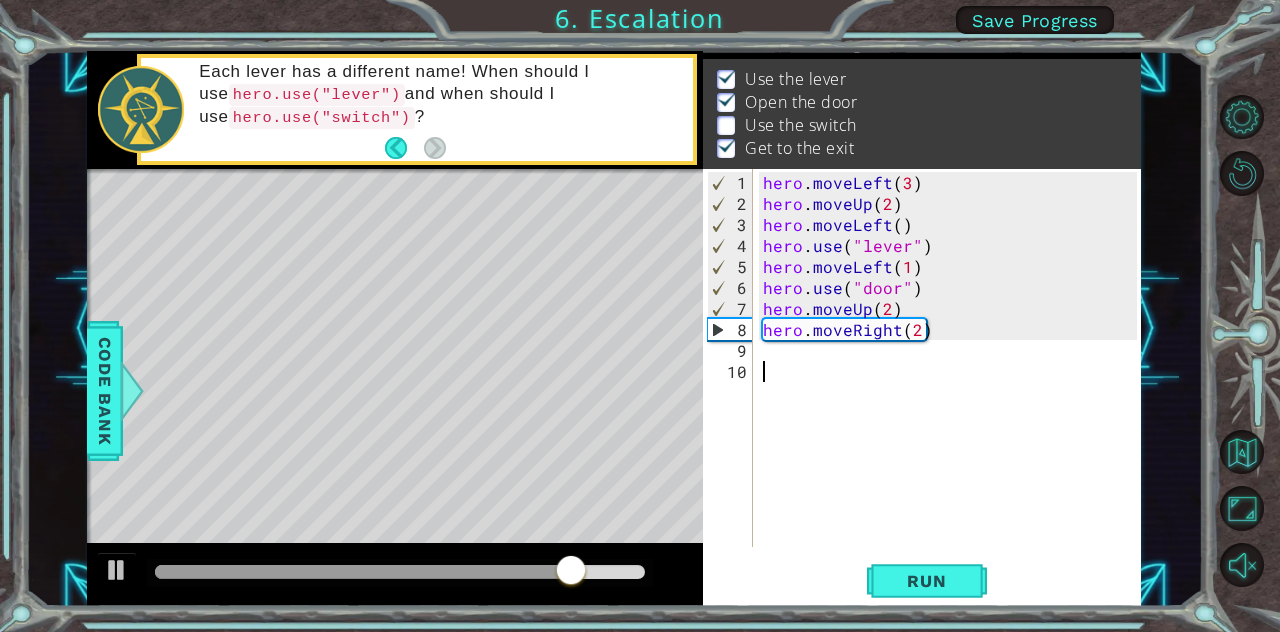 click on "hero . moveLeft ( 3 ) hero . moveUp ( 2 ) hero . moveLeft ( ) hero . use ( "lever" ) hero . moveLeft ( 1 ) hero . use ( "door" ) hero . moveUp ( 2 ) hero . moveRight ( 2 )" at bounding box center (953, 382) 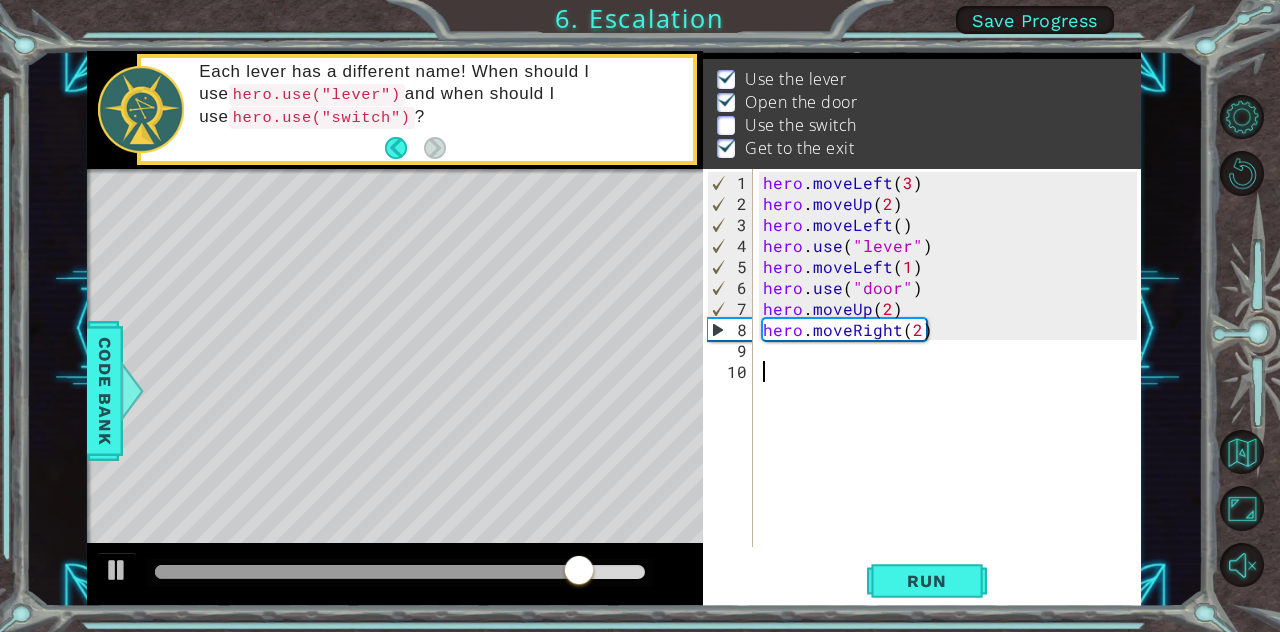 click on "hero . moveLeft ( 3 ) hero . moveUp ( 2 ) hero . moveLeft ( ) hero . use ( "lever" ) hero . moveLeft ( 1 ) hero . use ( "door" ) hero . moveUp ( 2 ) hero . moveRight ( 2 )" at bounding box center (953, 382) 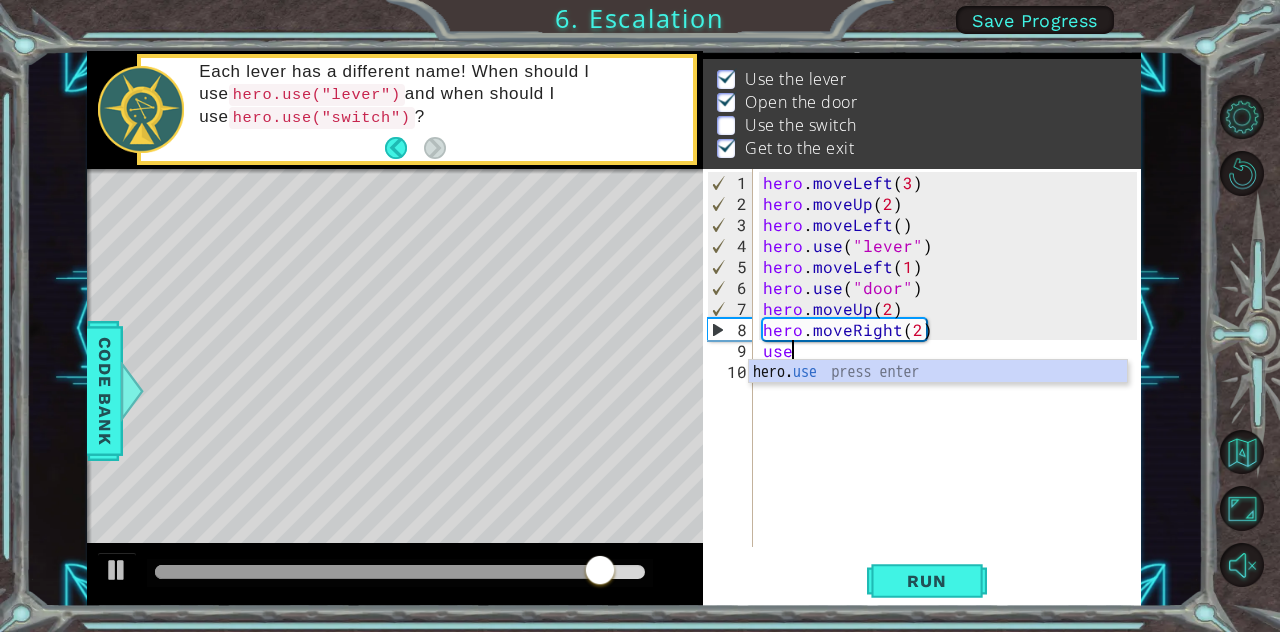 scroll, scrollTop: 0, scrollLeft: 0, axis: both 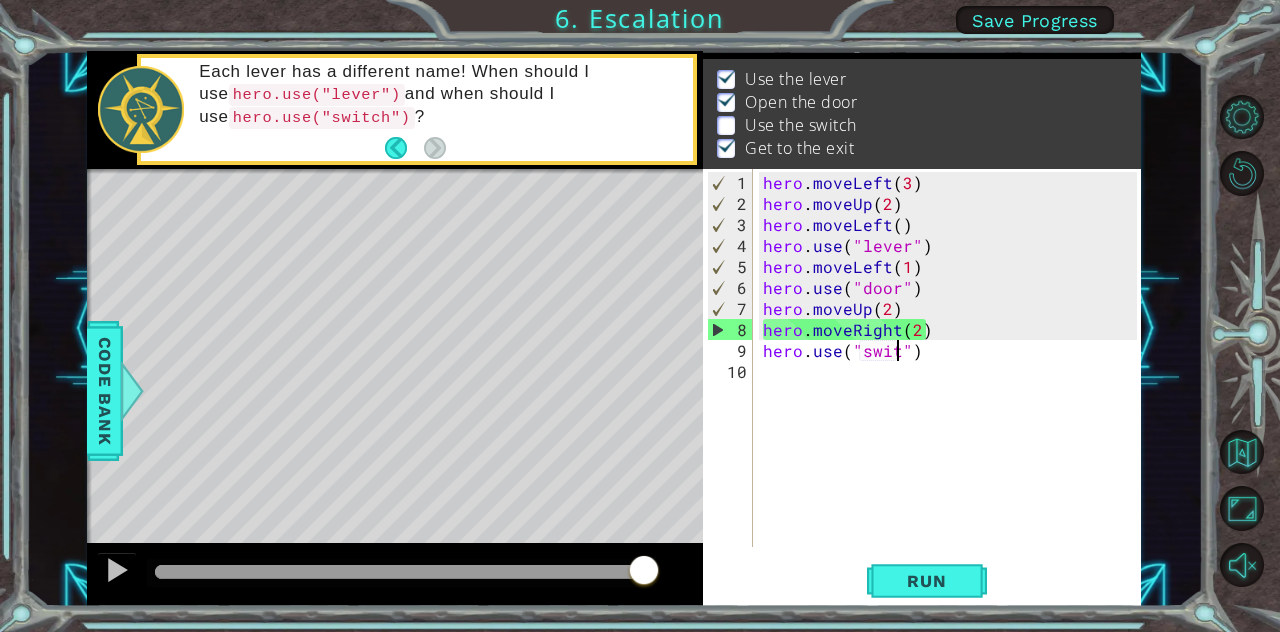 type on "hero.use("switch")" 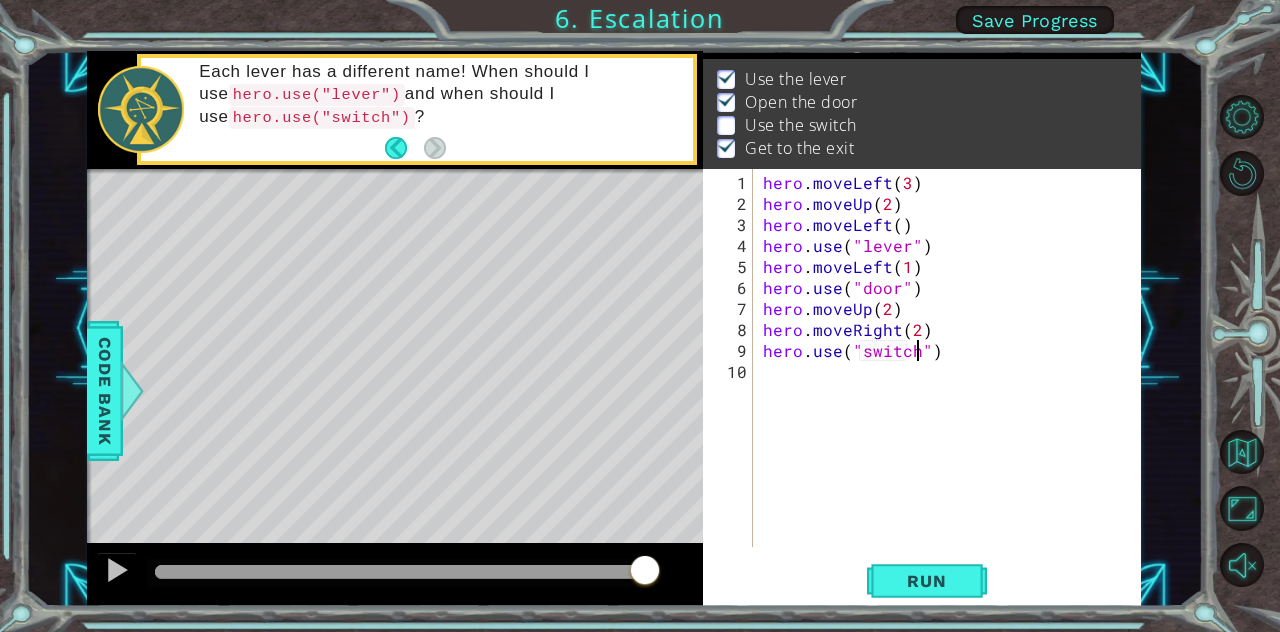 scroll, scrollTop: 0, scrollLeft: 10, axis: horizontal 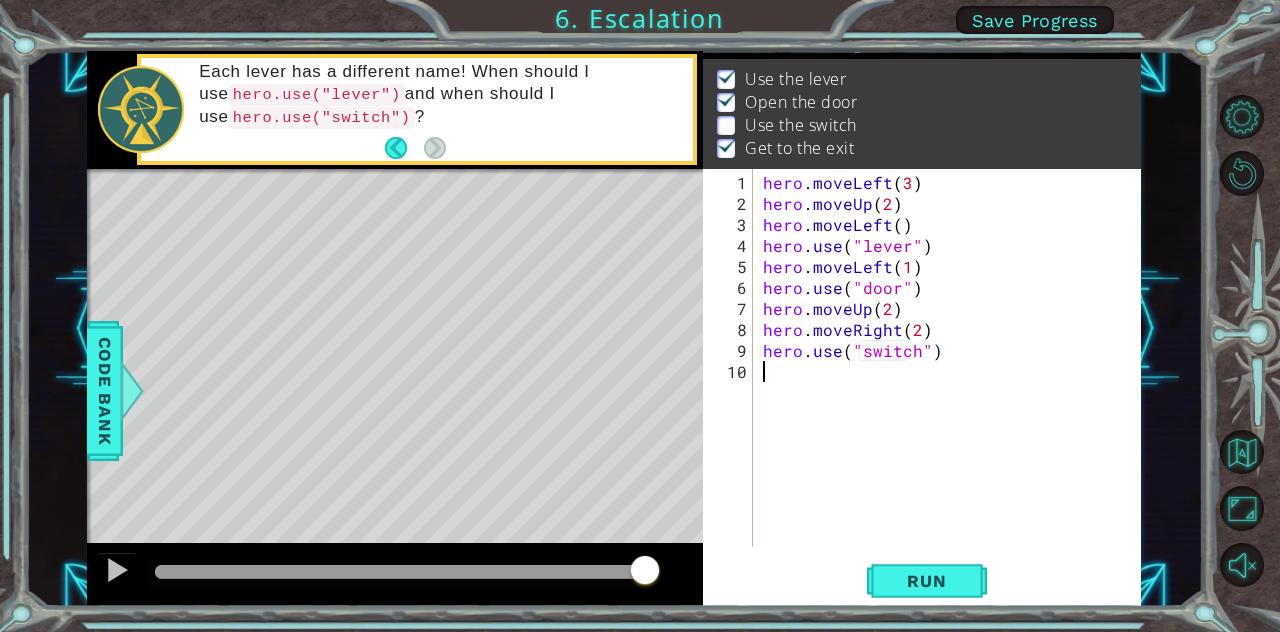 click on "hero . moveLeft ( 3 ) hero . moveUp ( 2 ) hero . moveLeft ( ) hero . use ( "lever" ) hero . moveLeft ( 1 ) hero . use ( "door" ) hero . moveUp ( 2 ) hero . moveRight ( 2 ) hero . use ( "switch" )" at bounding box center [953, 382] 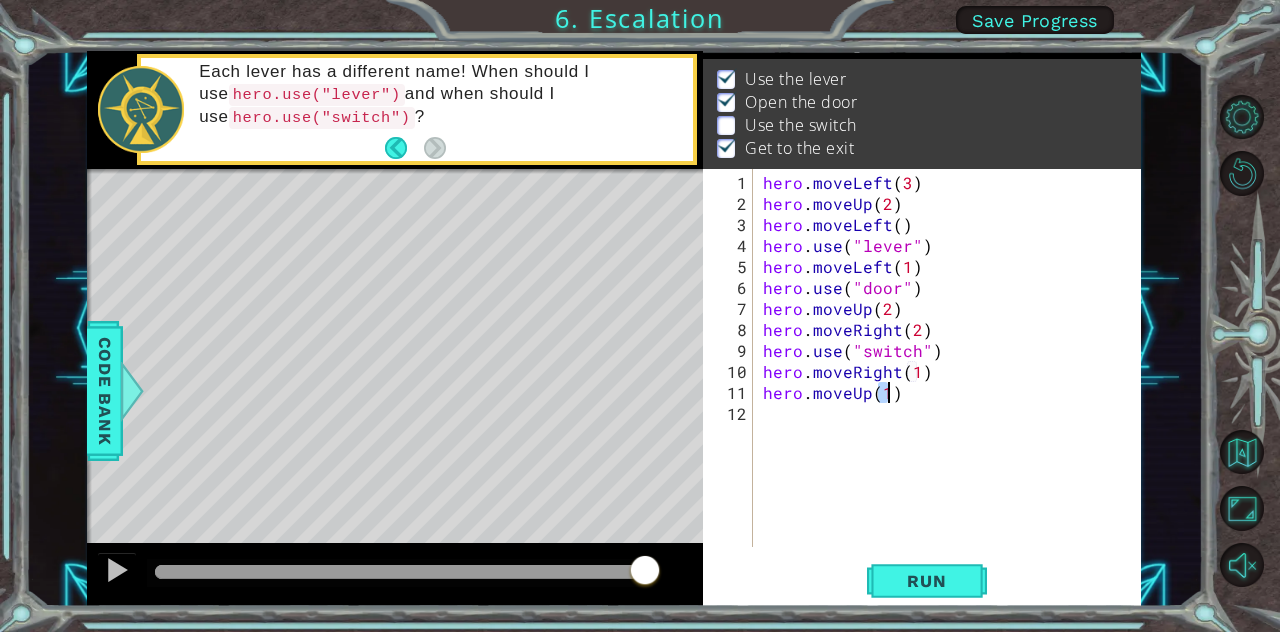 scroll, scrollTop: 0, scrollLeft: 7, axis: horizontal 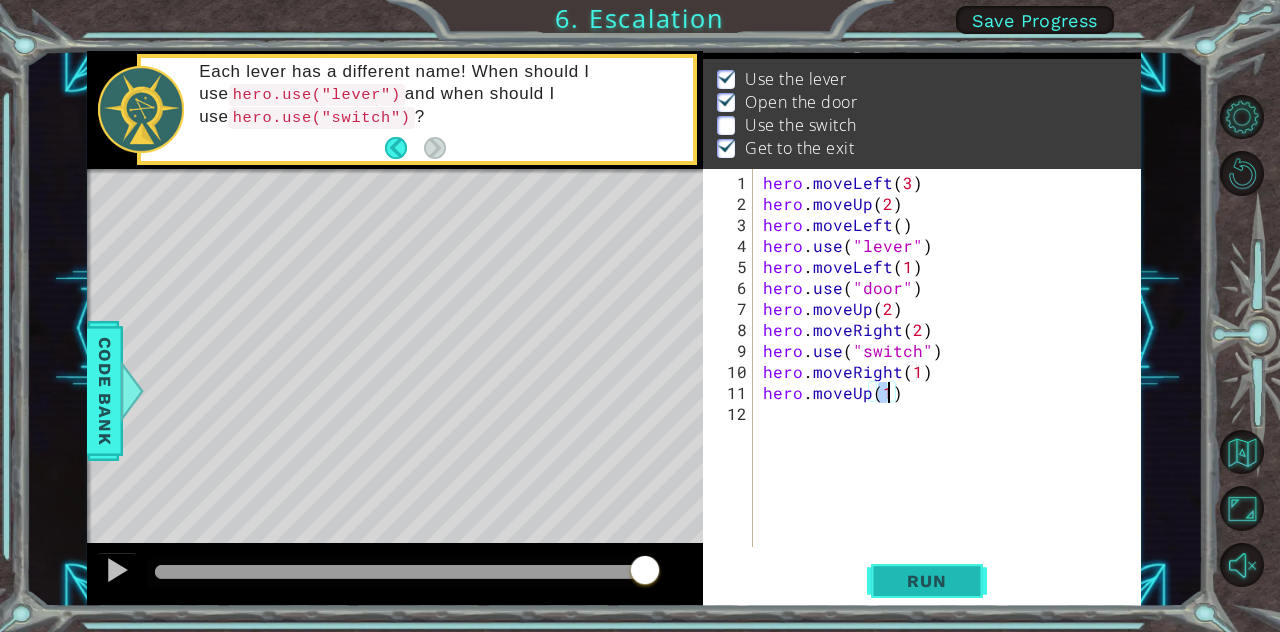 type on "hero.moveUp(1)" 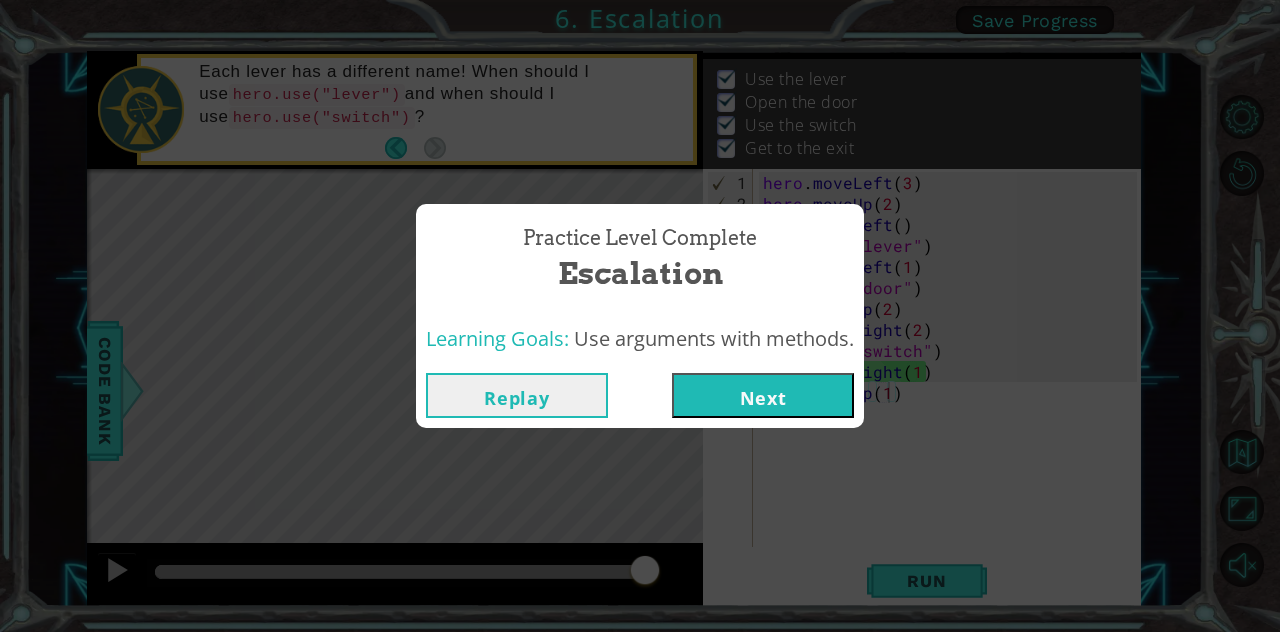 drag, startPoint x: 807, startPoint y: 395, endPoint x: 817, endPoint y: 384, distance: 14.866069 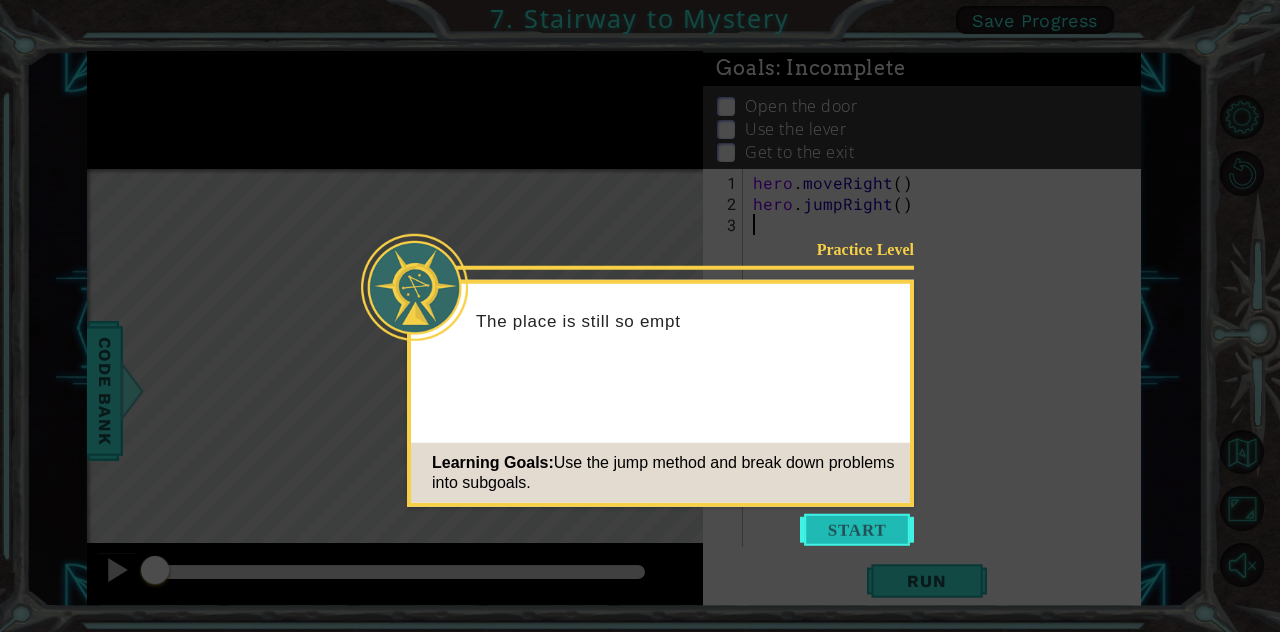 click at bounding box center (857, 530) 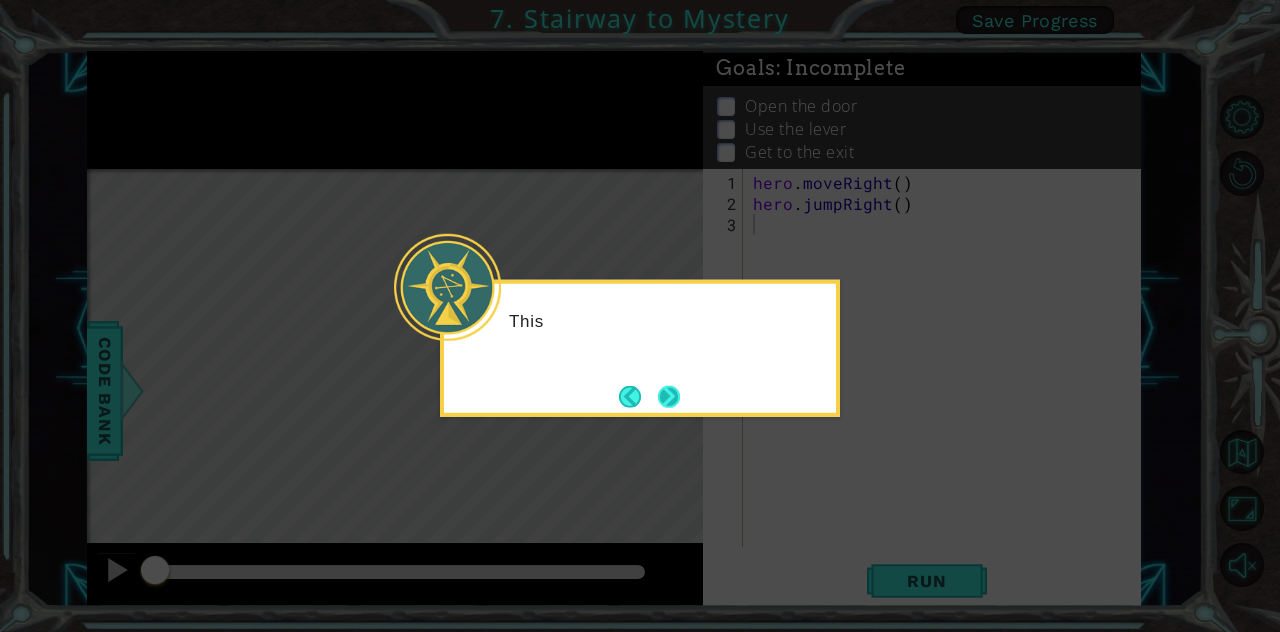 click at bounding box center (669, 396) 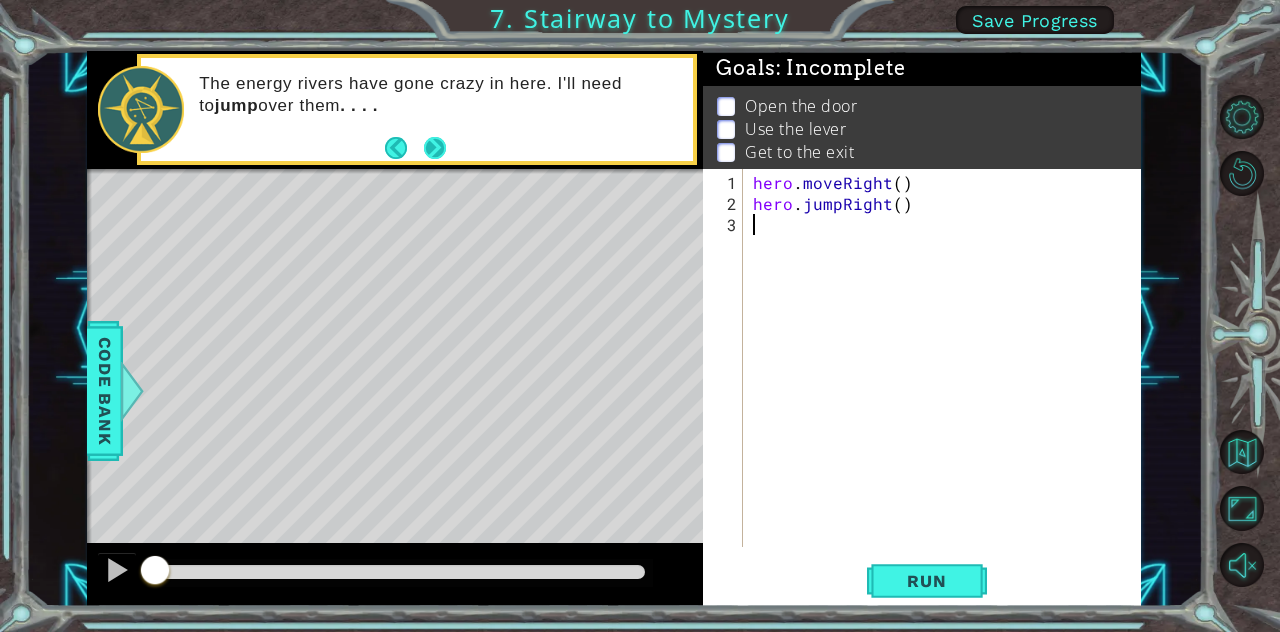 click at bounding box center (435, 148) 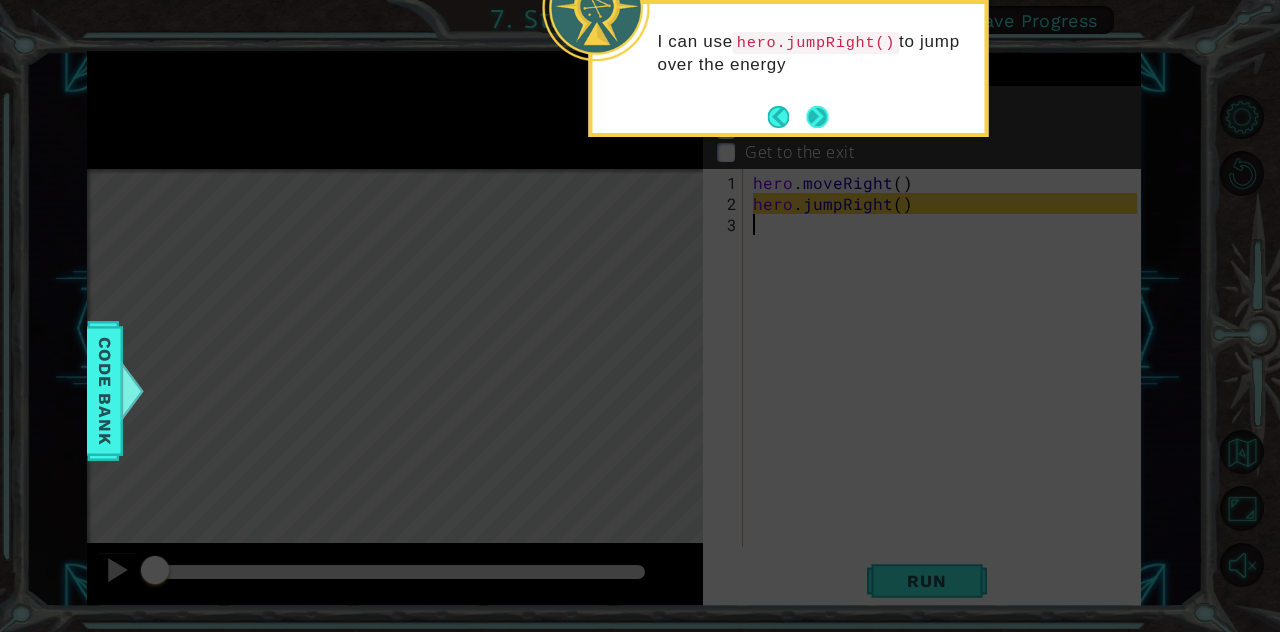 click at bounding box center [817, 117] 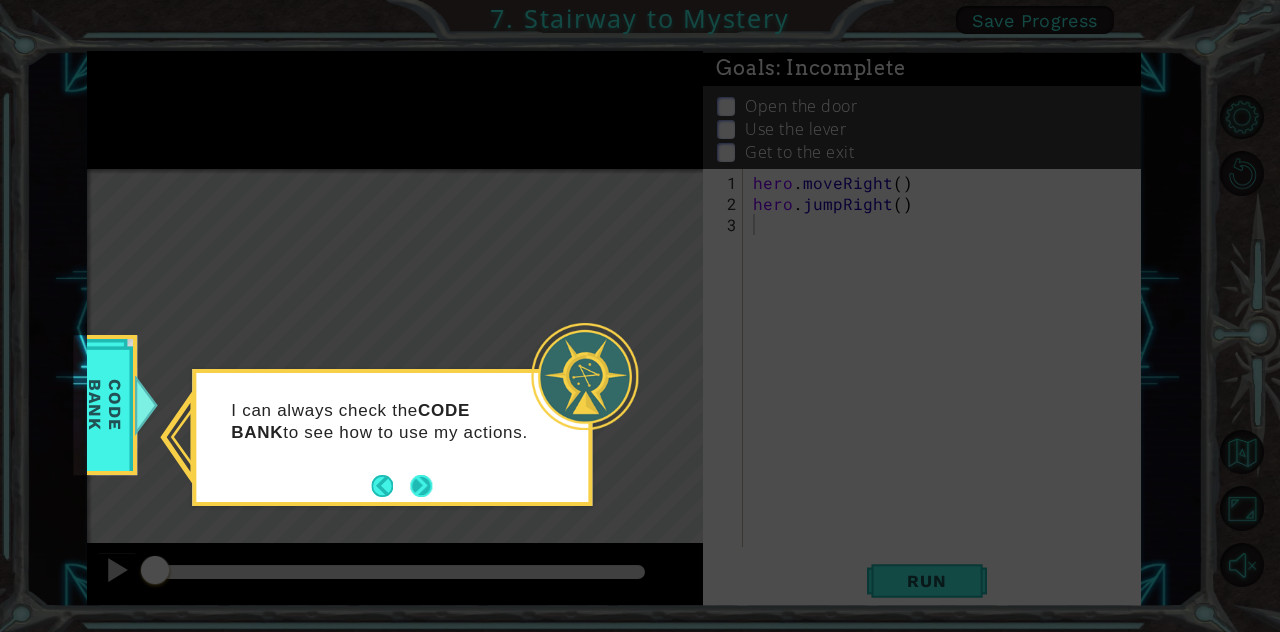 click at bounding box center (421, 486) 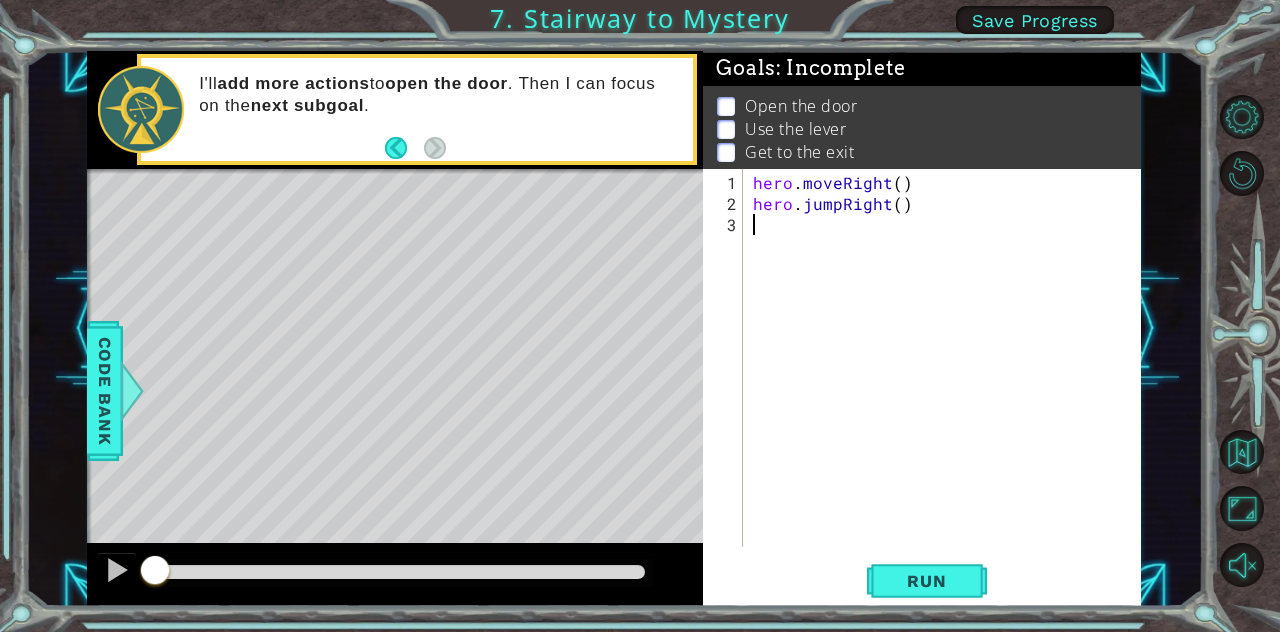 scroll, scrollTop: 30, scrollLeft: 0, axis: vertical 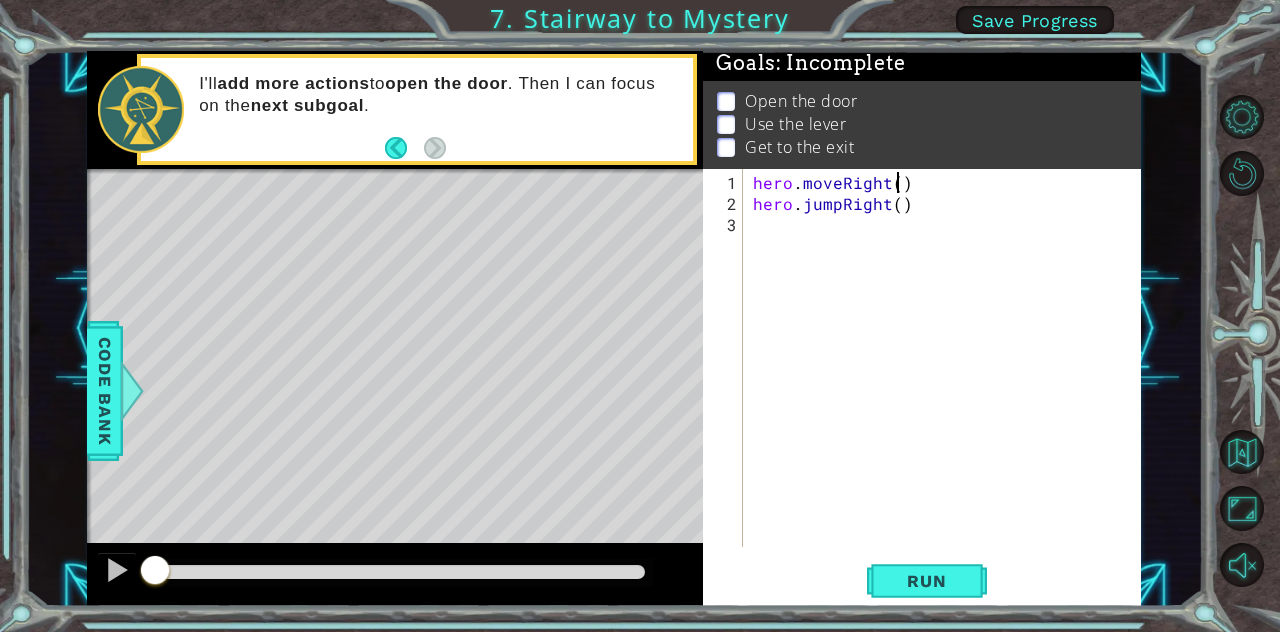 click on "hero . moveRight ( ) hero . jumpRight ( )" at bounding box center [948, 382] 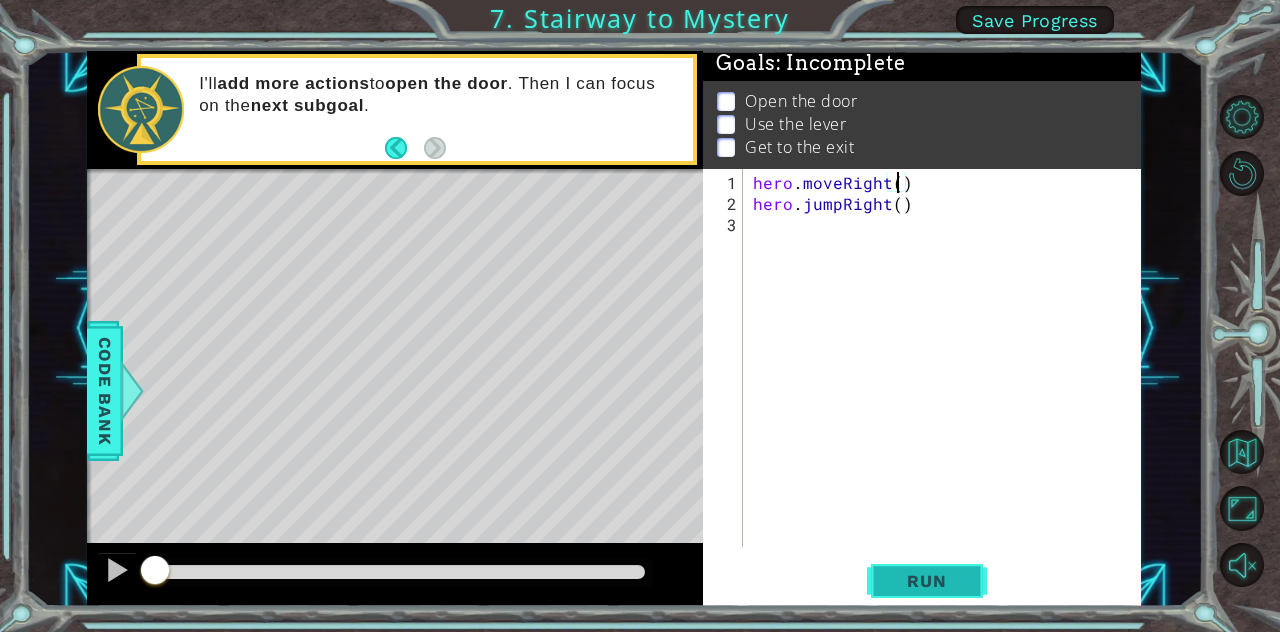 click on "Run" at bounding box center [926, 581] 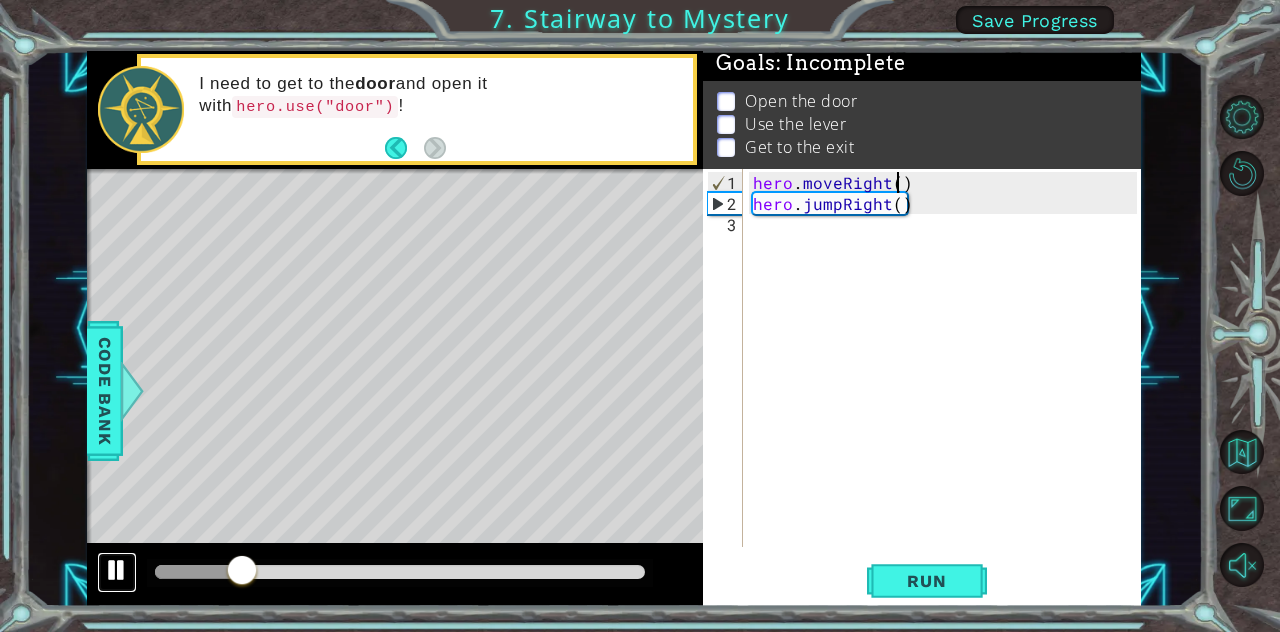click at bounding box center (117, 570) 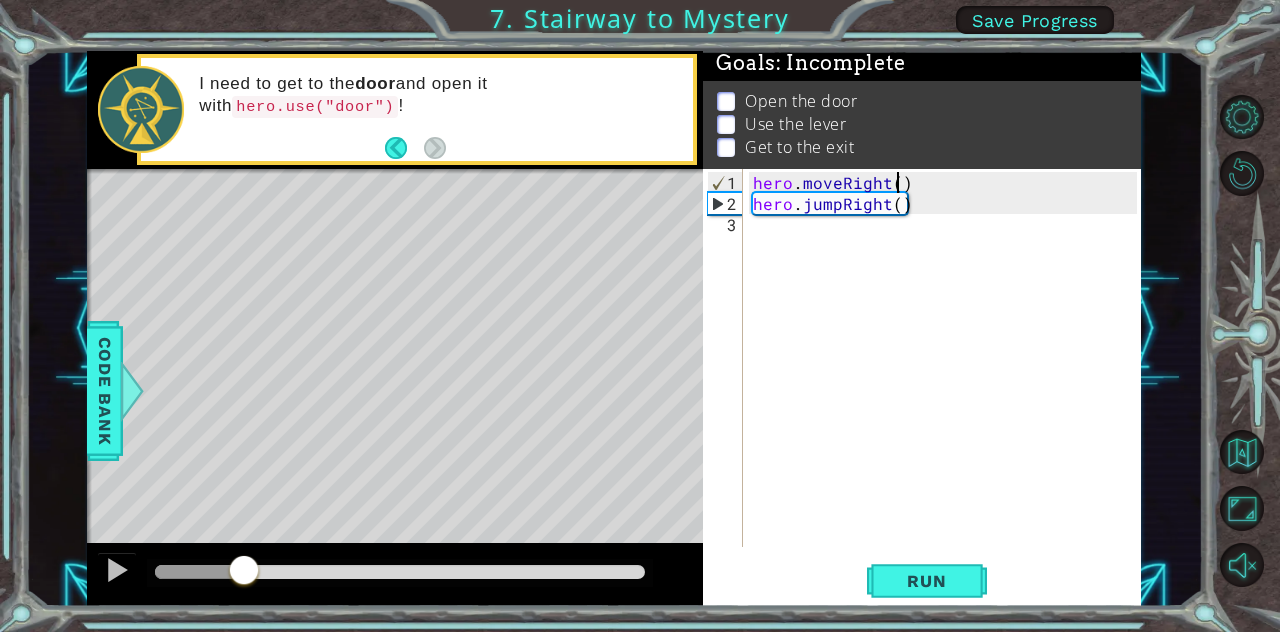 click on "hero . moveRight ( ) hero . jumpRight ( )" at bounding box center [948, 382] 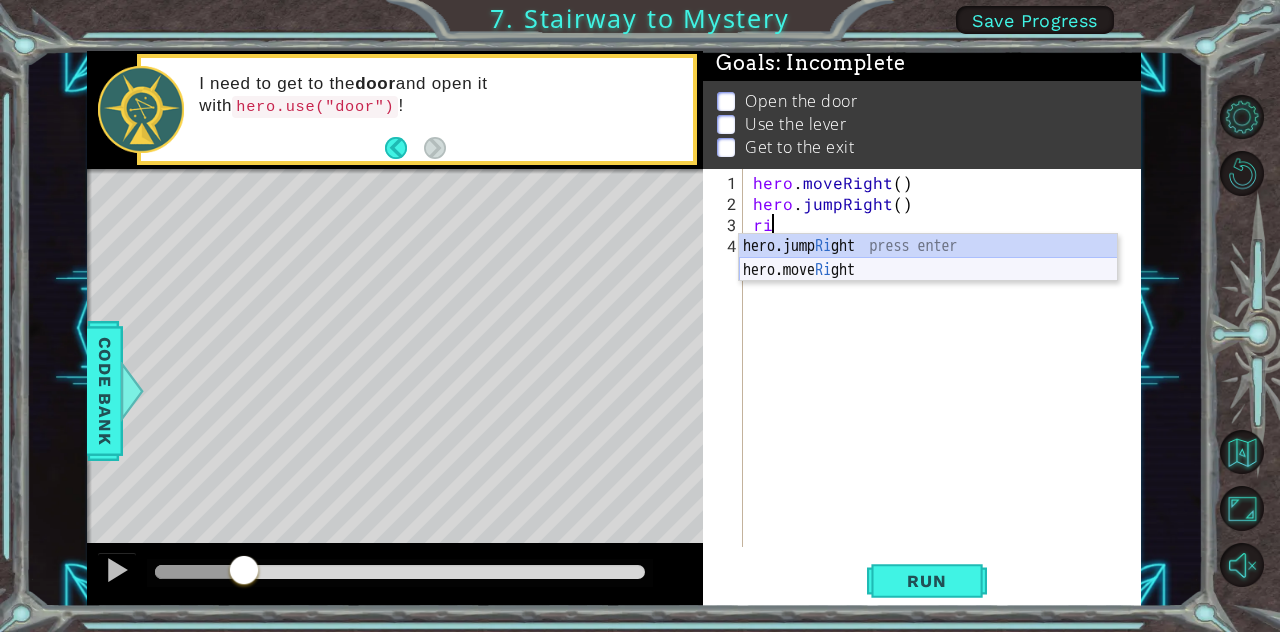 drag, startPoint x: 867, startPoint y: 267, endPoint x: 864, endPoint y: 283, distance: 16.27882 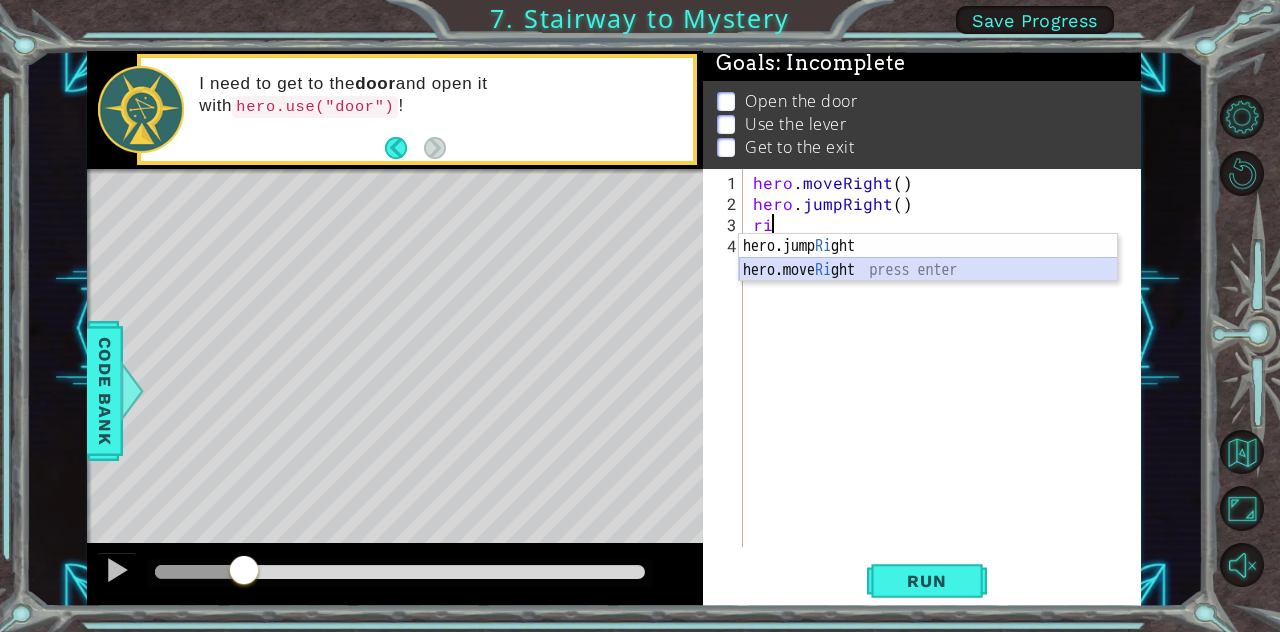 click on "hero.jump Ri ght press enter hero.move Ri ght press enter" at bounding box center [928, 282] 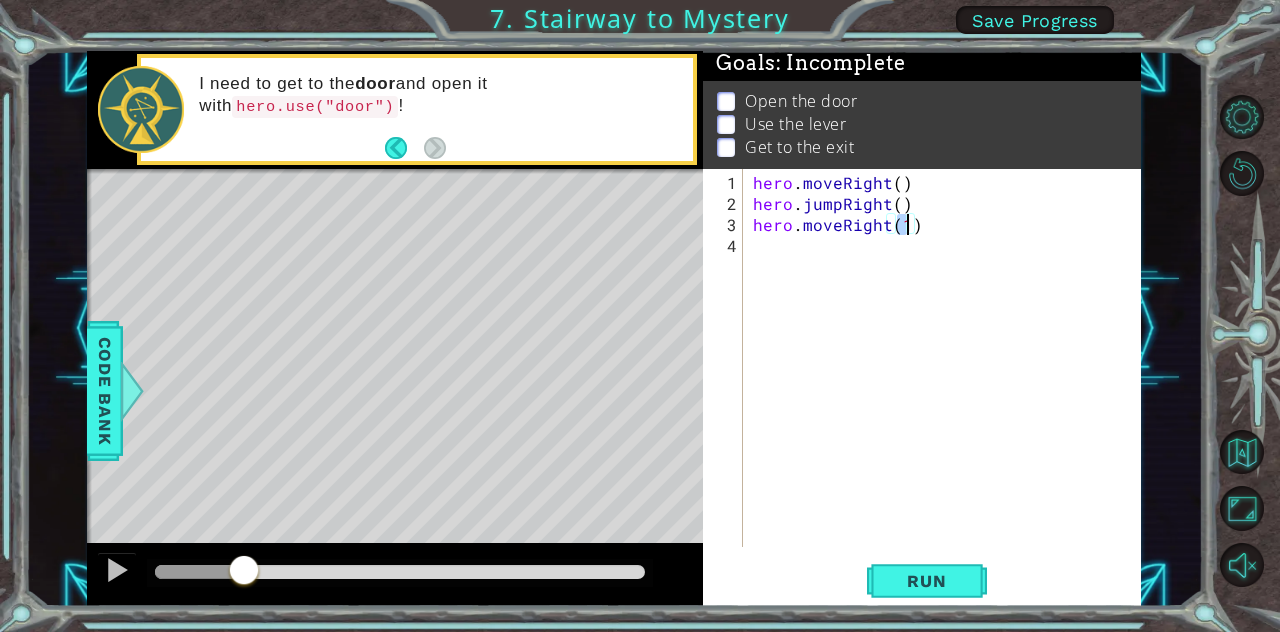 click on "hero . moveRight ( ) hero . jumpRight ( ) hero . moveRight ( 1 )" at bounding box center (948, 382) 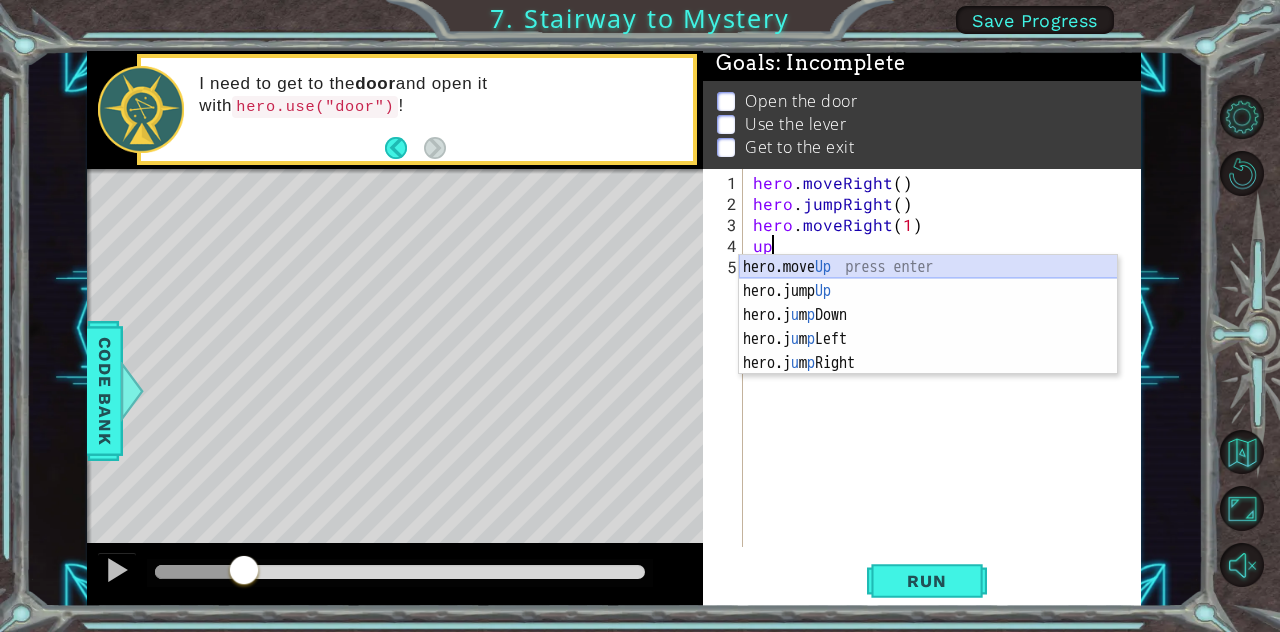 type on "hero.moveUp(1)" 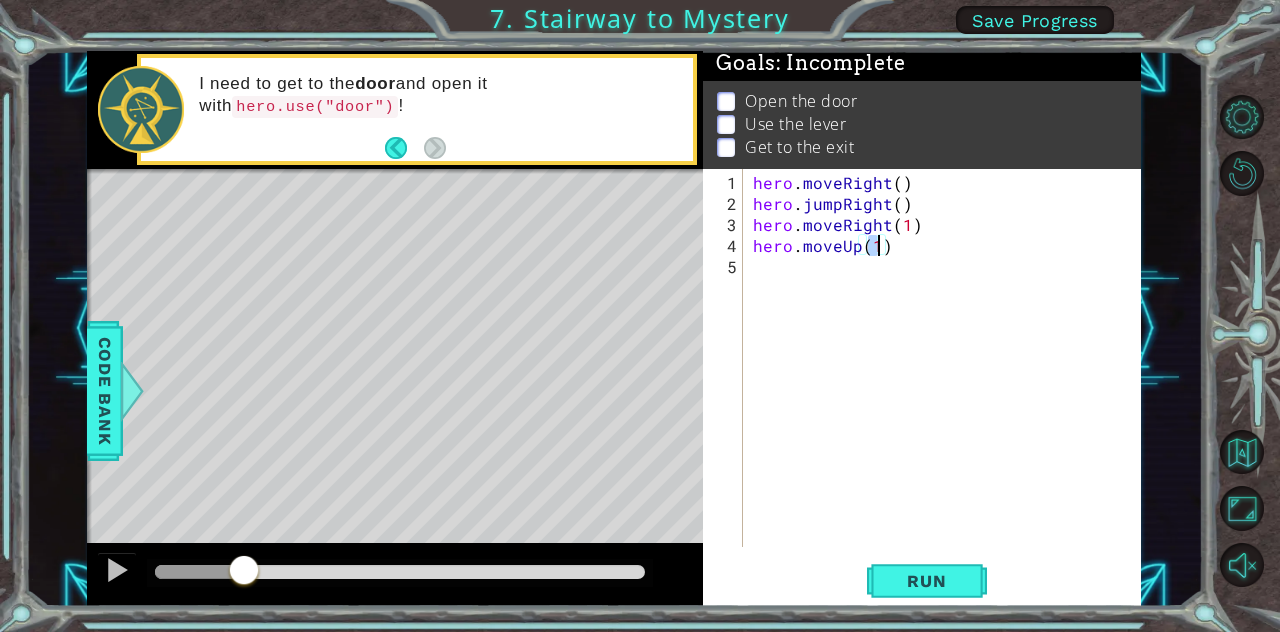 click on "hero . moveRight ( ) hero . jumpRight ( ) hero . moveRight ( 1 ) hero . moveUp ( 1 )" at bounding box center [948, 382] 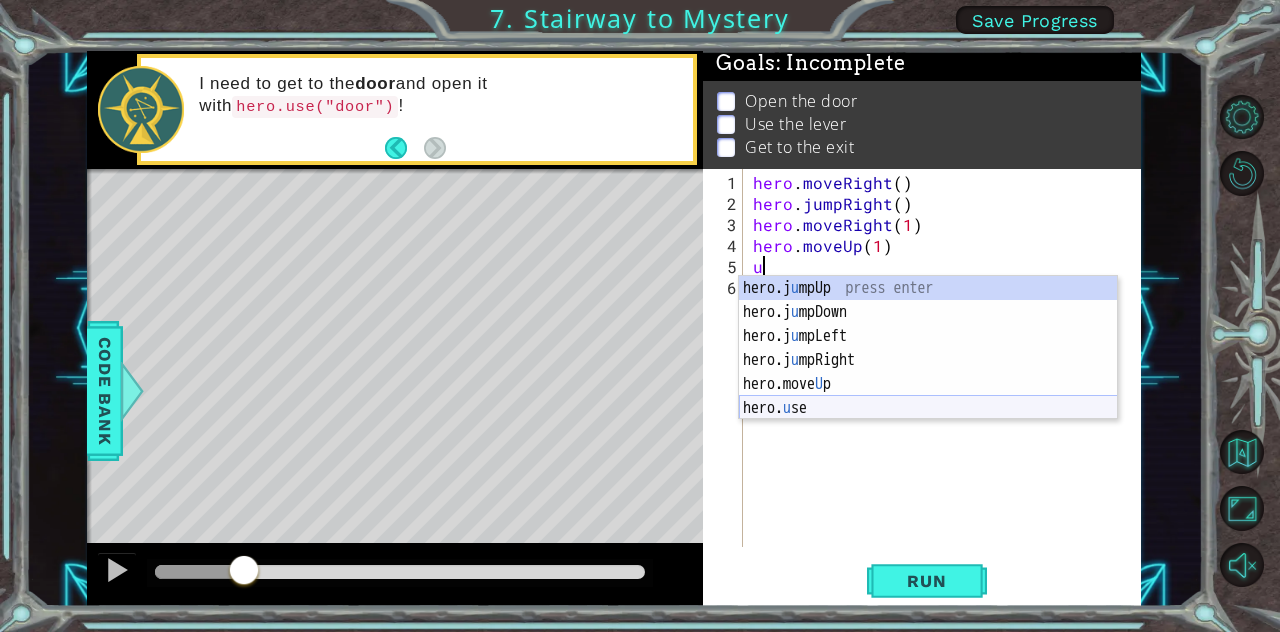 click on "hero.j u mpUp press enter hero.j u mpDown press enter hero.j u mpLeft press enter hero.j u mpRight press enter hero.move U p press enter hero. u se press enter" at bounding box center [928, 372] 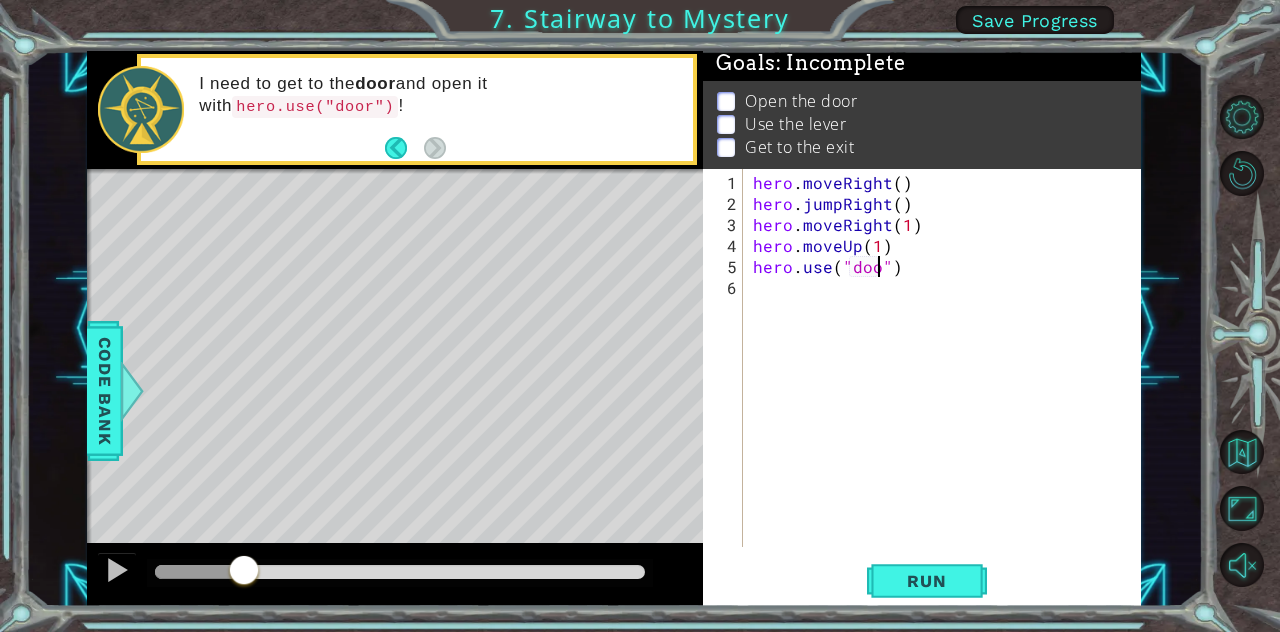 type on "hero.use("door")" 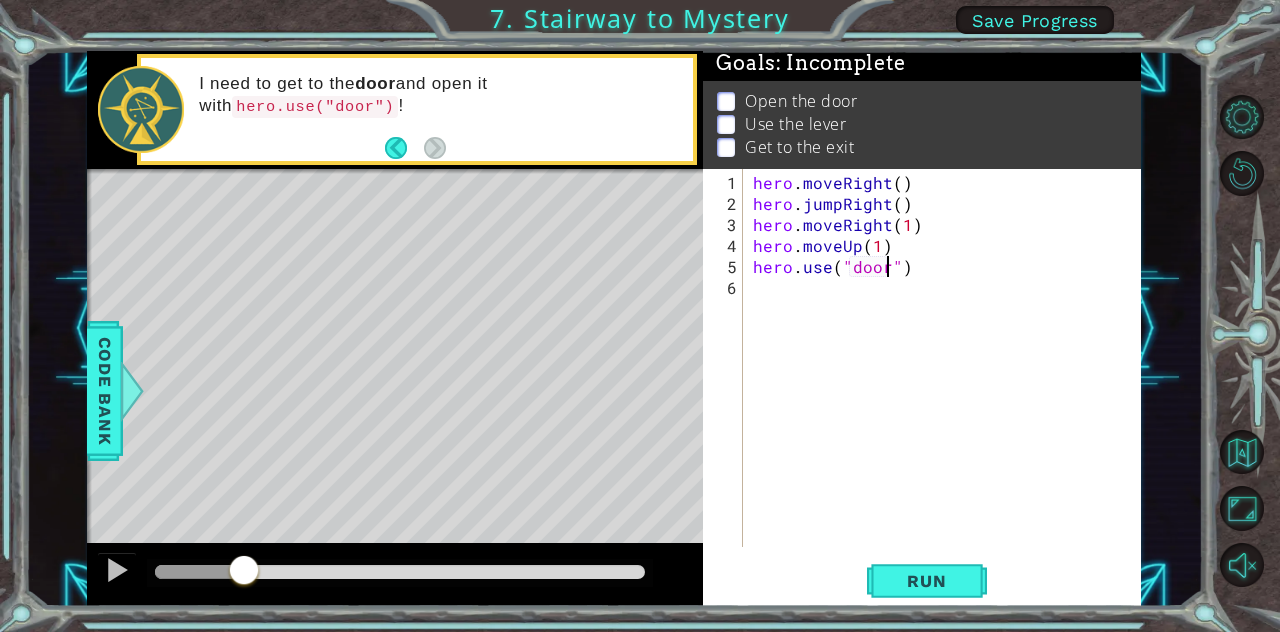 scroll, scrollTop: 0, scrollLeft: 0, axis: both 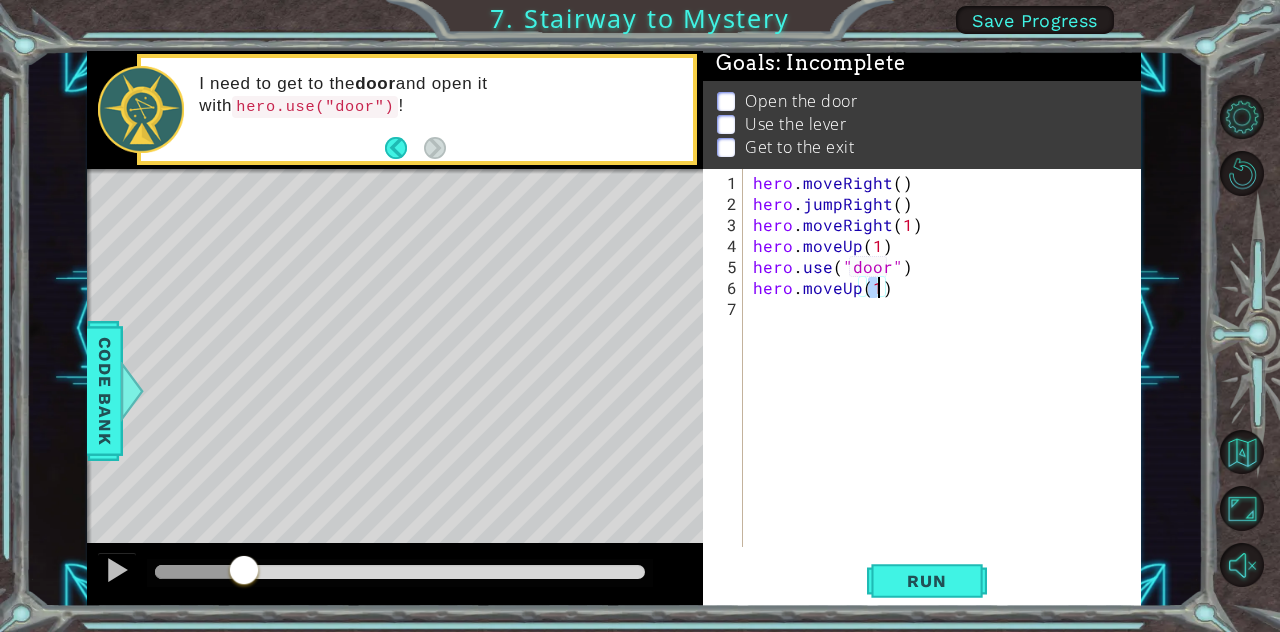 type on "hero.moveUp(2)" 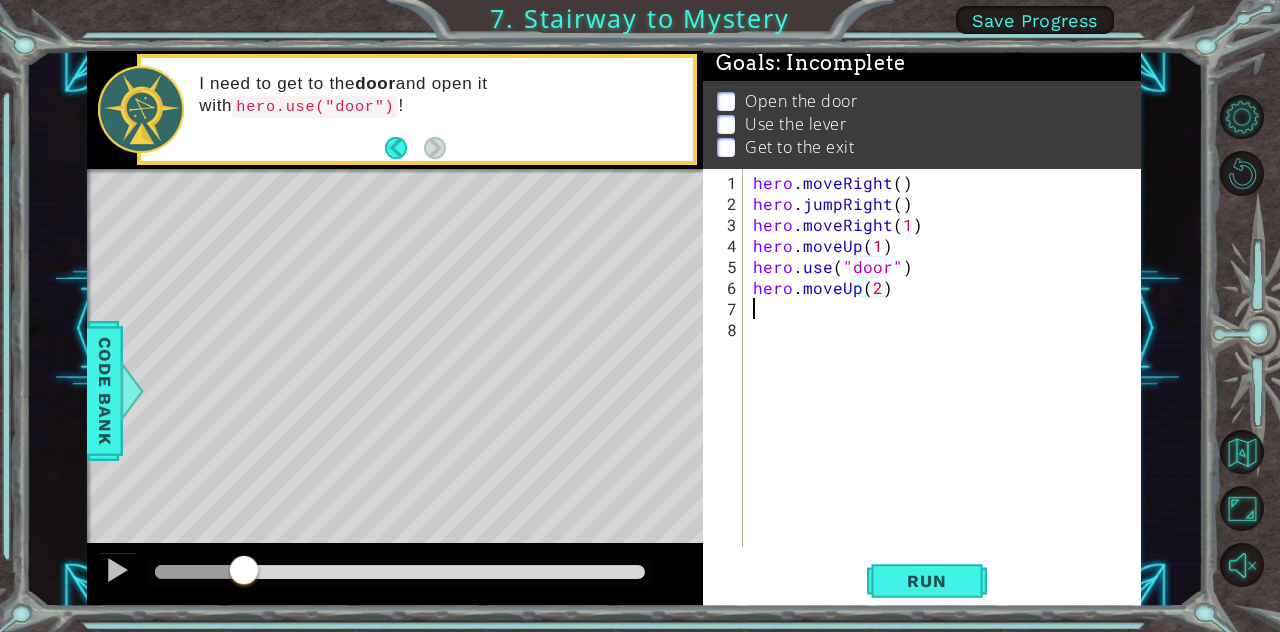 scroll, scrollTop: 0, scrollLeft: 0, axis: both 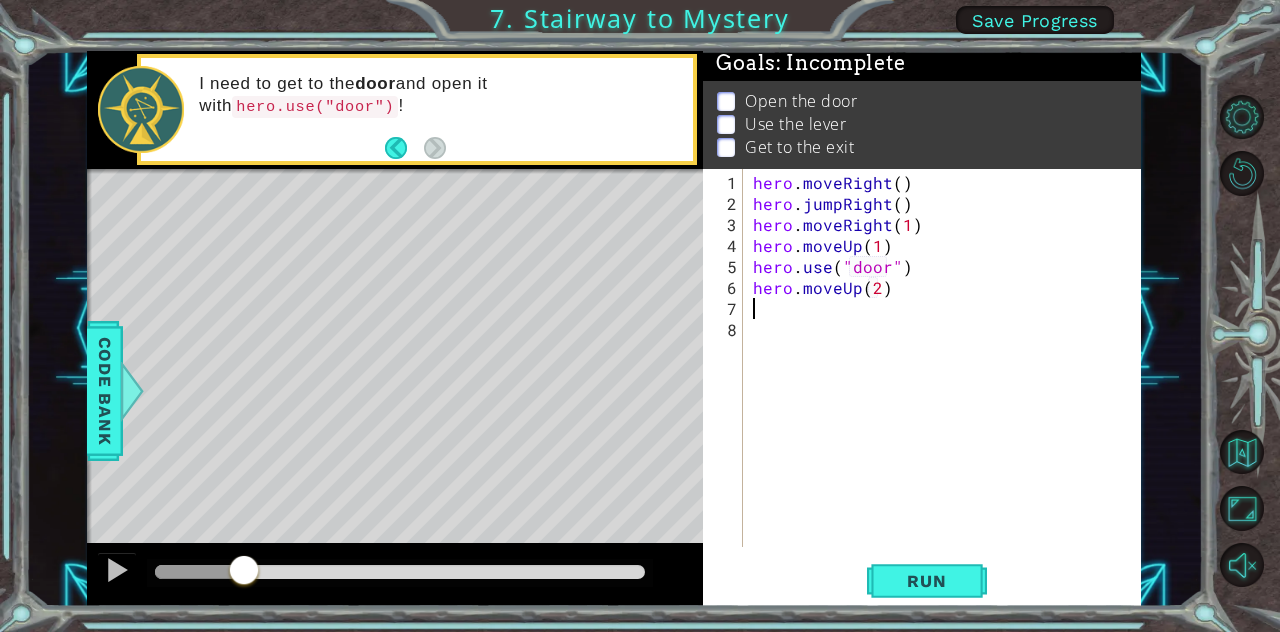 type on "l" 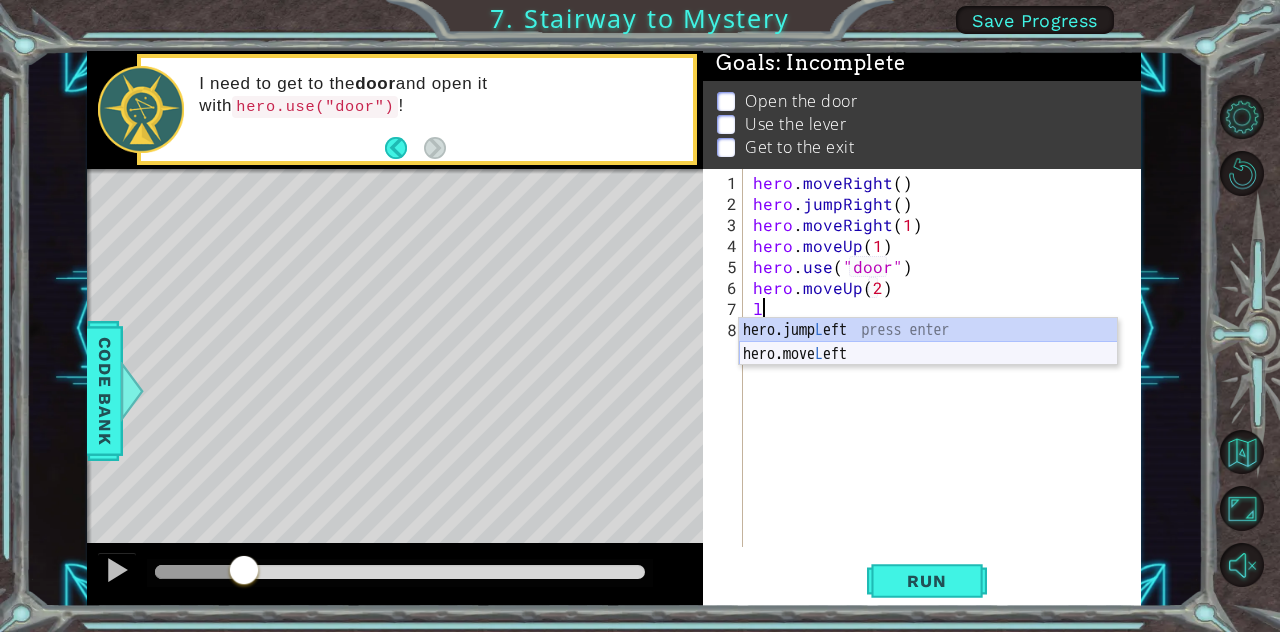 click on "hero.jump L eft press enter hero.move L eft press enter" at bounding box center [928, 366] 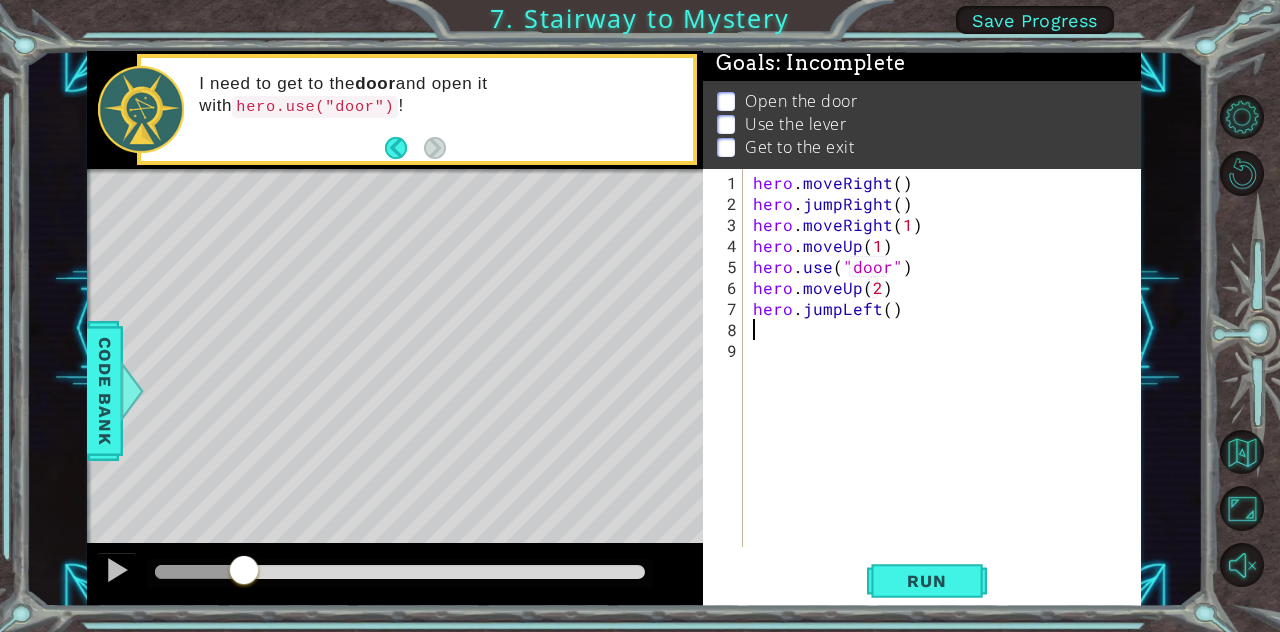 click on "hero . moveRight ( ) hero . jumpRight ( ) hero . moveRight ( 1 ) hero . moveUp ( 1 ) hero . use ( "door" ) hero . moveUp ( 2 ) hero . jumpLeft ( )" at bounding box center (948, 382) 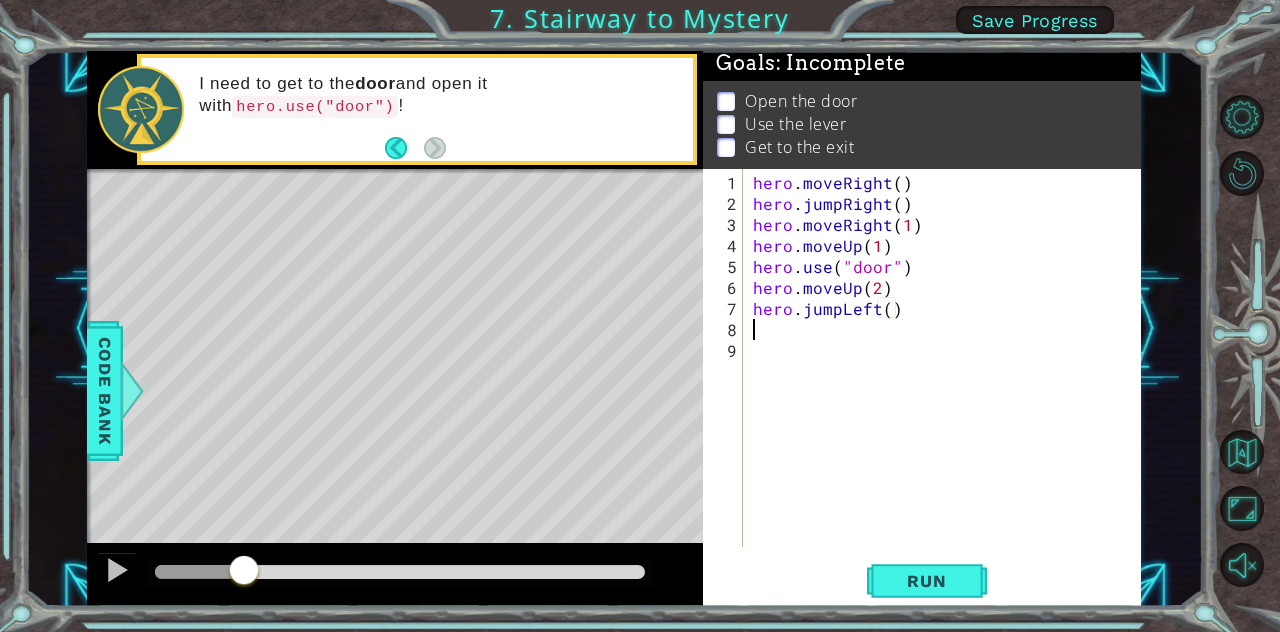 click on "hero . moveRight ( ) hero . jumpRight ( ) hero . moveRight ( 1 ) hero . moveUp ( 1 ) hero . use ( "door" ) hero . moveUp ( 2 ) hero . jumpLeft ( )" at bounding box center (948, 382) 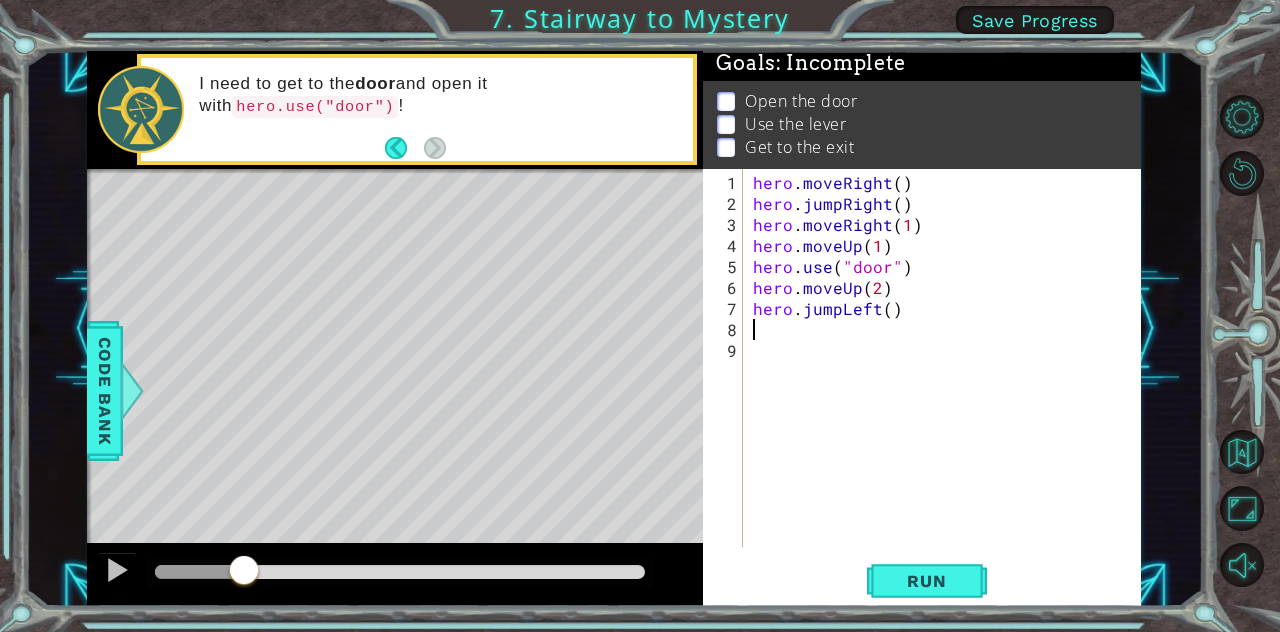 click on "hero . moveRight ( ) hero . jumpRight ( ) hero . moveRight ( 1 ) hero . moveUp ( 1 ) hero . use ( "door" ) hero . moveUp ( 2 ) hero . jumpLeft ( )" at bounding box center [948, 382] 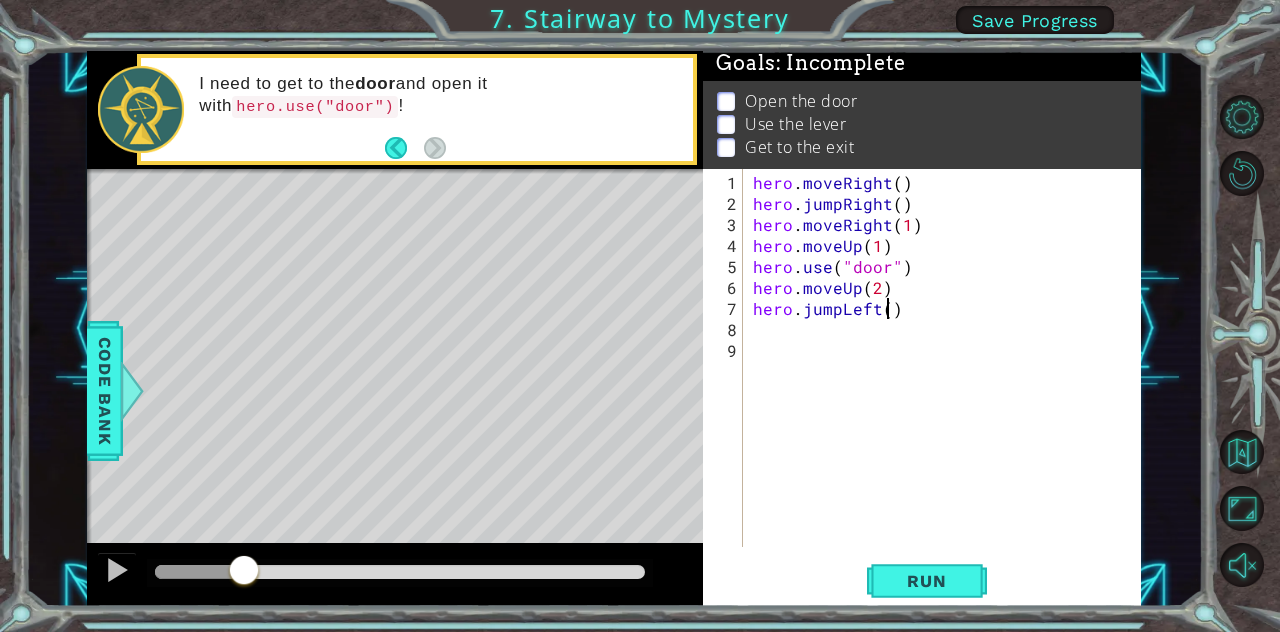 click on "hero . moveRight ( ) hero . jumpRight ( ) hero . moveRight ( 1 ) hero . moveUp ( 1 ) hero . use ( "door" ) hero . moveUp ( 2 ) hero . jumpLeft ( )" at bounding box center [948, 382] 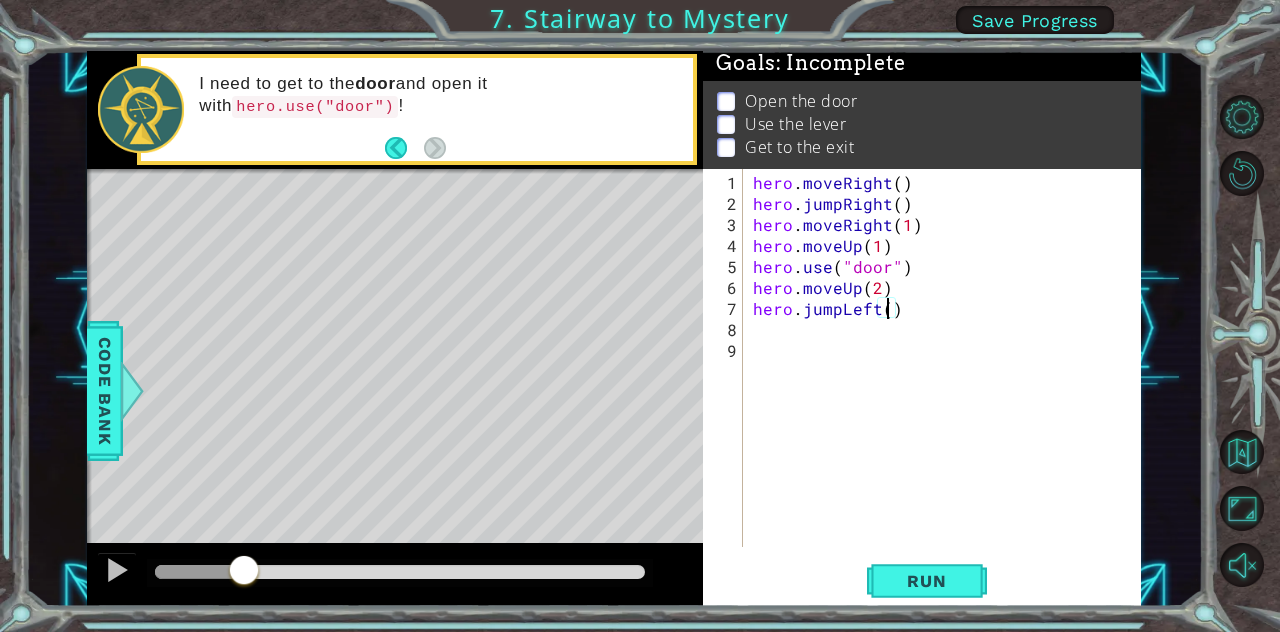 click on "hero . moveRight ( ) hero . jumpRight ( ) hero . moveRight ( 1 ) hero . moveUp ( 1 ) hero . use ( "door" ) hero . moveUp ( 2 ) hero . jumpLeft ( )" at bounding box center [948, 382] 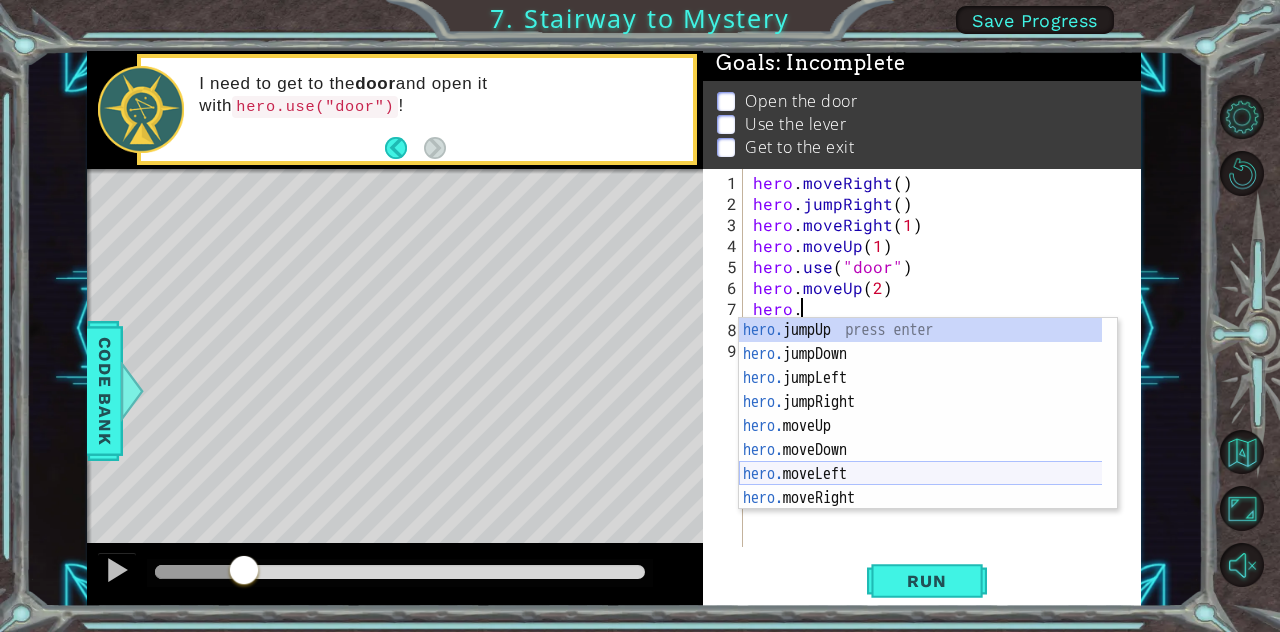 click on "hero. jumpUp press enter hero. jumpDown press enter hero. jumpLeft press enter hero. jumpRight press enter hero. moveUp press enter hero. moveDown press enter hero. moveLeft press enter hero. moveRight press enter hero. use press enter" at bounding box center (921, 438) 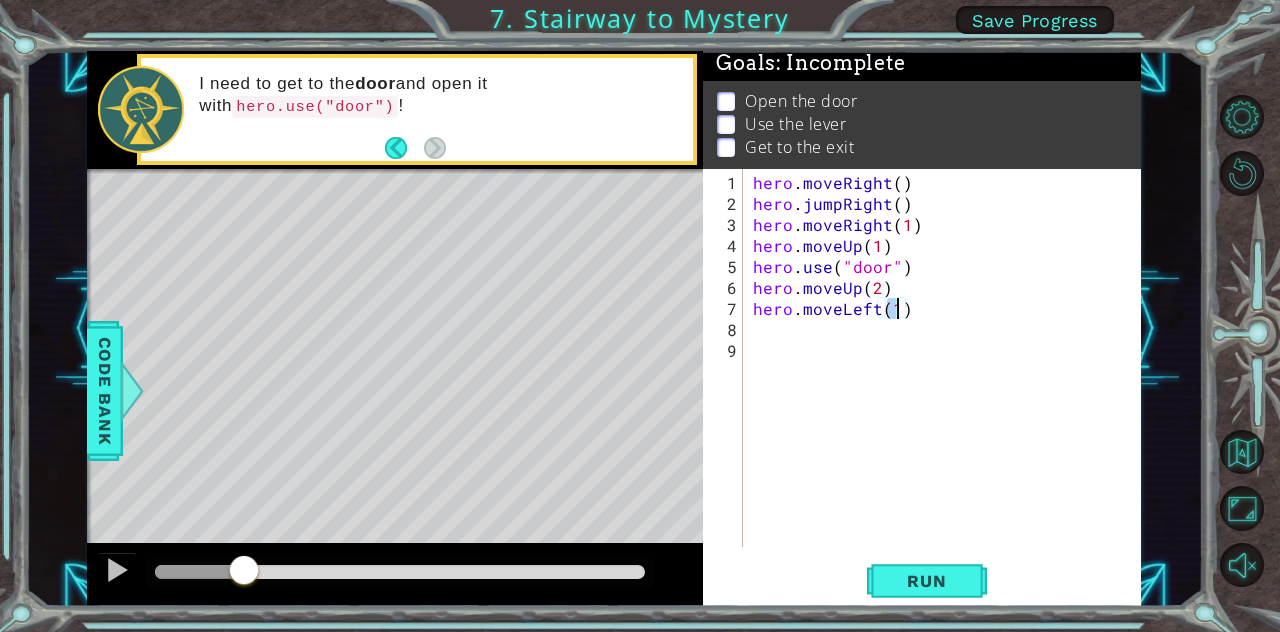 click on "hero . moveRight ( ) hero . jumpRight ( ) hero . moveRight ( 1 ) hero . moveUp ( 1 ) hero . use ( "door" ) hero . moveUp ( 2 ) hero . moveLeft ( 1 )" at bounding box center [948, 382] 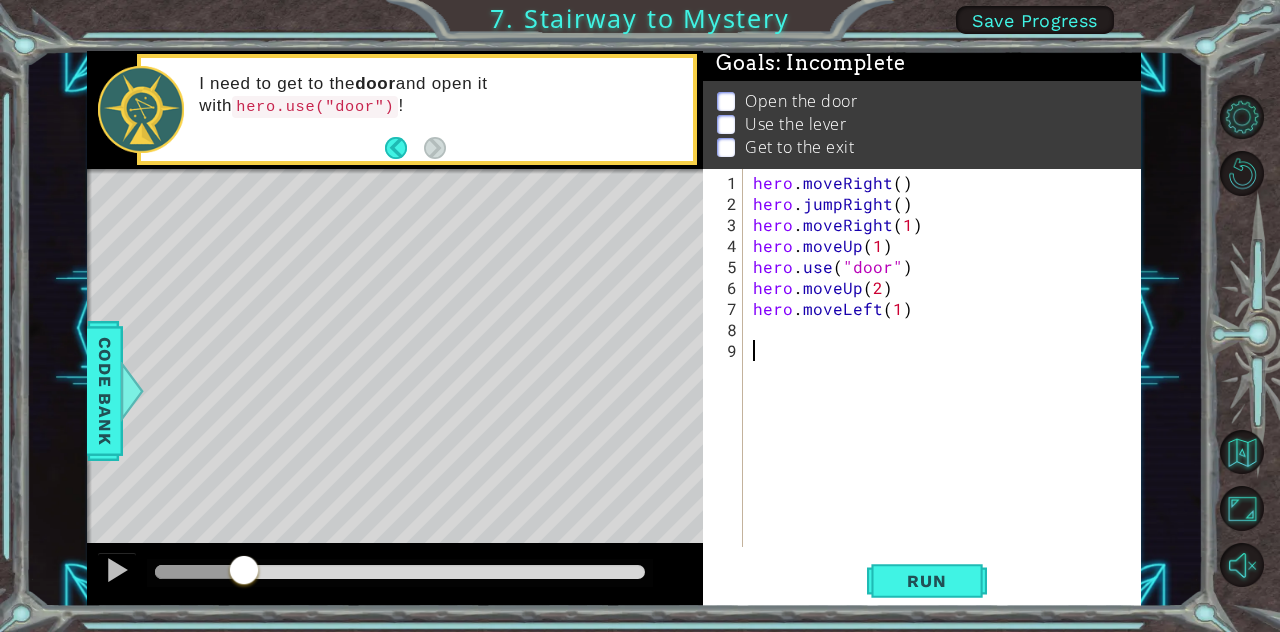 click on "hero . moveRight ( ) hero . jumpRight ( ) hero . moveRight ( 1 ) hero . moveUp ( 1 ) hero . use ( "door" ) hero . moveUp ( 2 ) hero . moveLeft ( 1 )" at bounding box center (948, 382) 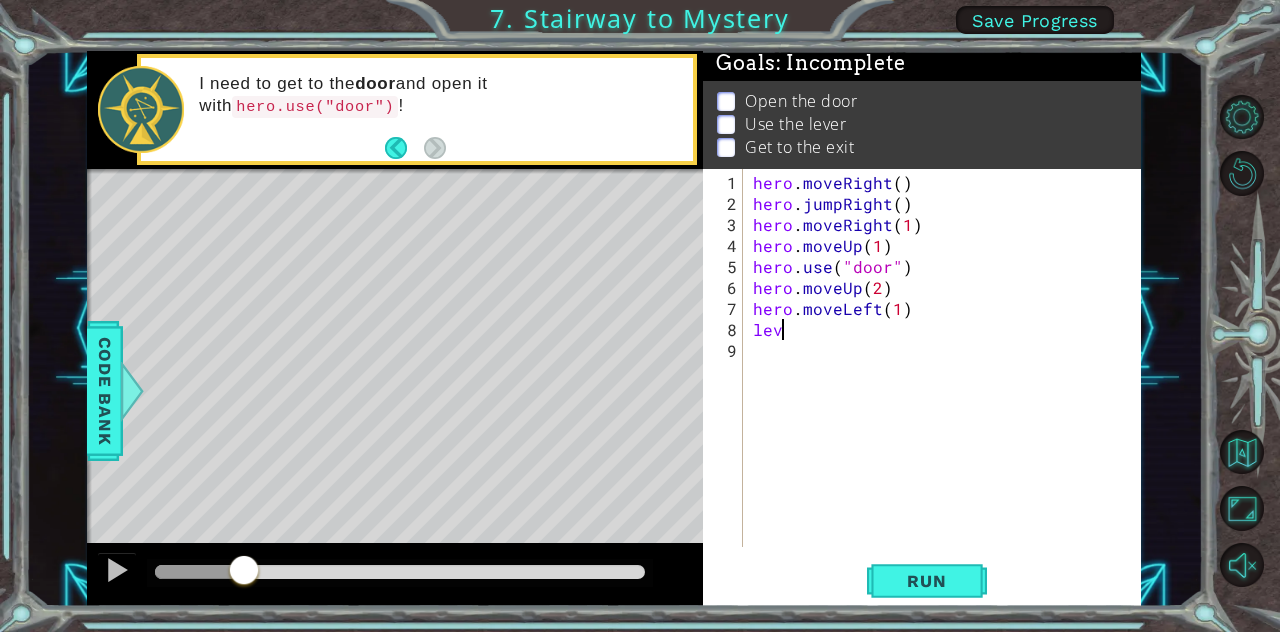 scroll, scrollTop: 0, scrollLeft: 0, axis: both 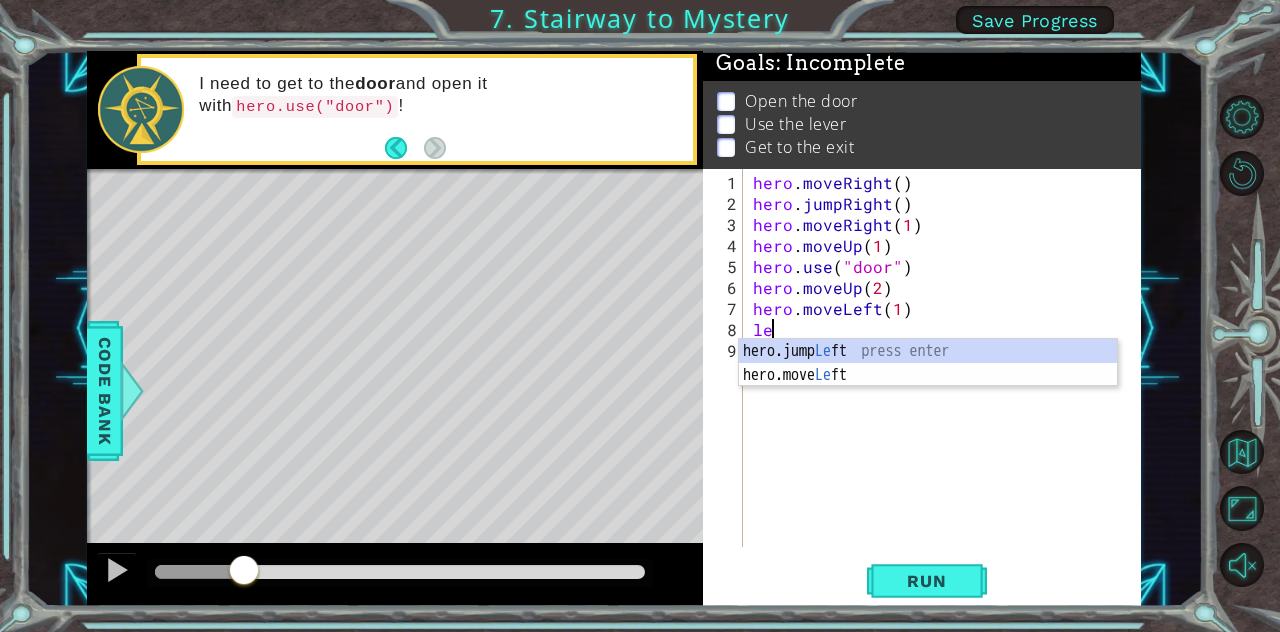 type on "l" 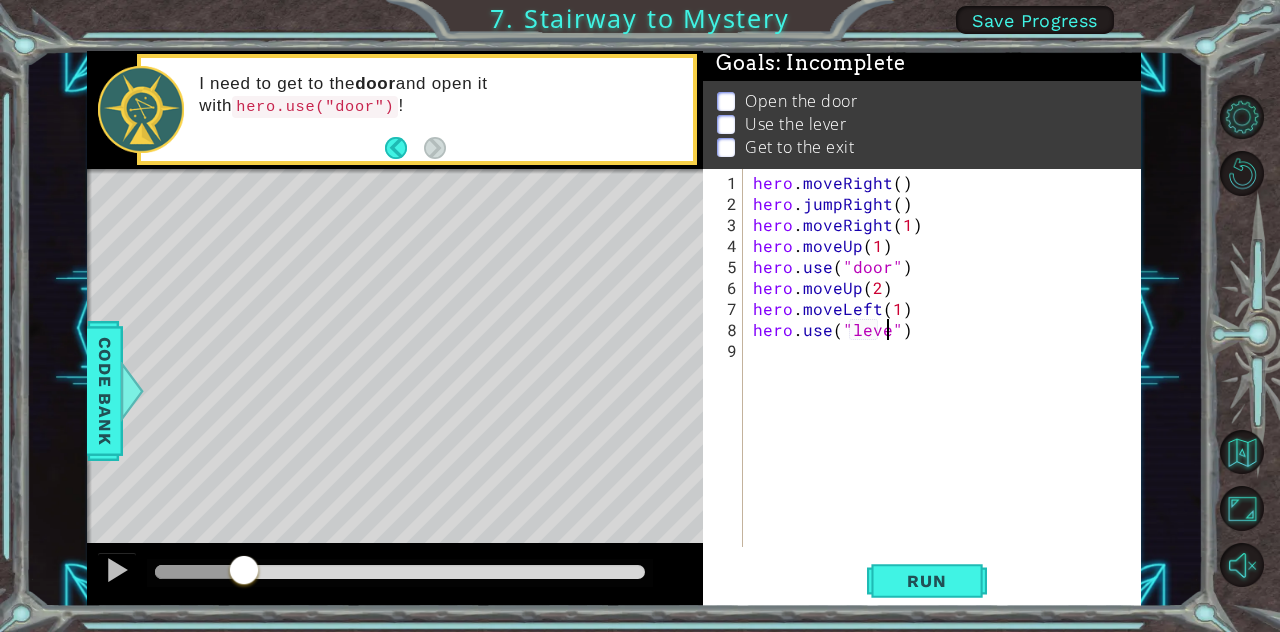 scroll, scrollTop: 0, scrollLeft: 8, axis: horizontal 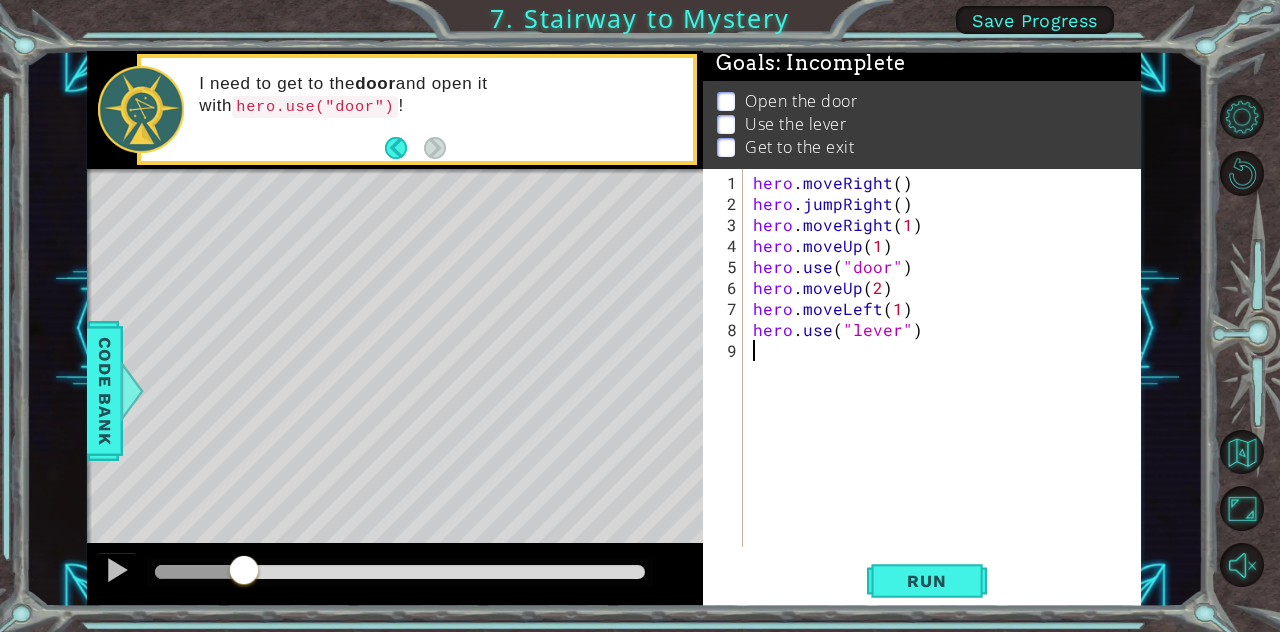 click on "hero . moveRight ( ) hero . jumpRight ( ) hero . moveRight ( 1 ) hero . moveUp ( 1 ) hero . use ( "door" ) hero . moveUp ( 2 ) hero . moveLeft ( 1 ) hero . use ( "lever" )" at bounding box center [948, 382] 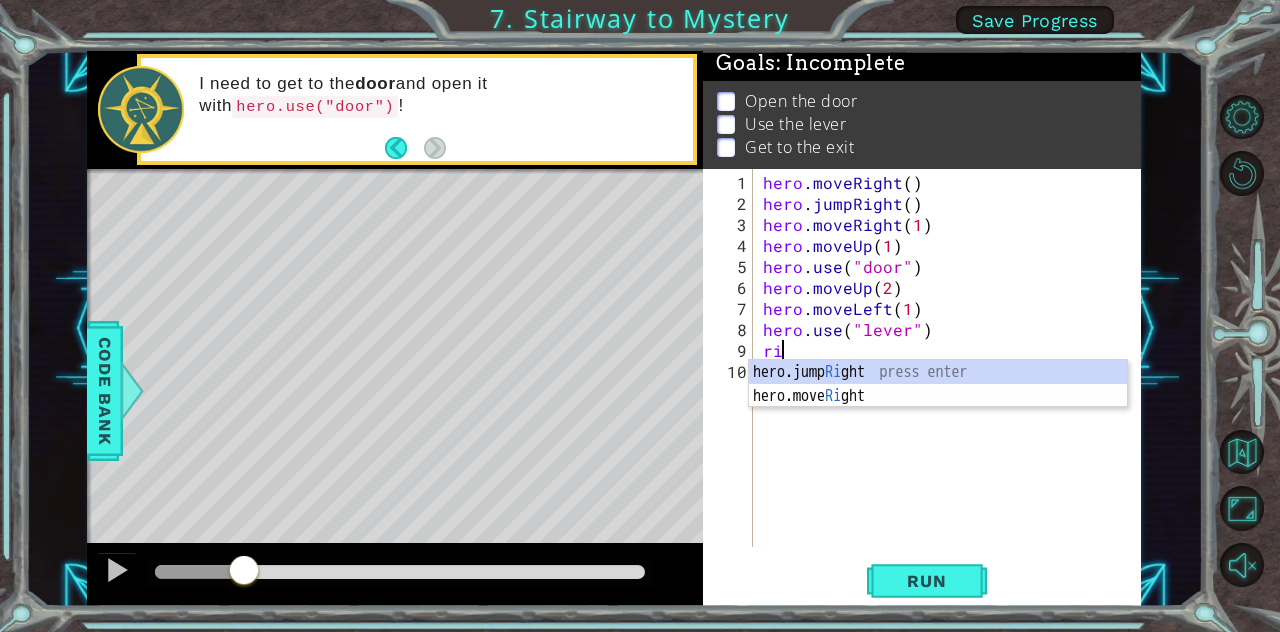 click on "hero . moveRight ( ) hero . jumpRight ( ) hero . moveRight ( 1 ) hero . moveUp ( 1 ) hero . use ( "door" ) hero . moveUp ( 2 ) hero . moveLeft ( 1 ) hero . use ( "lever" ) ri" at bounding box center [953, 382] 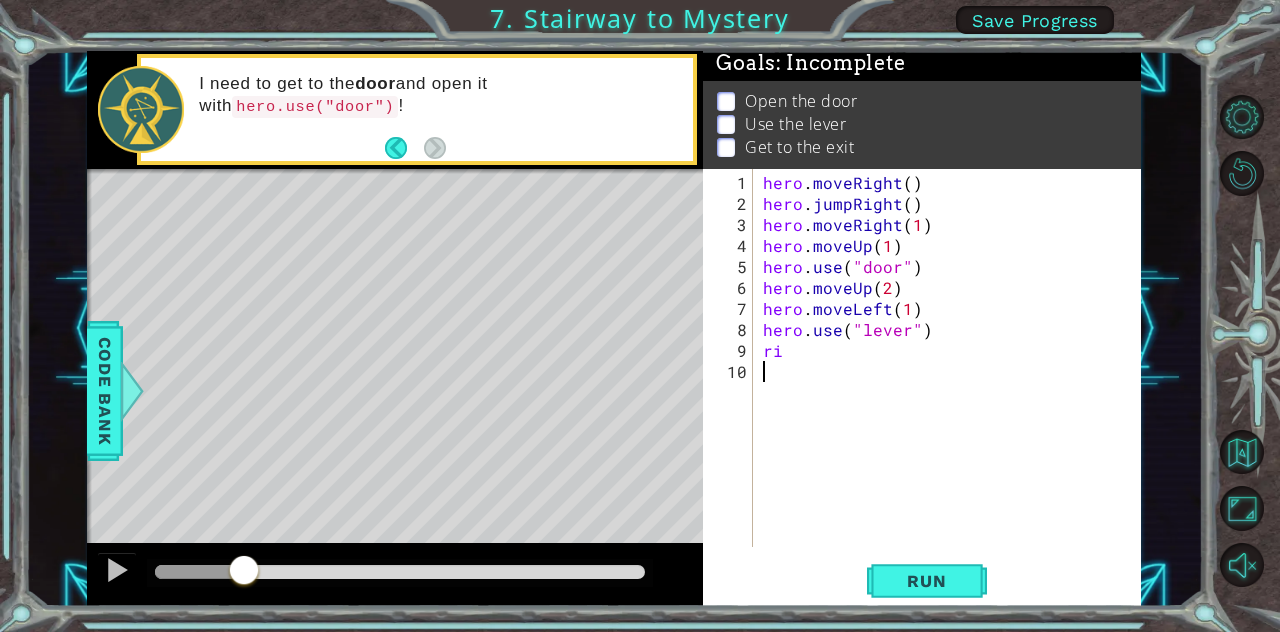 type on "2" 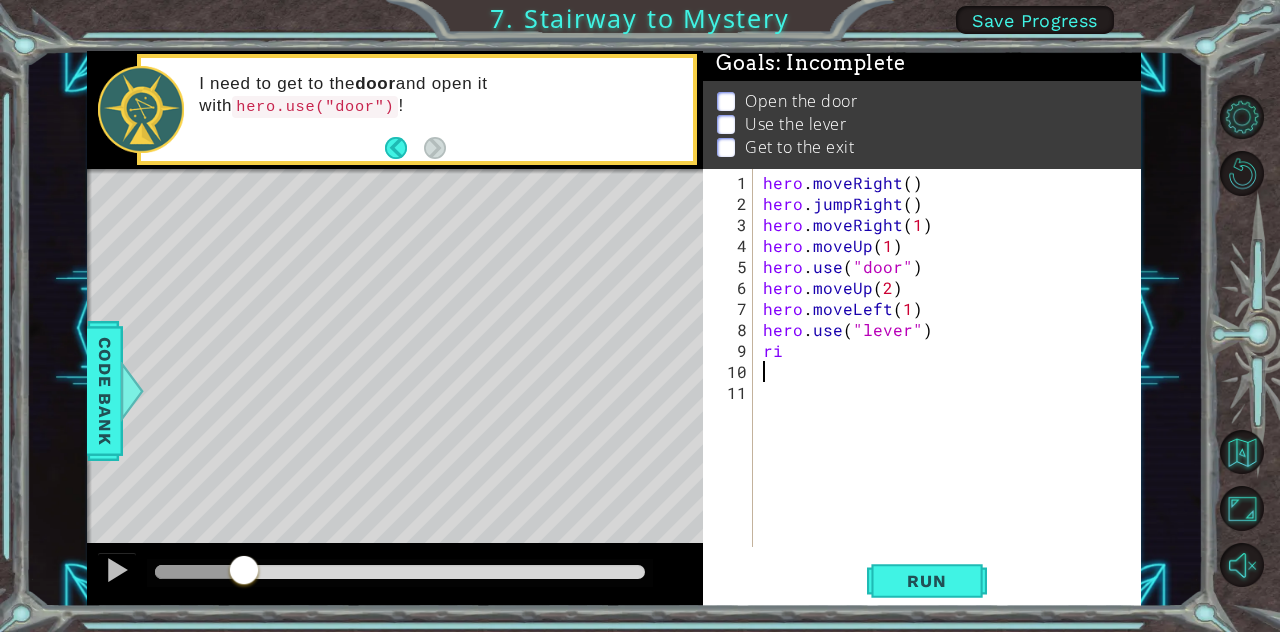 click on "hero . moveRight ( ) hero . jumpRight ( ) hero . moveRight ( 1 ) hero . moveUp ( 1 ) hero . use ( "door" ) hero . moveUp ( 2 ) hero . moveLeft ( 1 ) hero . use ( "lever" ) ri" at bounding box center (953, 382) 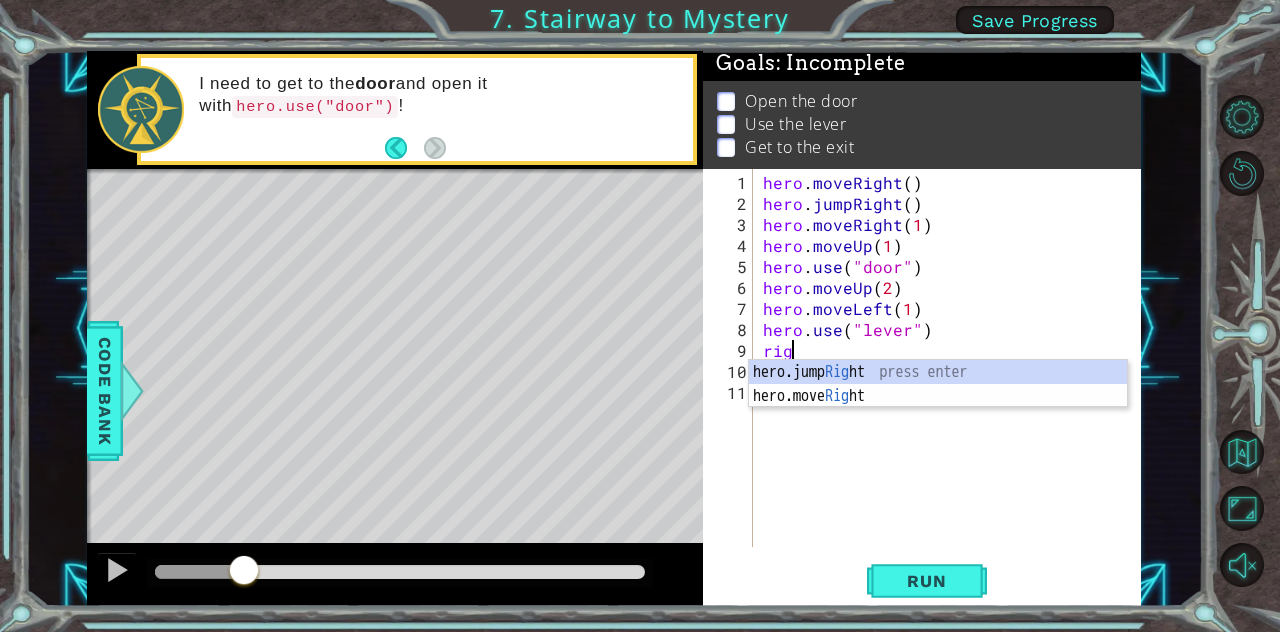 scroll, scrollTop: 0, scrollLeft: 0, axis: both 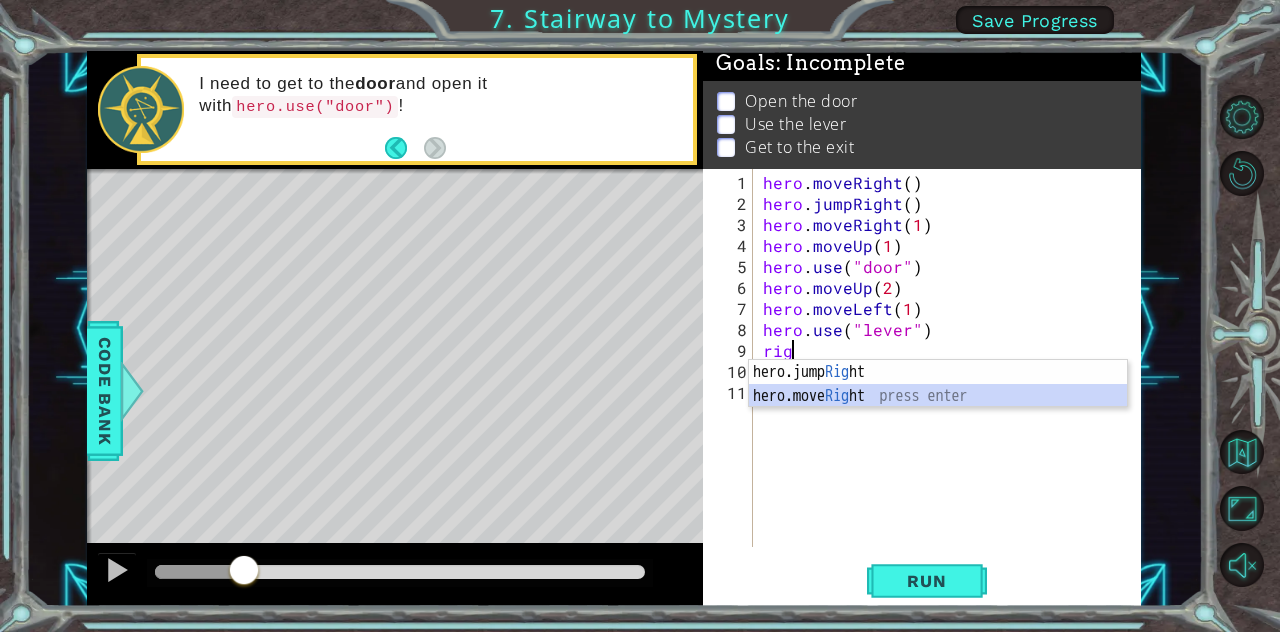 click on "hero.jump Rig ht press enter hero.move Rig ht press enter" at bounding box center [938, 408] 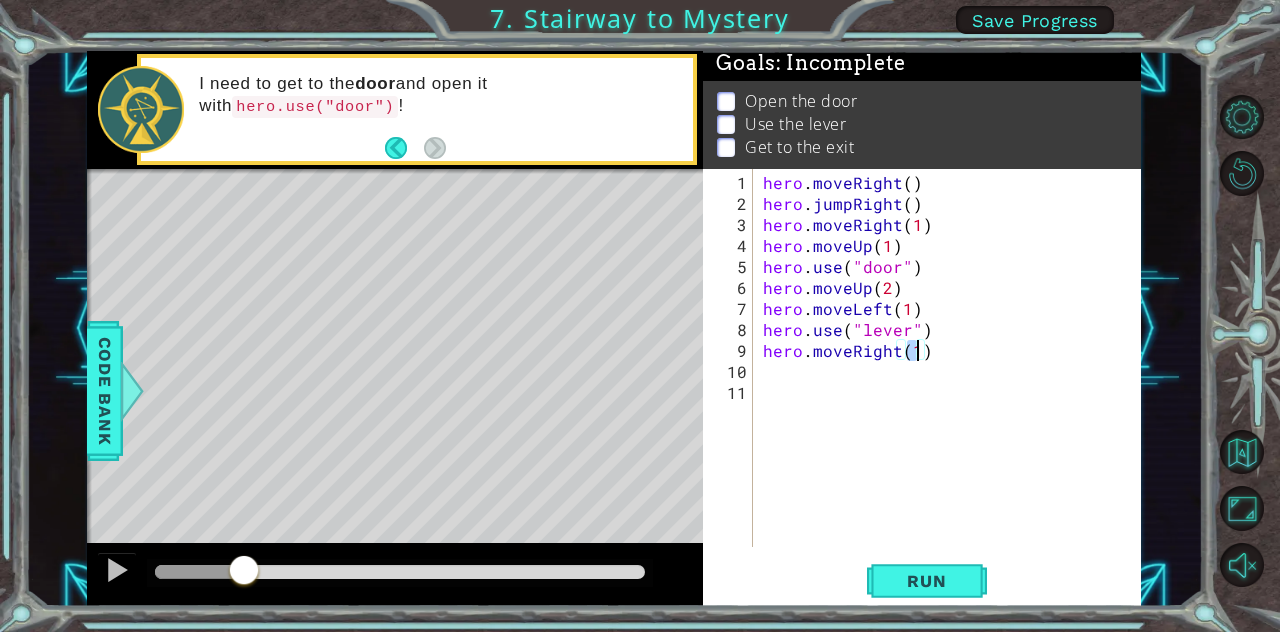 type on "hero.moveRight(2)" 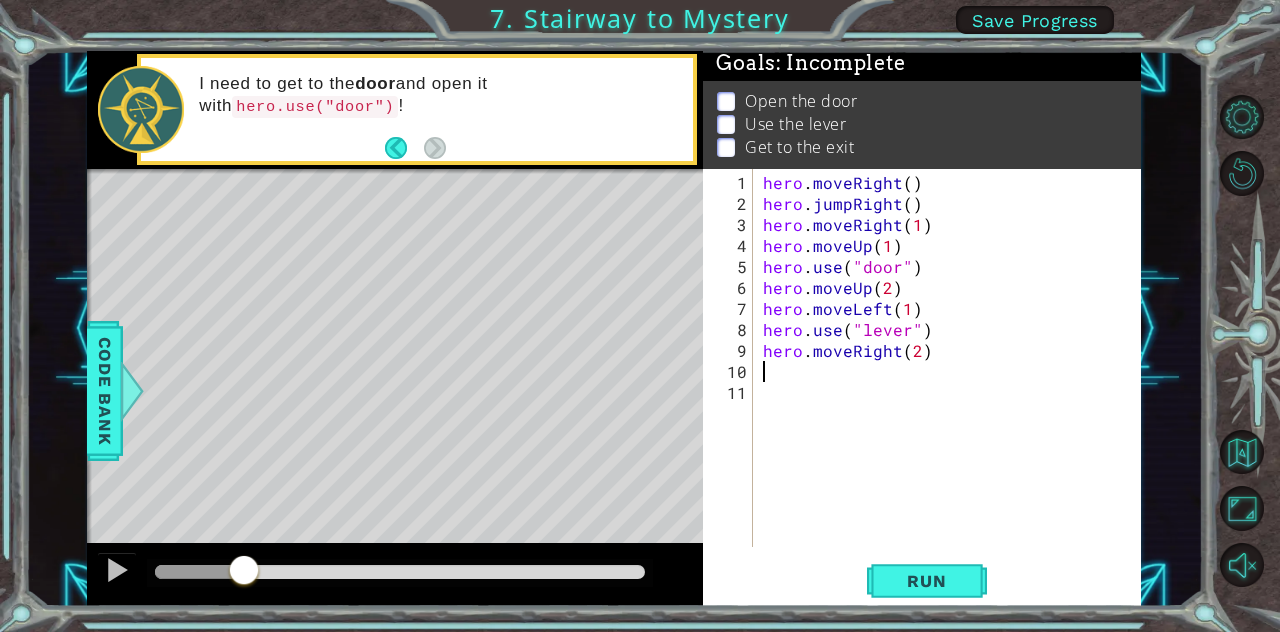 click on "hero . moveRight ( ) hero . jumpRight ( ) hero . moveRight ( 1 ) hero . moveUp ( 1 ) hero . use ( "door" ) hero . moveUp ( 2 ) hero . moveLeft ( 1 ) hero . use ( "lever" ) hero . moveRight ( 2 )" at bounding box center (953, 382) 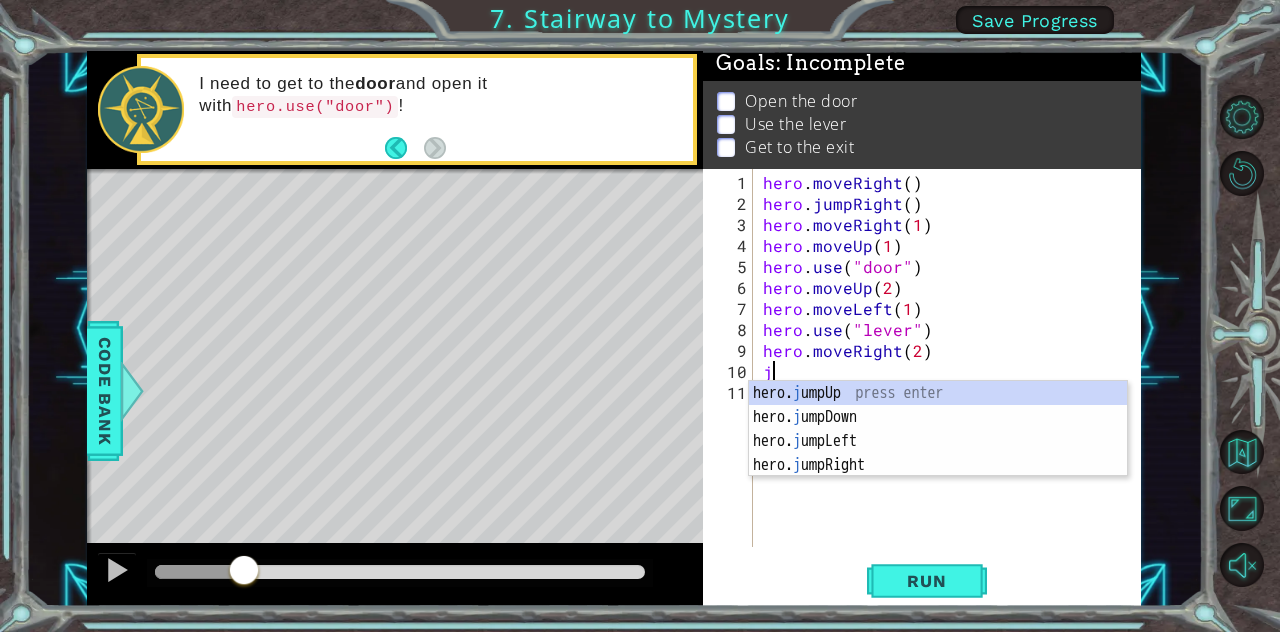 type on "ju" 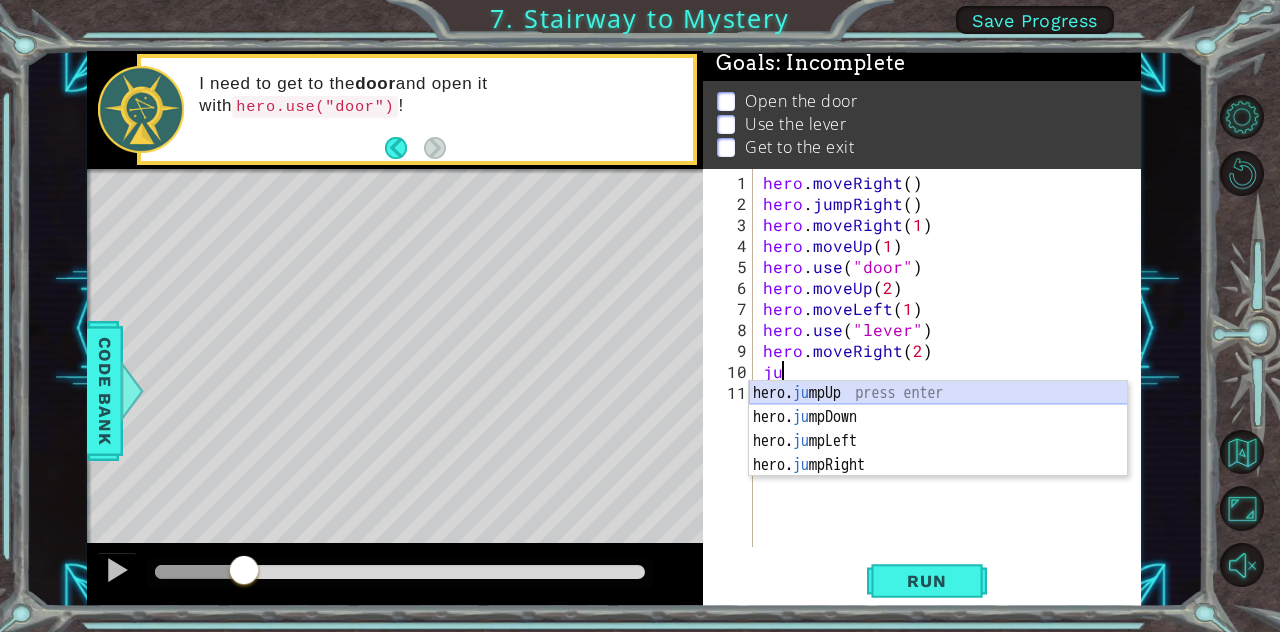 click on "hero. ju mpUp press enter hero. ju mpDown press enter hero. [PERSON_NAME] mpLeft press enter hero. ju mpRight press enter" at bounding box center (938, 453) 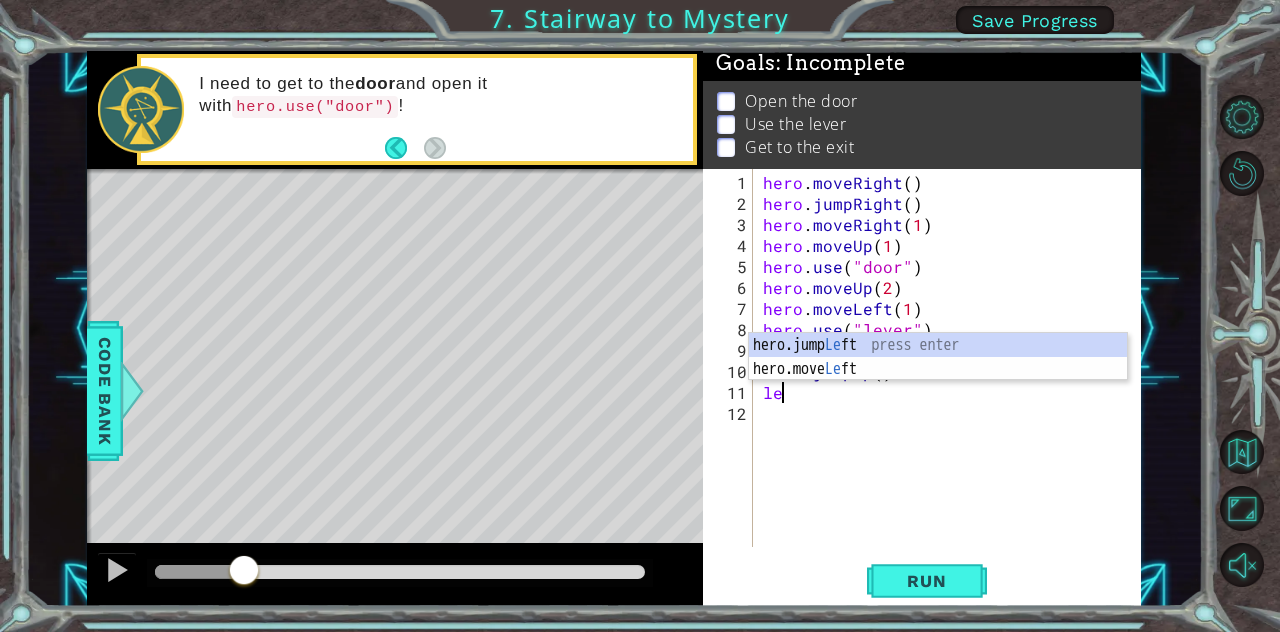 scroll, scrollTop: 0, scrollLeft: 0, axis: both 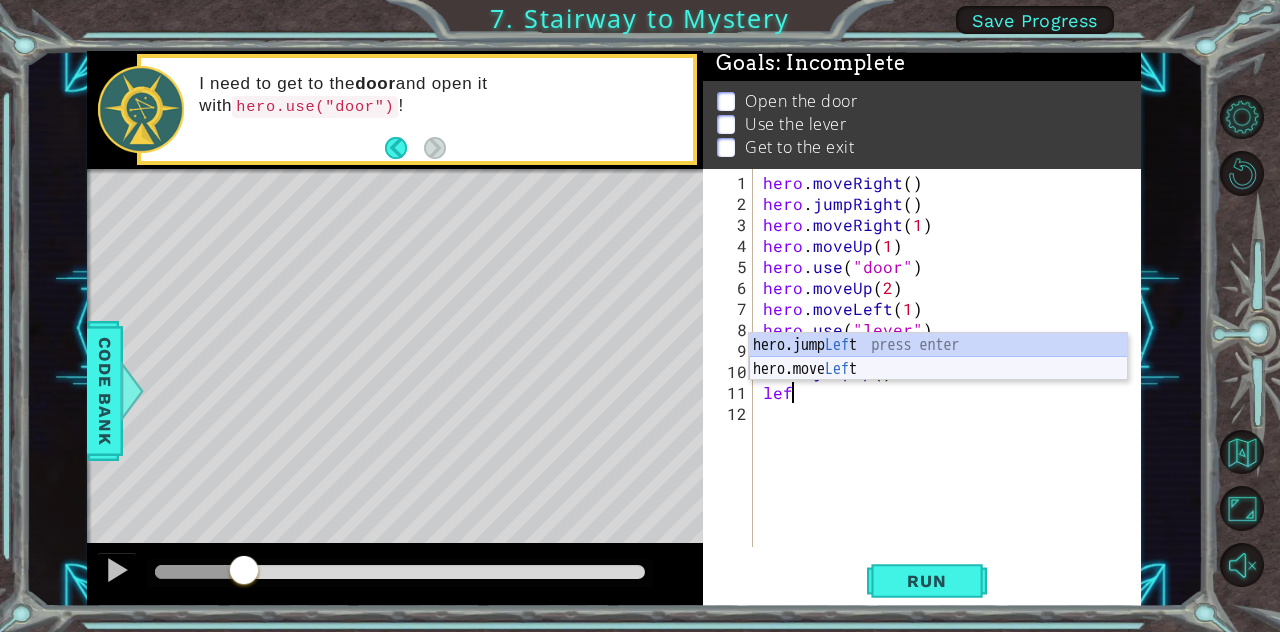 click on "hero.jump Lef t press enter hero.move Lef t press enter" at bounding box center (938, 381) 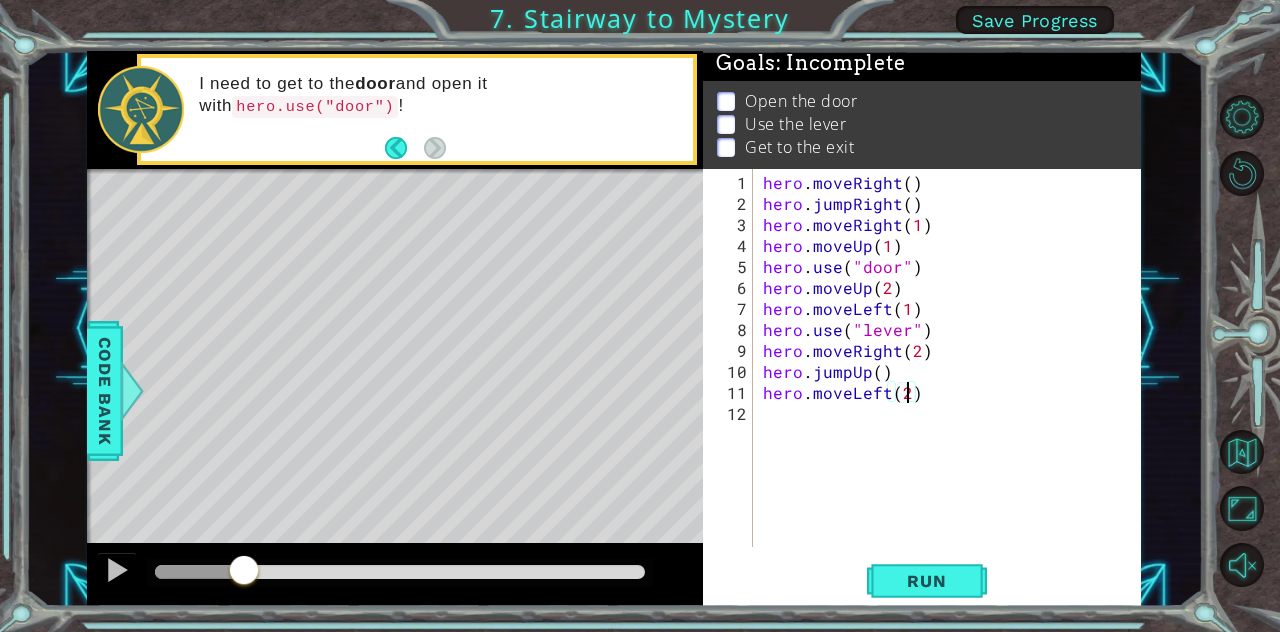 scroll, scrollTop: 0, scrollLeft: 8, axis: horizontal 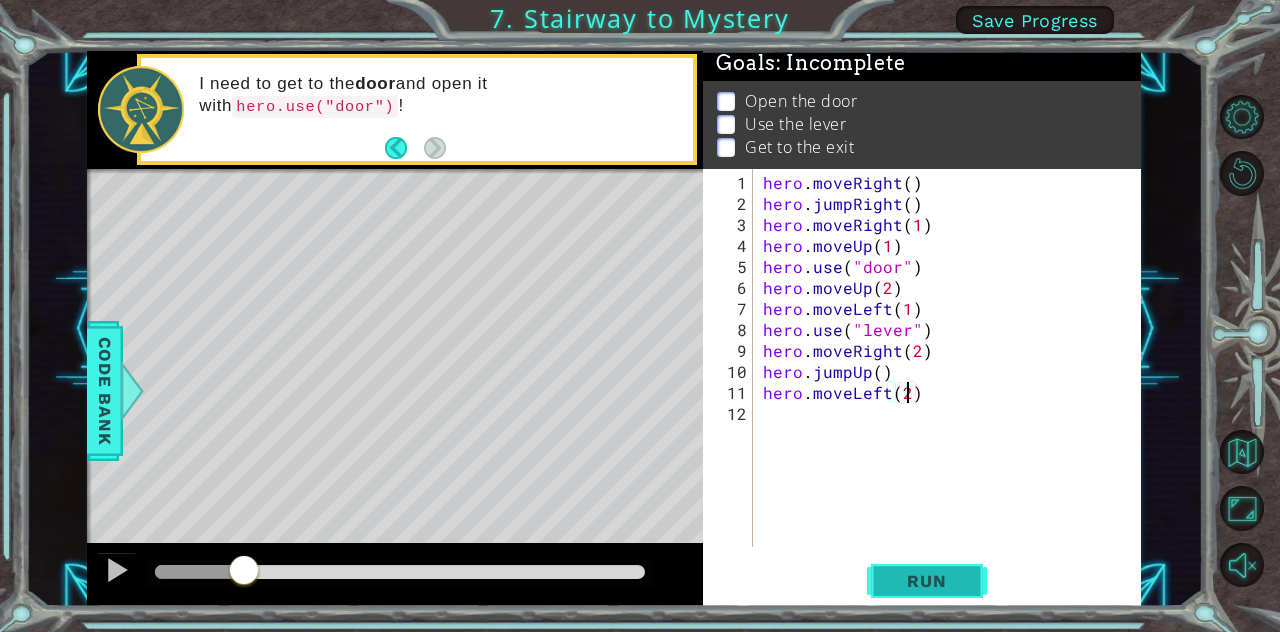 type on "hero.moveLeft(2)" 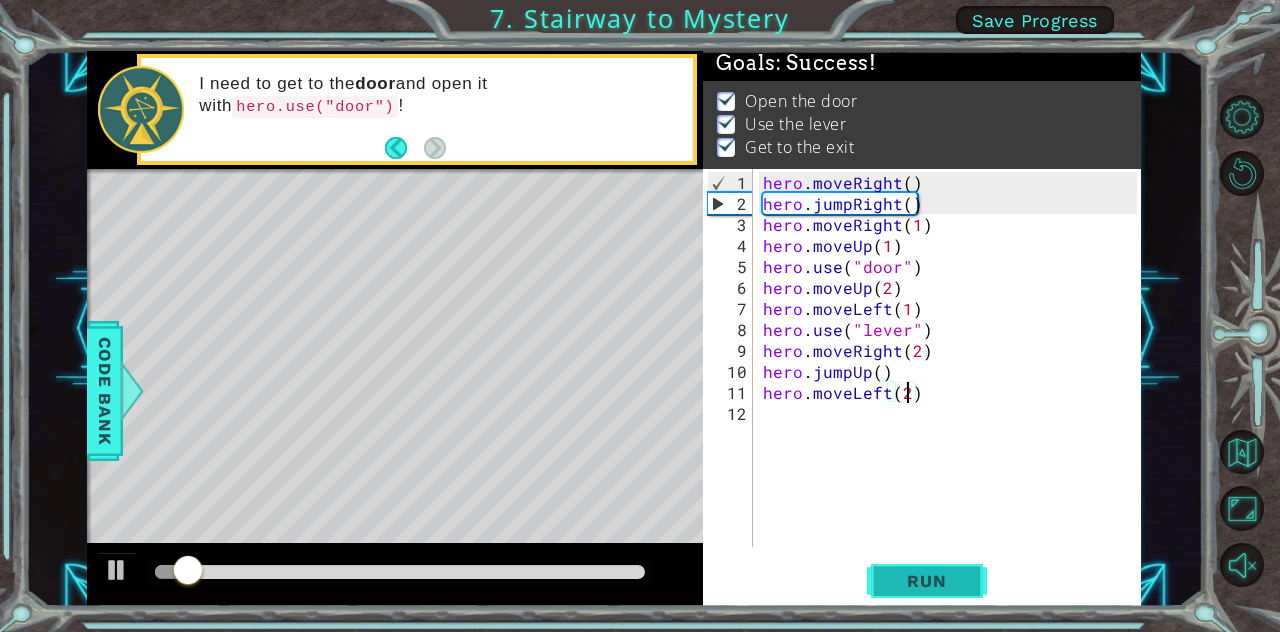click on "Run" at bounding box center (927, 581) 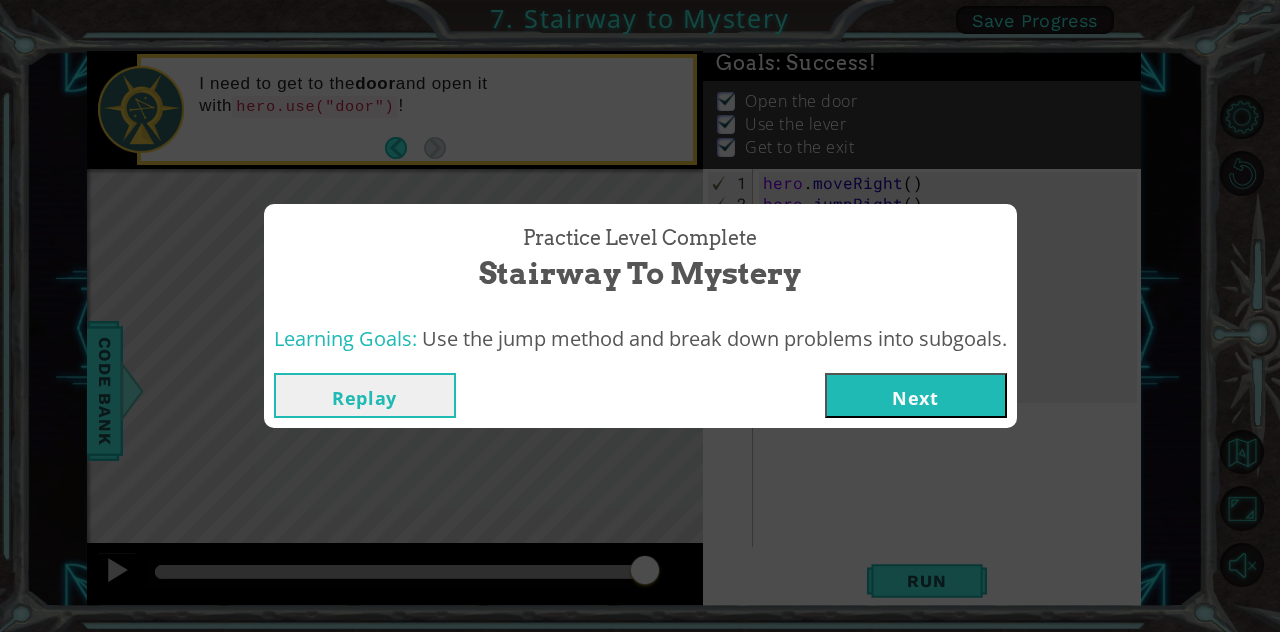 click on "Next" at bounding box center (916, 395) 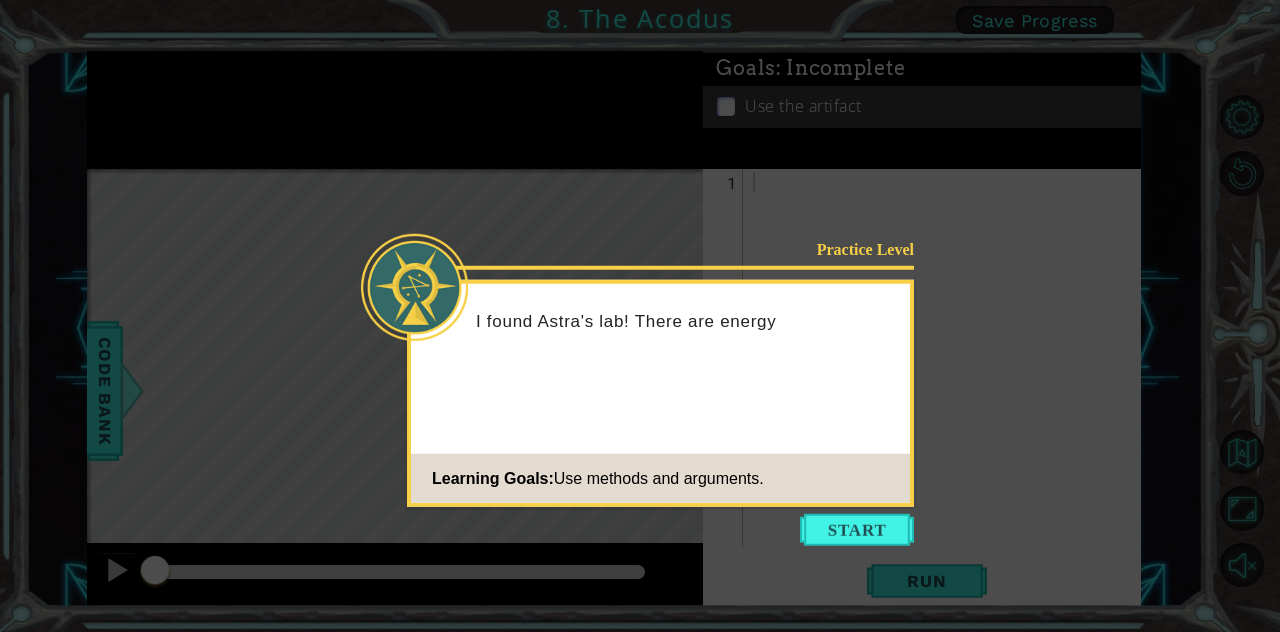 click at bounding box center (857, 530) 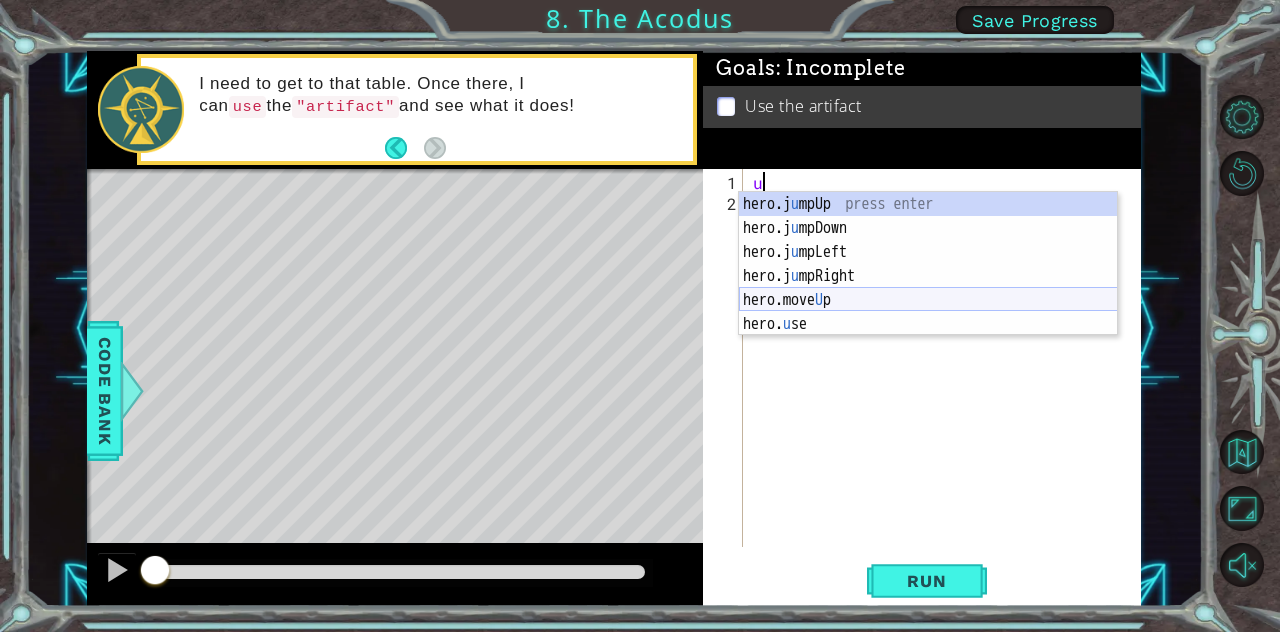 click on "hero.j u mpUp press enter hero.j u mpDown press enter hero.j u mpLeft press enter hero.j u mpRight press enter hero.move U p press enter hero. u se press enter" at bounding box center (928, 288) 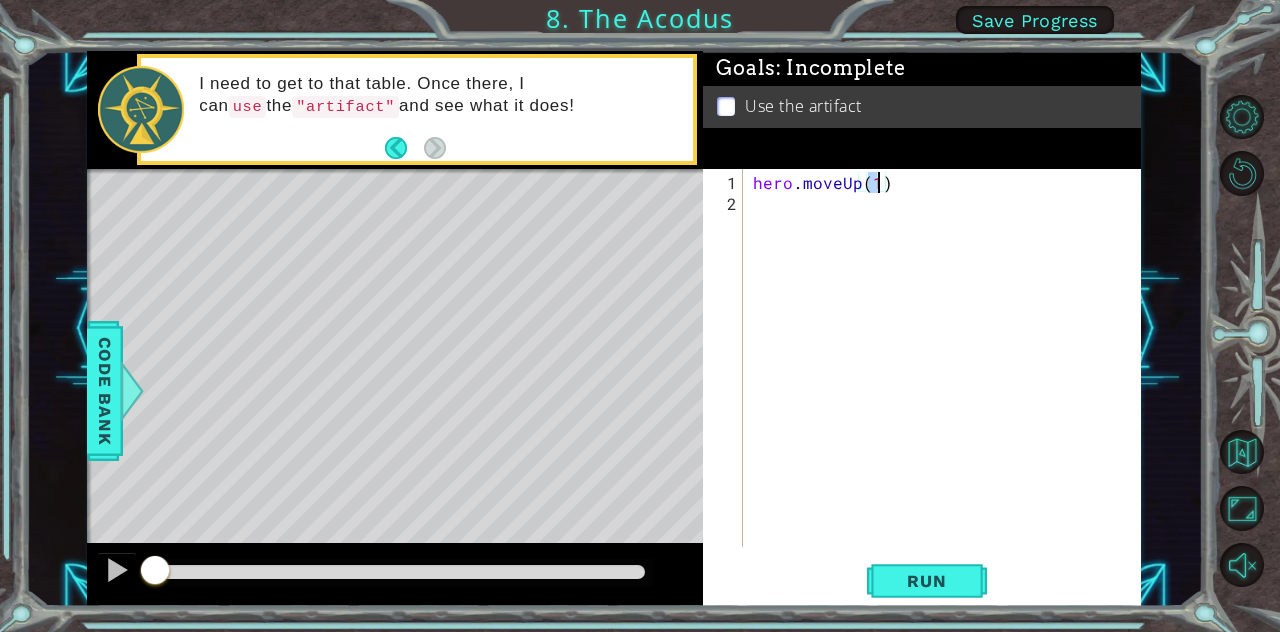 type on "hero.moveUp(2)" 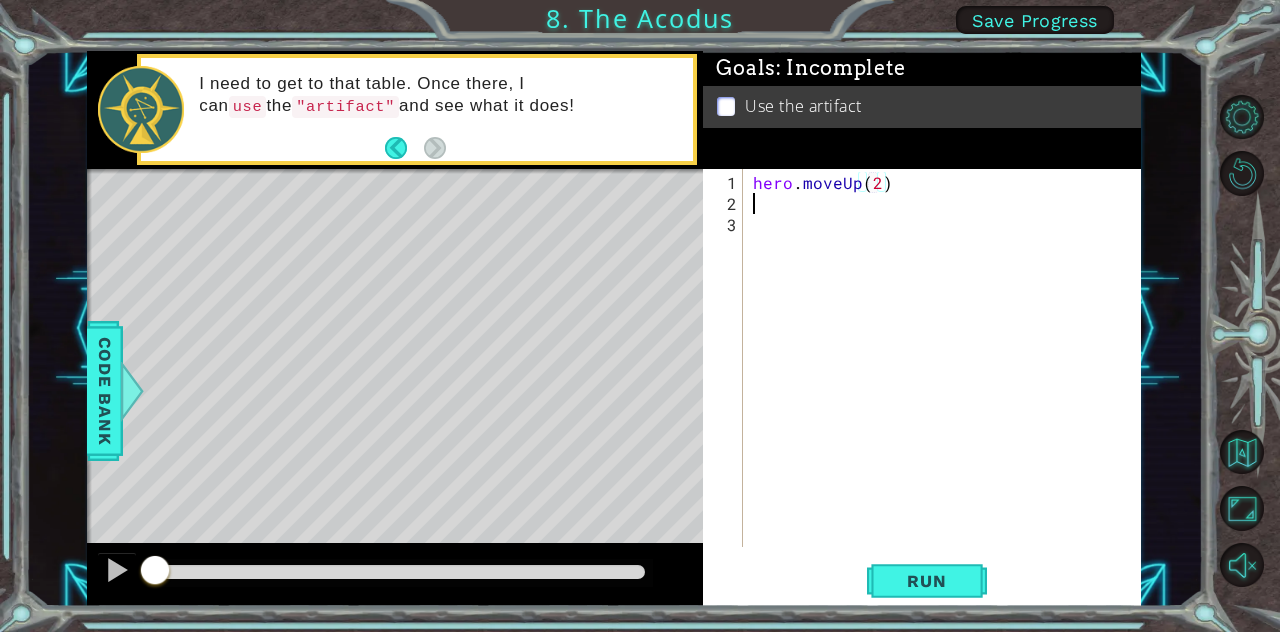 scroll, scrollTop: 0, scrollLeft: 0, axis: both 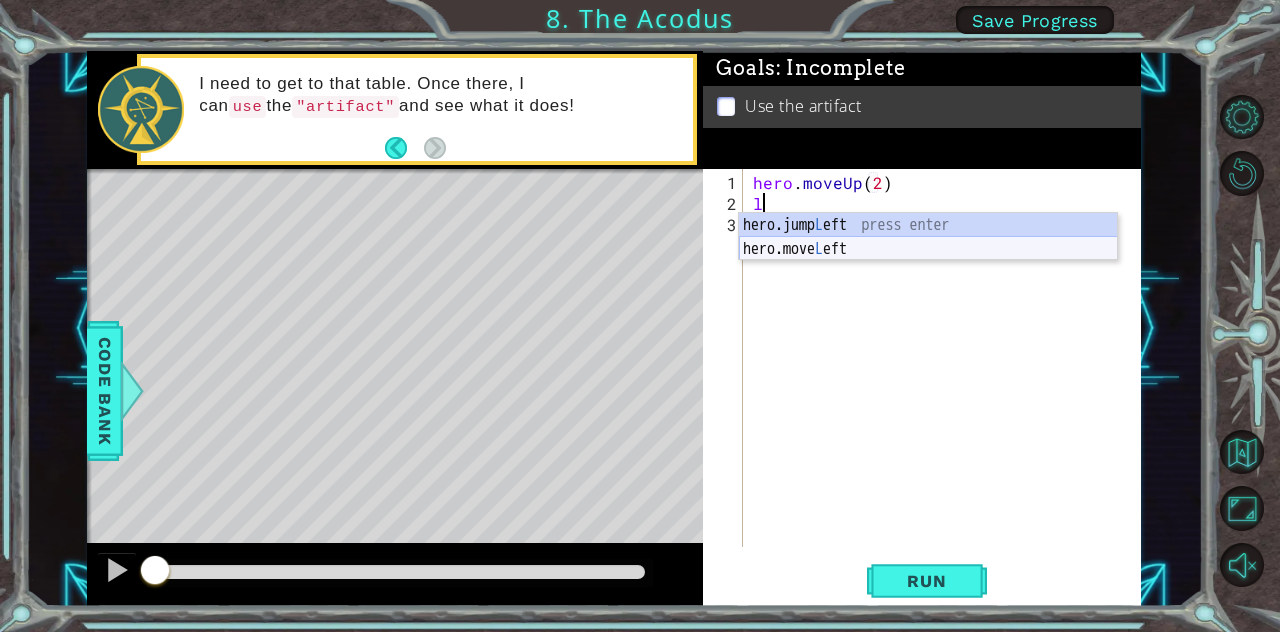 click on "hero.jump L eft press enter hero.move L eft press enter" at bounding box center [928, 261] 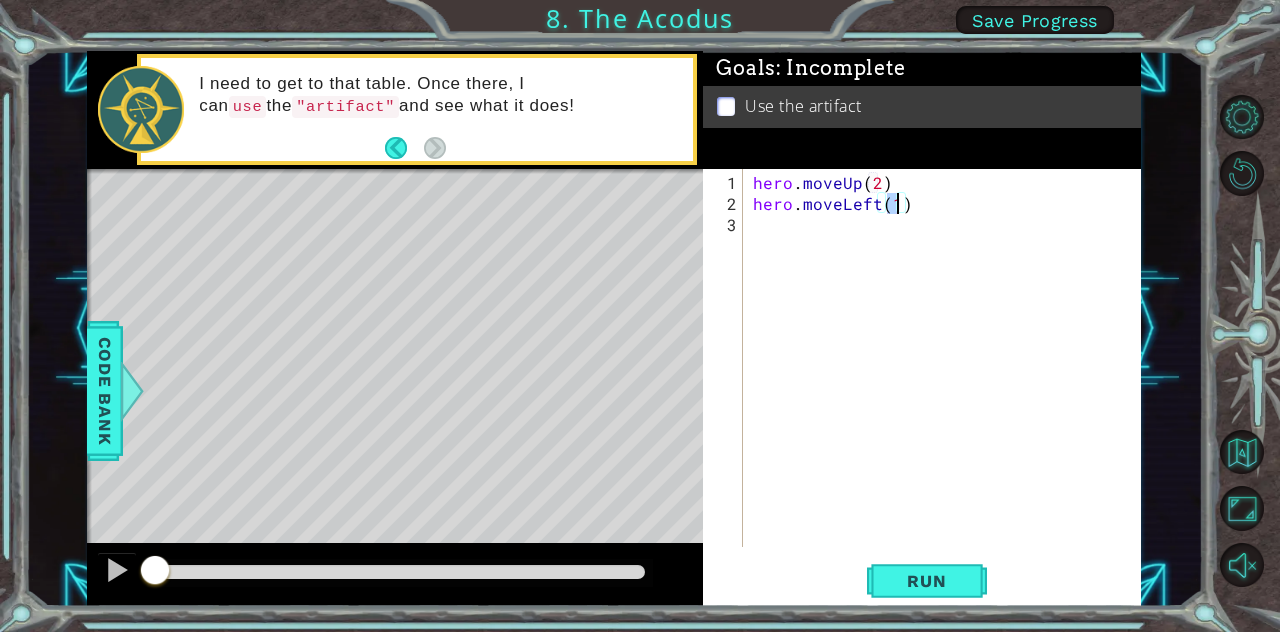 click on "hero . moveUp ( 2 ) hero . moveLeft ( 1 )" at bounding box center (948, 382) 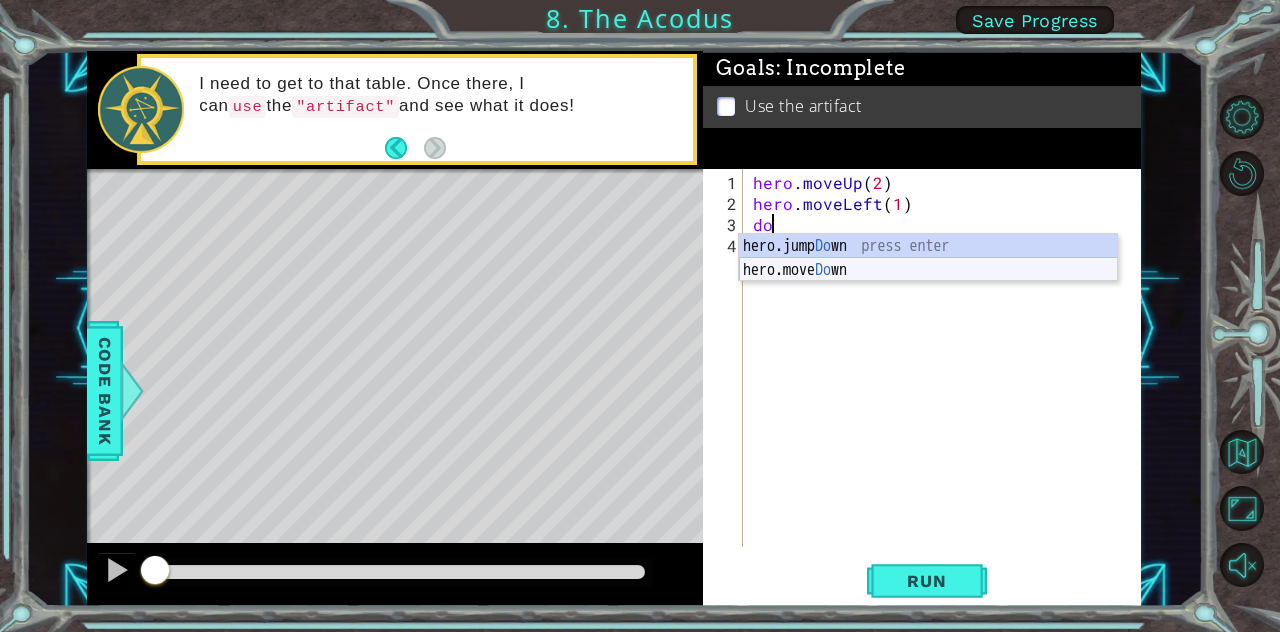 click on "hero.jump Do wn press enter hero.move Do wn press enter" at bounding box center (928, 282) 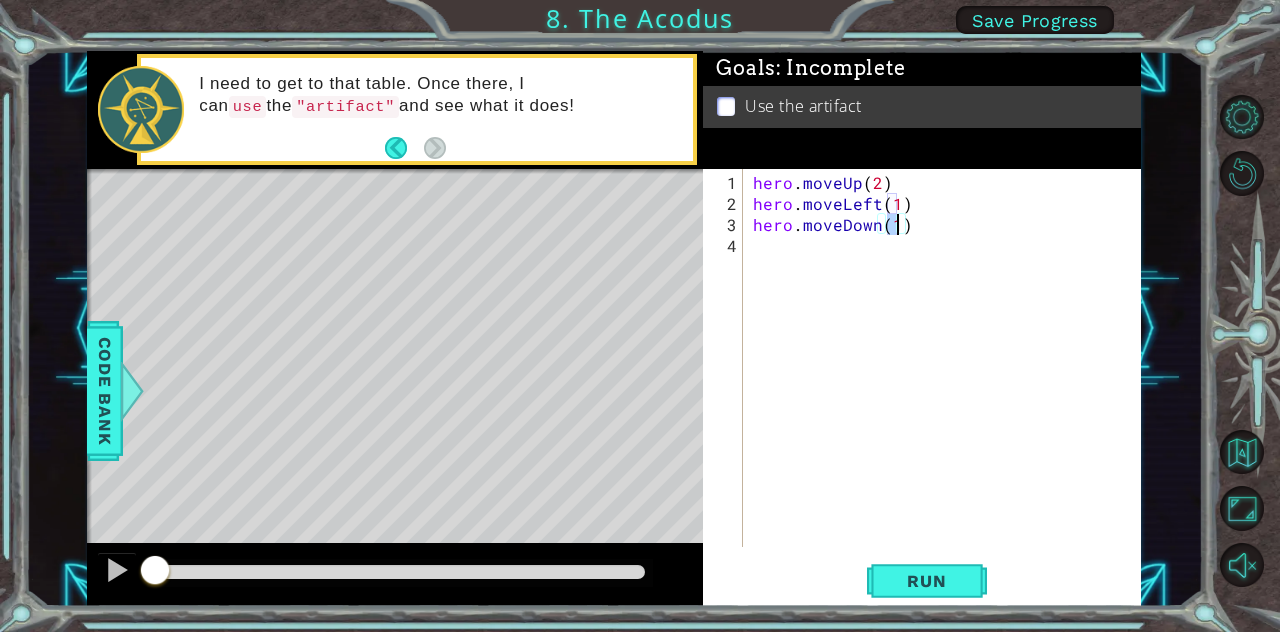 type on "hero.moveDown(2)" 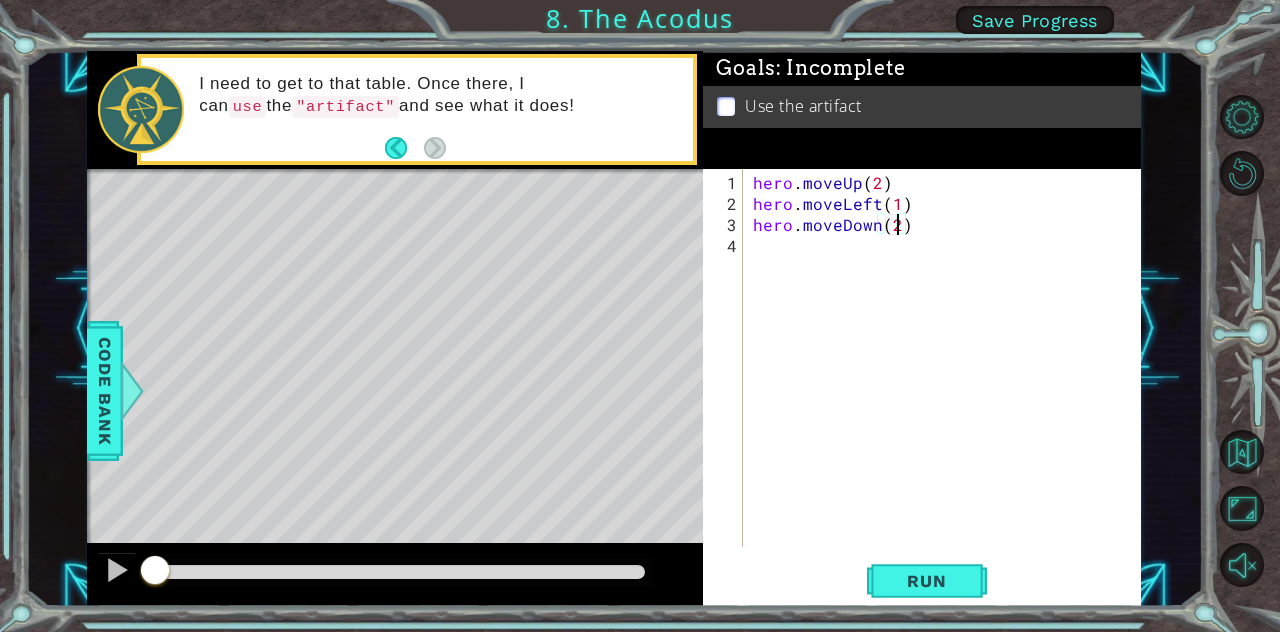 click on "hero . moveUp ( 2 ) hero . moveLeft ( 1 ) hero . moveDown ( 2 )" at bounding box center [948, 382] 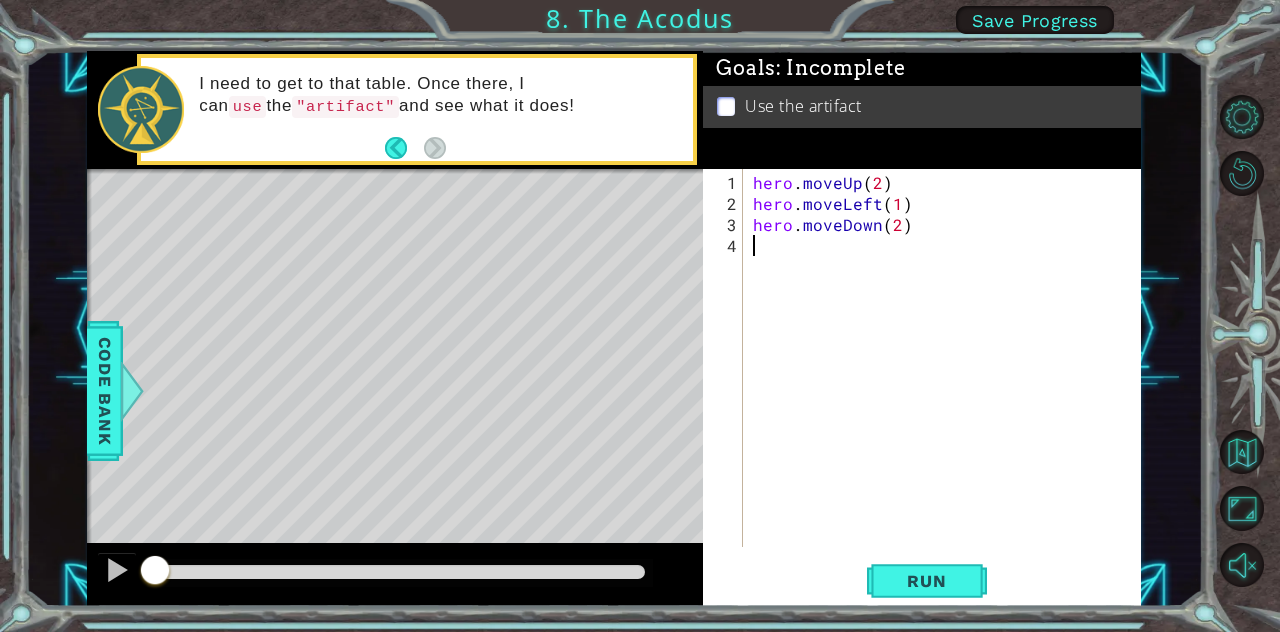 type on "l" 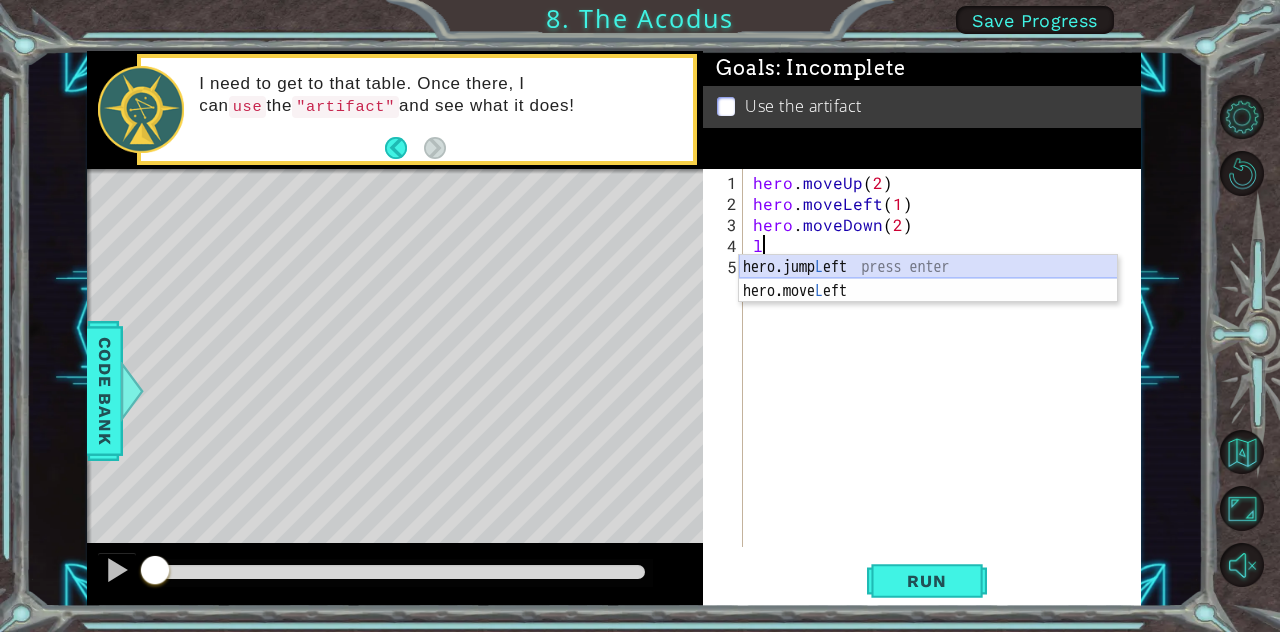 click on "hero.jump L eft press enter hero.move L eft press enter" at bounding box center [928, 303] 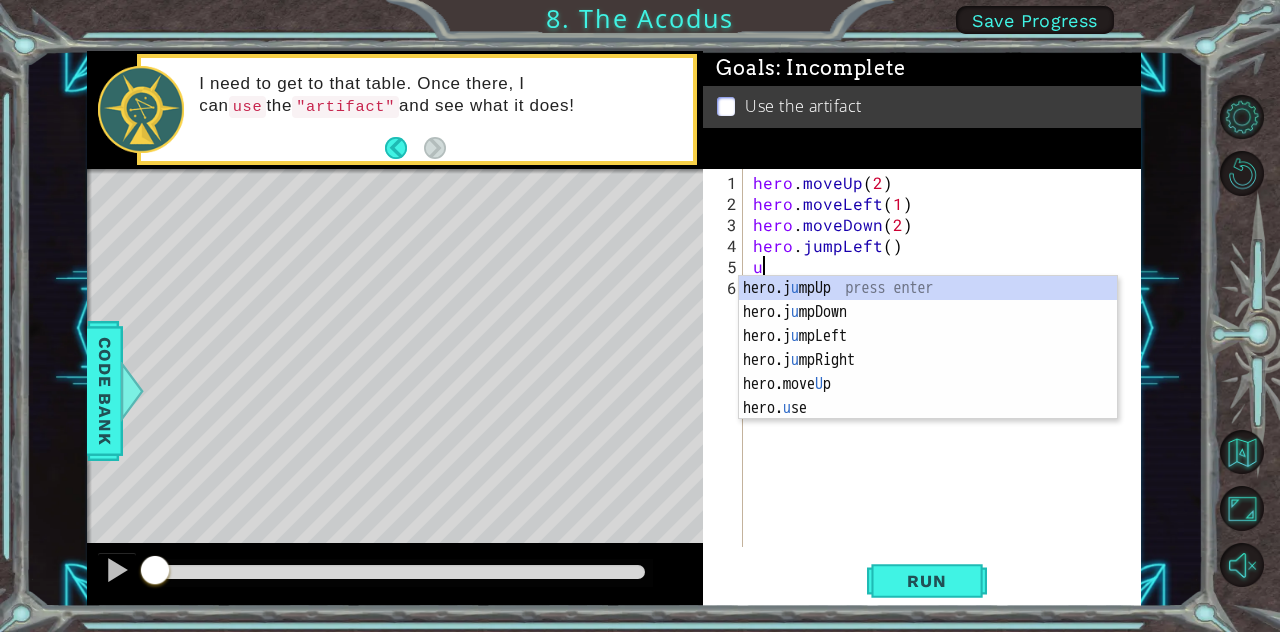 type on "up" 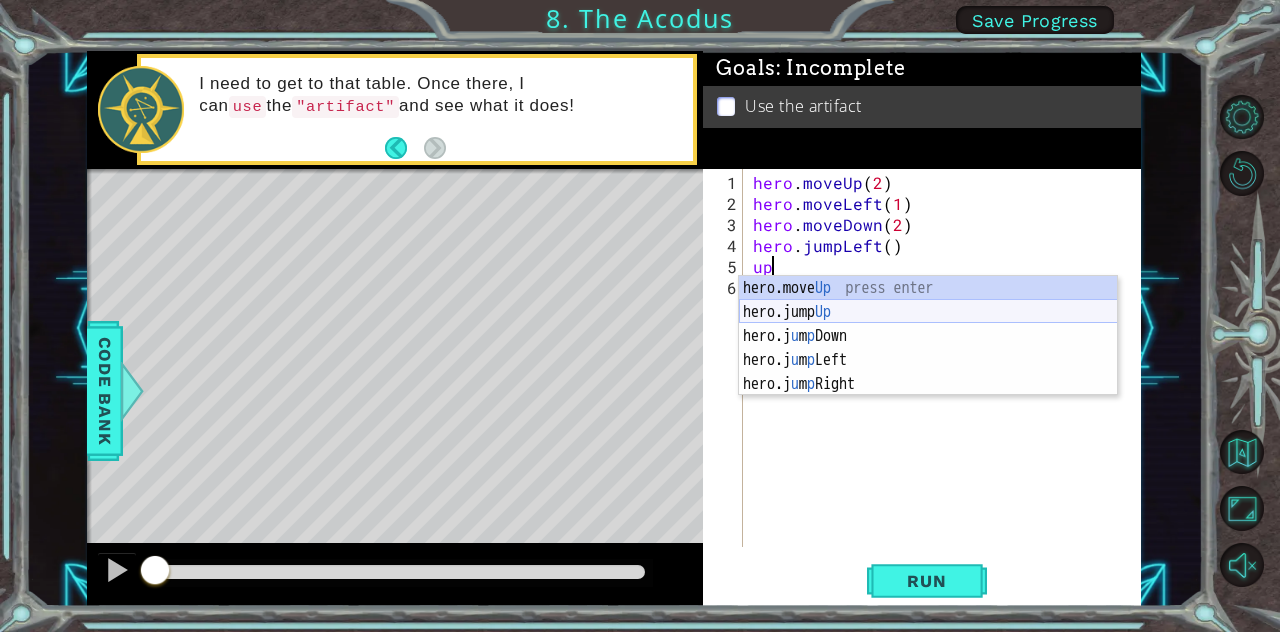 click on "hero.move Up press enter hero.jump Up press enter hero.j u m p Down press enter hero.j u m p Left press enter hero.j u m p Right press enter" at bounding box center [928, 360] 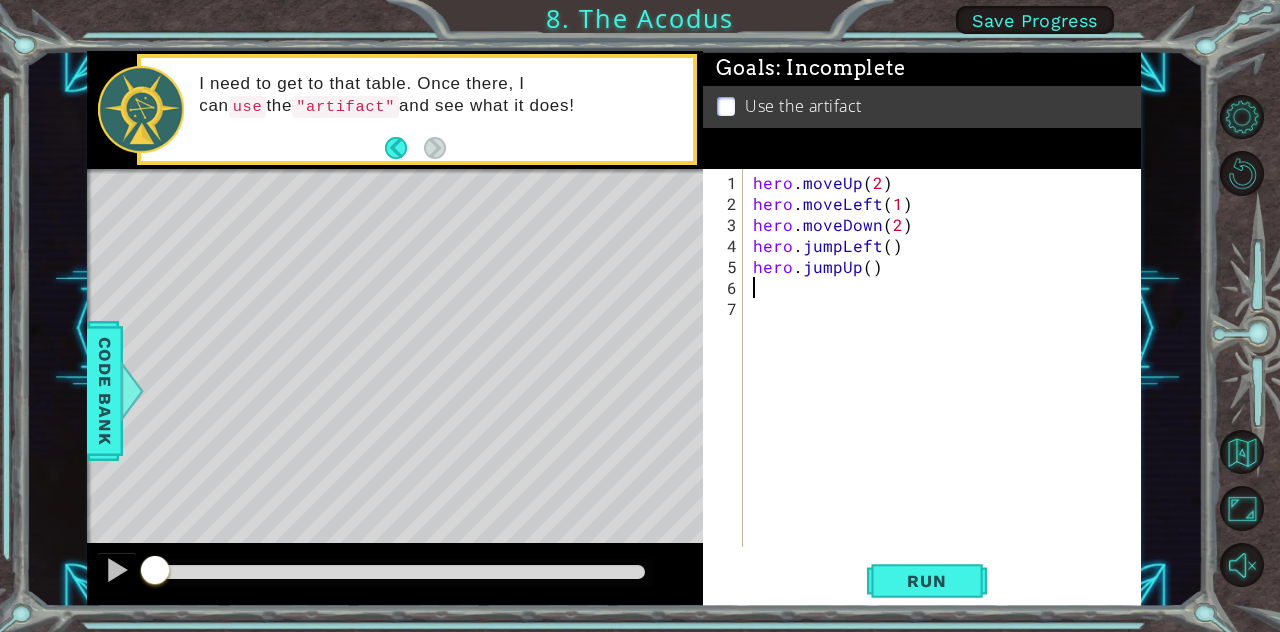 click on "hero . moveUp ( 2 ) hero . moveLeft ( 1 ) hero . moveDown ( 2 ) hero . jumpLeft ( ) hero . jumpUp ( )" at bounding box center [948, 382] 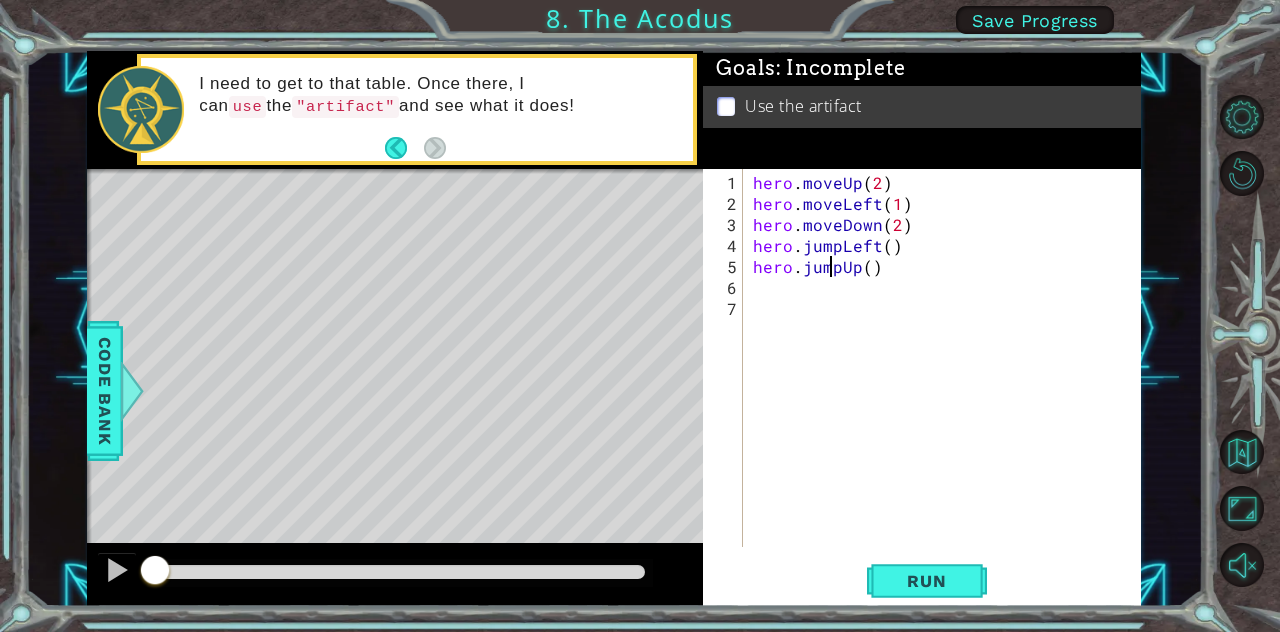 click on "hero . moveUp ( 2 ) hero . moveLeft ( 1 ) hero . moveDown ( 2 ) hero . jumpLeft ( ) hero . jumpUp ( )" at bounding box center [948, 382] 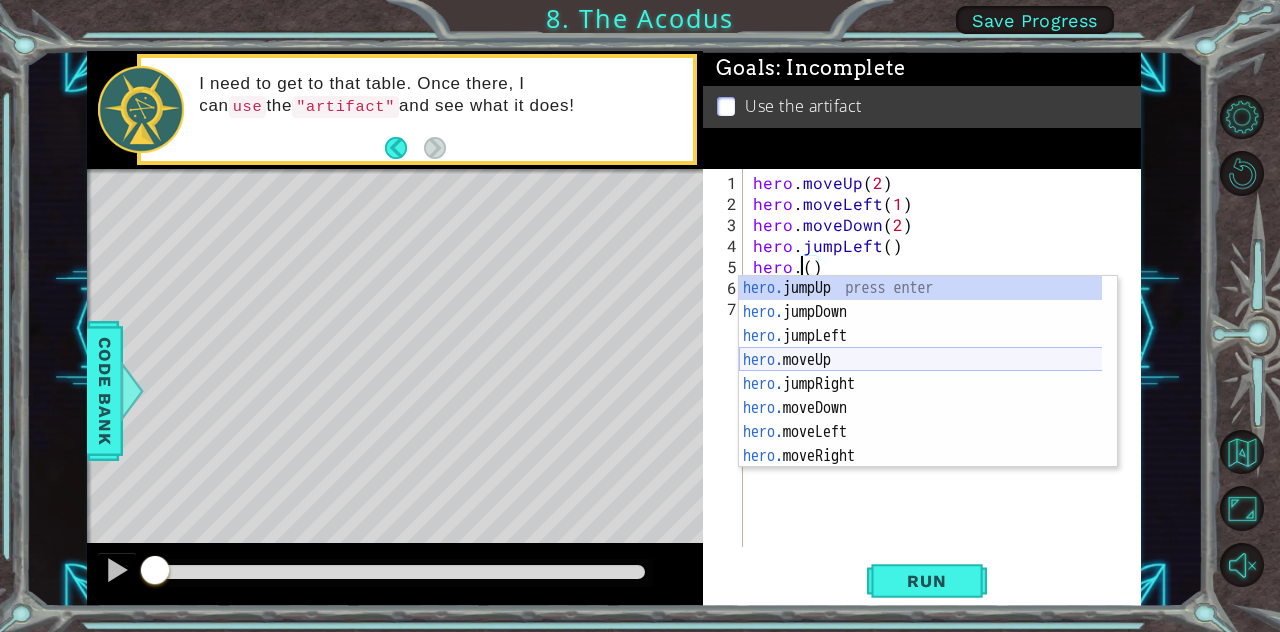 click on "hero. jumpUp press enter hero. jumpDown press enter hero. jumpLeft press enter hero. moveUp press enter hero. jumpRight press enter hero. moveDown press enter hero. moveLeft press enter hero. moveRight press enter hero. use press enter" at bounding box center (921, 396) 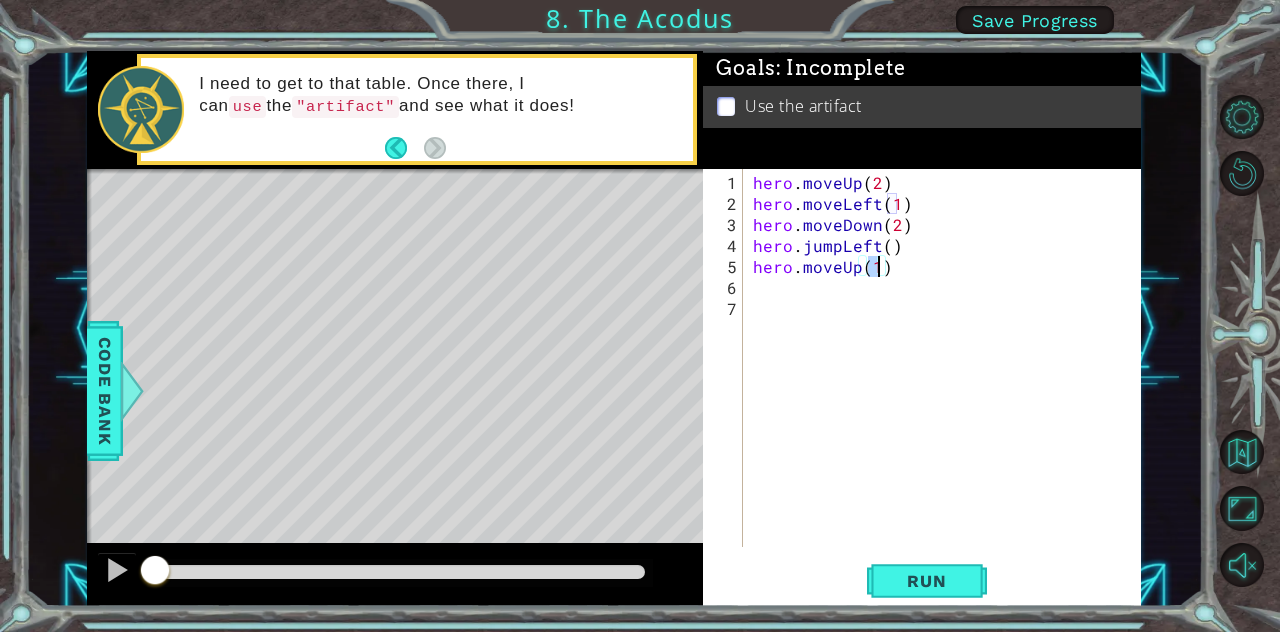 type on "hero.moveUp(2)" 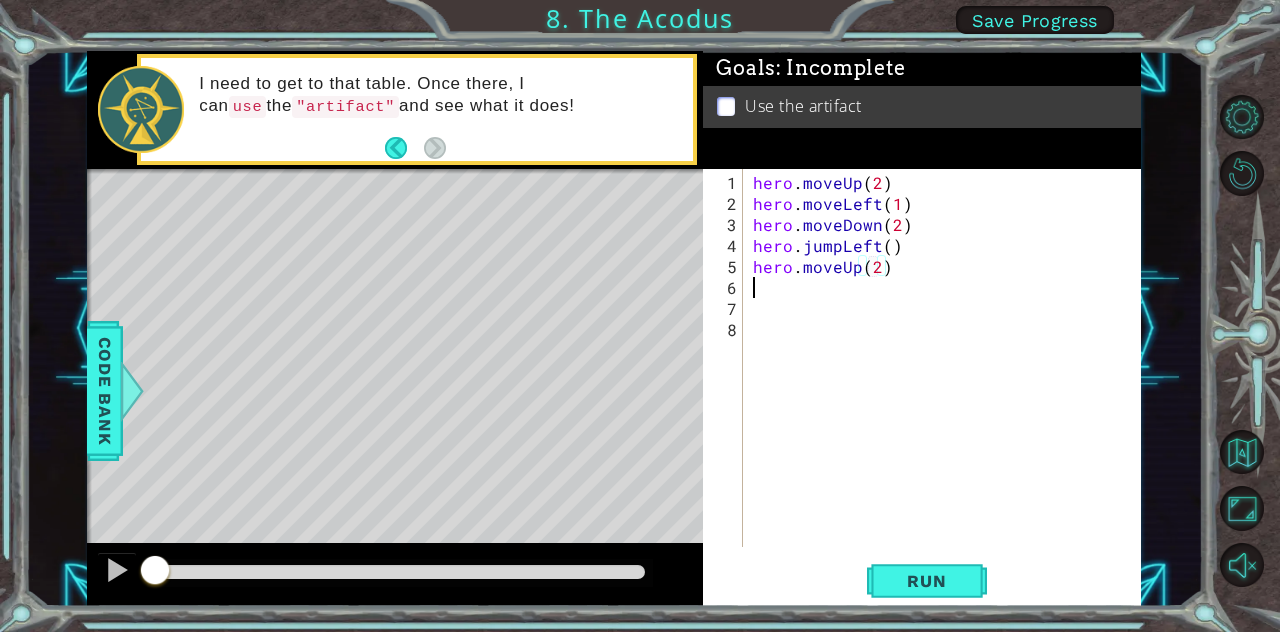 scroll, scrollTop: 0, scrollLeft: 0, axis: both 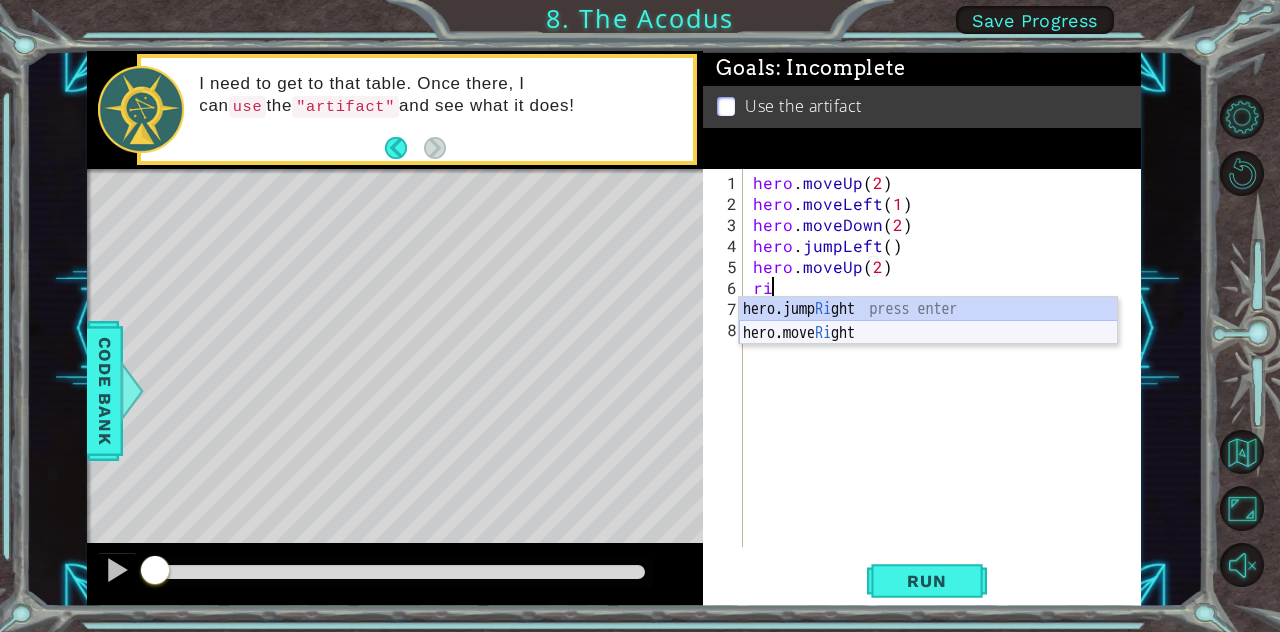 click on "hero.jump Ri ght press enter hero.move Ri ght press enter" at bounding box center (928, 345) 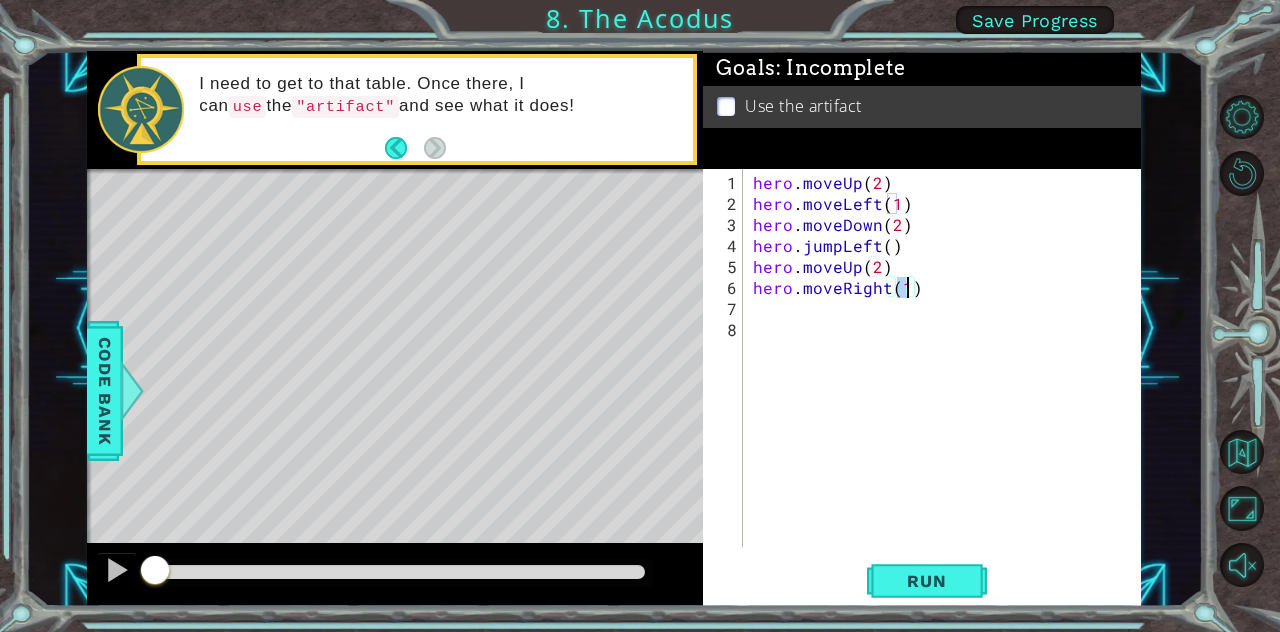 click on "hero . moveUp ( 2 ) hero . moveLeft ( 1 ) hero . moveDown ( 2 ) hero . jumpLeft ( ) hero . moveUp ( 2 ) hero . moveRight ( 1 )" at bounding box center (948, 382) 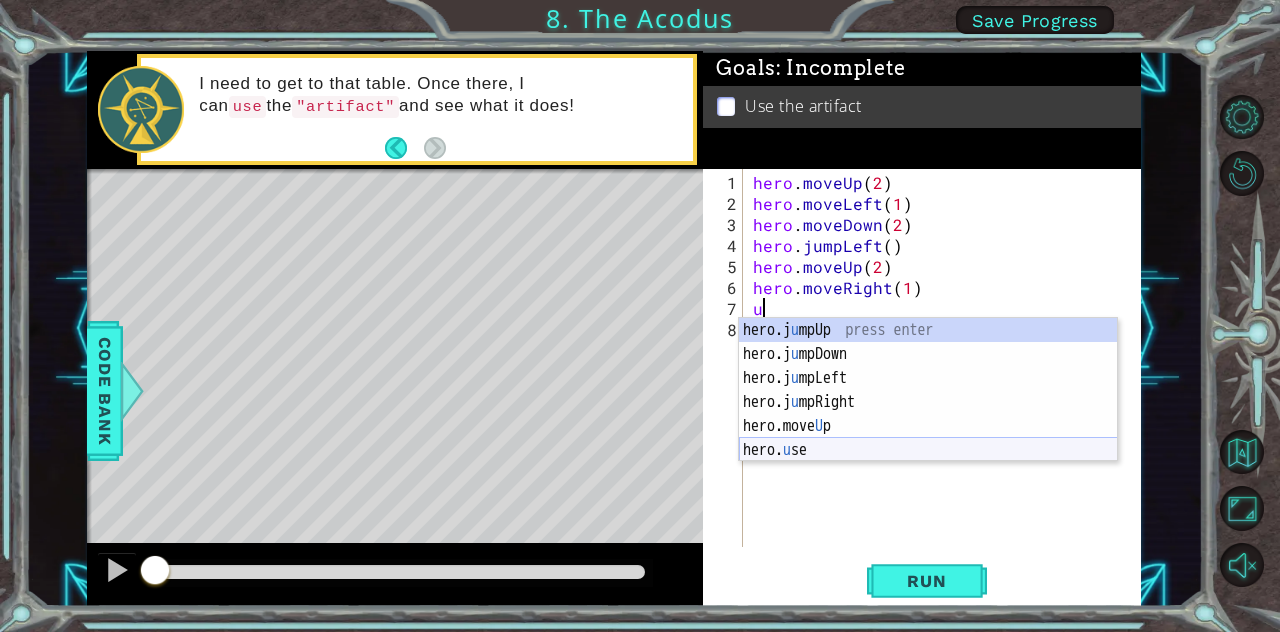 click on "hero.j u mpUp press enter hero.j u mpDown press enter hero.j u mpLeft press enter hero.j u mpRight press enter hero.move U p press enter hero. u se press enter" at bounding box center [928, 414] 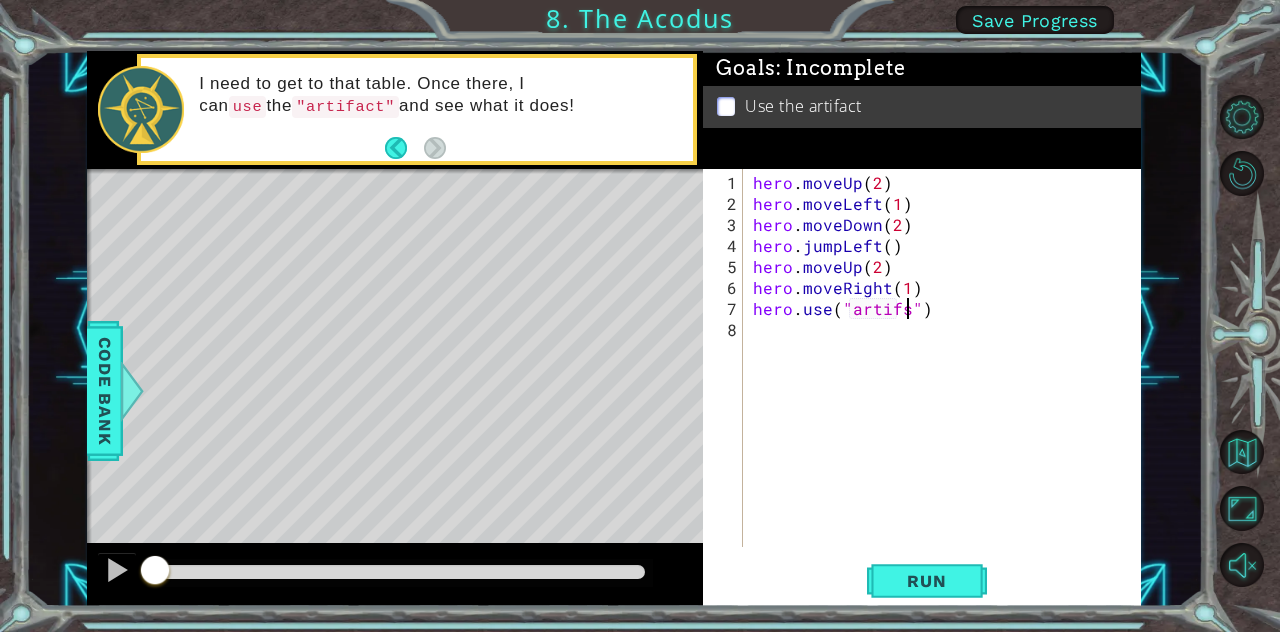 scroll, scrollTop: 0, scrollLeft: 9, axis: horizontal 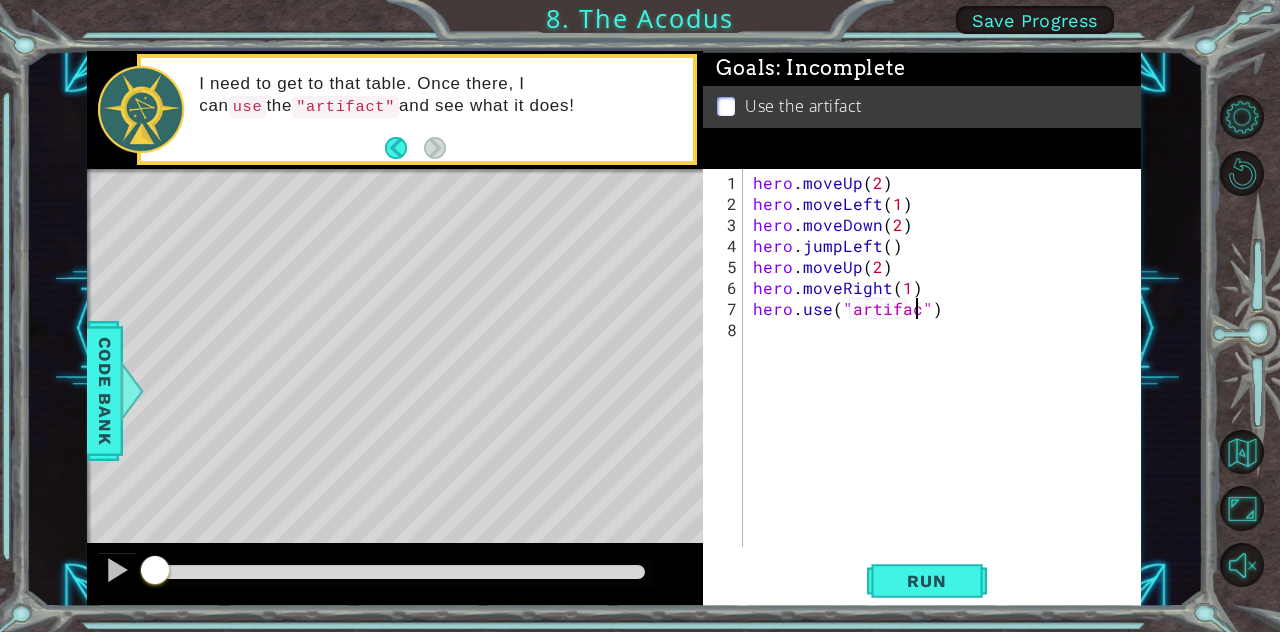 type on "hero.use("artifact")" 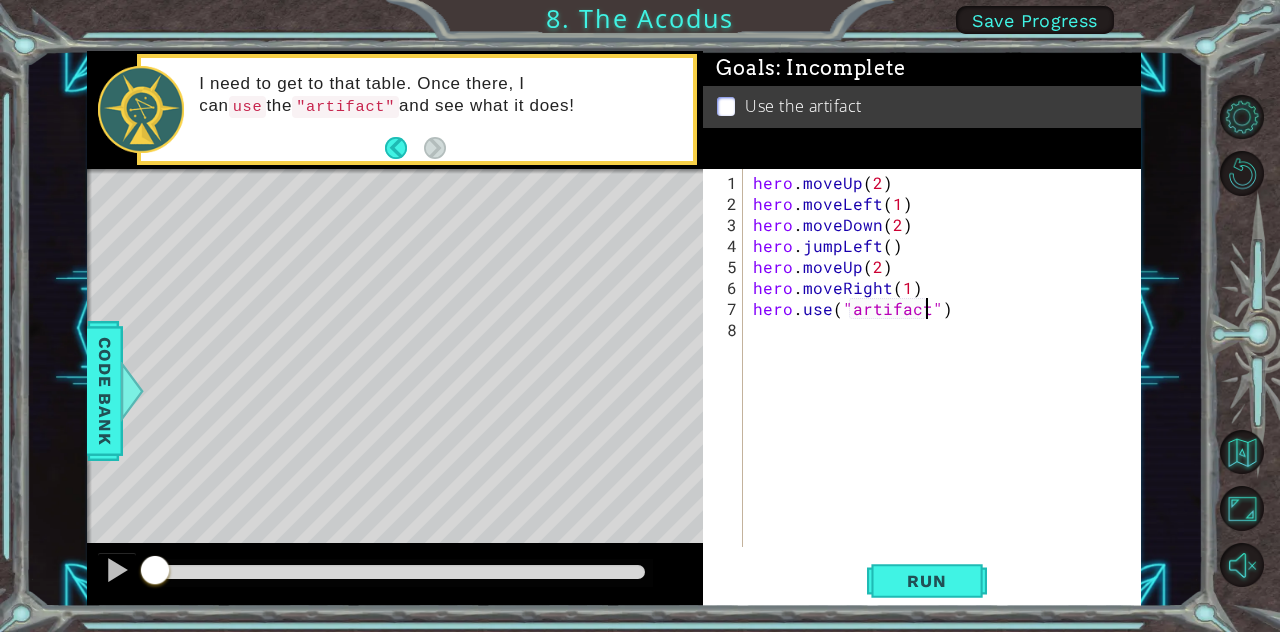 type 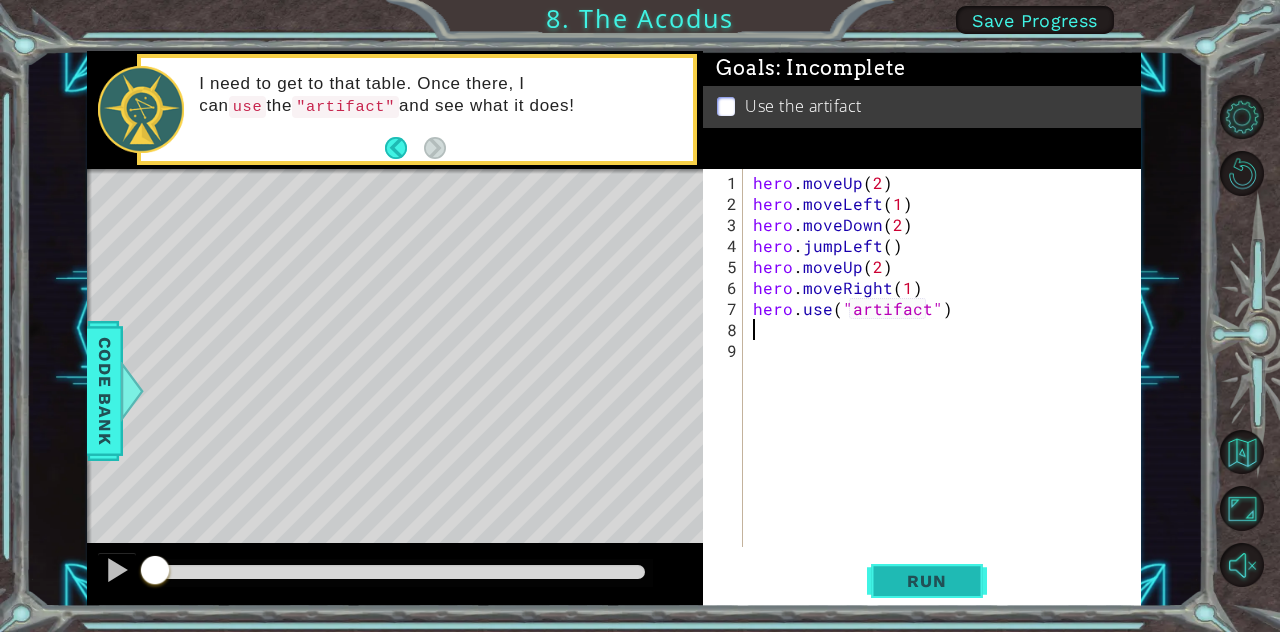 click on "Run" at bounding box center (927, 581) 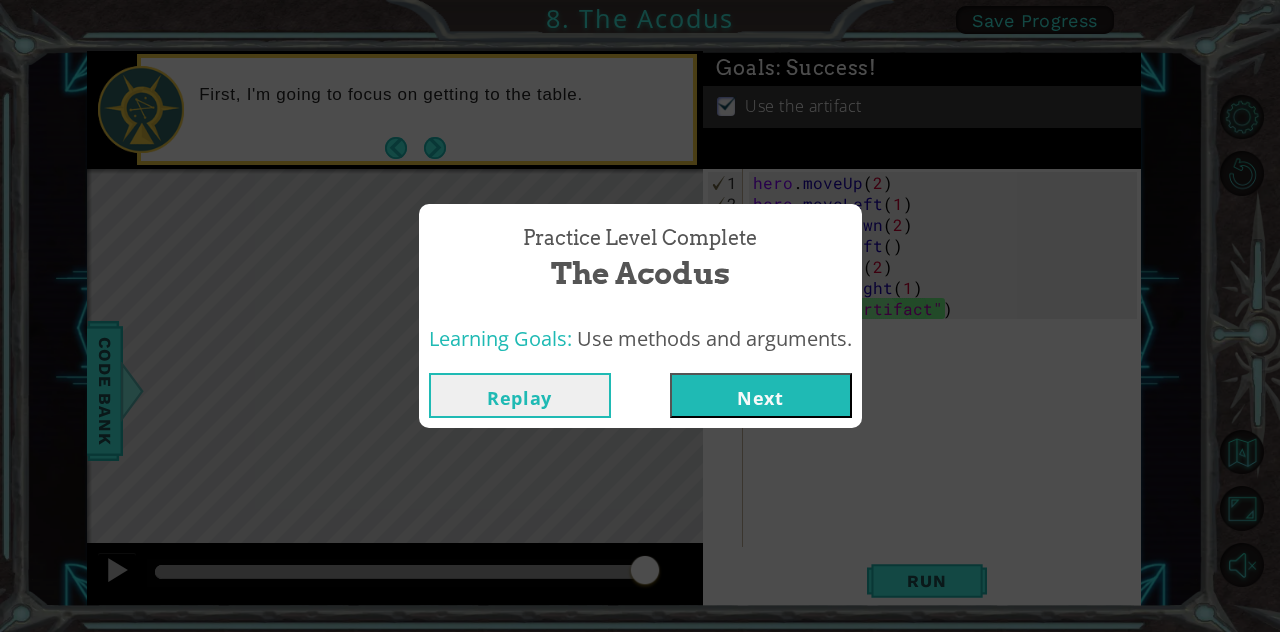 click on "Next" at bounding box center [761, 395] 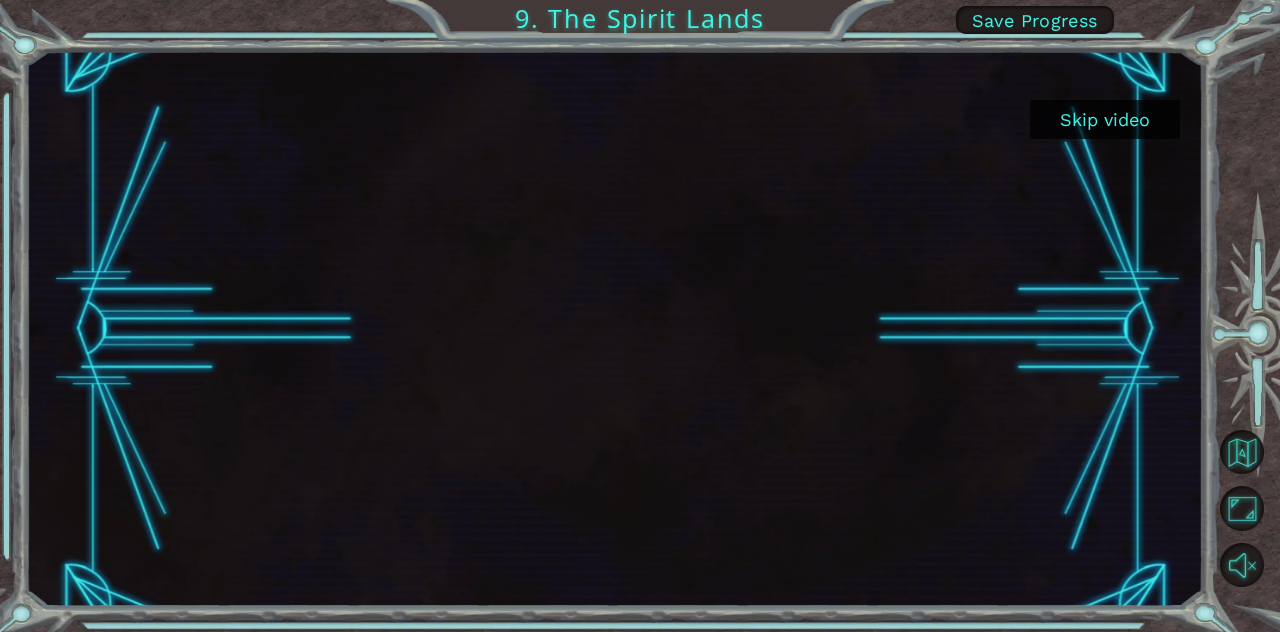 click on "Skip video" at bounding box center [1105, 119] 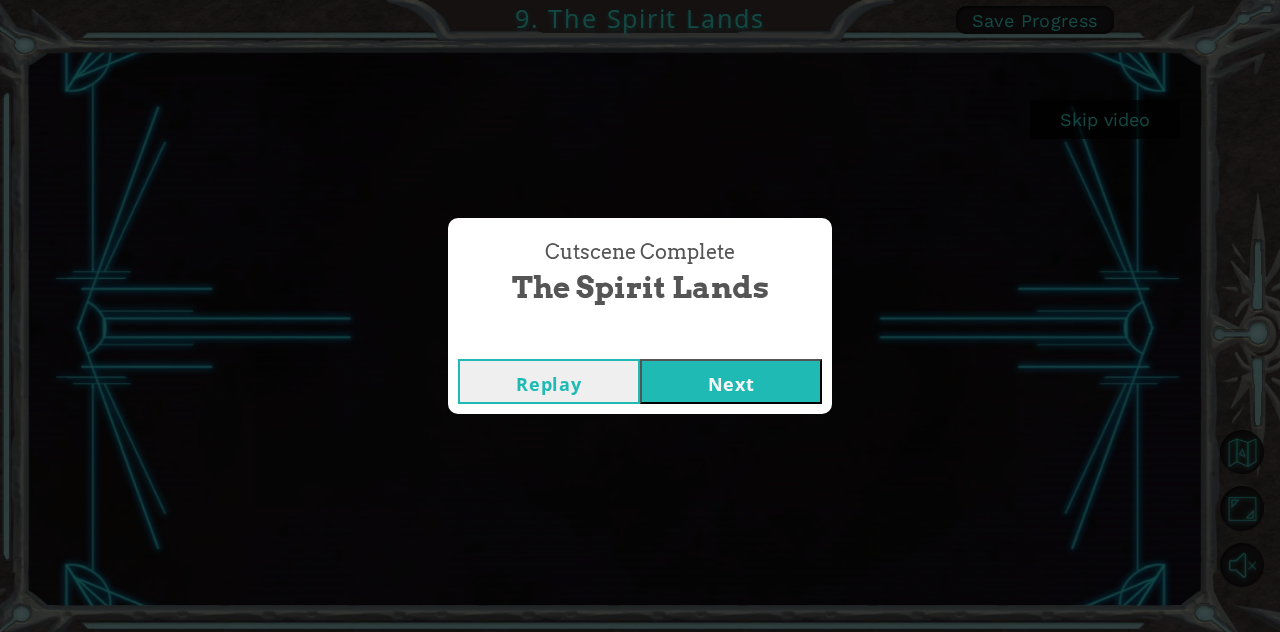 click on "Next" at bounding box center [731, 381] 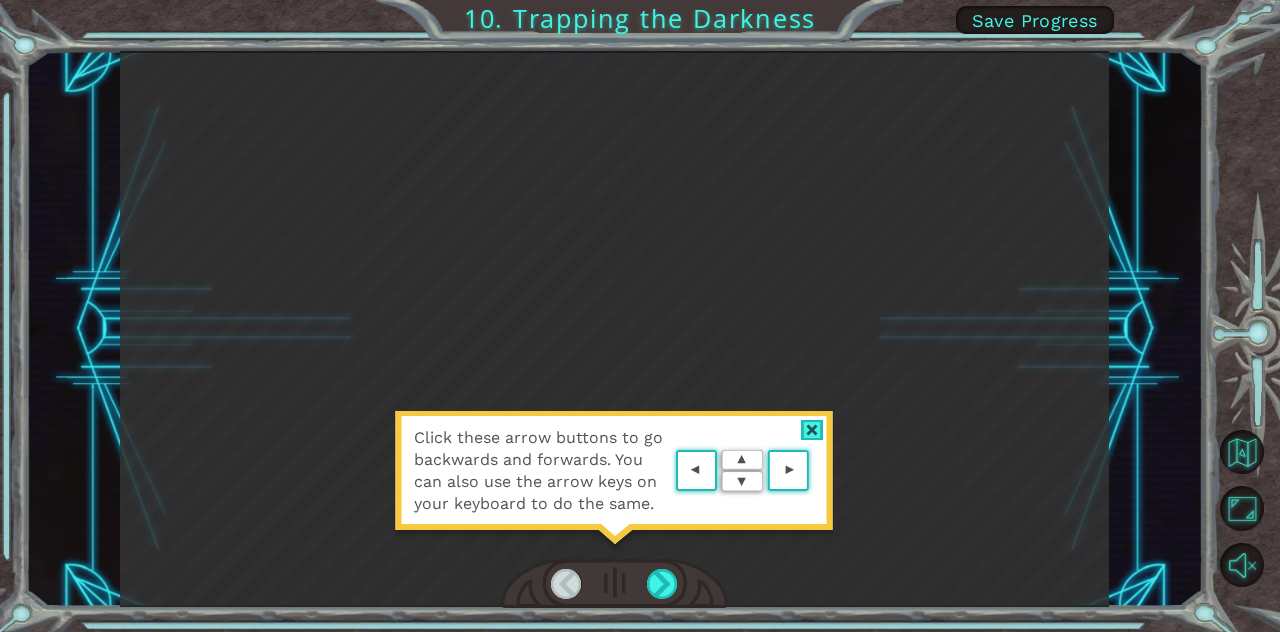 click at bounding box center (814, 471) 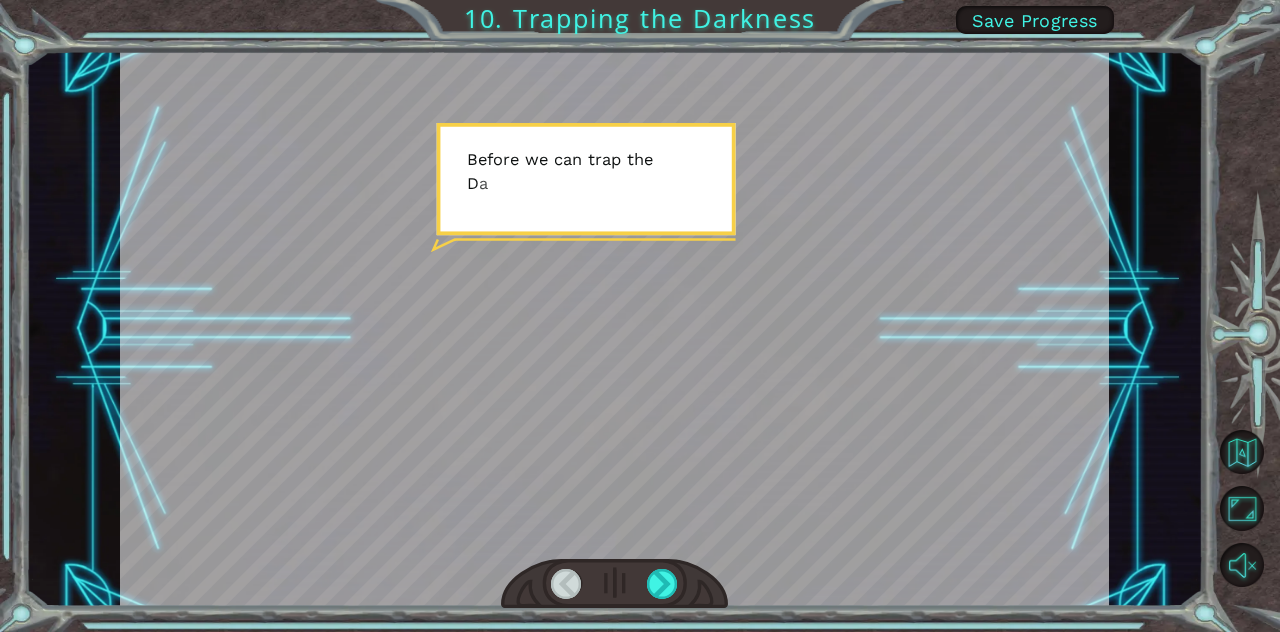 click at bounding box center (614, 329) 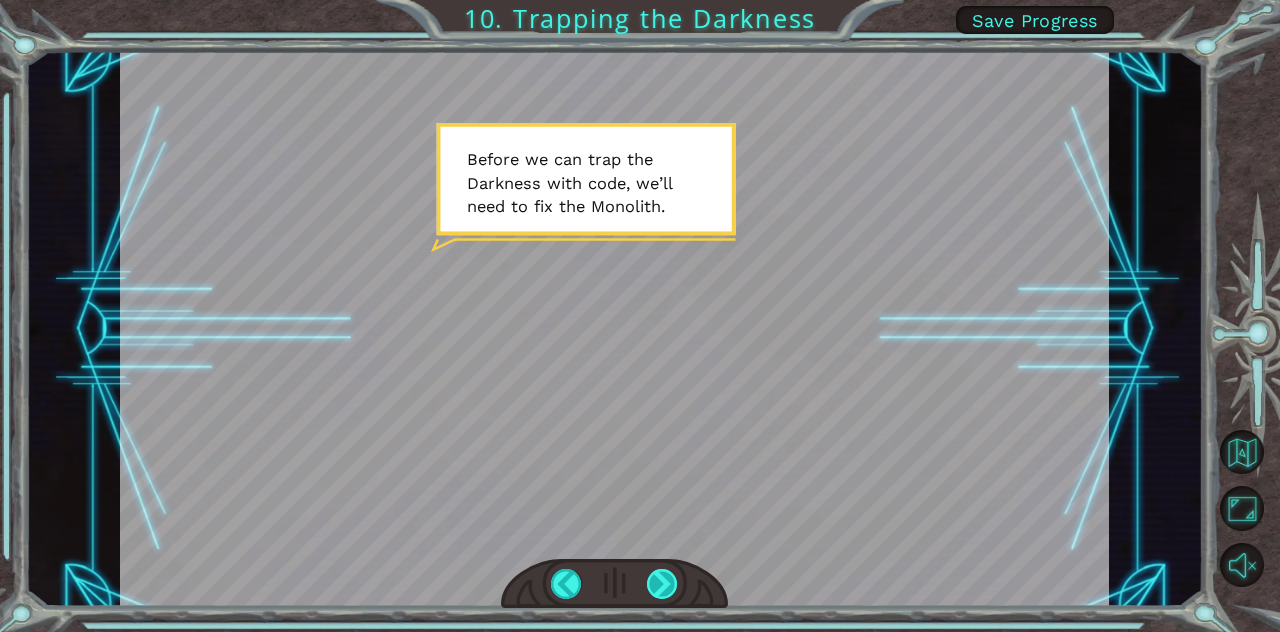 click at bounding box center [662, 584] 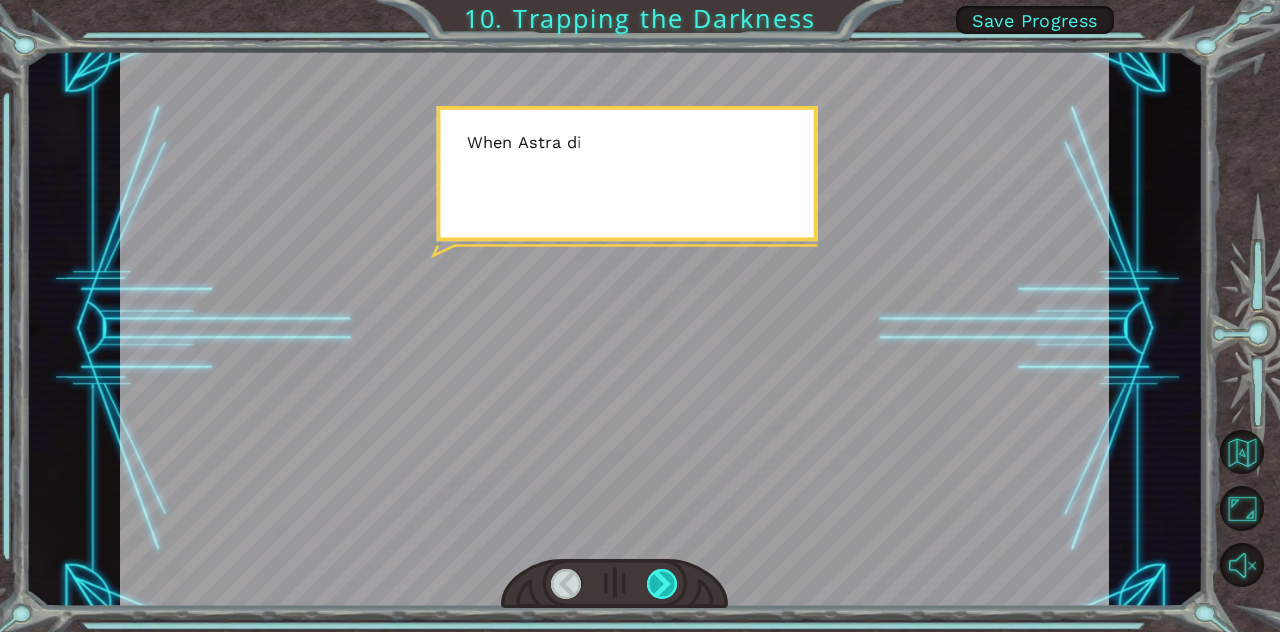 click at bounding box center (662, 584) 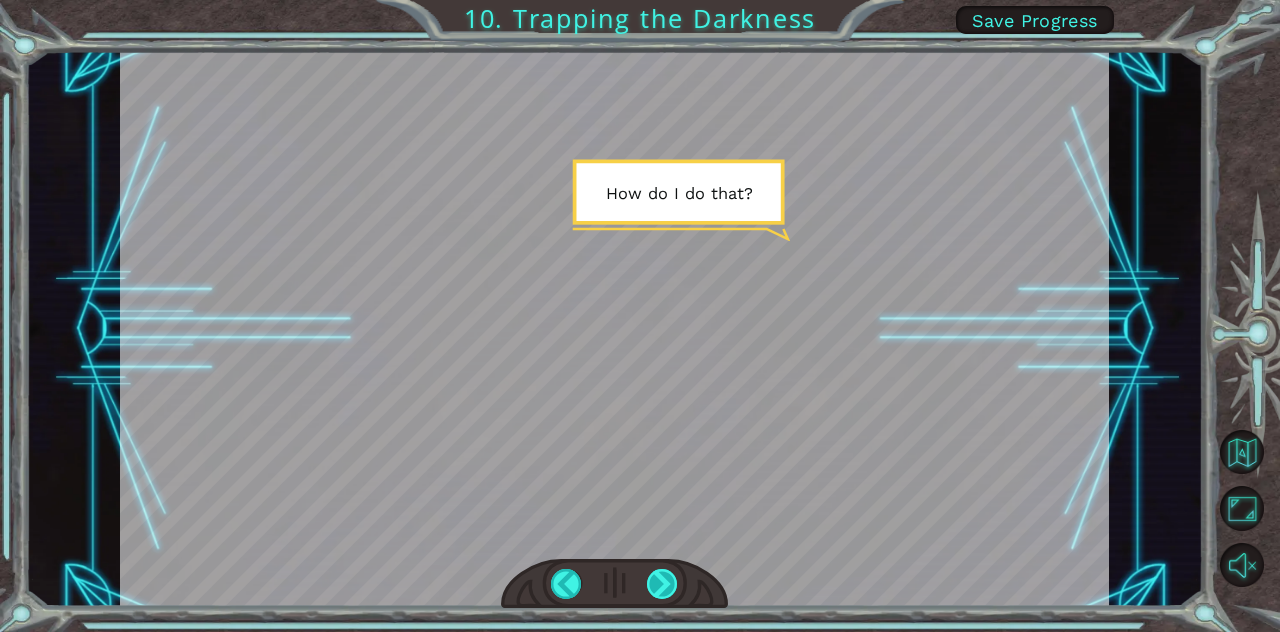 click at bounding box center [662, 584] 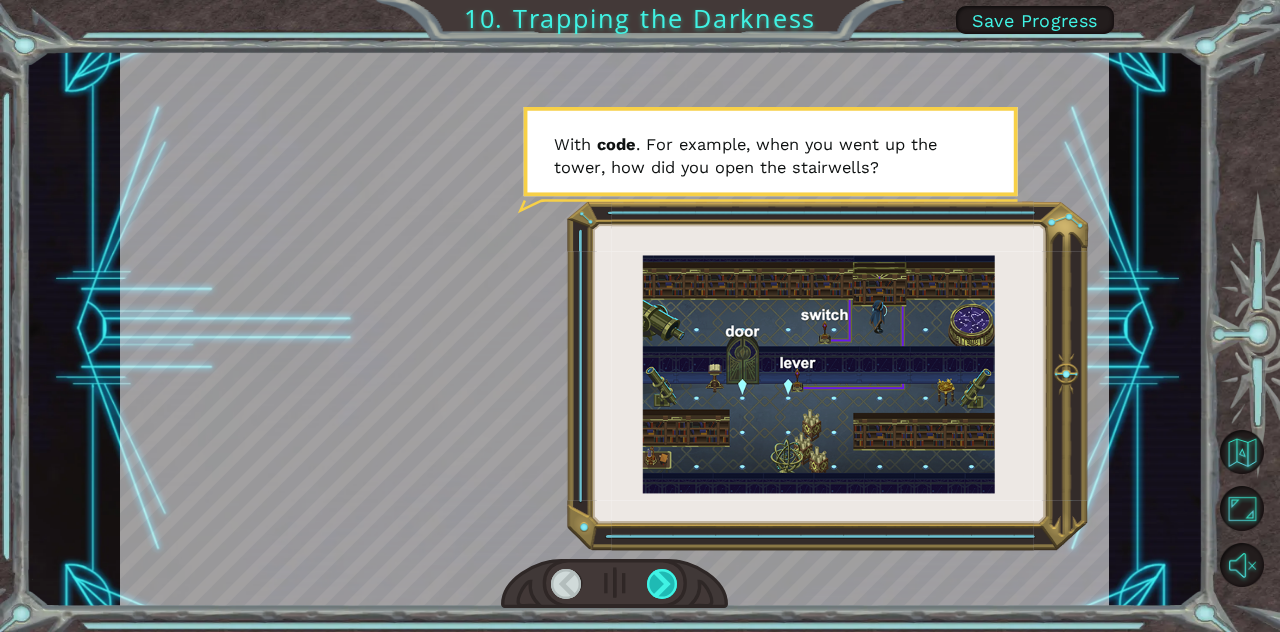 click at bounding box center [662, 584] 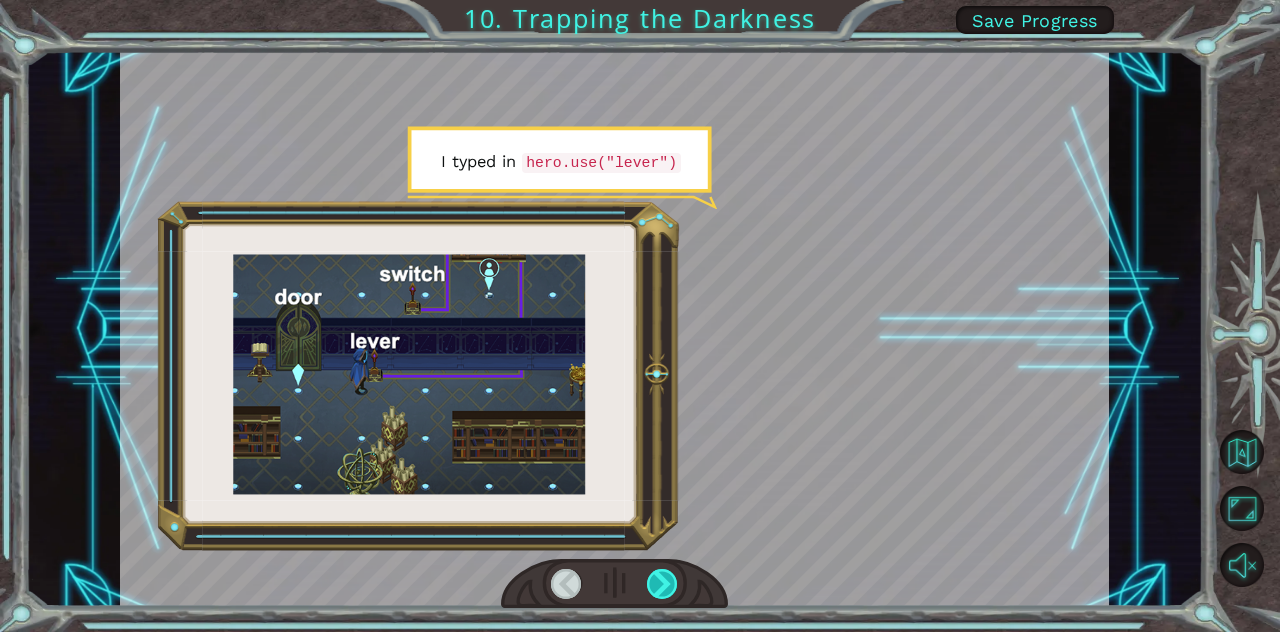 click at bounding box center (662, 584) 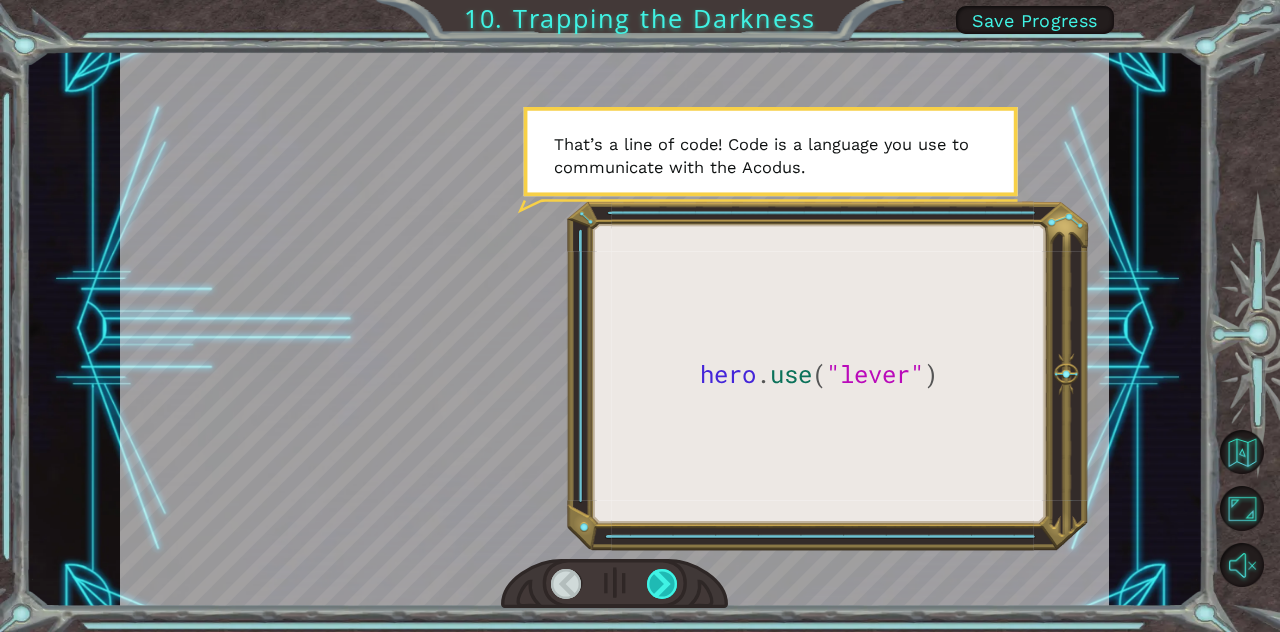 click at bounding box center [662, 584] 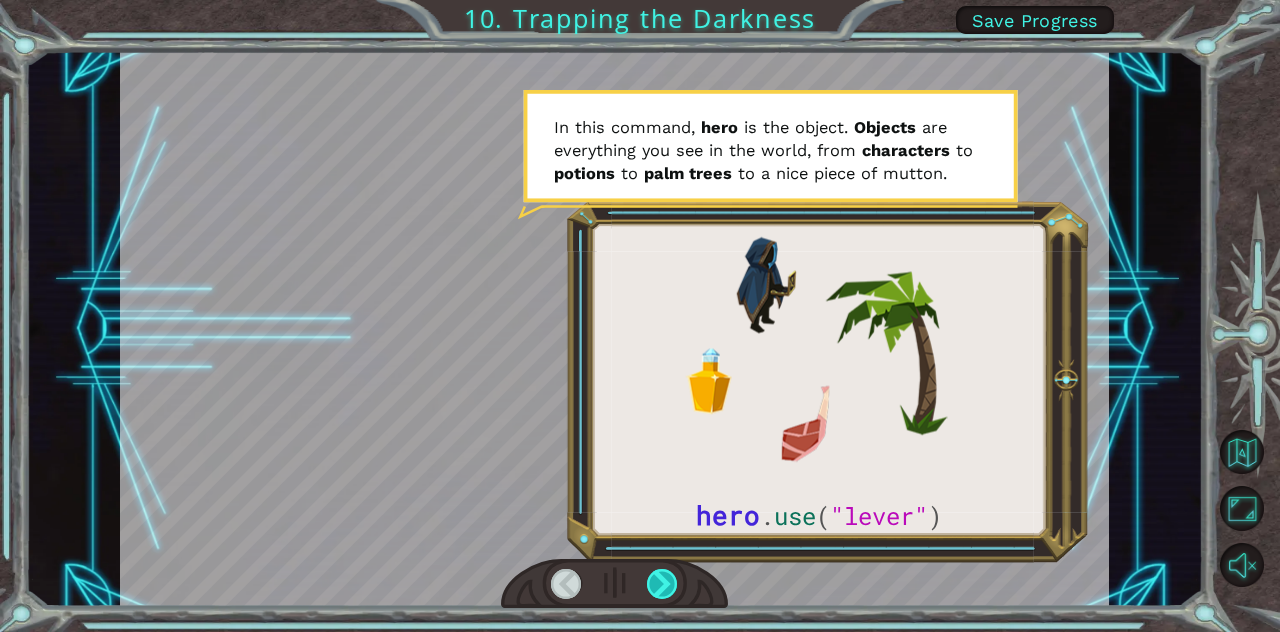 click at bounding box center (662, 584) 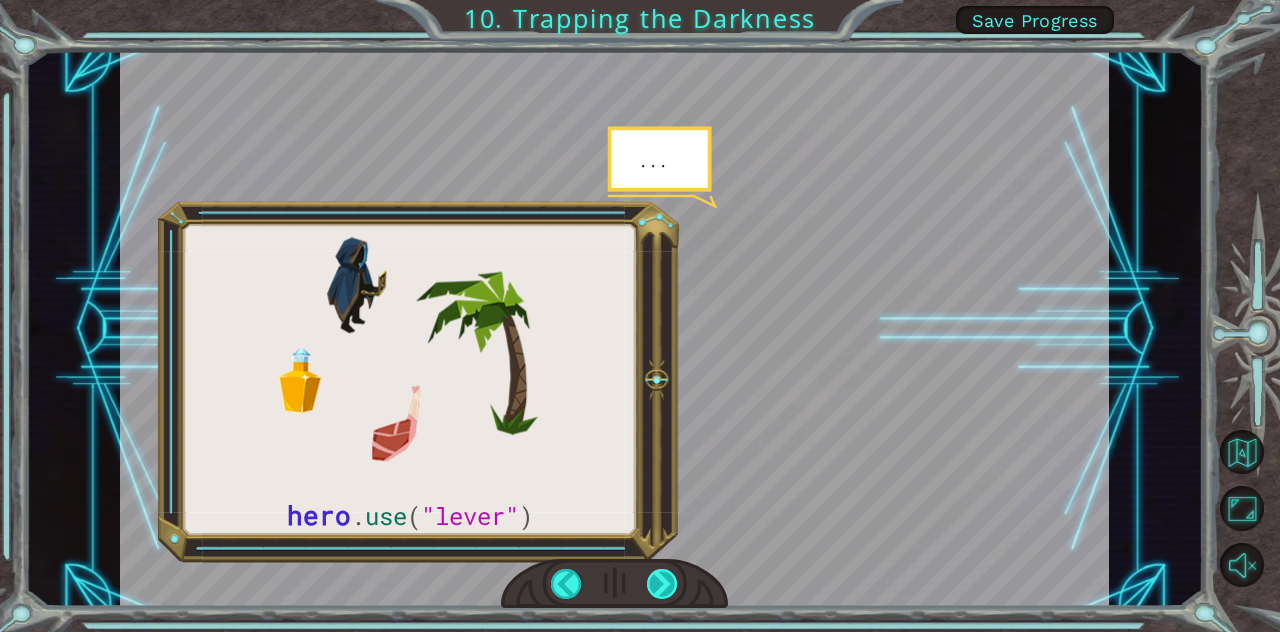 click at bounding box center (662, 584) 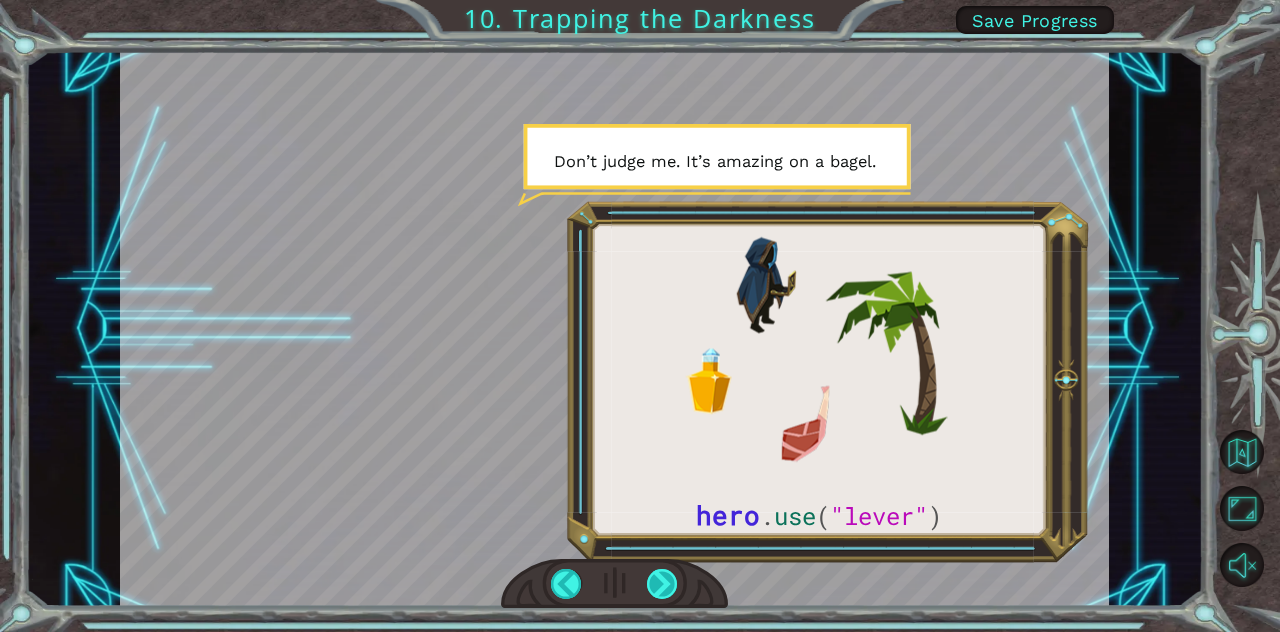 click at bounding box center [662, 584] 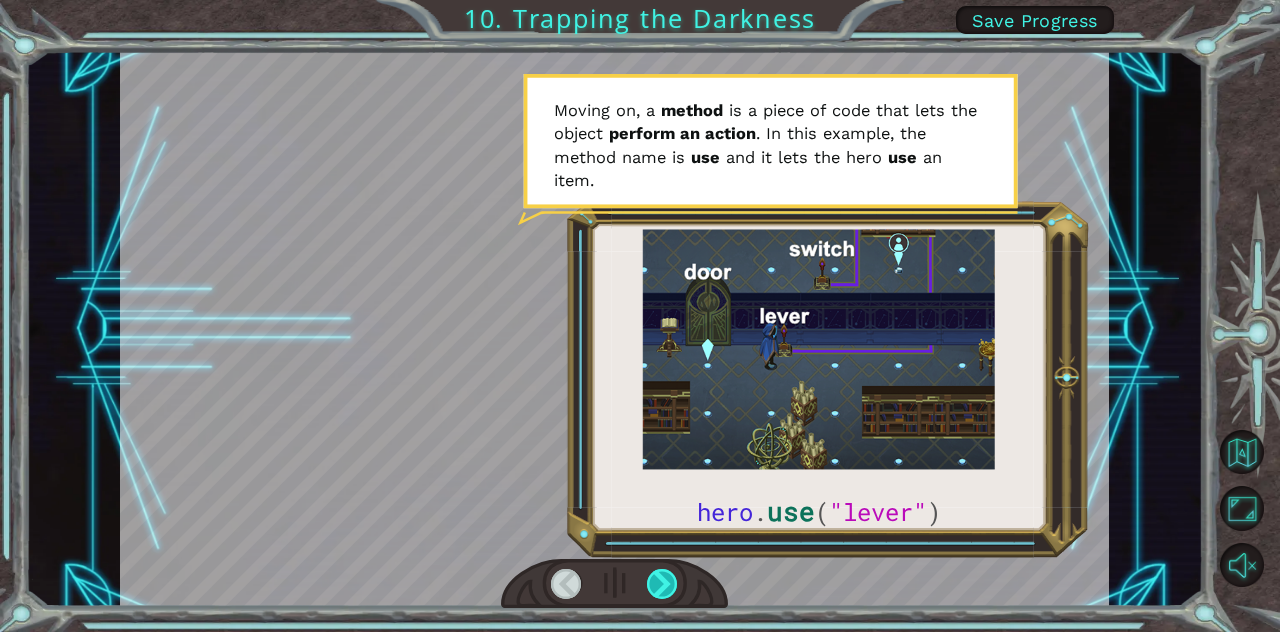 click at bounding box center [662, 584] 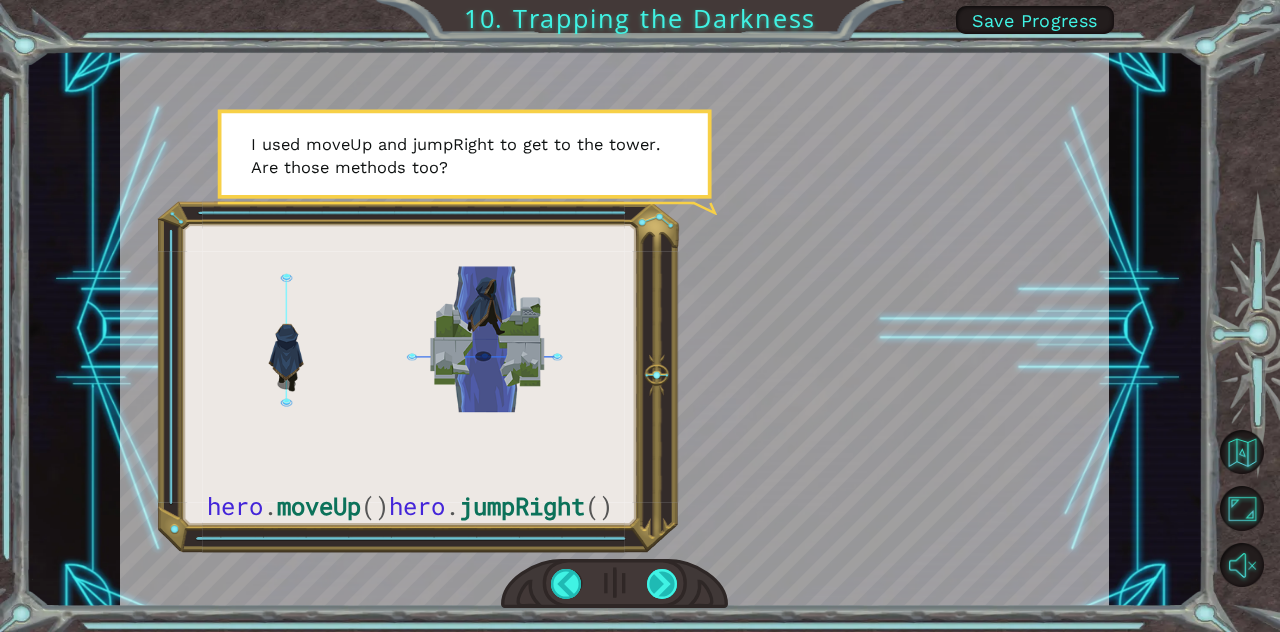 click at bounding box center [662, 584] 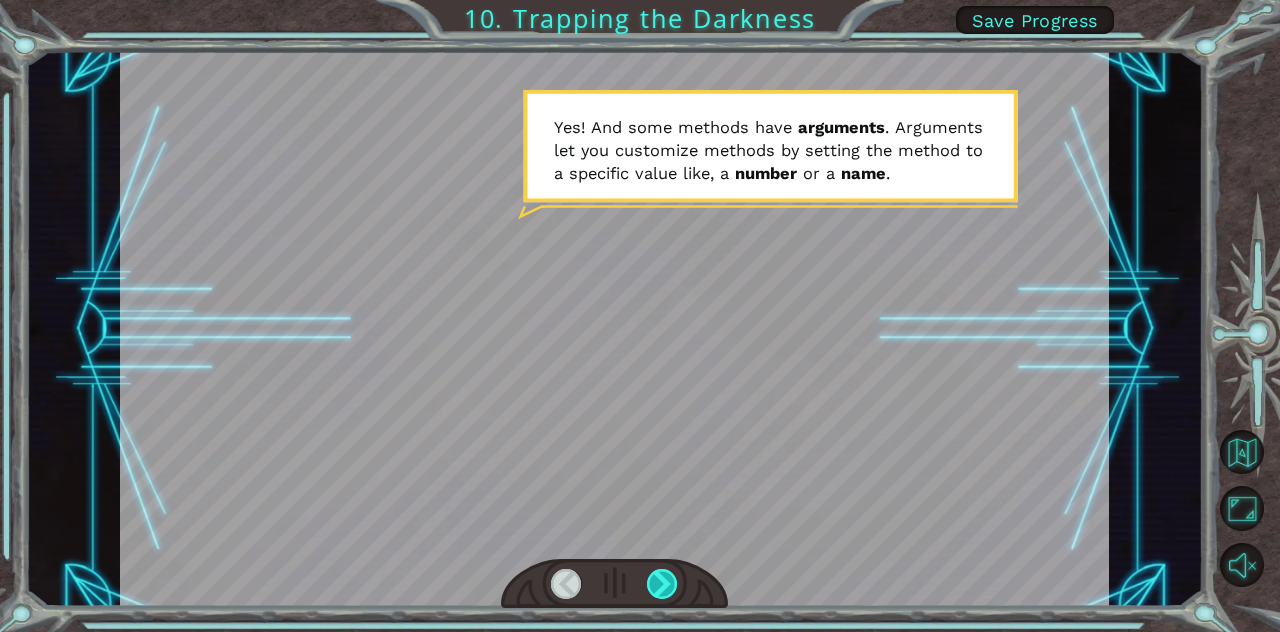 click at bounding box center [662, 584] 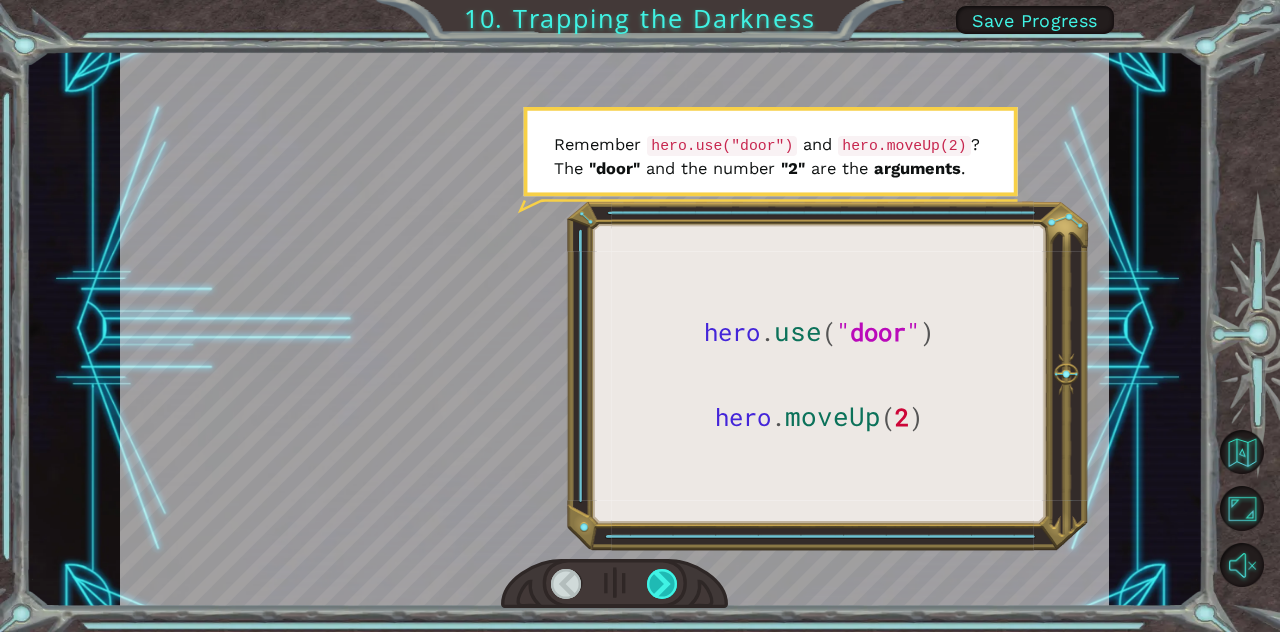 click at bounding box center [662, 584] 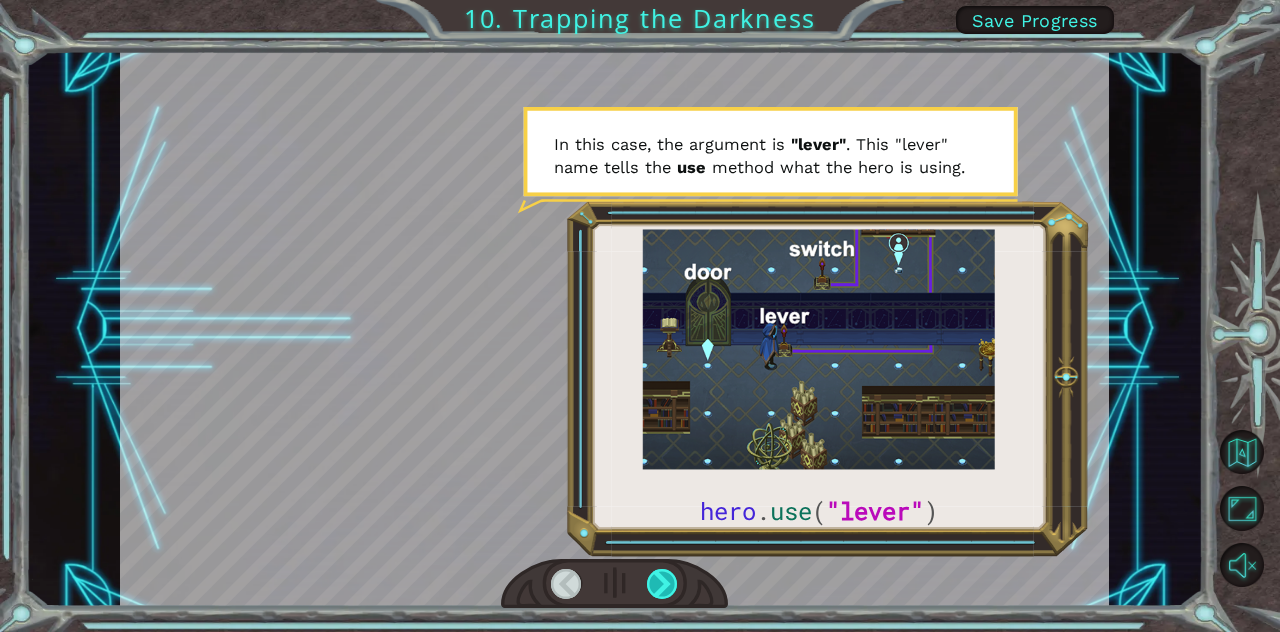 click at bounding box center (662, 584) 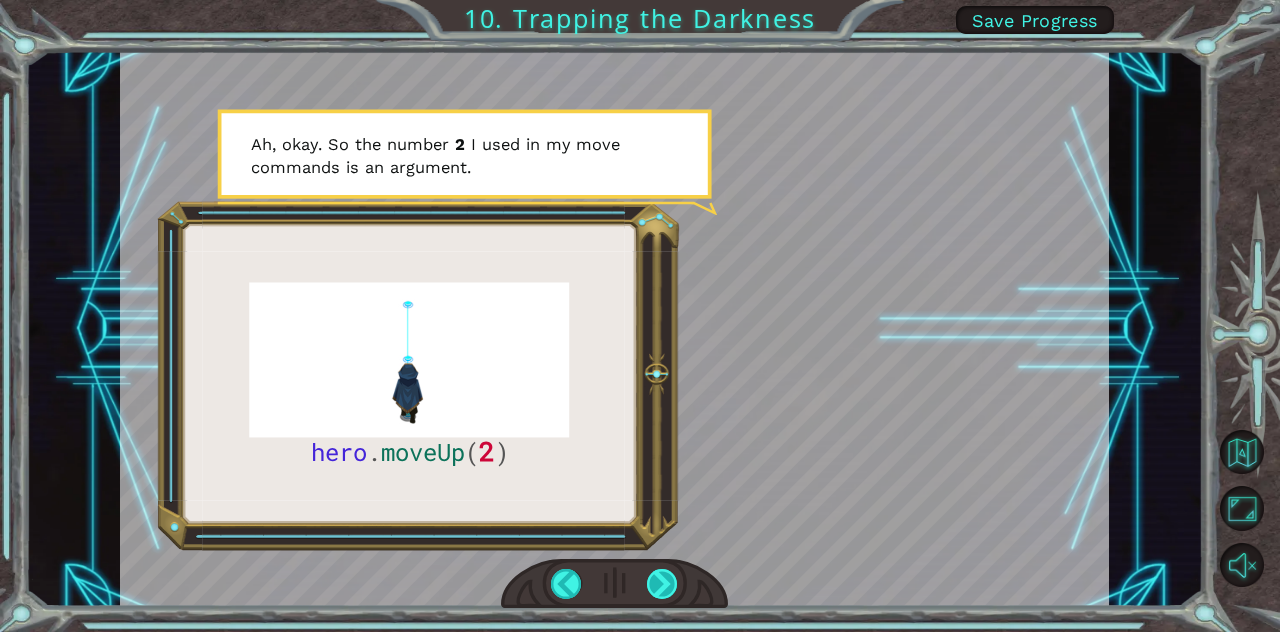 click at bounding box center (662, 584) 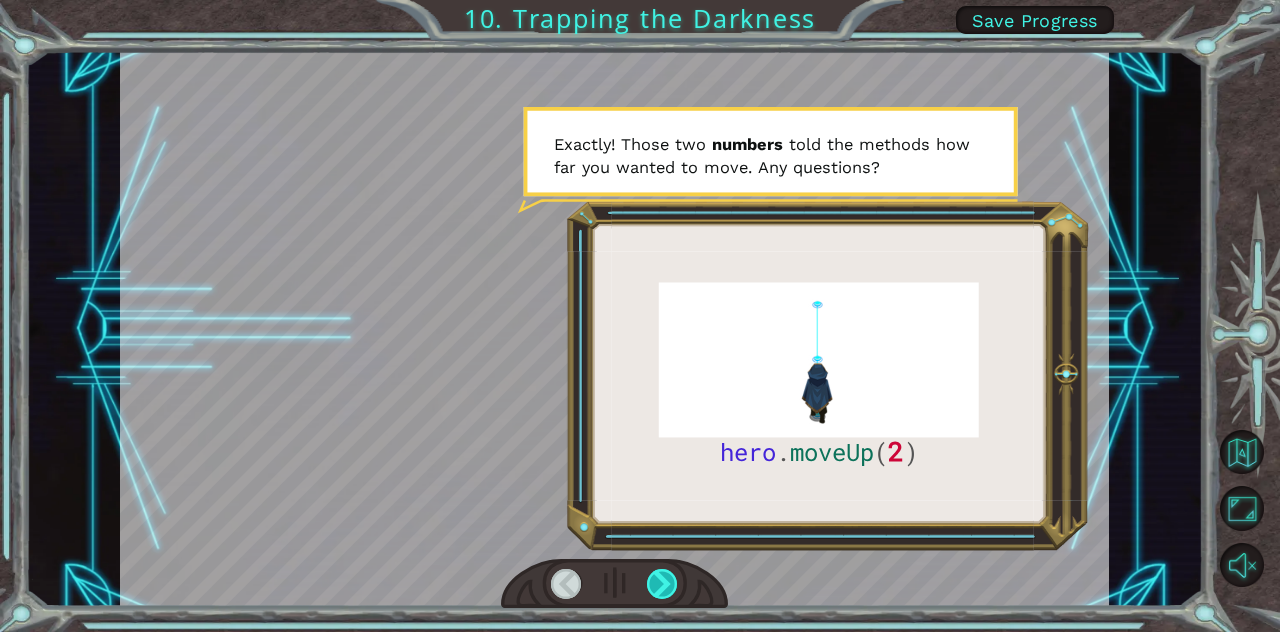 click at bounding box center (662, 584) 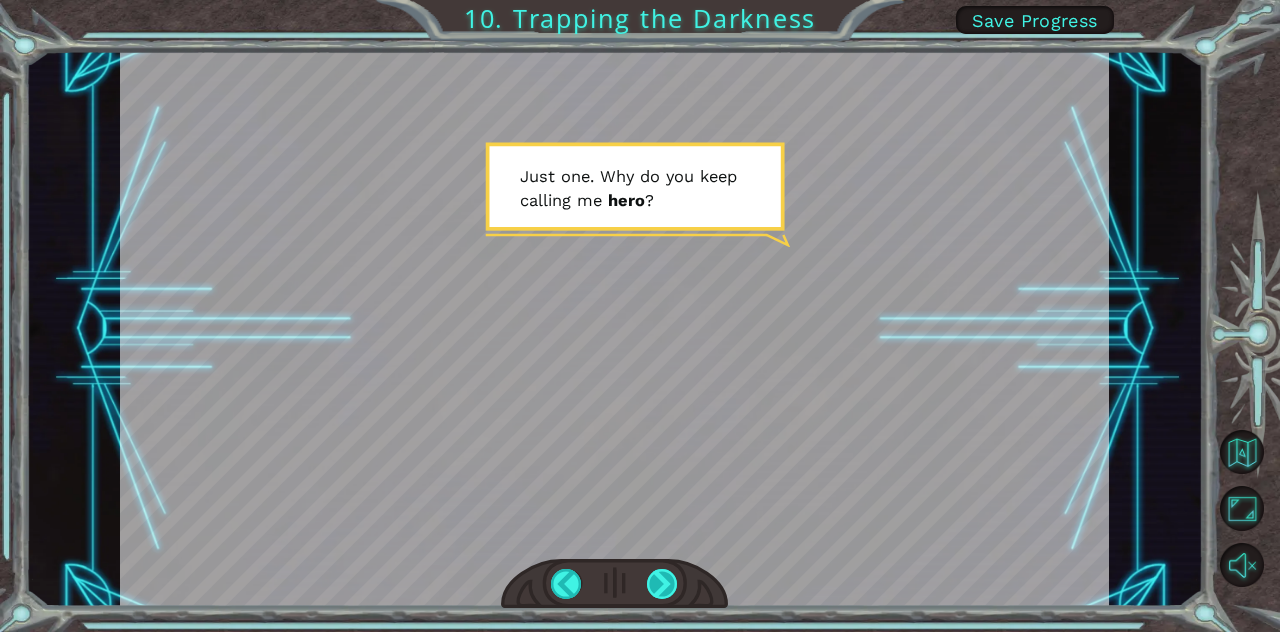 click at bounding box center (662, 584) 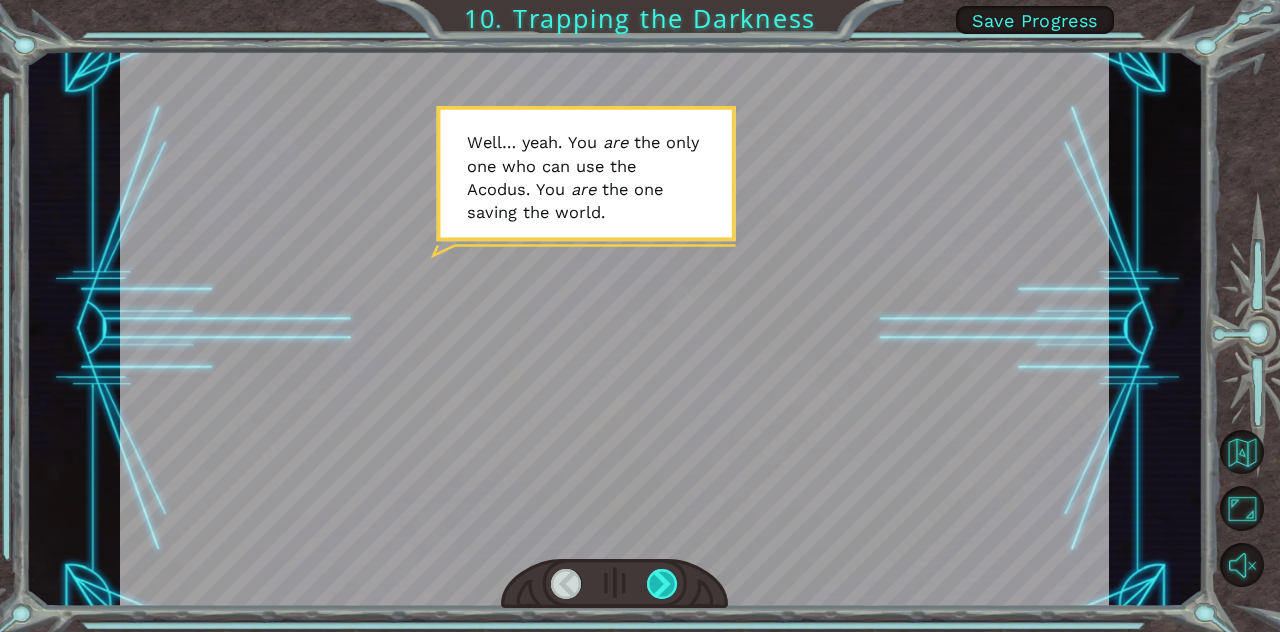 click at bounding box center (662, 584) 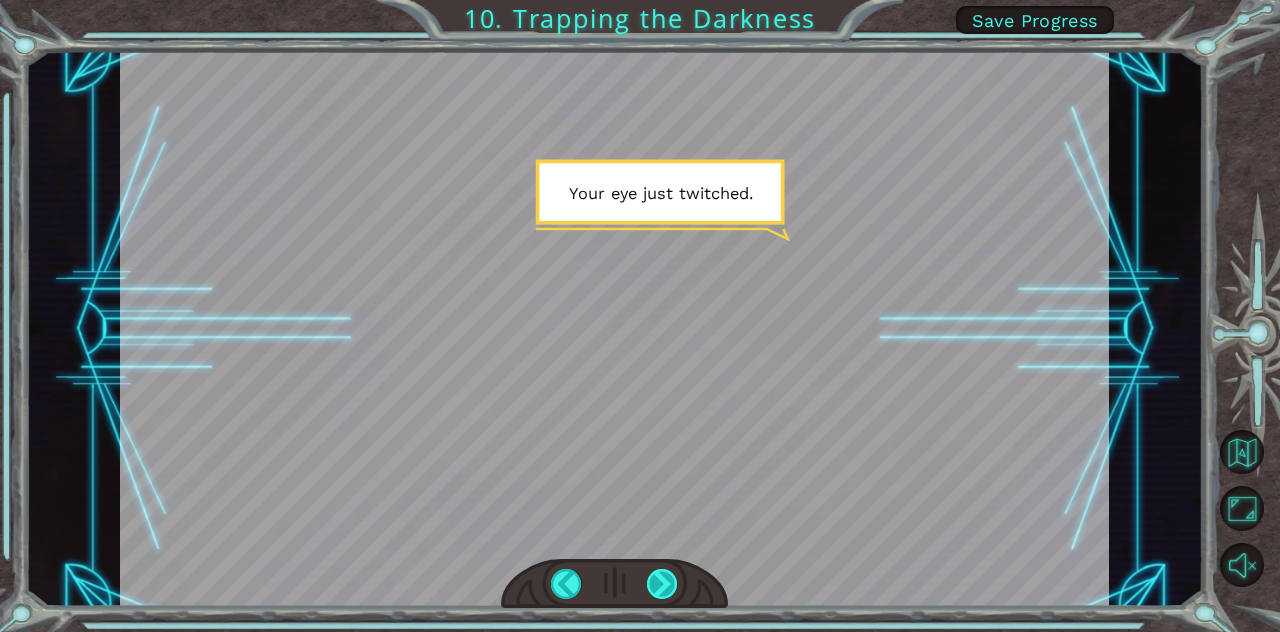 click at bounding box center [662, 584] 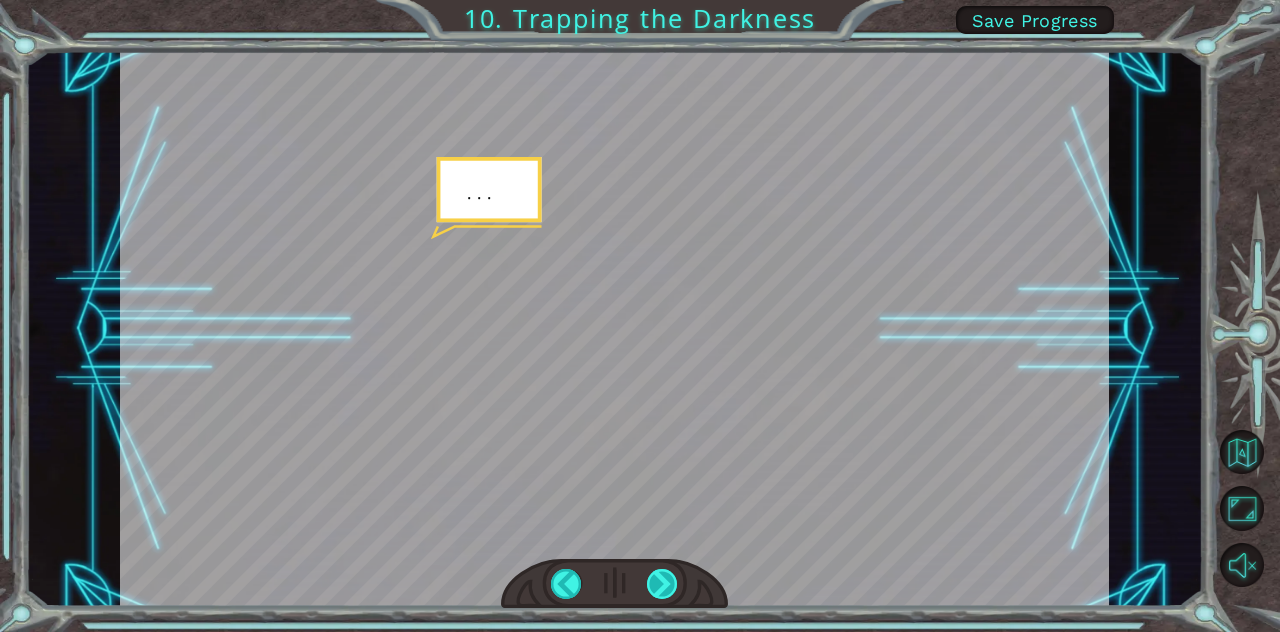 click at bounding box center (662, 584) 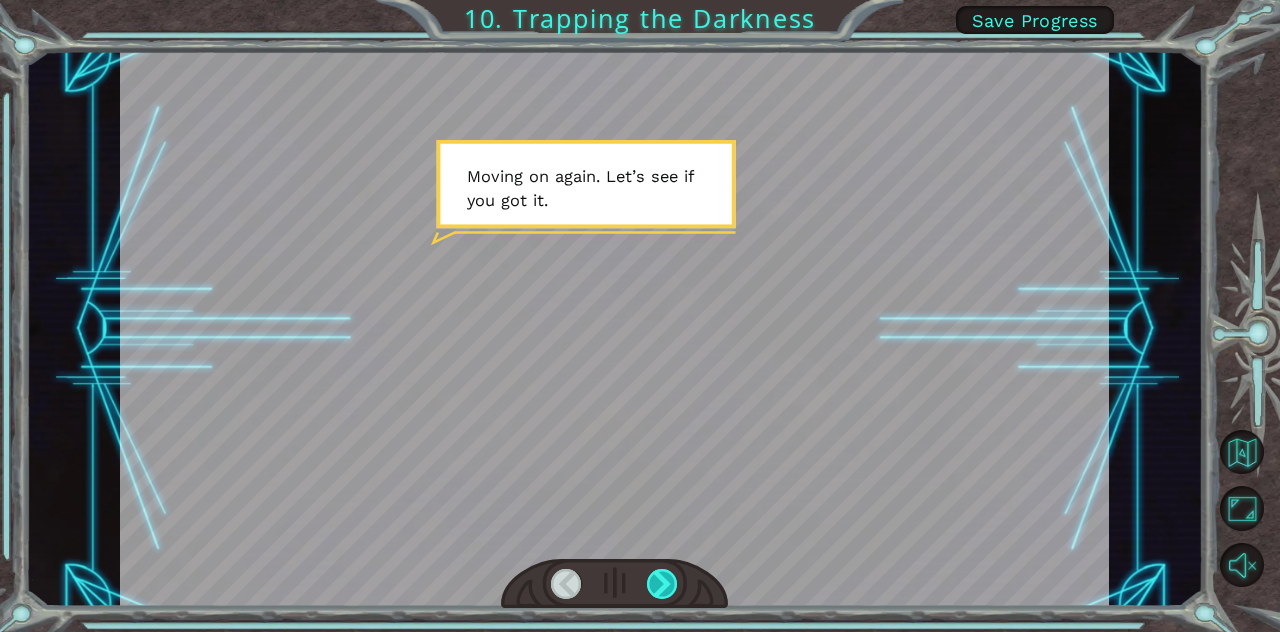 click at bounding box center [662, 584] 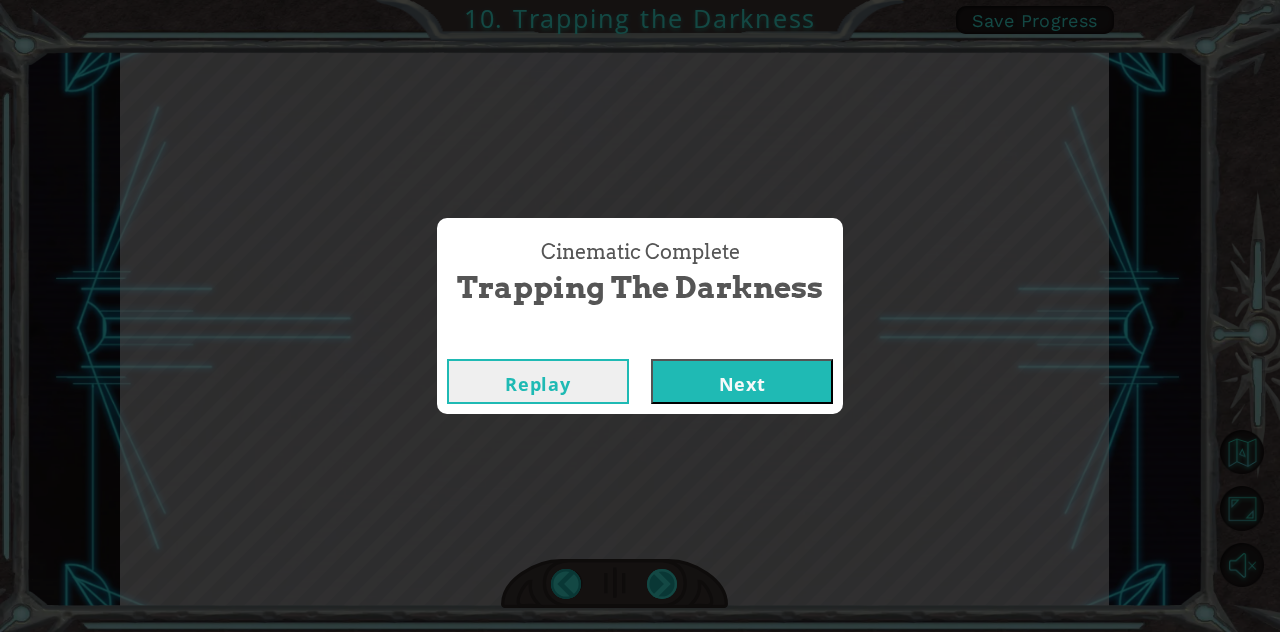 click on "Cinematic Complete     Trapping the Darkness
Replay
Next" at bounding box center (640, 316) 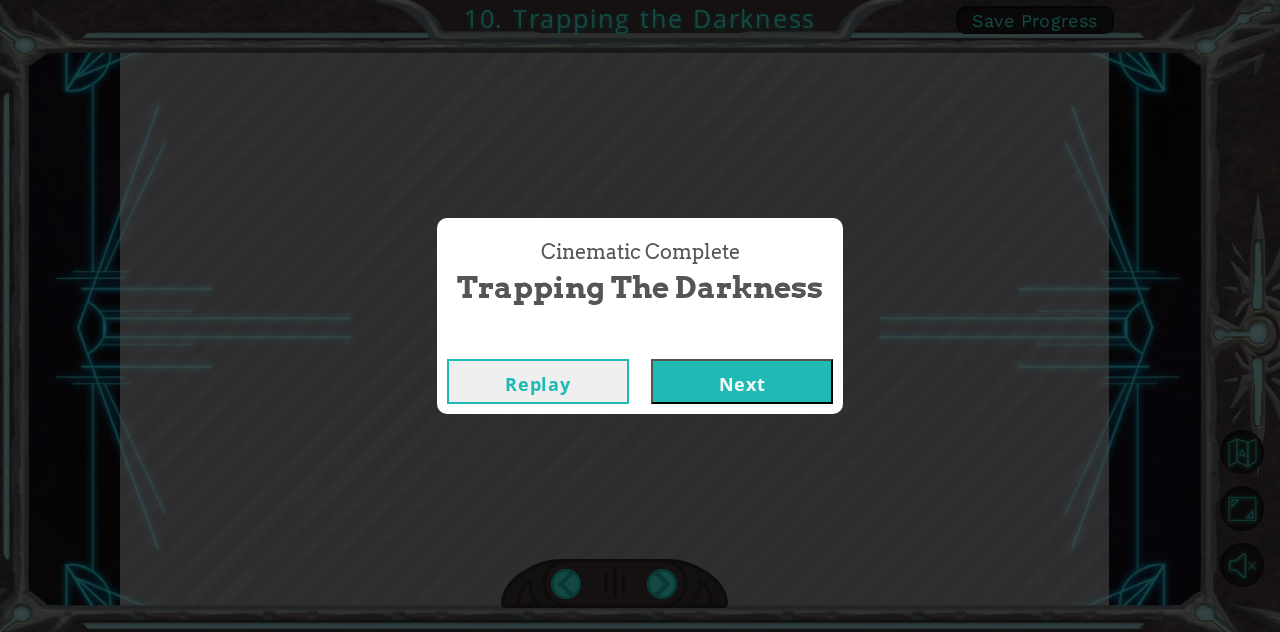 click on "Next" at bounding box center [742, 381] 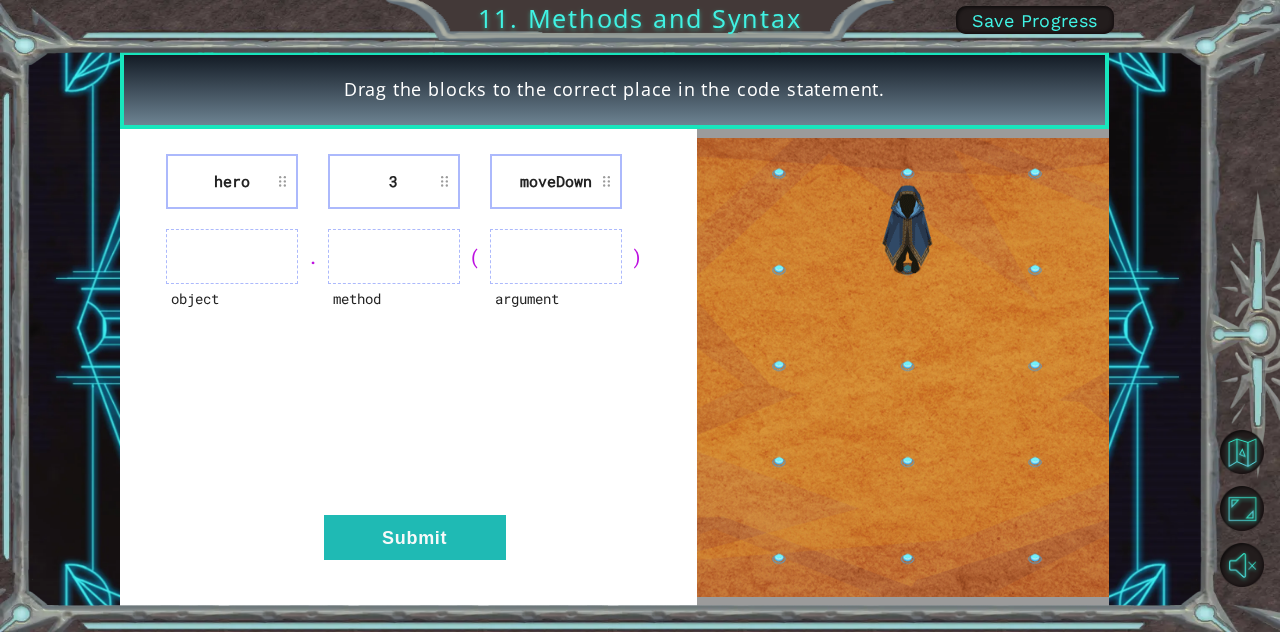 type 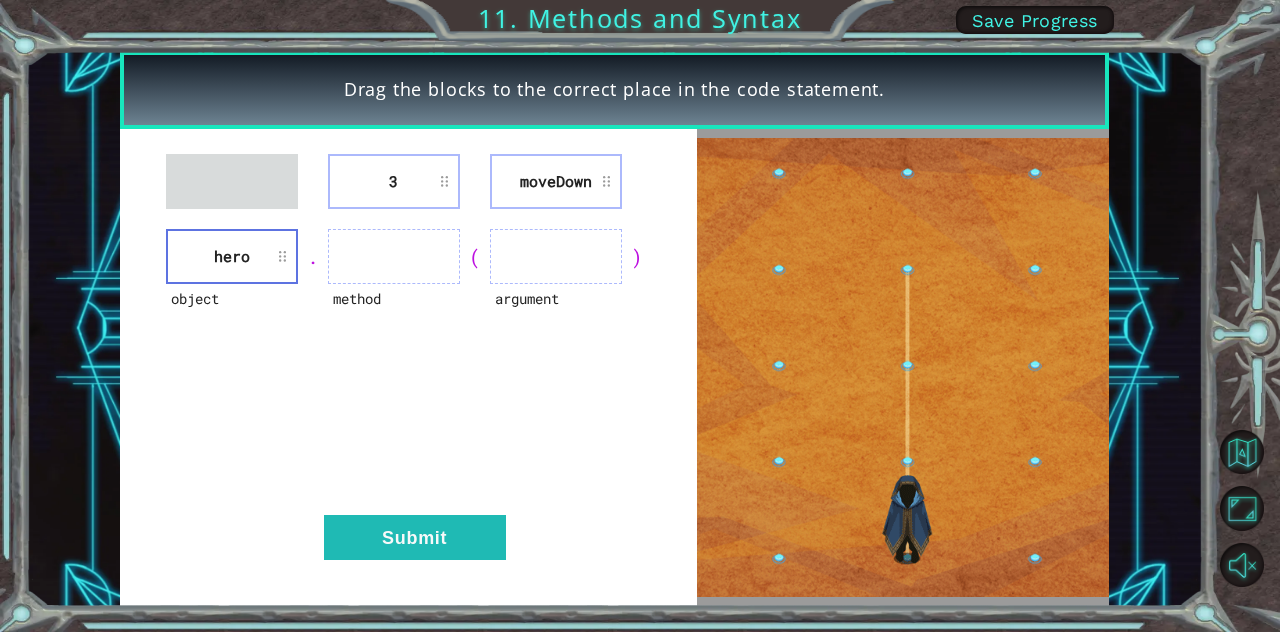type 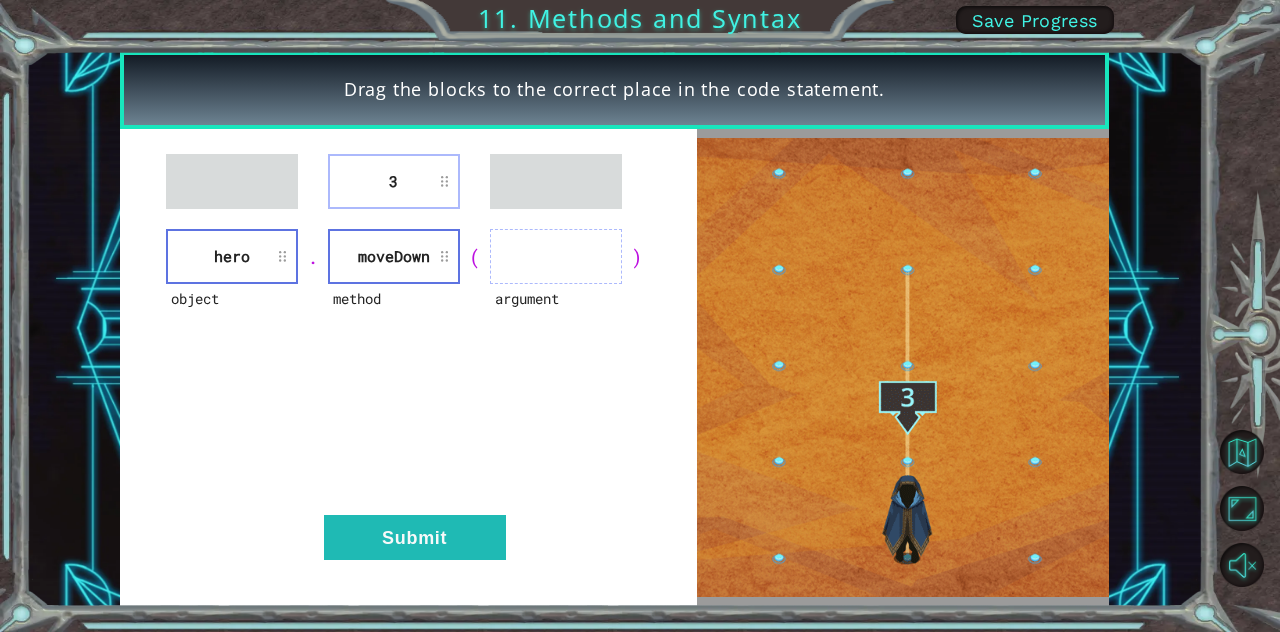 type 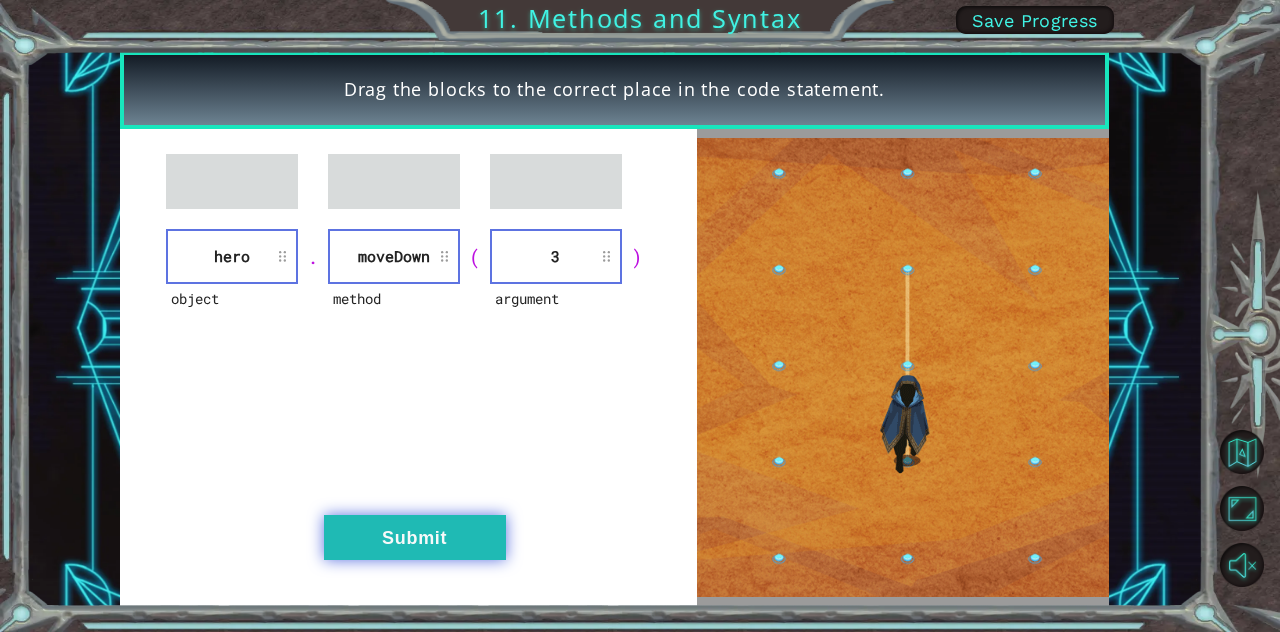 click on "Submit" at bounding box center (415, 537) 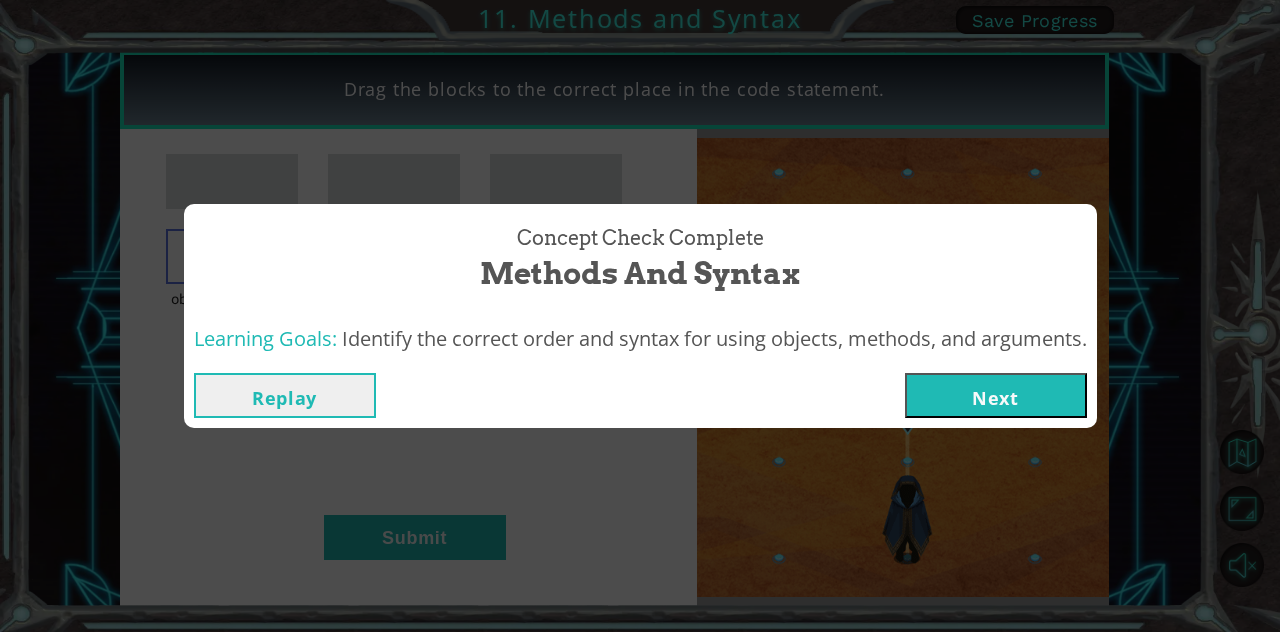 click on "Next" at bounding box center [996, 395] 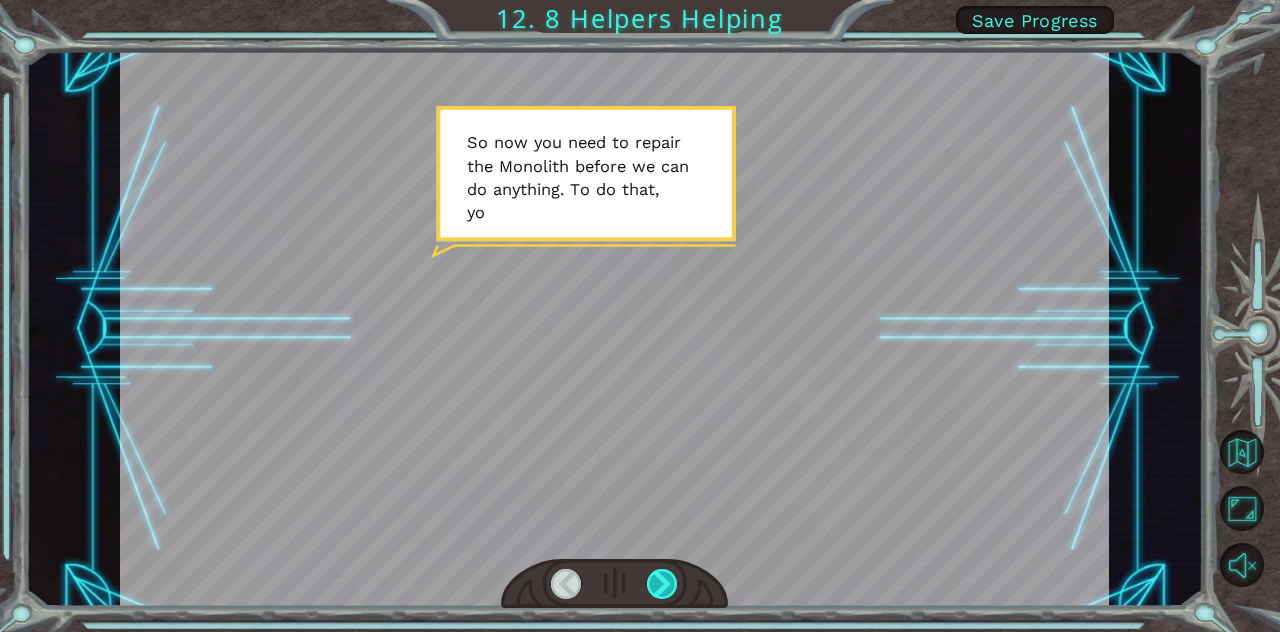 click at bounding box center [662, 584] 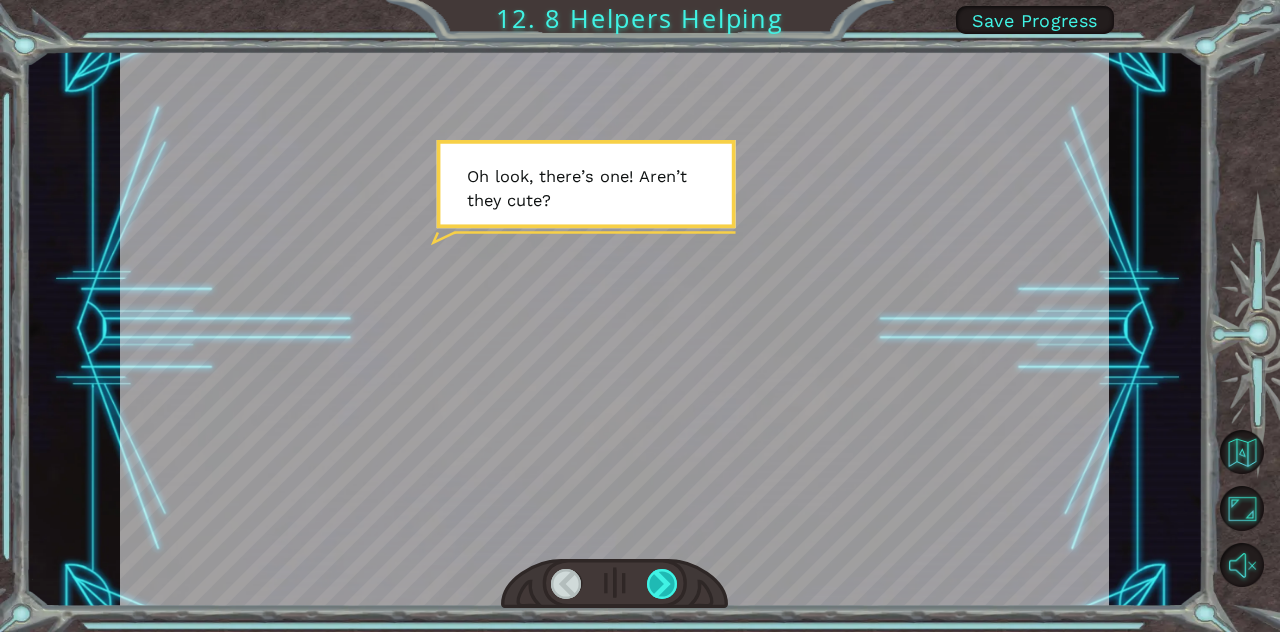 click at bounding box center [662, 584] 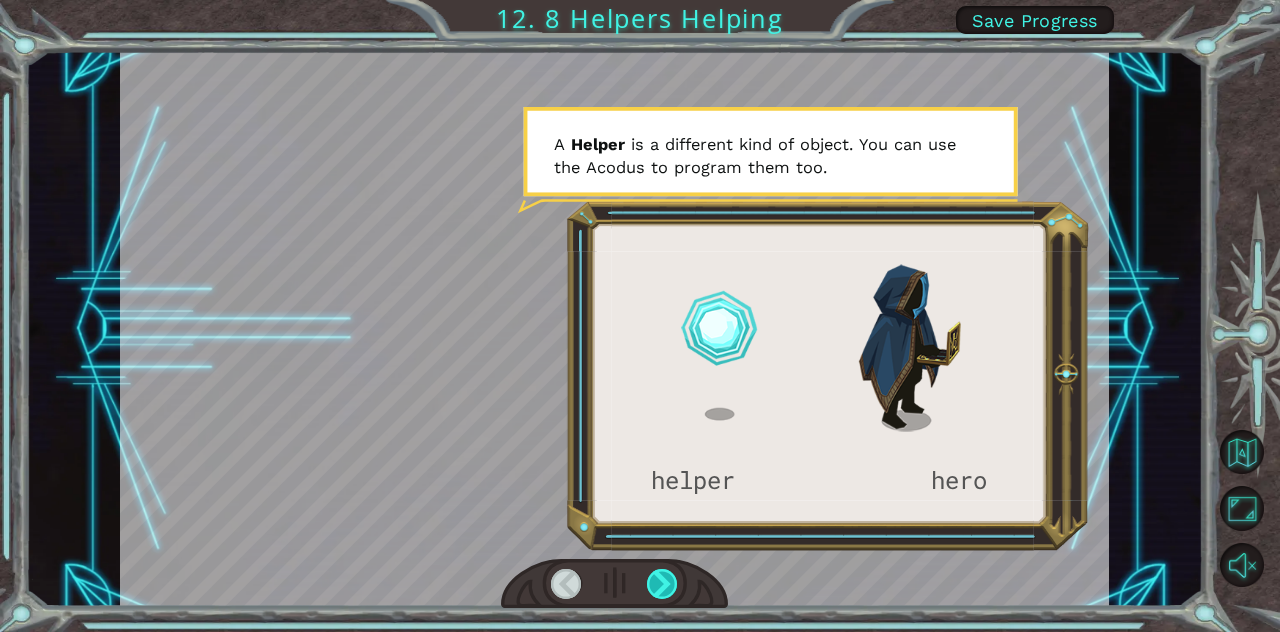 click at bounding box center [662, 584] 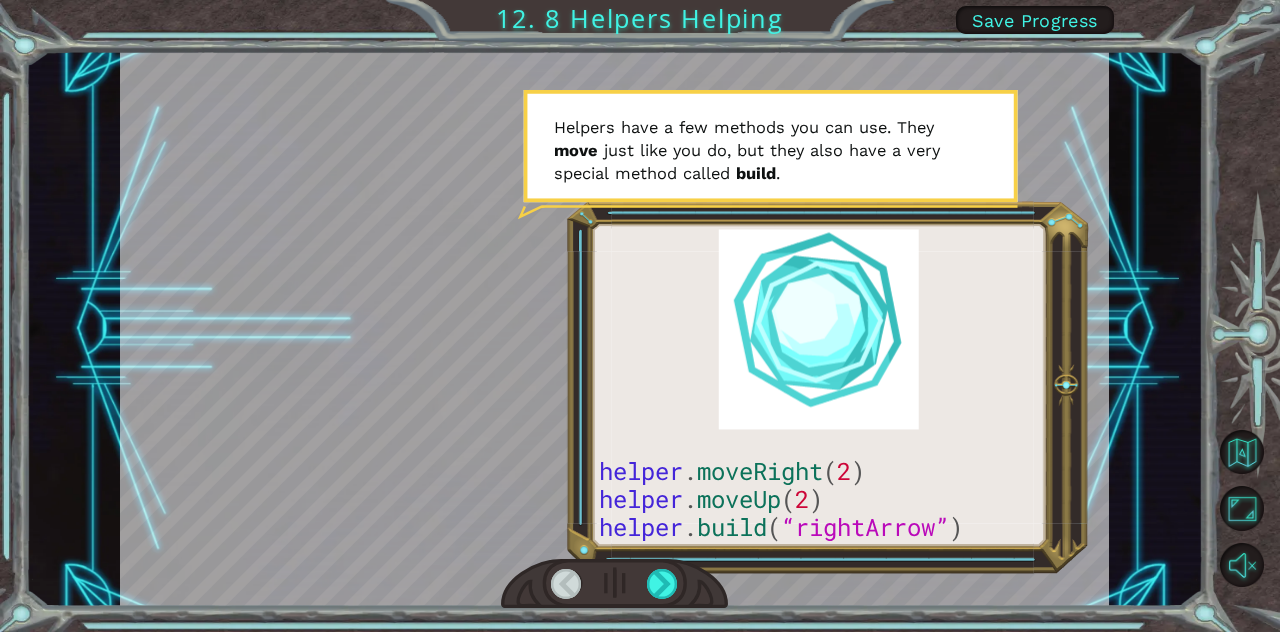 click at bounding box center (615, 584) 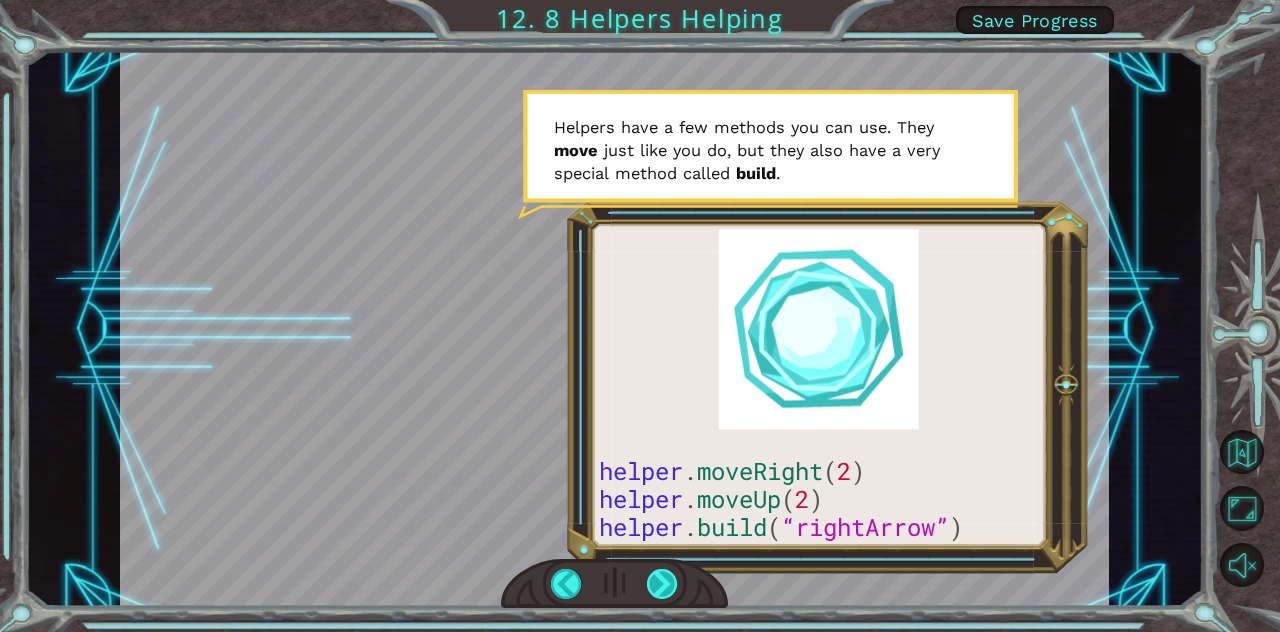 click at bounding box center [662, 584] 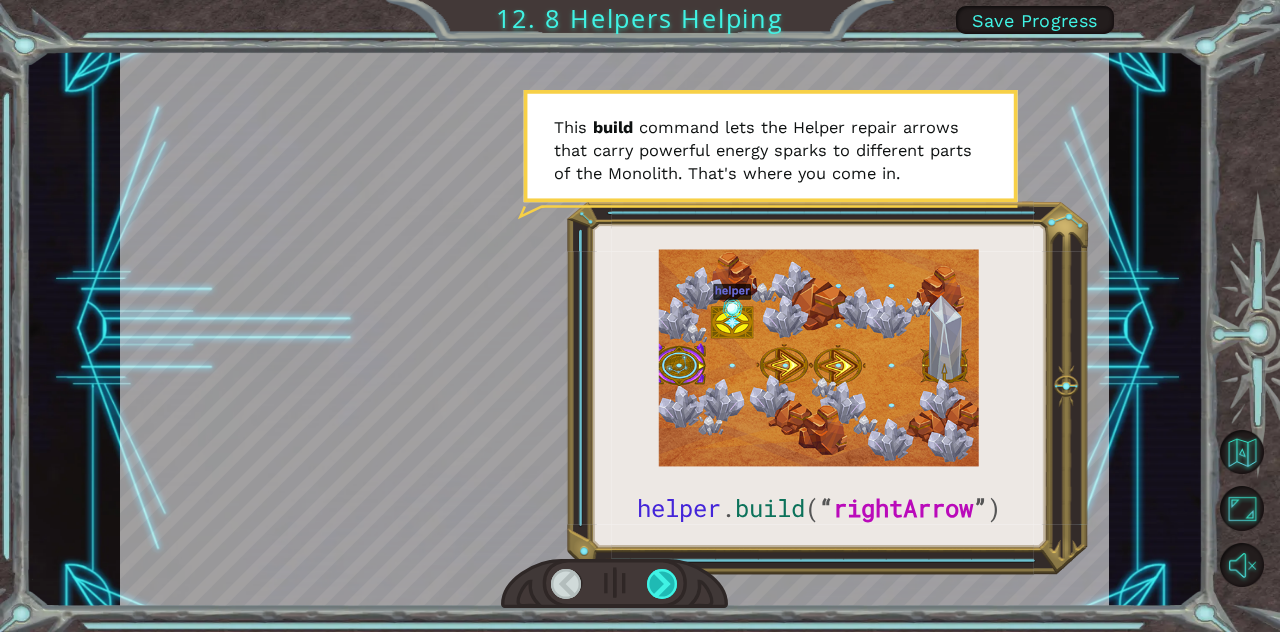 click at bounding box center [662, 584] 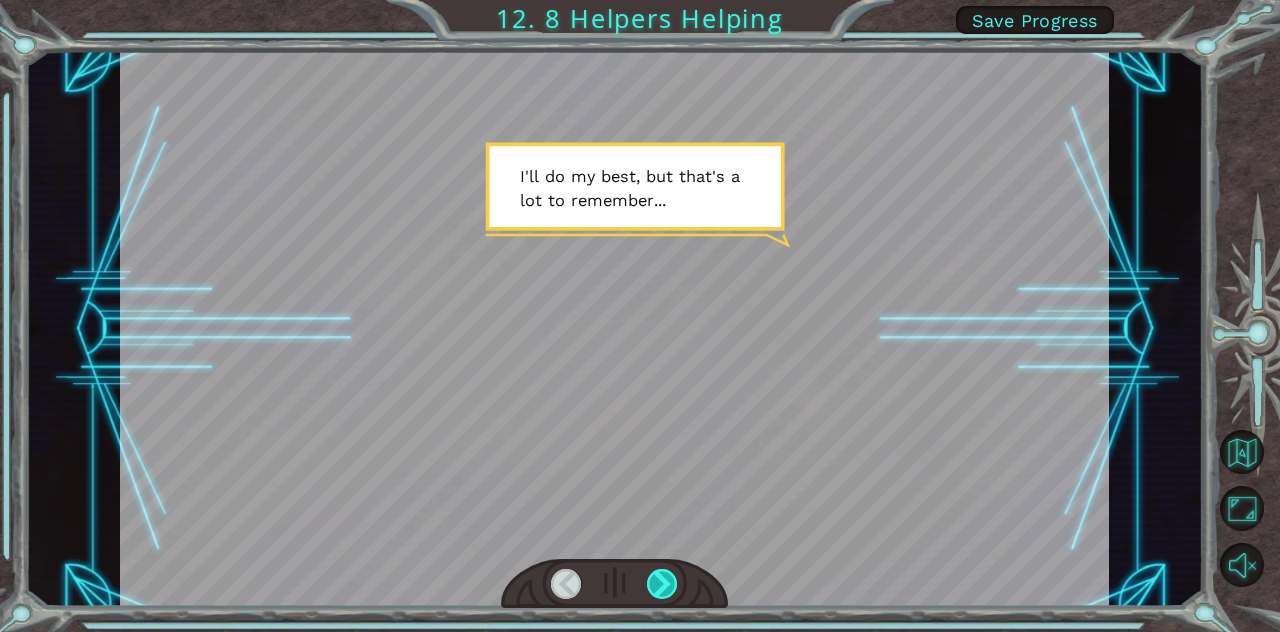 click at bounding box center [662, 584] 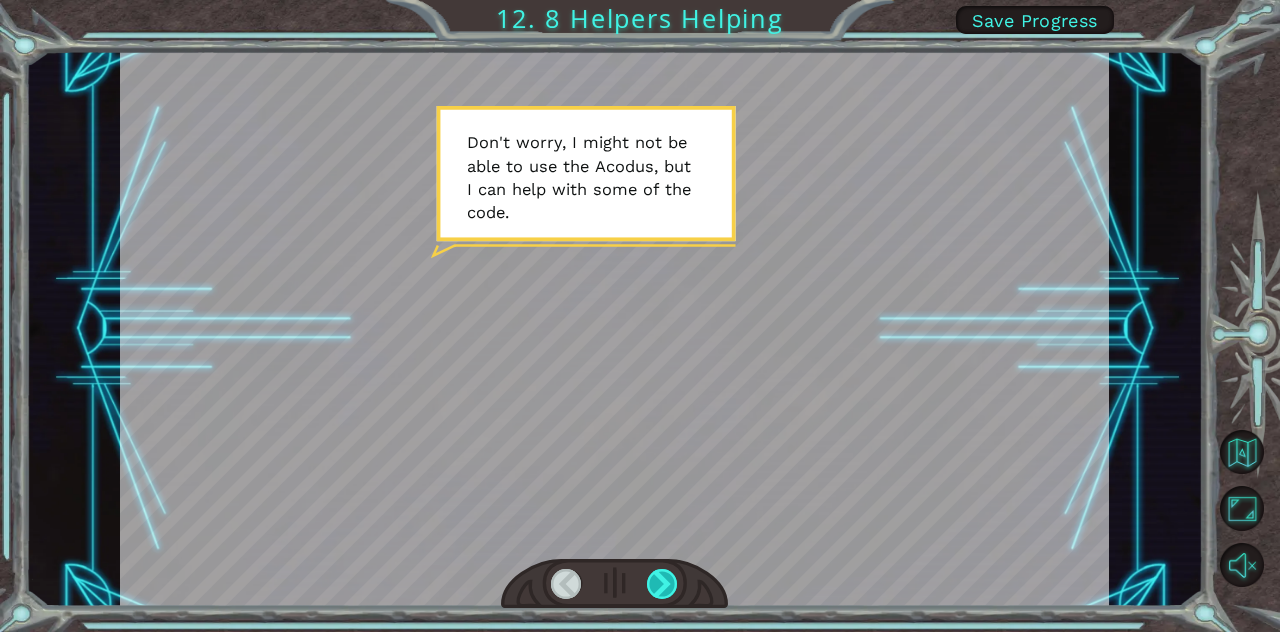 click at bounding box center [662, 584] 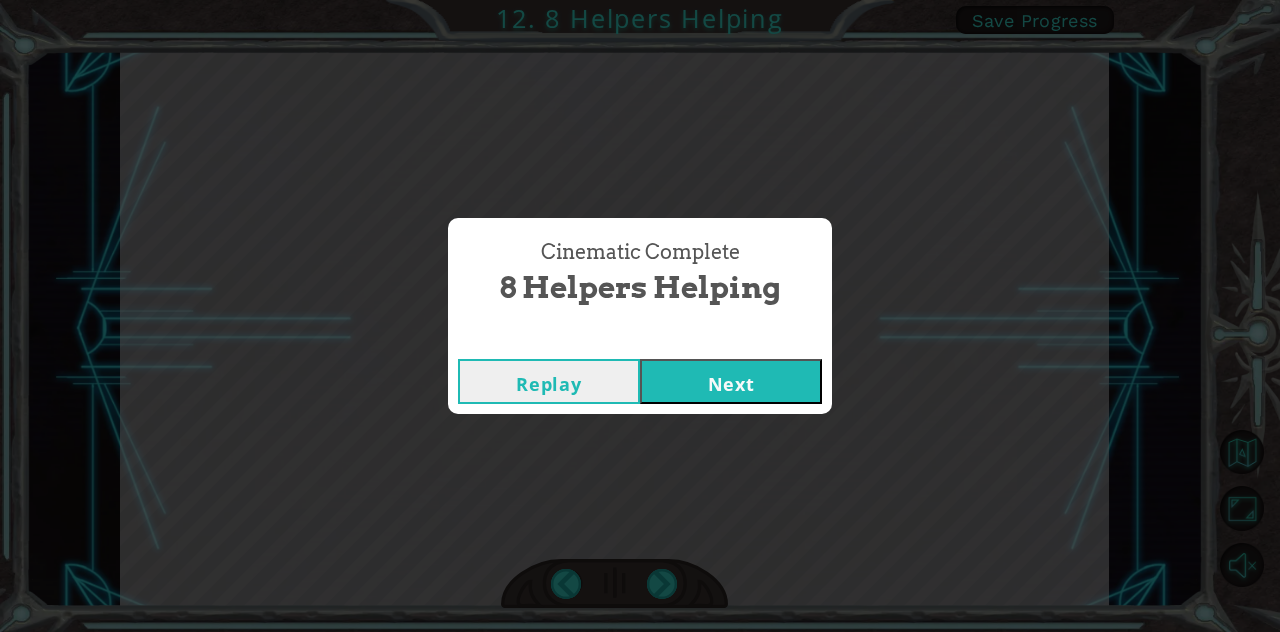 click on "Next" at bounding box center (731, 381) 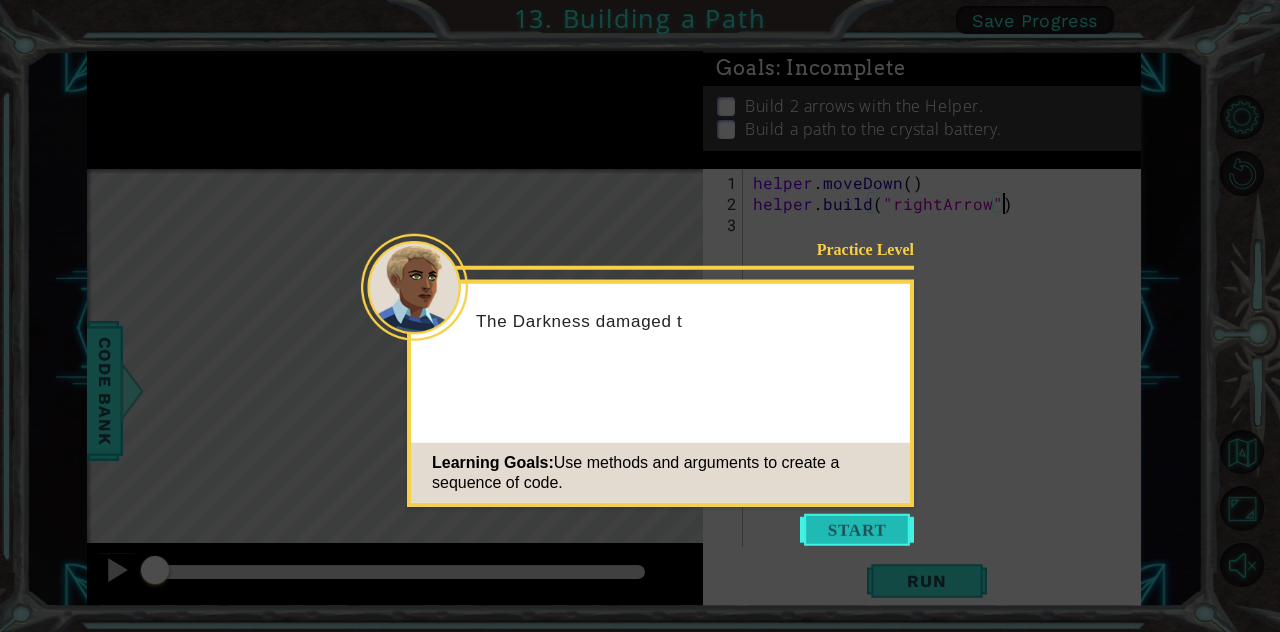 click at bounding box center [857, 530] 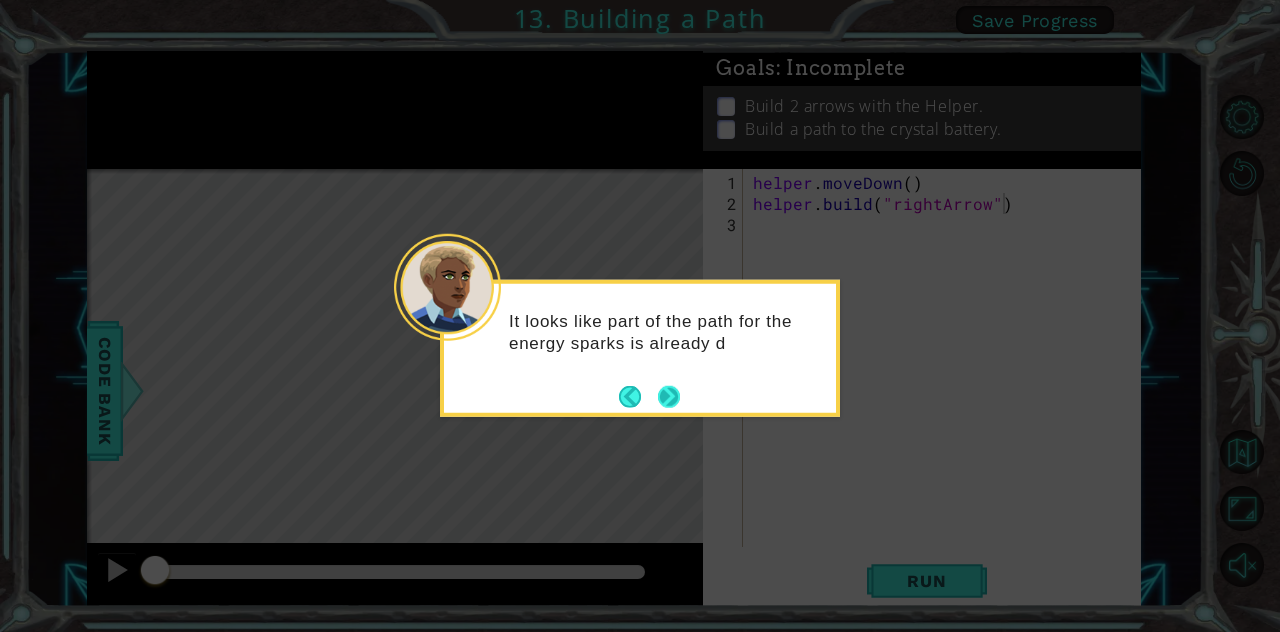 click at bounding box center (668, 396) 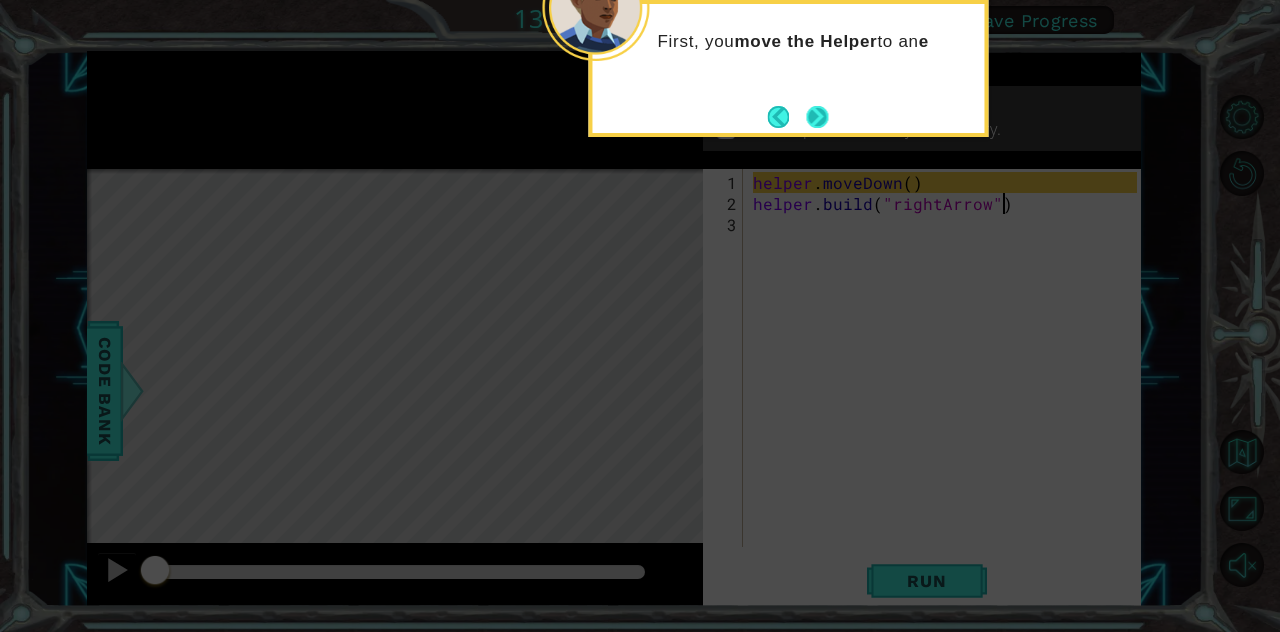 click at bounding box center (817, 117) 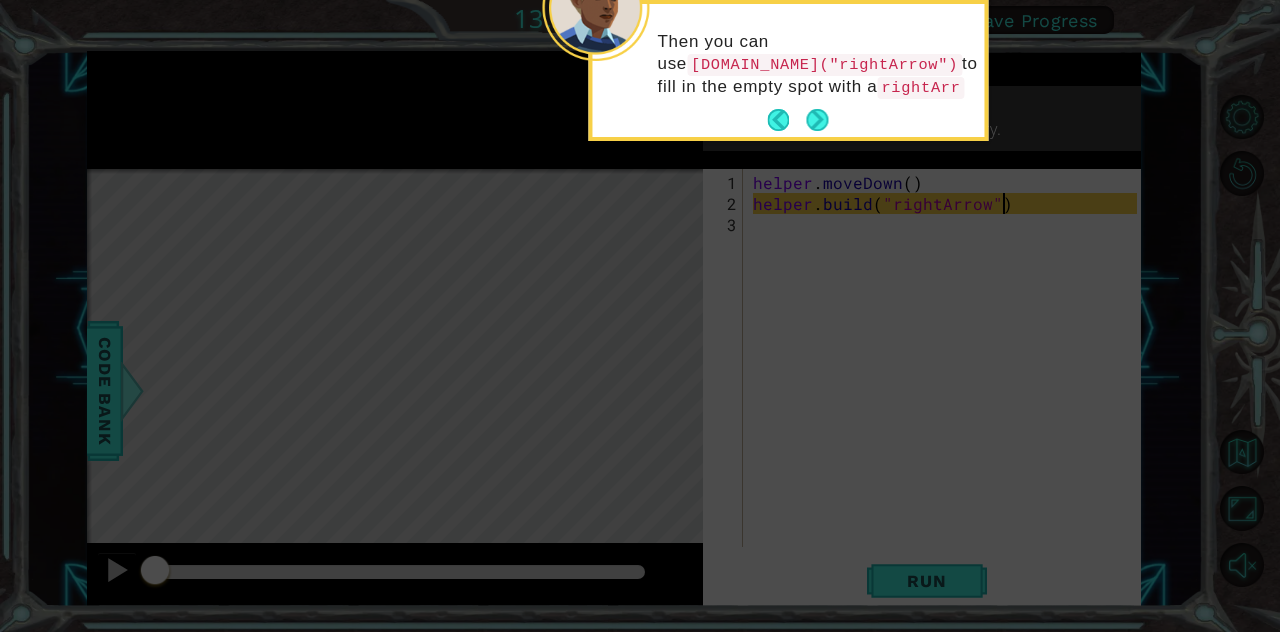 click at bounding box center [797, 120] 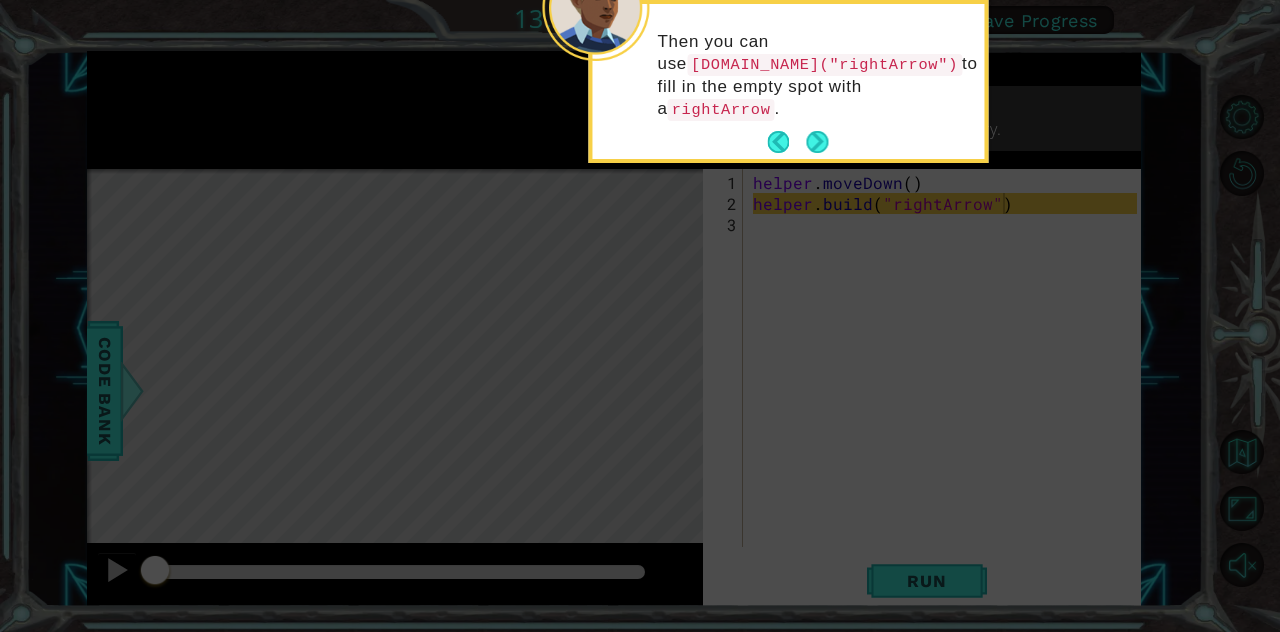 click at bounding box center [797, 142] 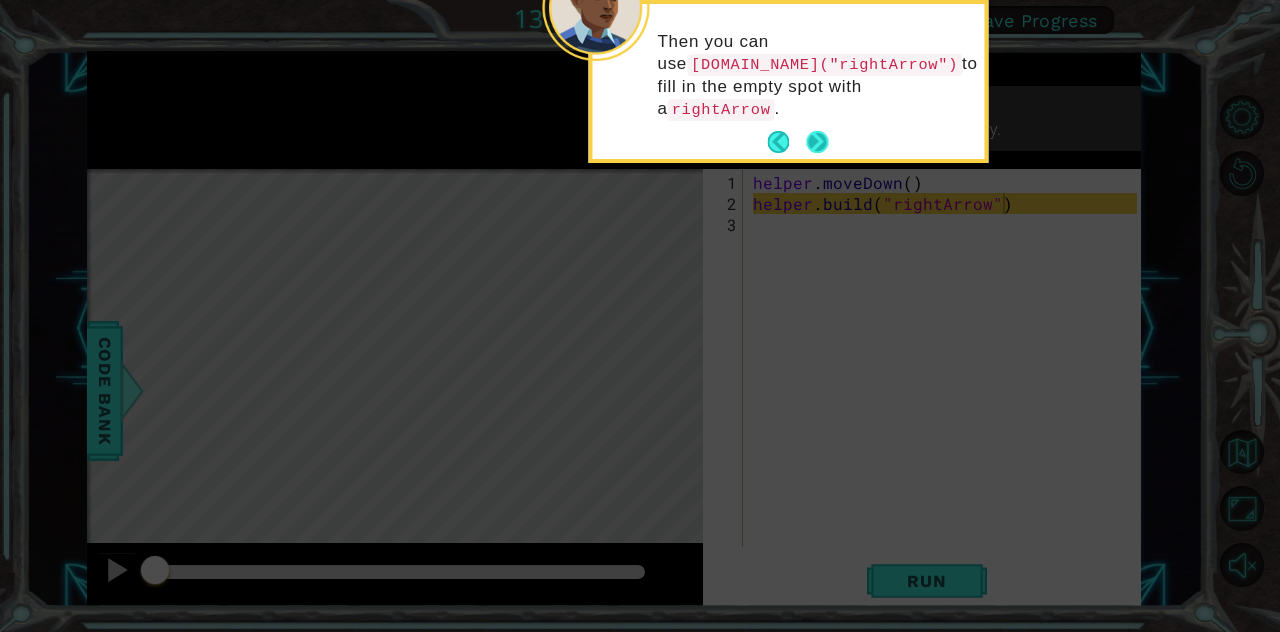 click at bounding box center (817, 142) 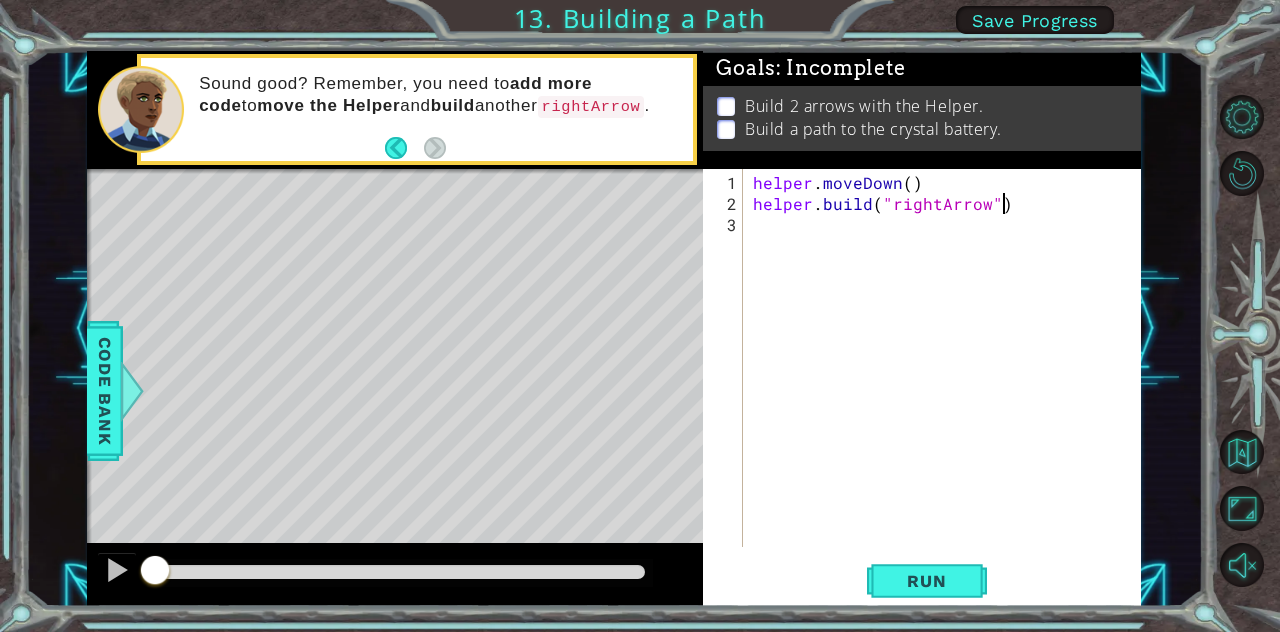 click on "helper . moveDown ( ) helper . build ( "rightArrow" )" at bounding box center (948, 382) 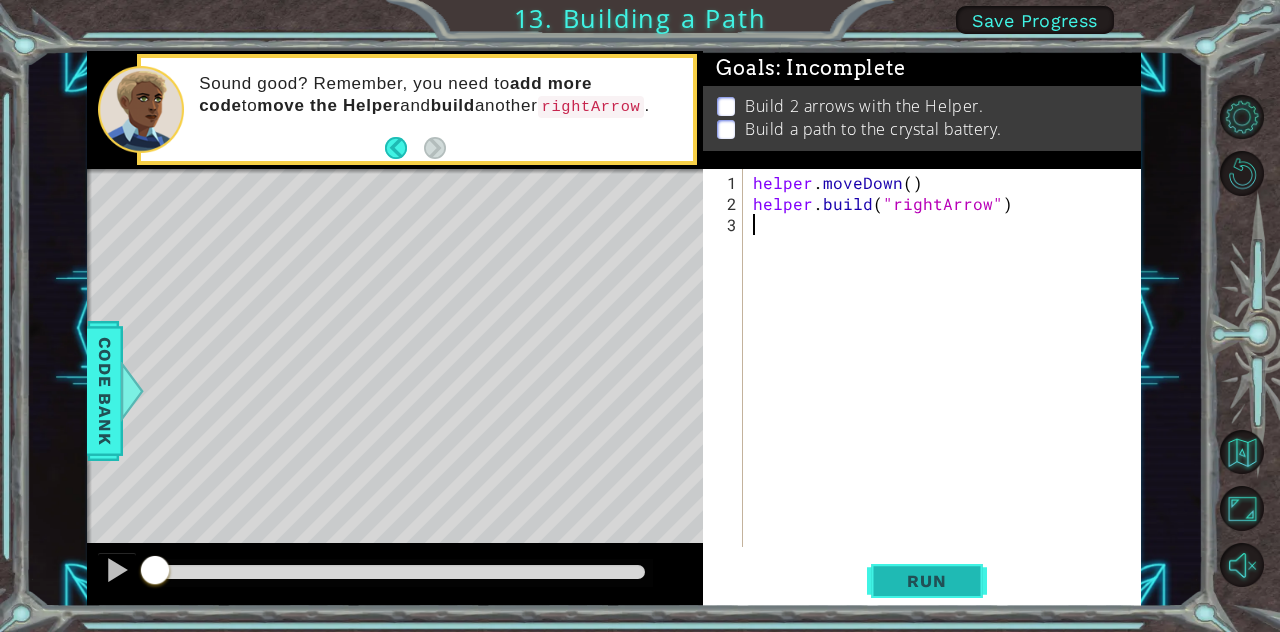 click on "Run" at bounding box center (926, 581) 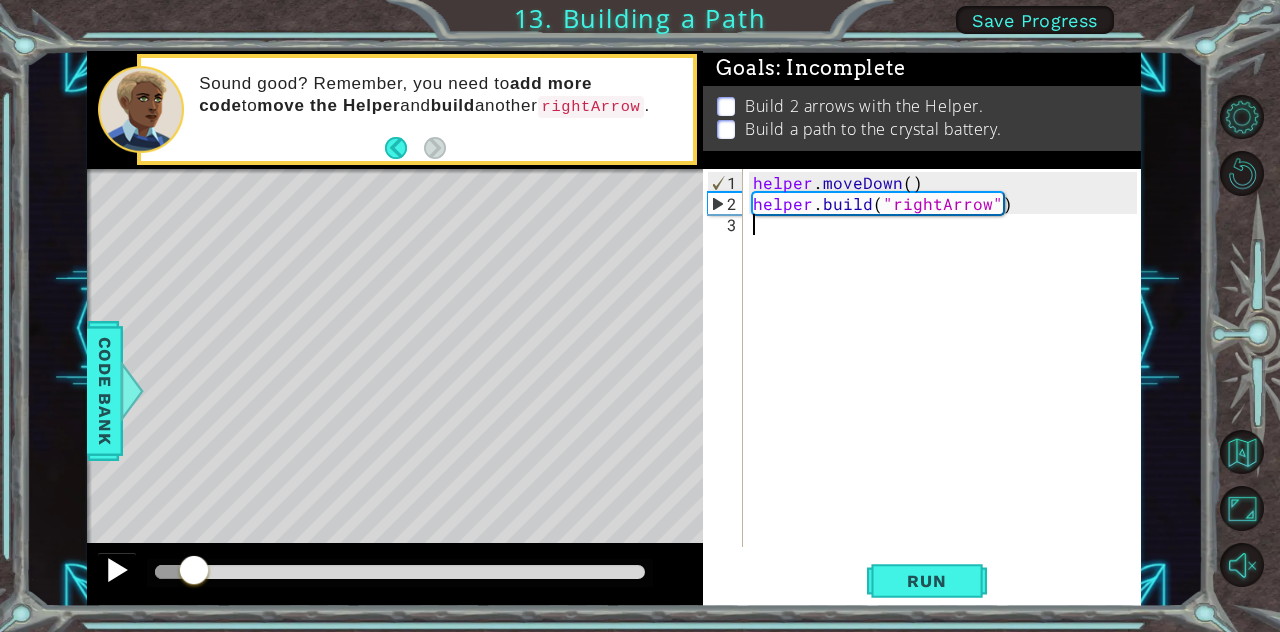 drag, startPoint x: 396, startPoint y: 570, endPoint x: 110, endPoint y: 584, distance: 286.34244 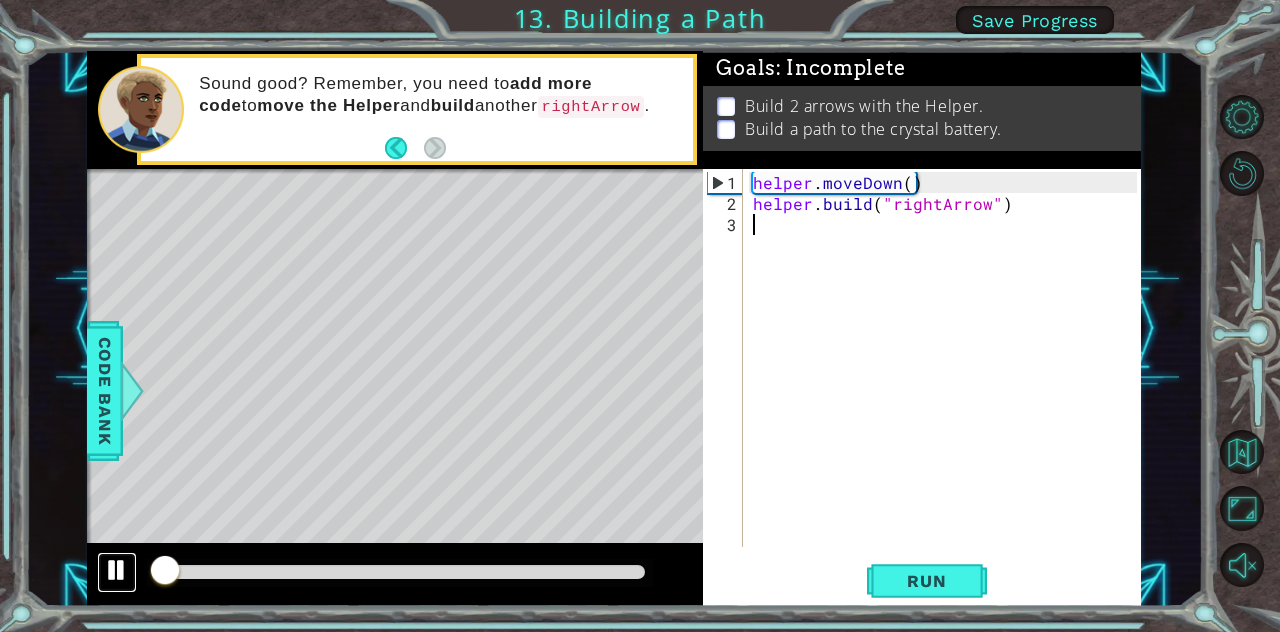 click at bounding box center [117, 570] 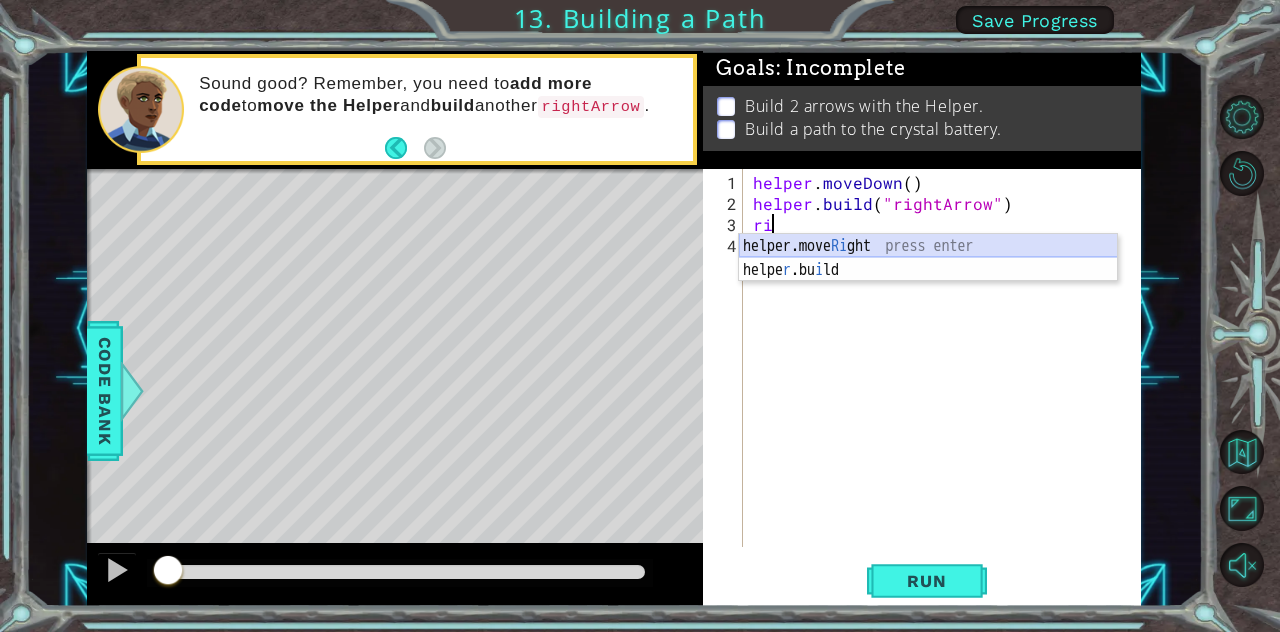 click on "helper.move Ri ght press enter helpe r .bu i ld press enter" at bounding box center [928, 282] 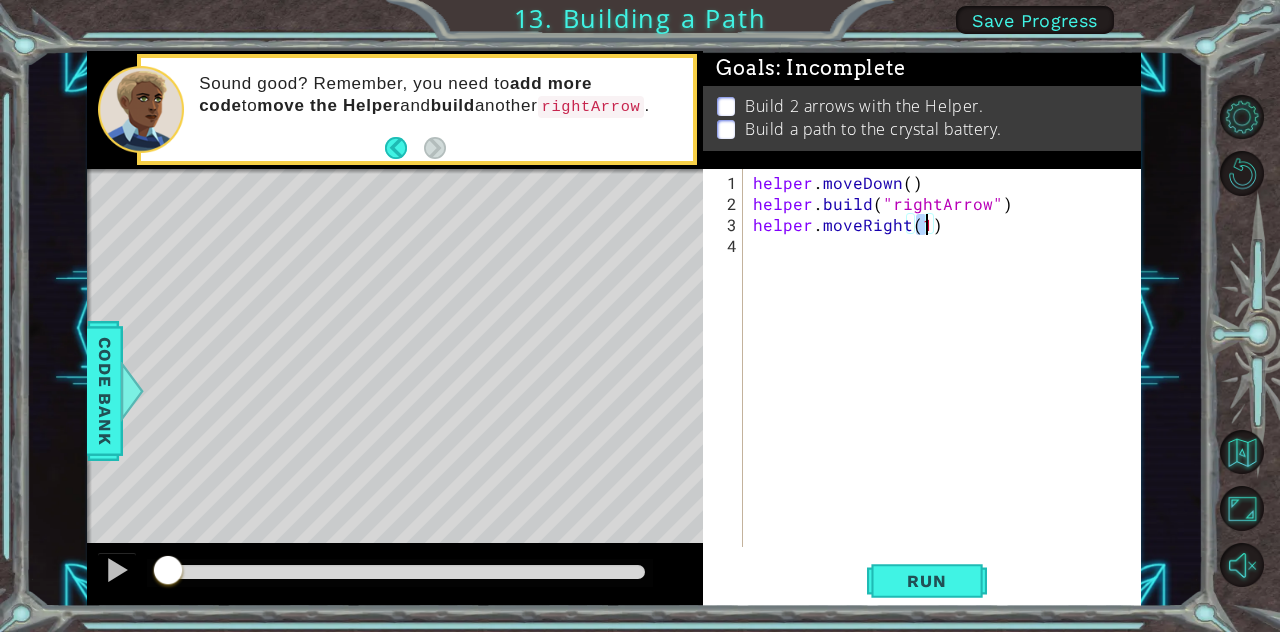 type on "helper.moveRight(3)" 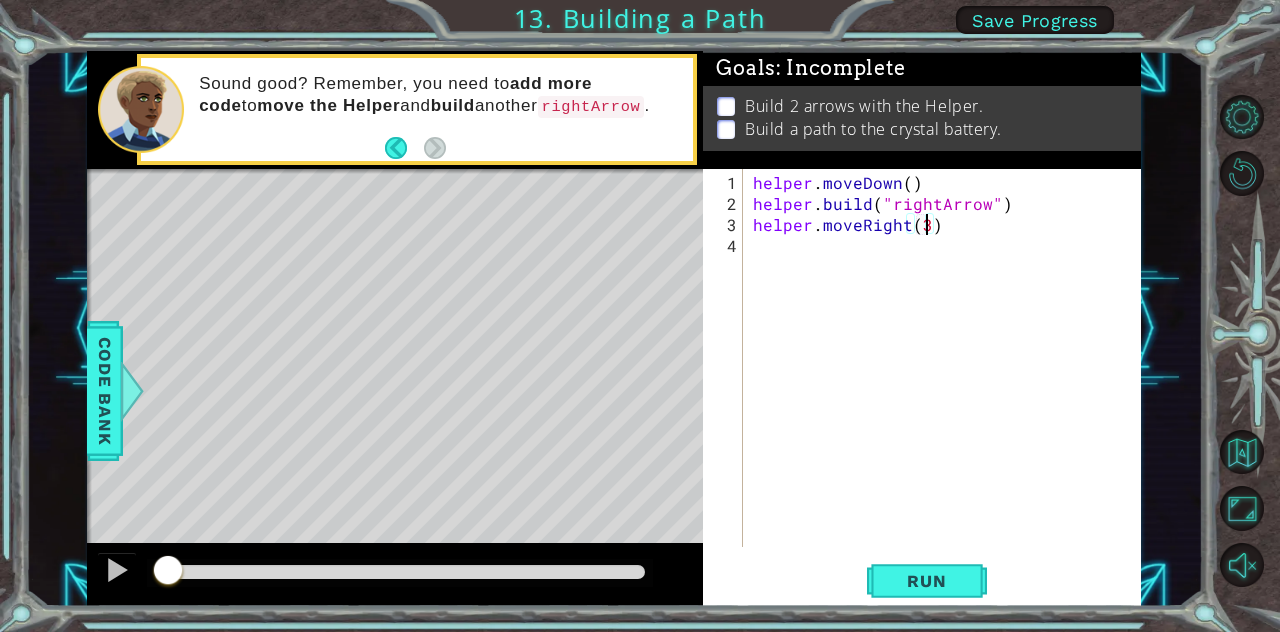 click on "helper . moveDown ( ) helper . build ( "rightArrow" ) helper . moveRight ( 3 )" at bounding box center [948, 382] 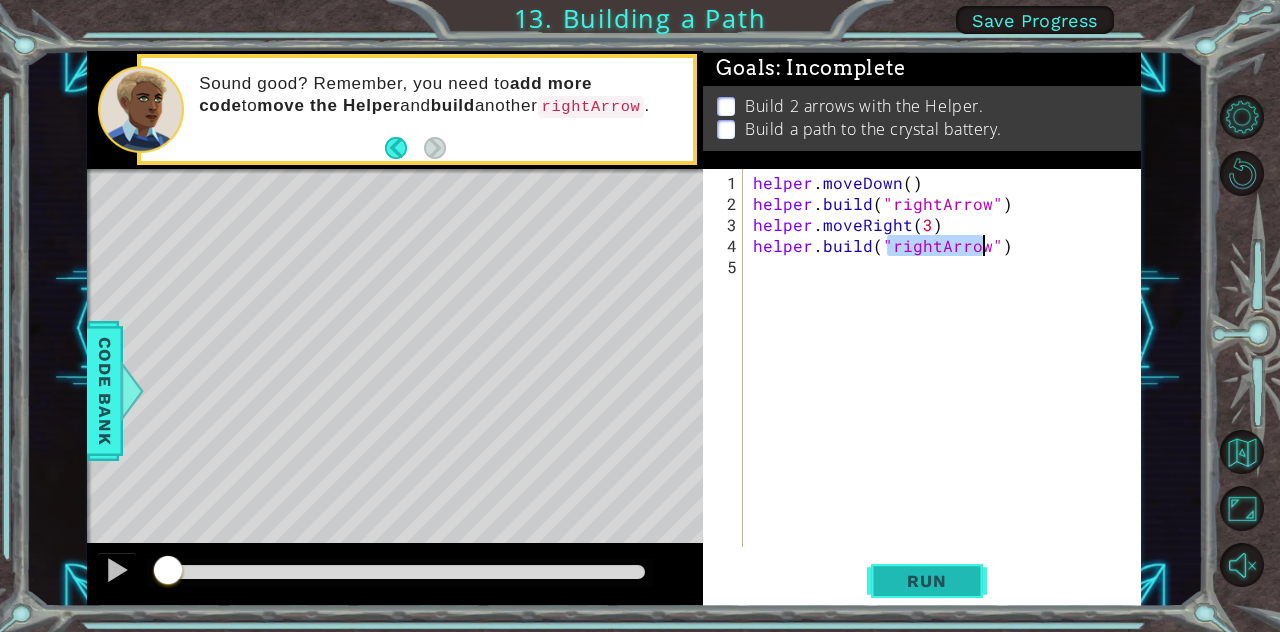 type on "[DOMAIN_NAME]("rightArrow")" 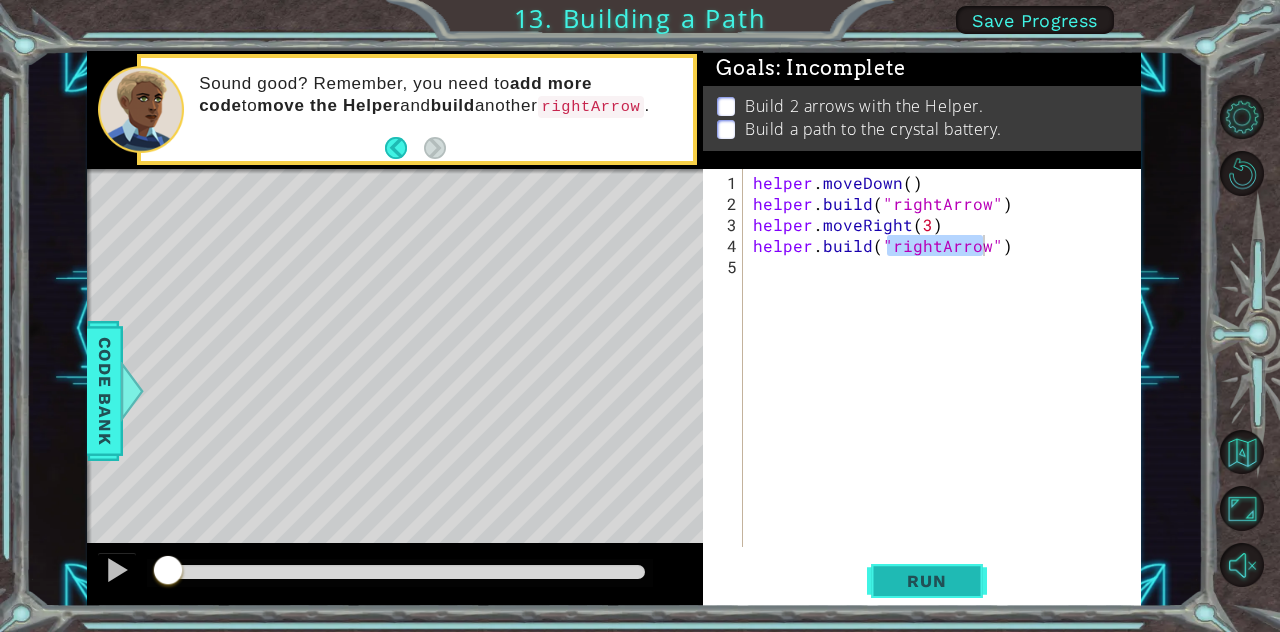 click on "Run" at bounding box center (926, 581) 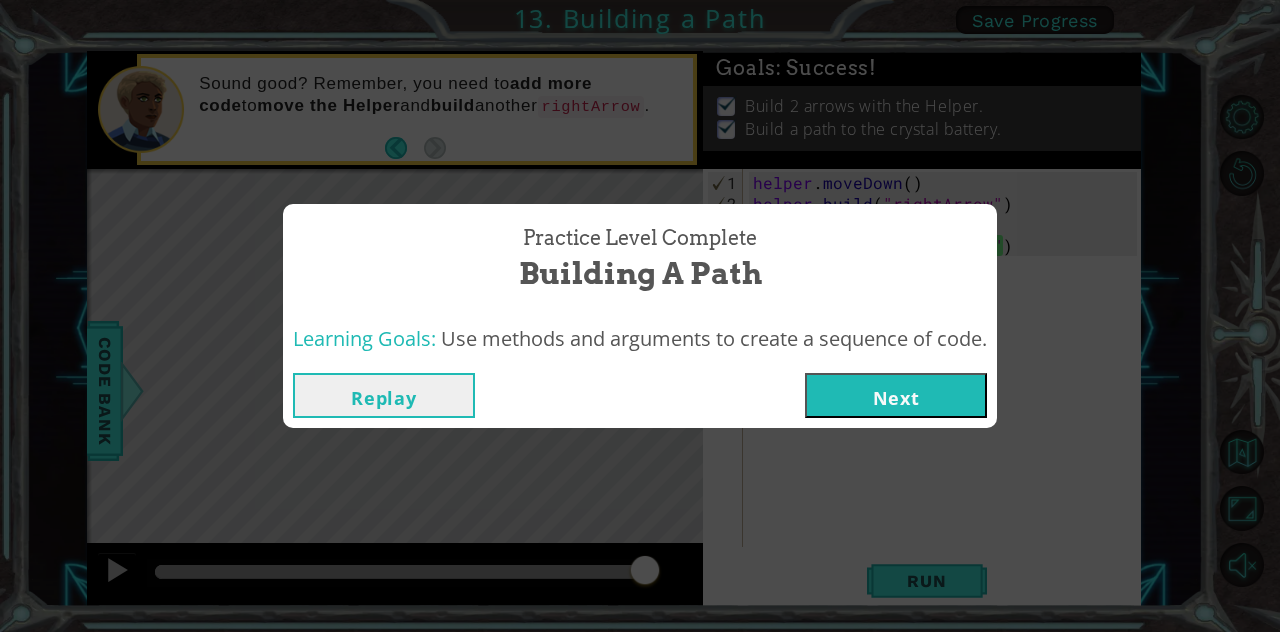 click on "Next" at bounding box center [896, 395] 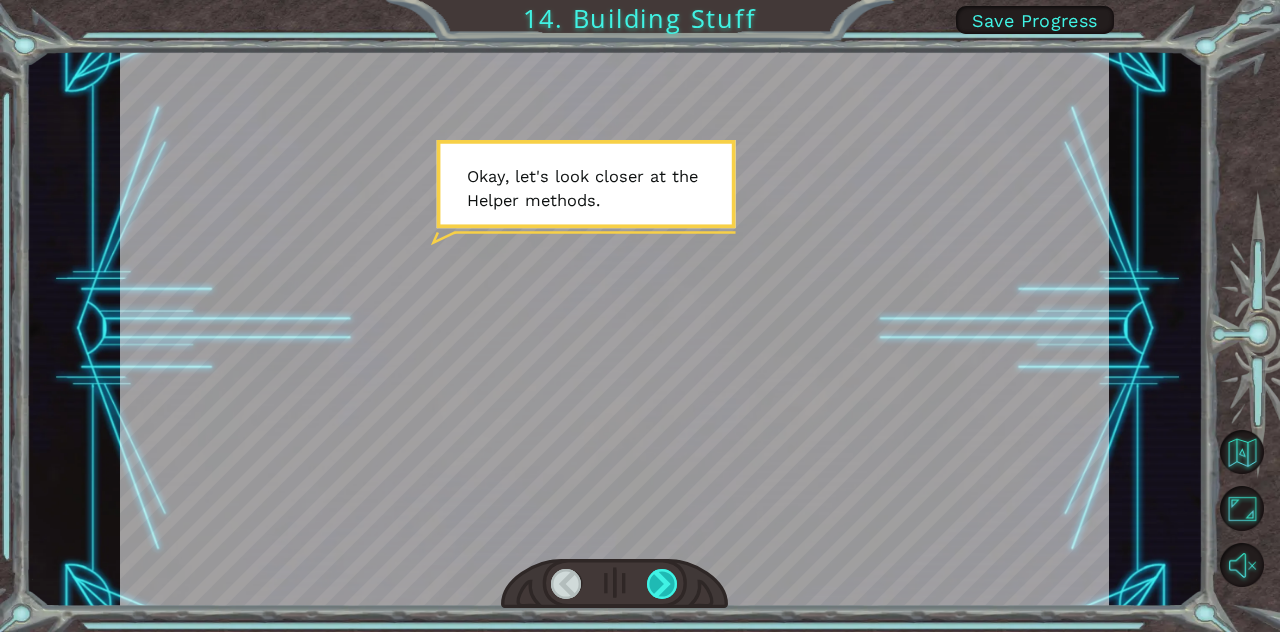 click at bounding box center (662, 584) 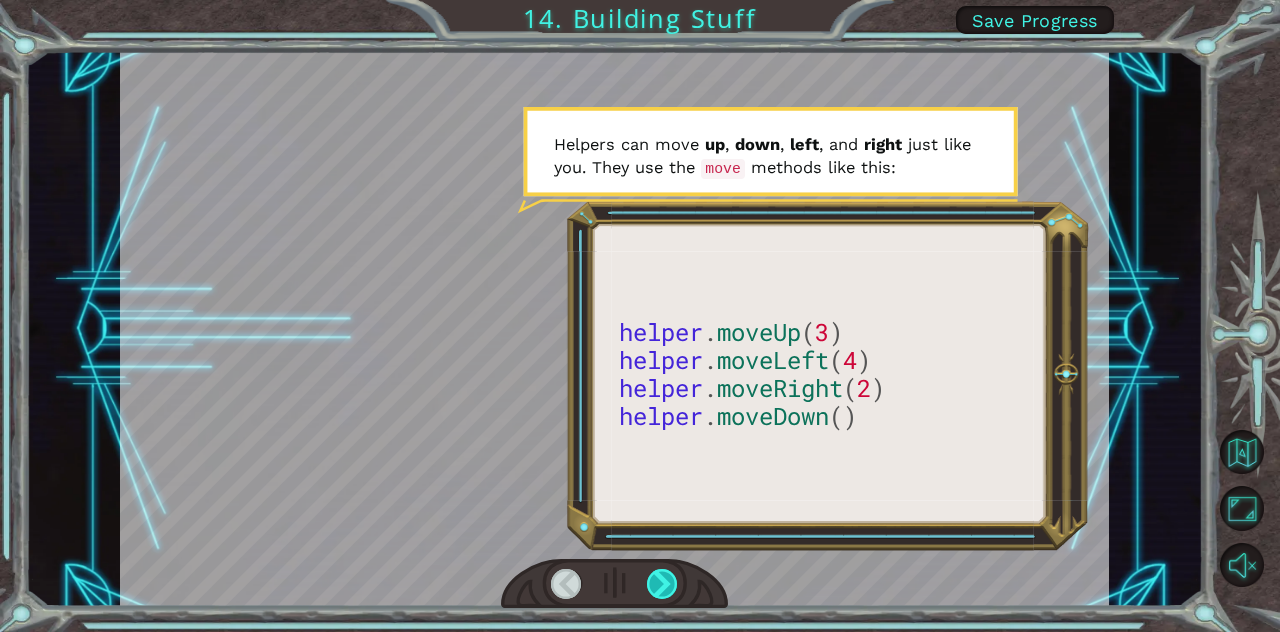 click at bounding box center [662, 584] 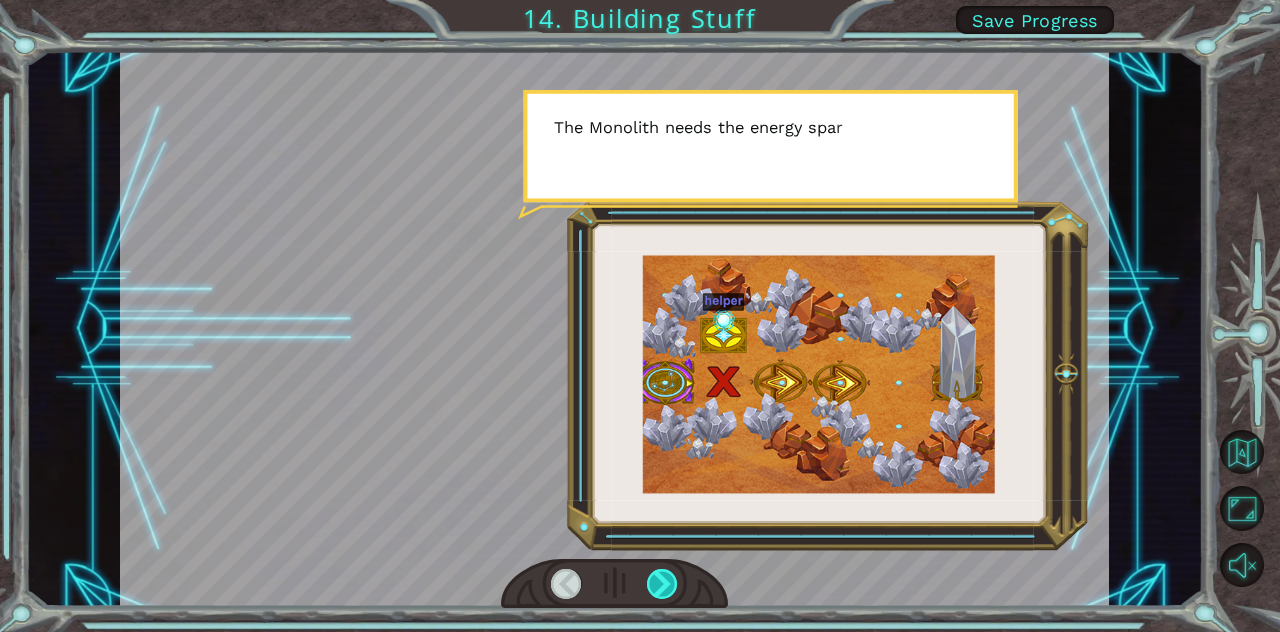 click at bounding box center (662, 584) 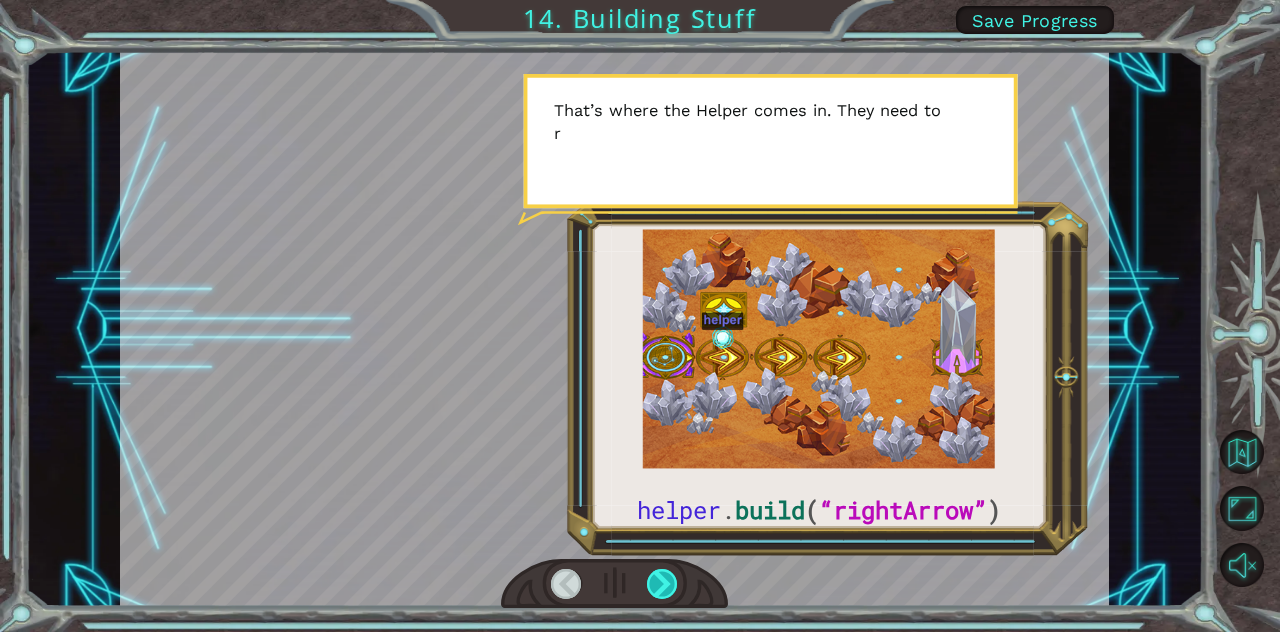 click at bounding box center (662, 584) 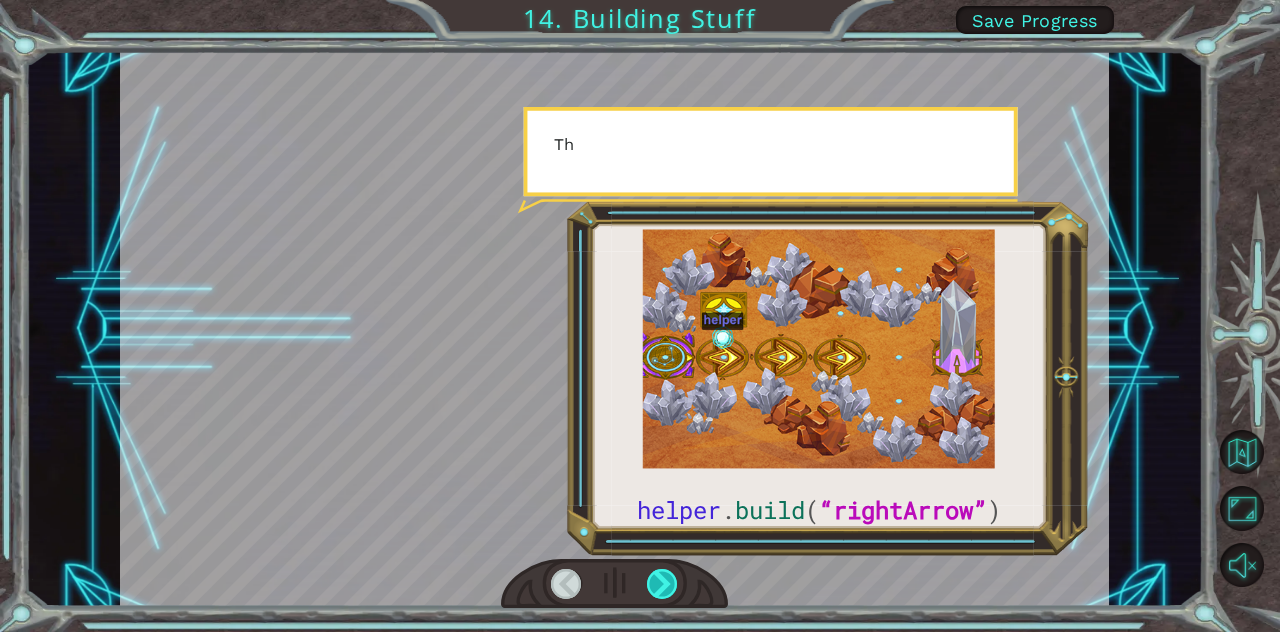 click at bounding box center (662, 584) 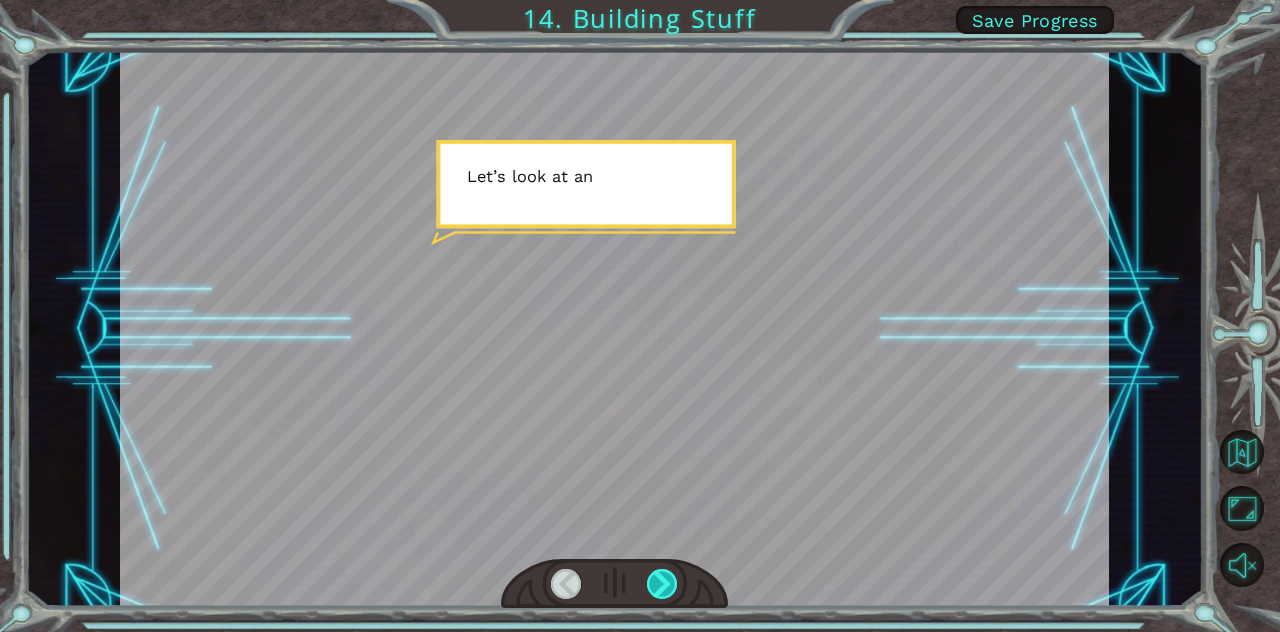 click at bounding box center (662, 584) 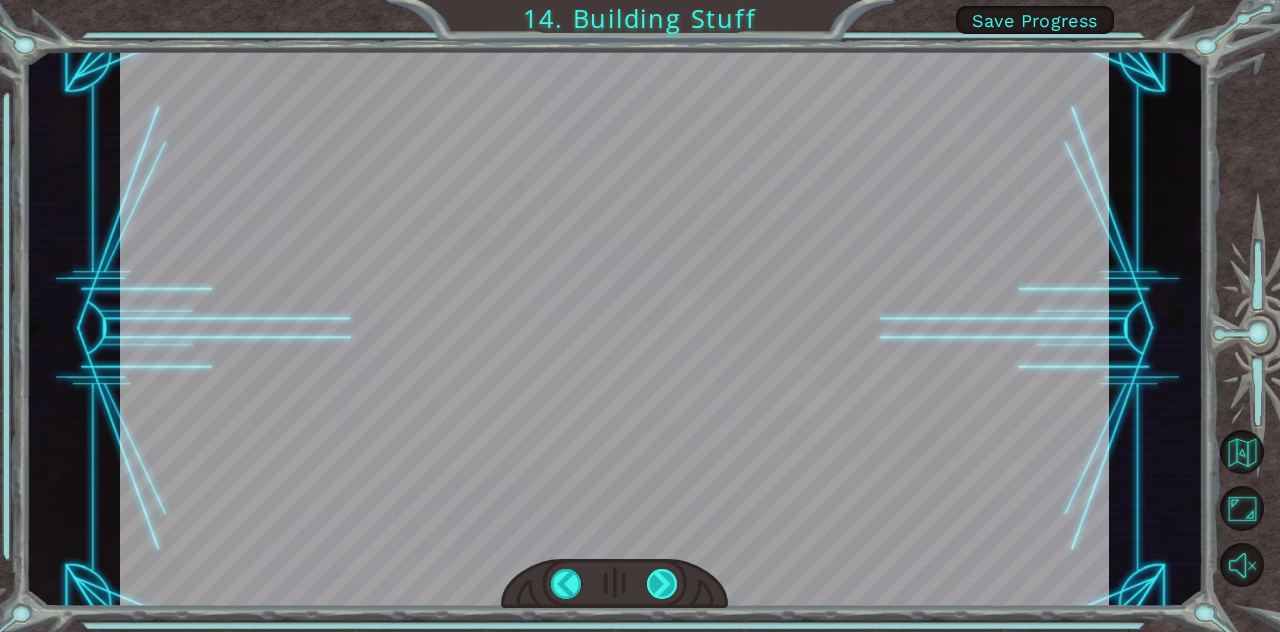 click at bounding box center [662, 584] 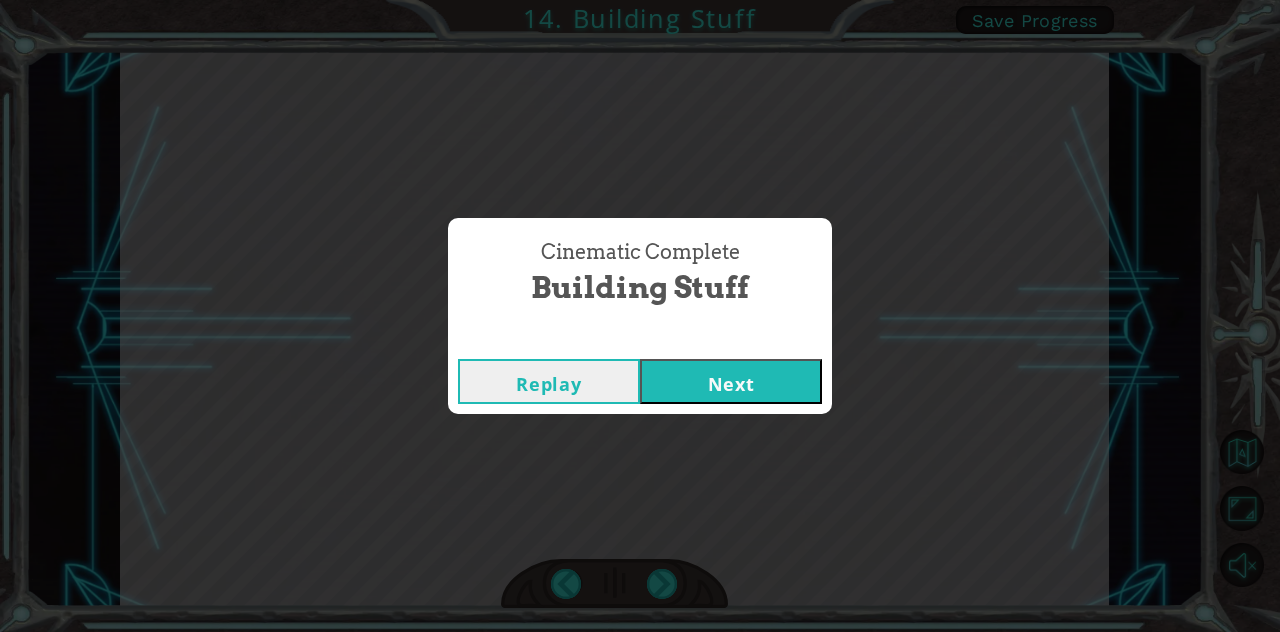 click on "Next" at bounding box center (731, 381) 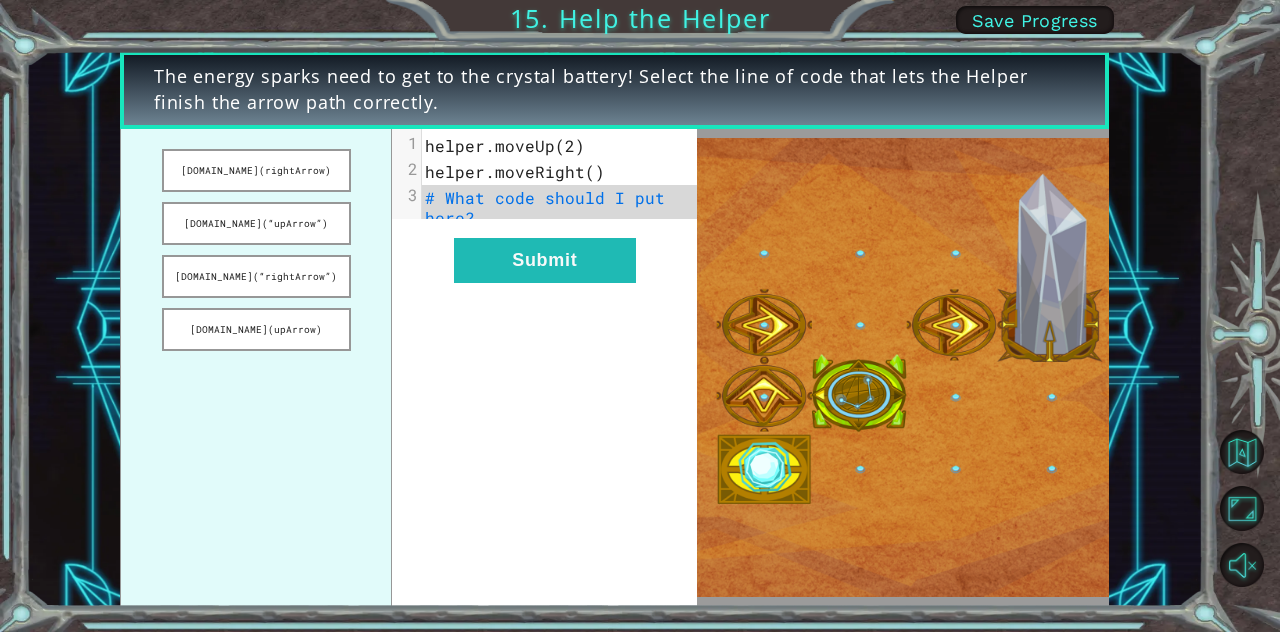 drag, startPoint x: 302, startPoint y: 171, endPoint x: 379, endPoint y: 263, distance: 119.97083 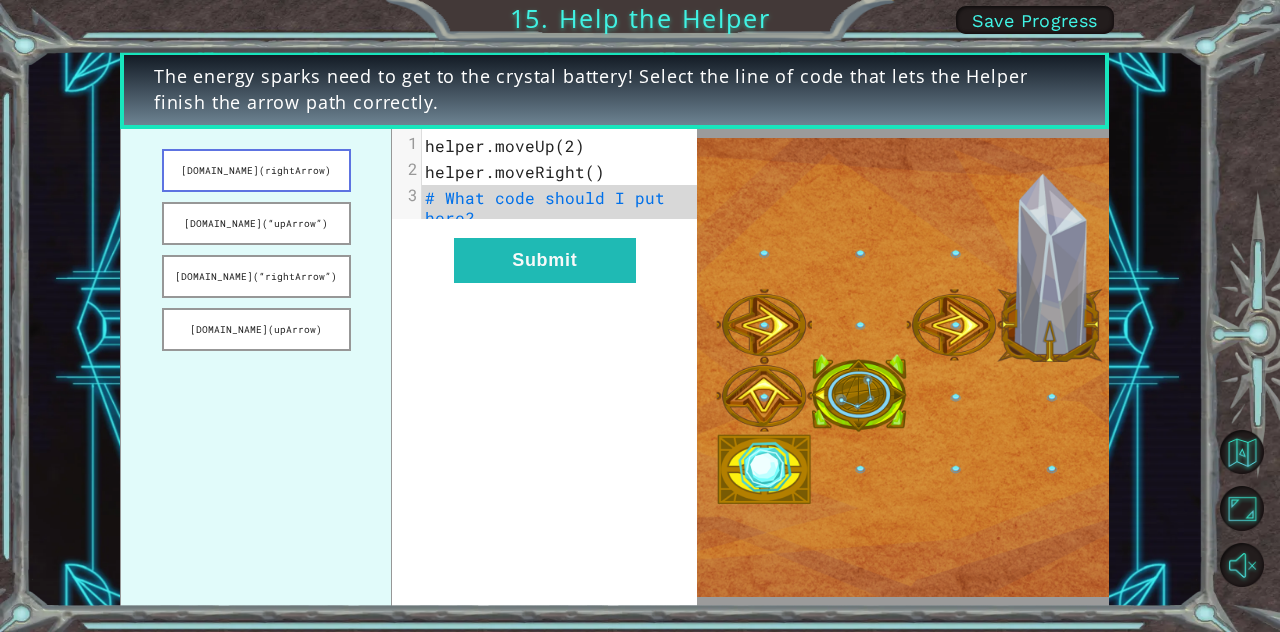 click on "[DOMAIN_NAME](rightArrow)" at bounding box center [256, 170] 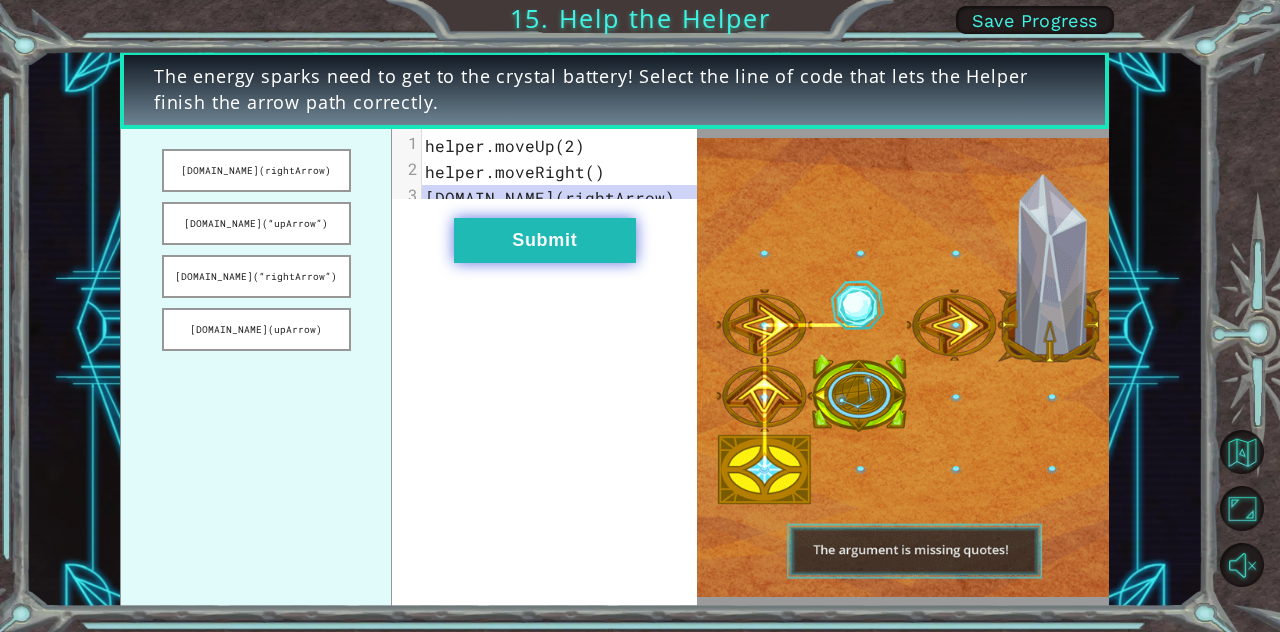 click on "Submit" at bounding box center (545, 240) 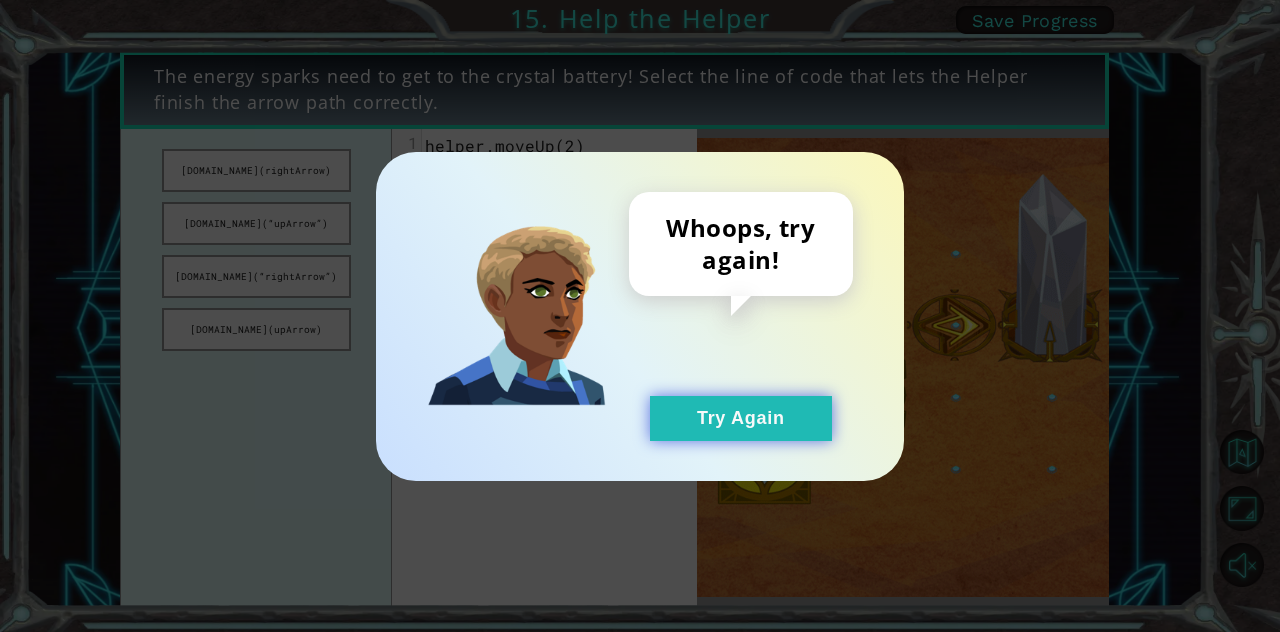 click on "Try Again" at bounding box center [741, 418] 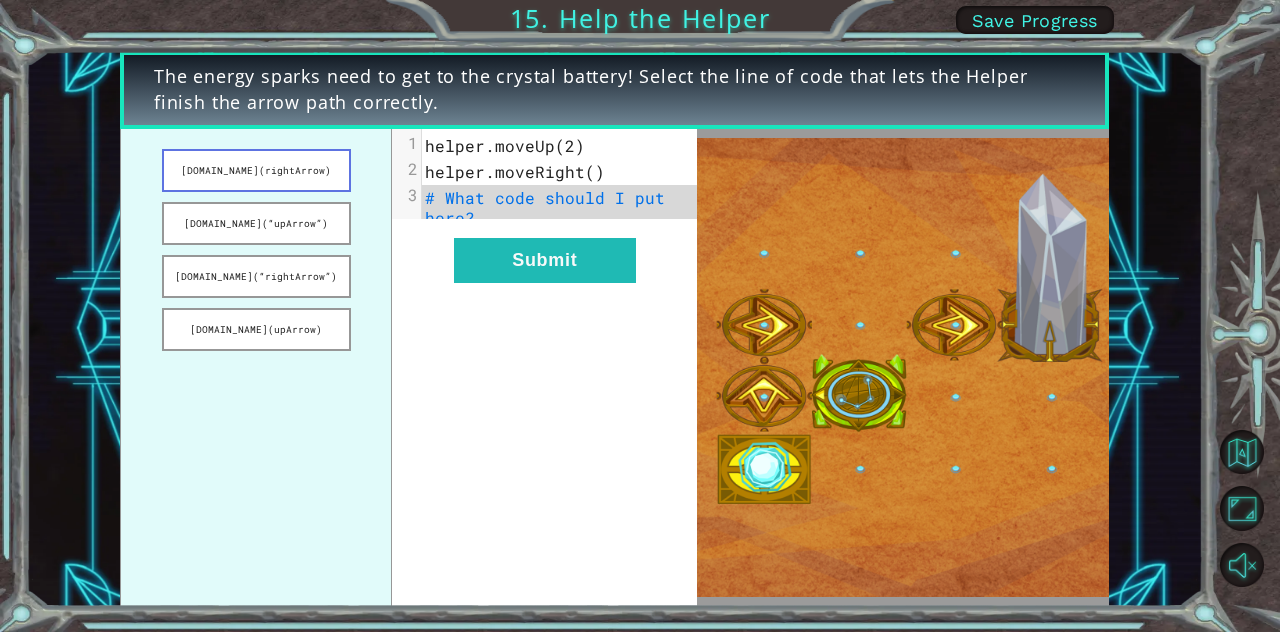 click on "[DOMAIN_NAME](rightArrow)" at bounding box center (256, 170) 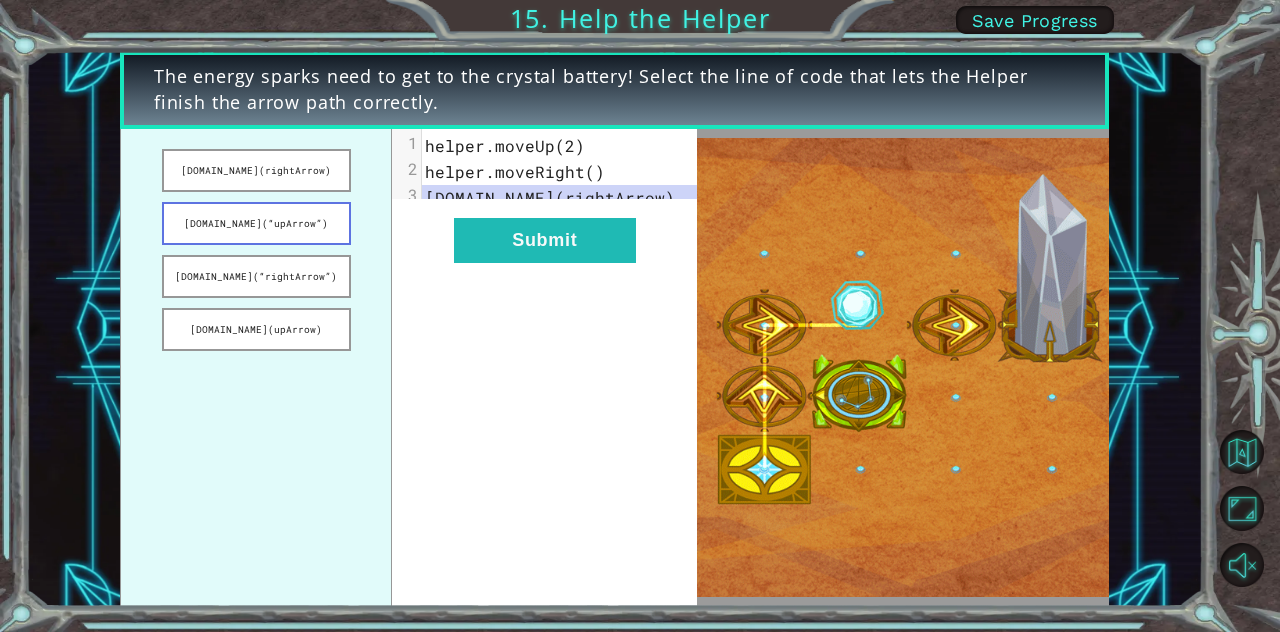 click on "[DOMAIN_NAME](“upArrow”)" at bounding box center [256, 223] 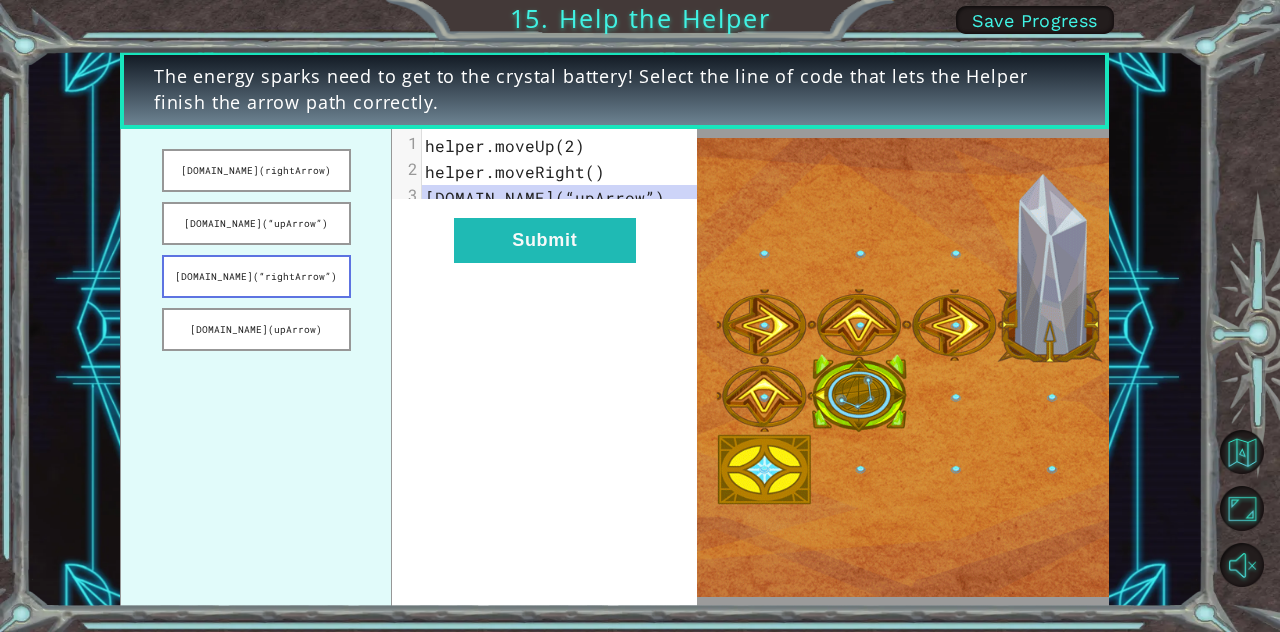 click on "[DOMAIN_NAME](“rightArrow”)" at bounding box center [256, 276] 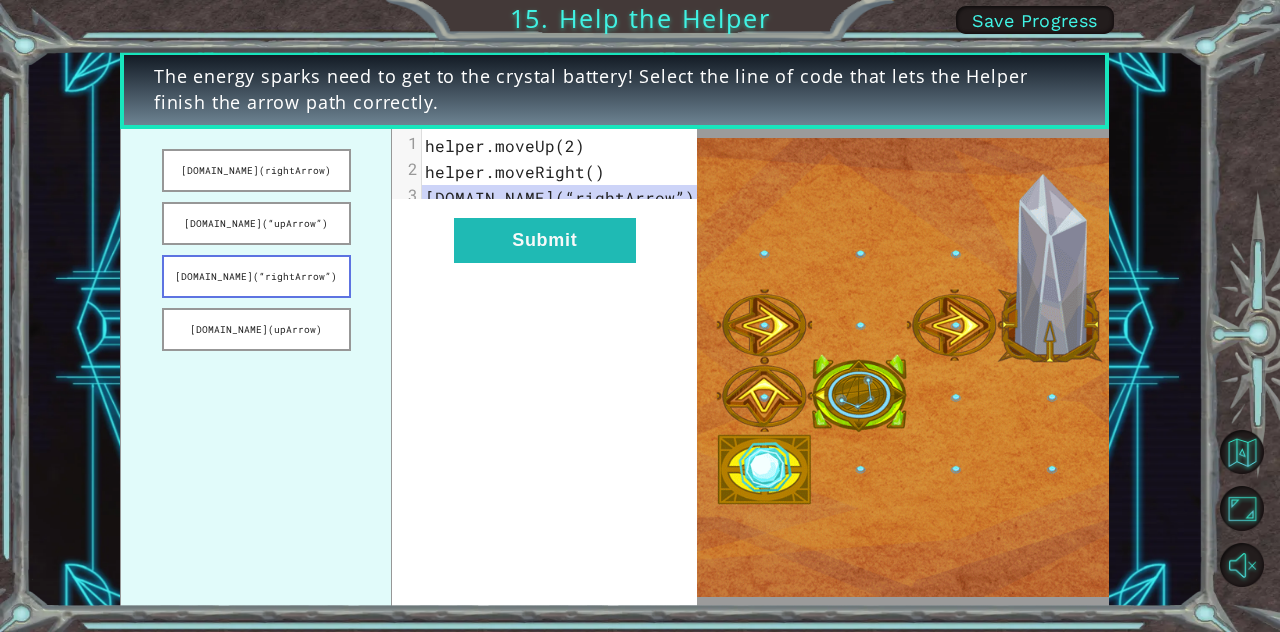 click on "[DOMAIN_NAME](“rightArrow”)" at bounding box center [256, 276] 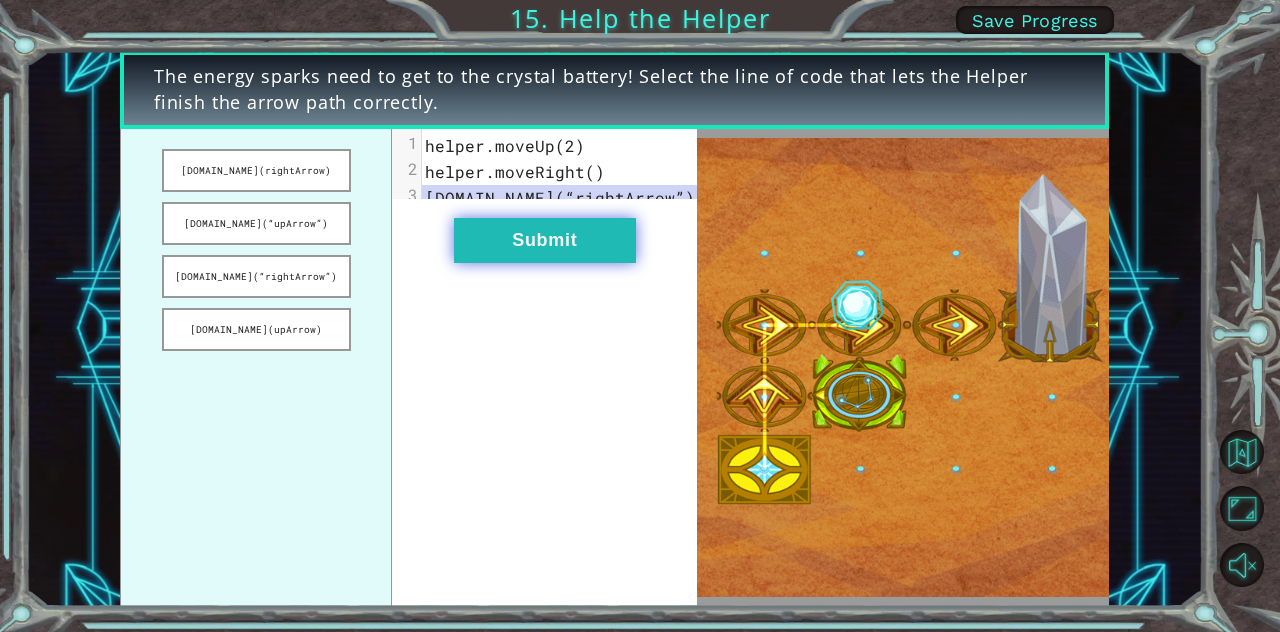 click on "Submit" at bounding box center [545, 240] 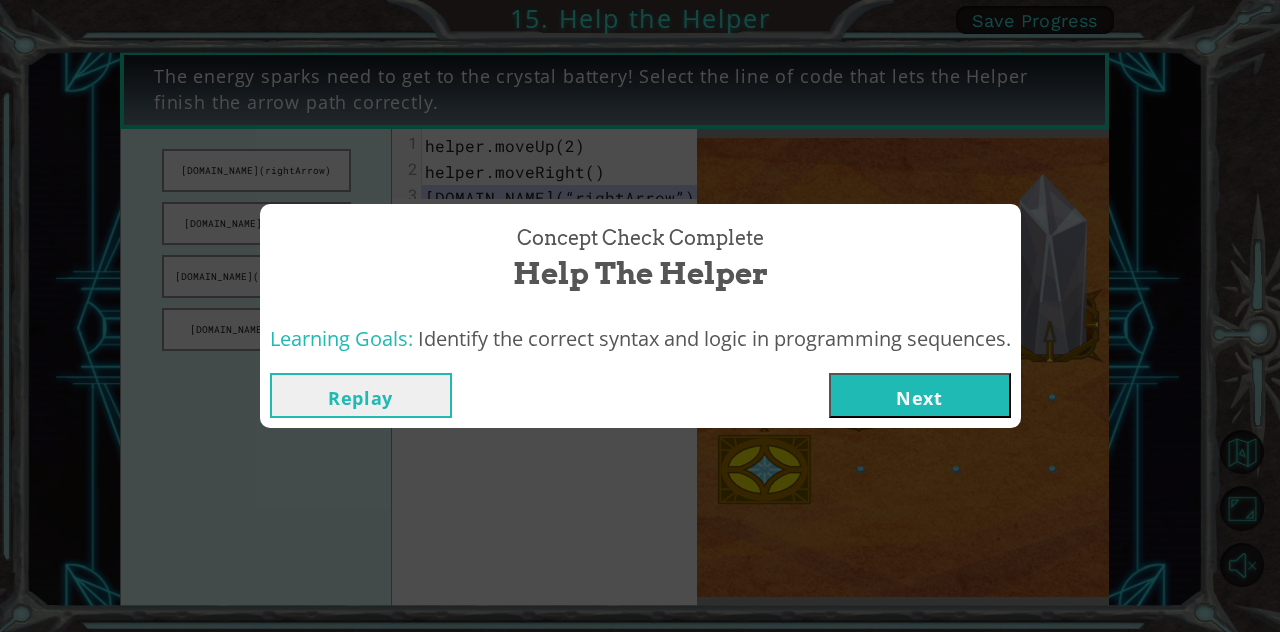 click on "Next" at bounding box center [920, 395] 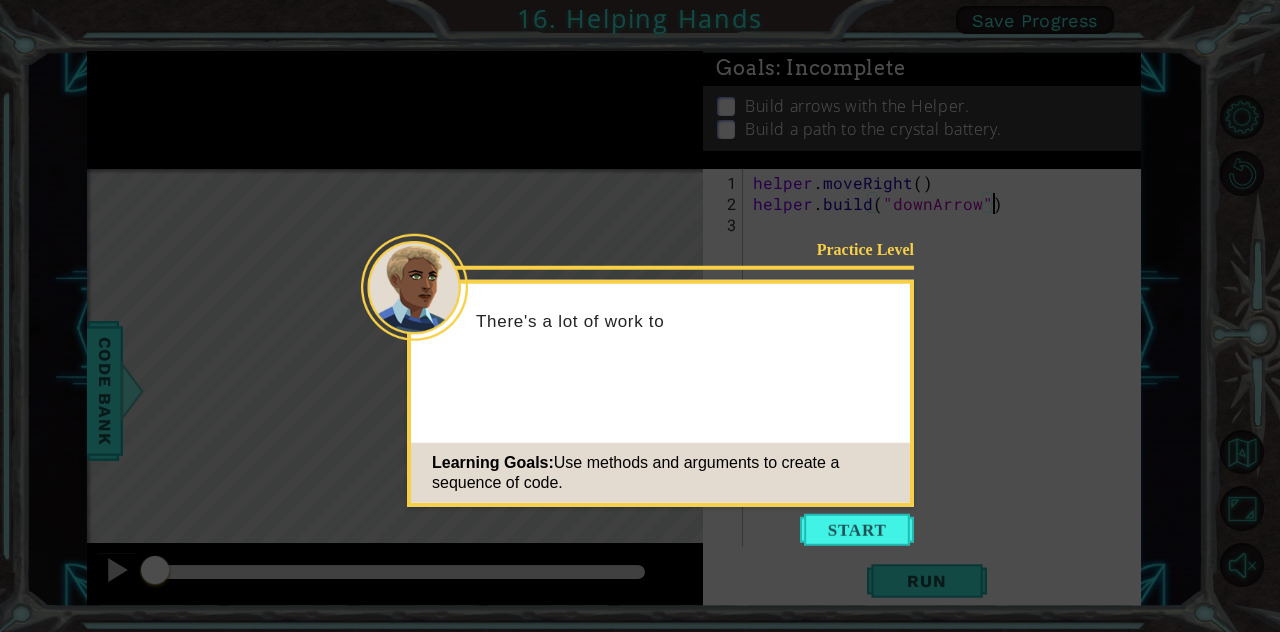 click at bounding box center [857, 530] 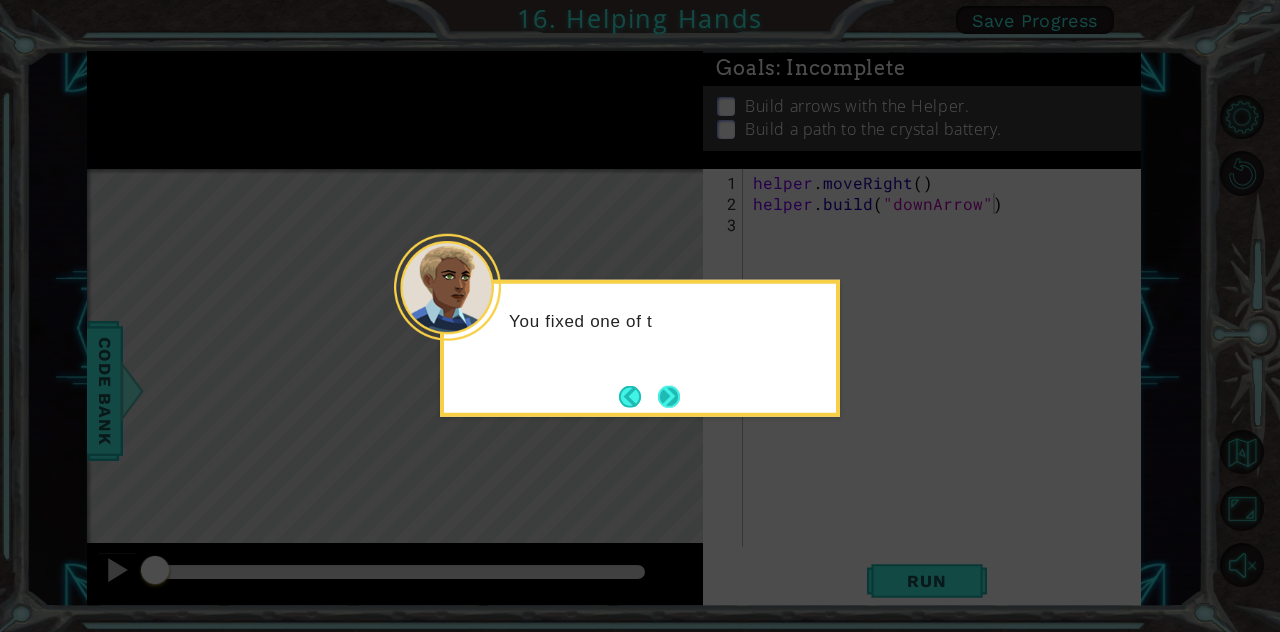 click at bounding box center (669, 396) 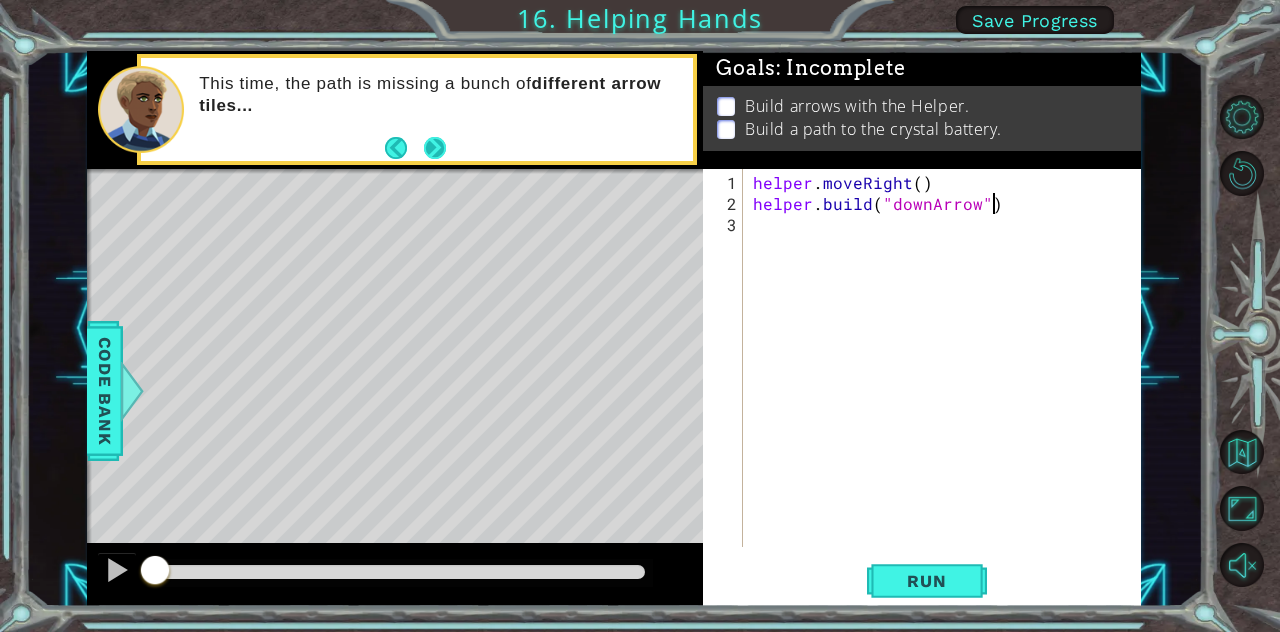 click at bounding box center [435, 148] 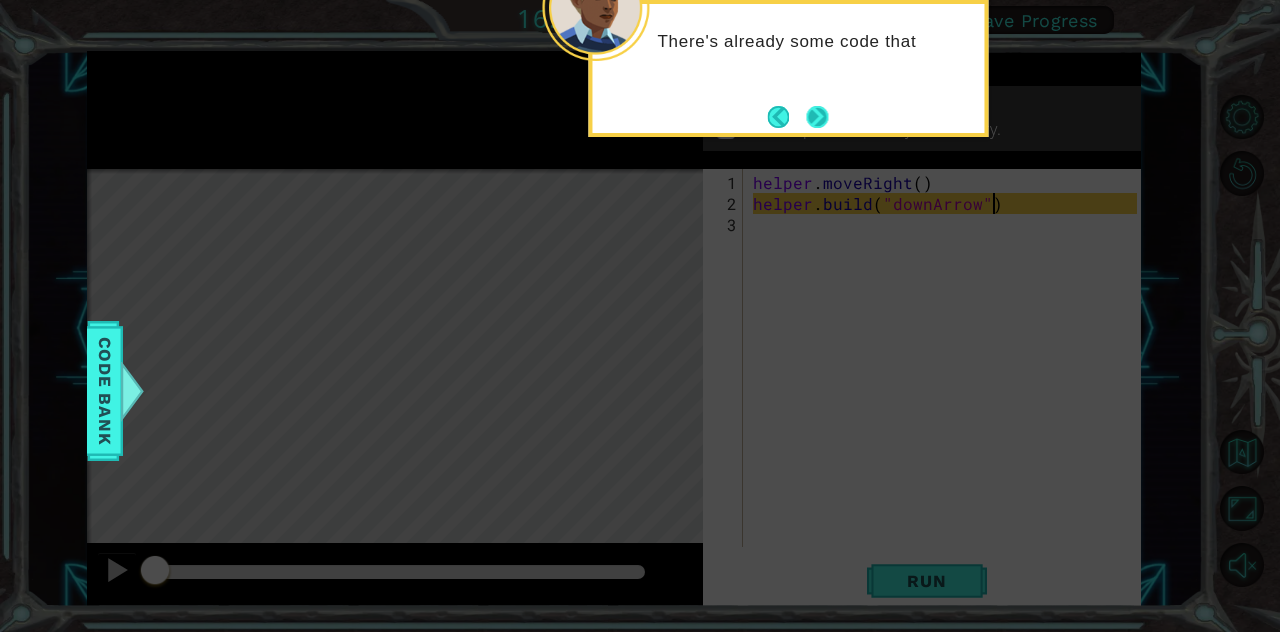 click at bounding box center (817, 117) 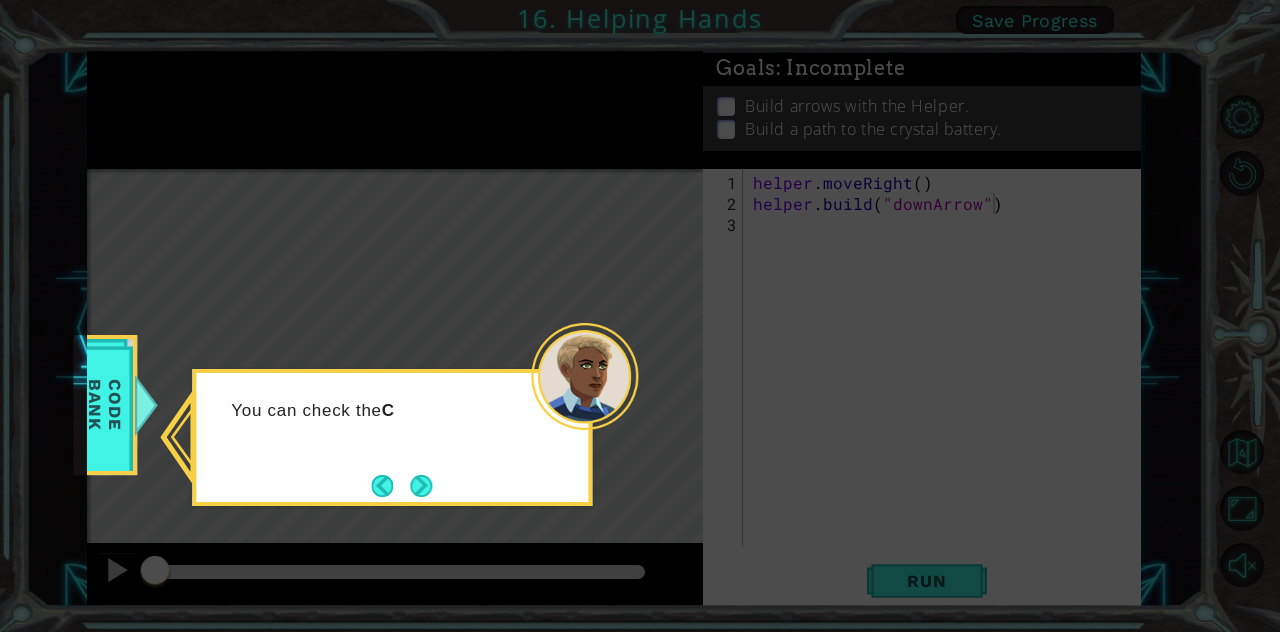 drag, startPoint x: 441, startPoint y: 485, endPoint x: 431, endPoint y: 473, distance: 15.6205 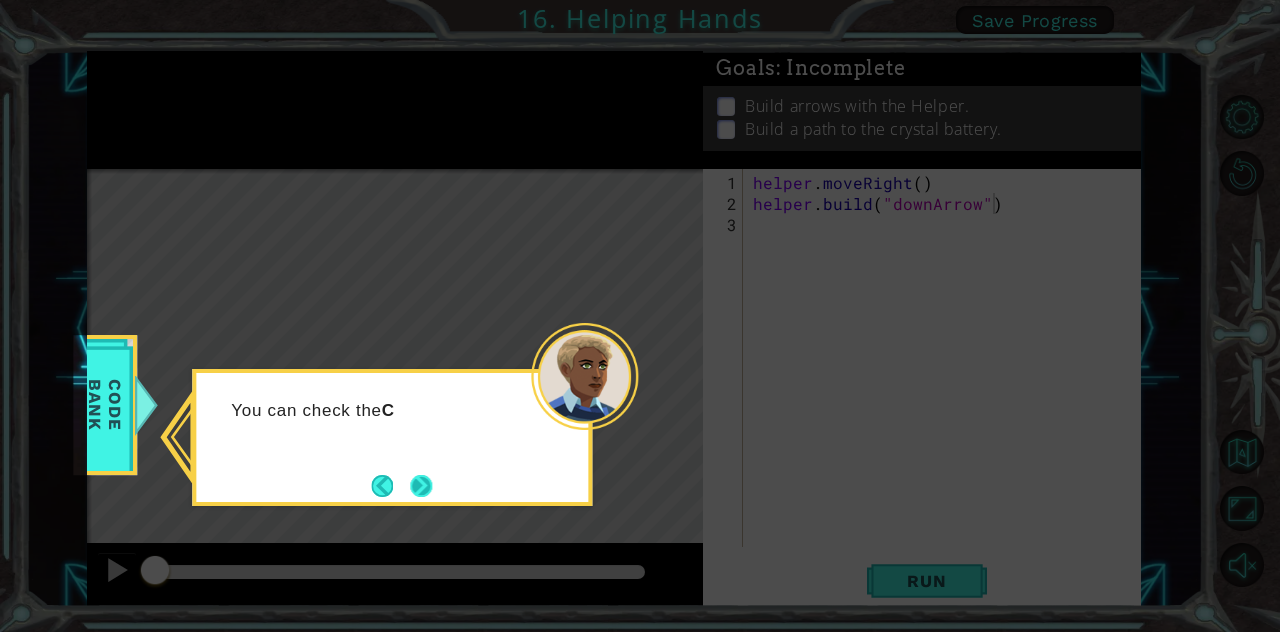 click on "You can check the  C" at bounding box center (392, 437) 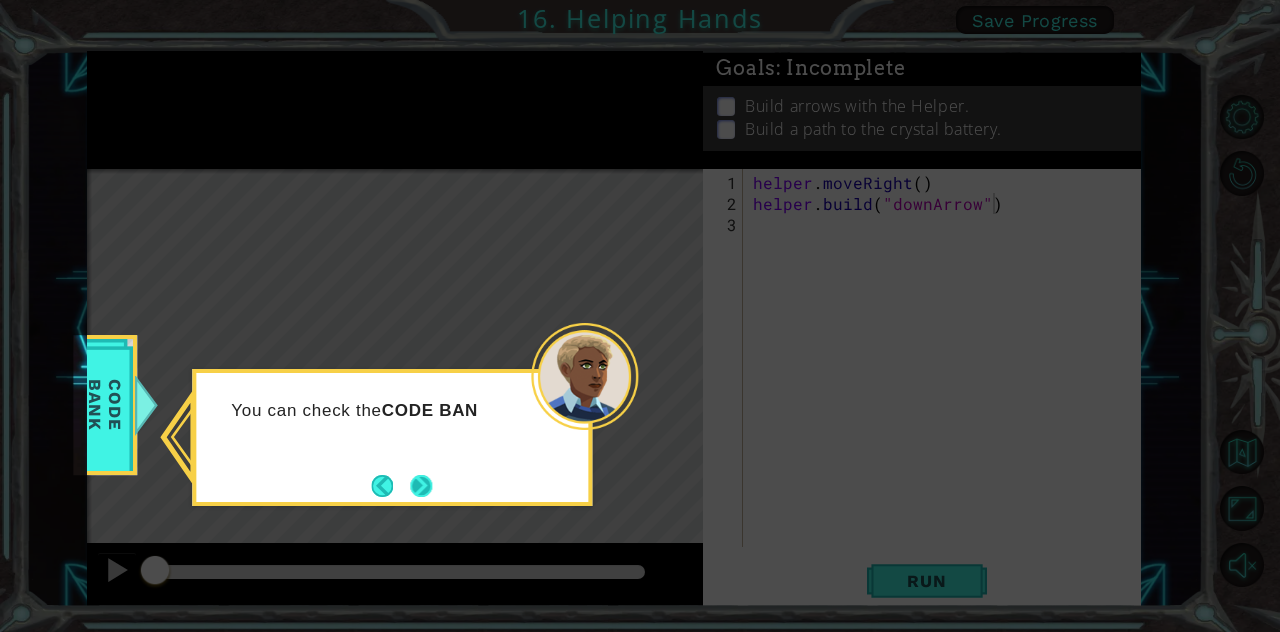 click at bounding box center [421, 486] 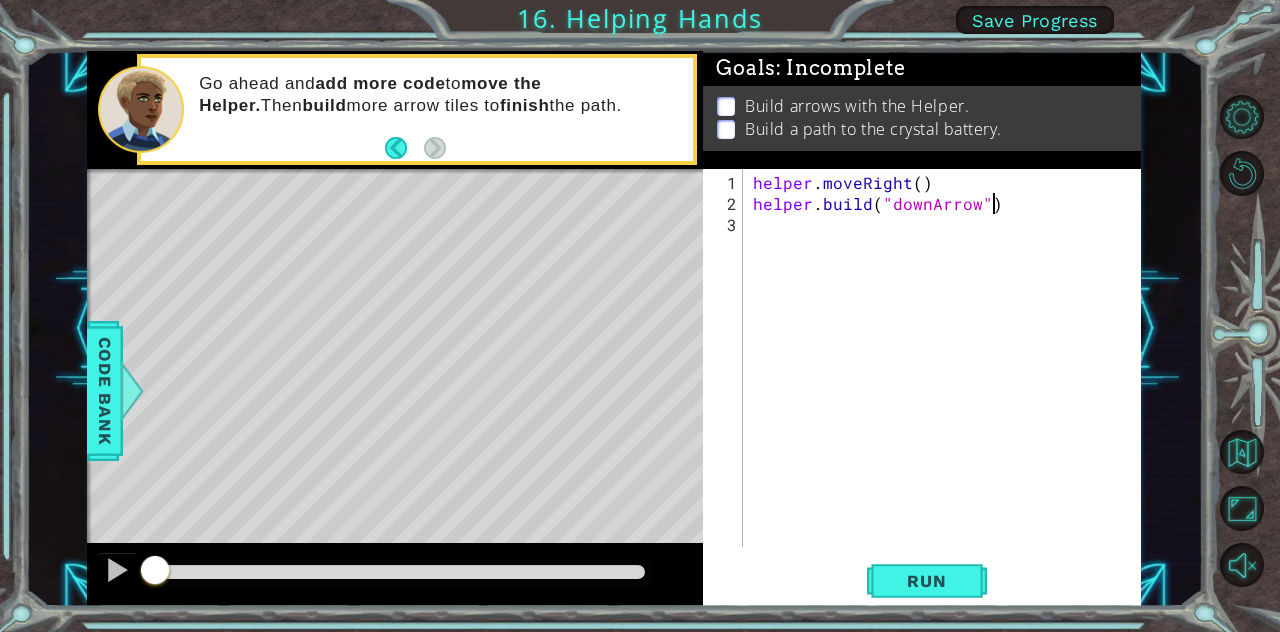 click on "helper . moveRight ( ) helper . build ( "downArrow" )" at bounding box center [948, 382] 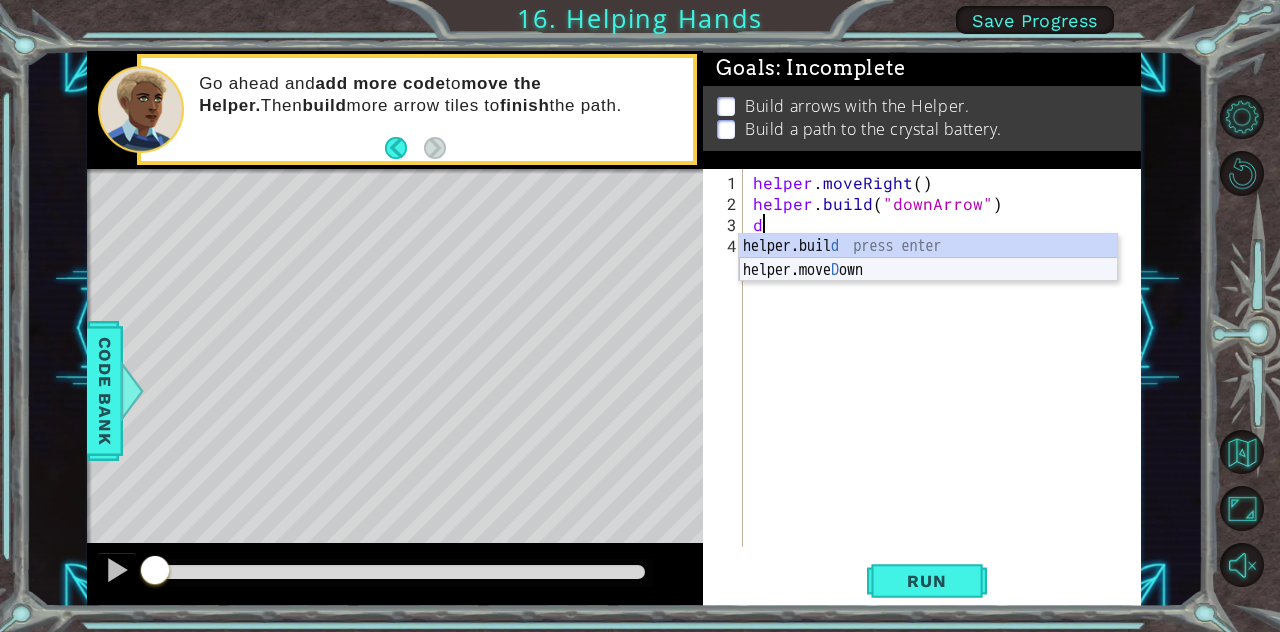 click on "helper.buil d press enter helper.[PERSON_NAME] own press enter" at bounding box center (928, 282) 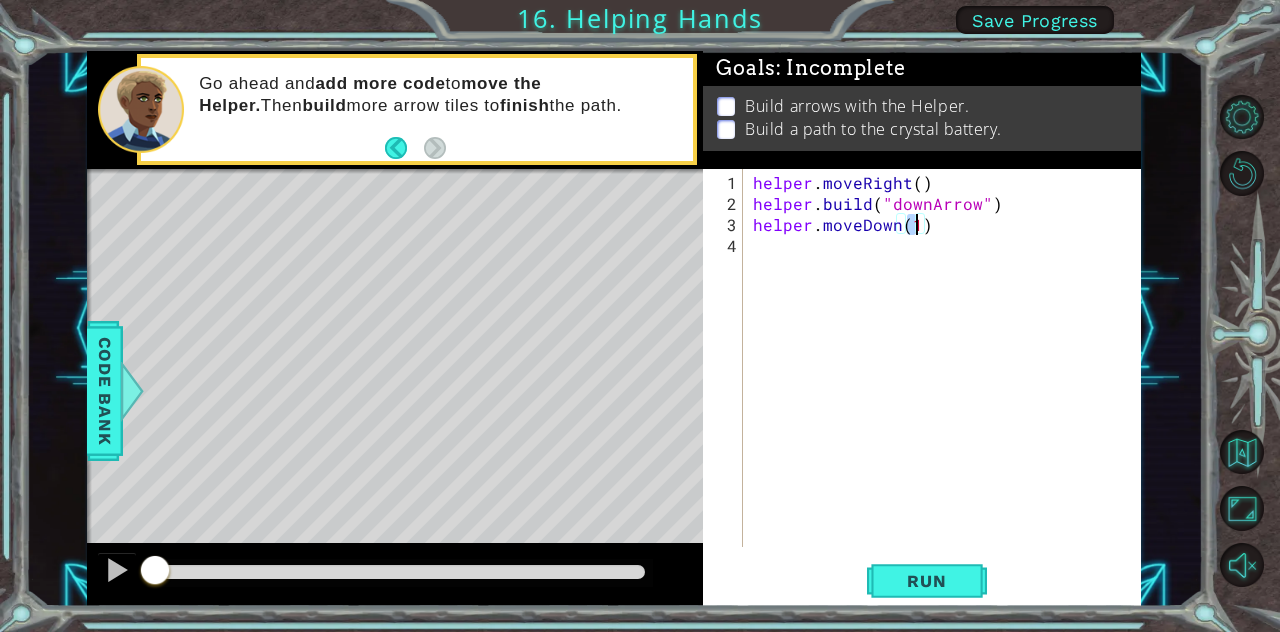 click on "helper . moveRight ( ) helper . build ( "downArrow" ) helper . moveDown ( 1 )" at bounding box center [948, 382] 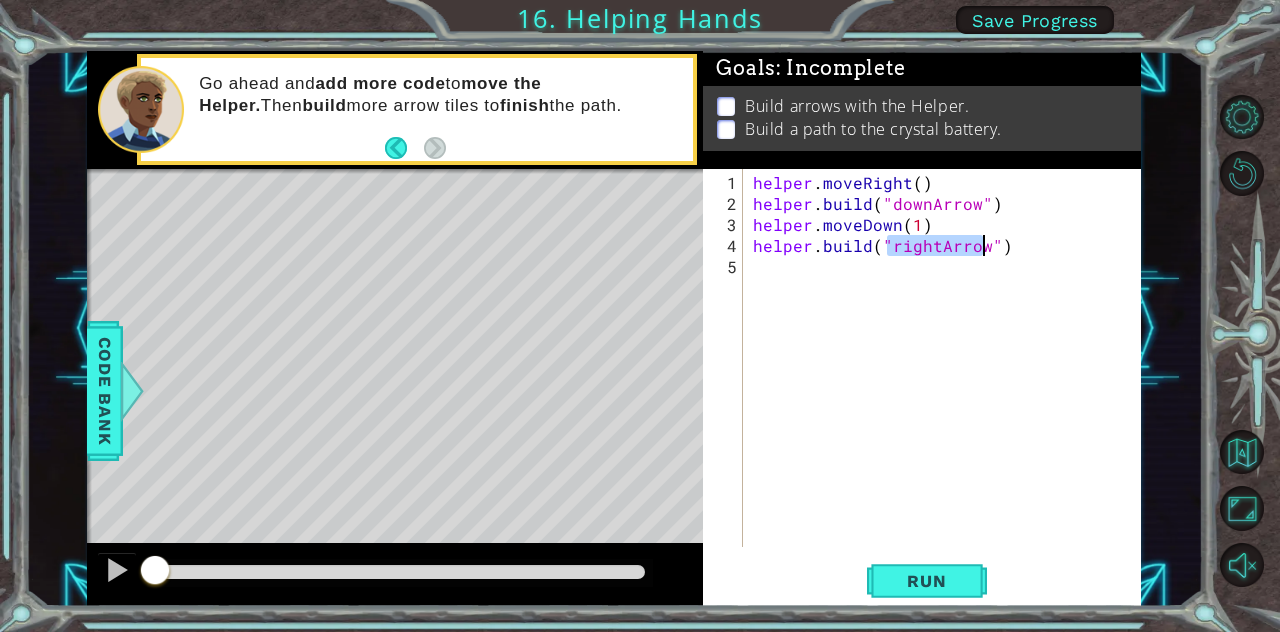 scroll, scrollTop: 0, scrollLeft: 8, axis: horizontal 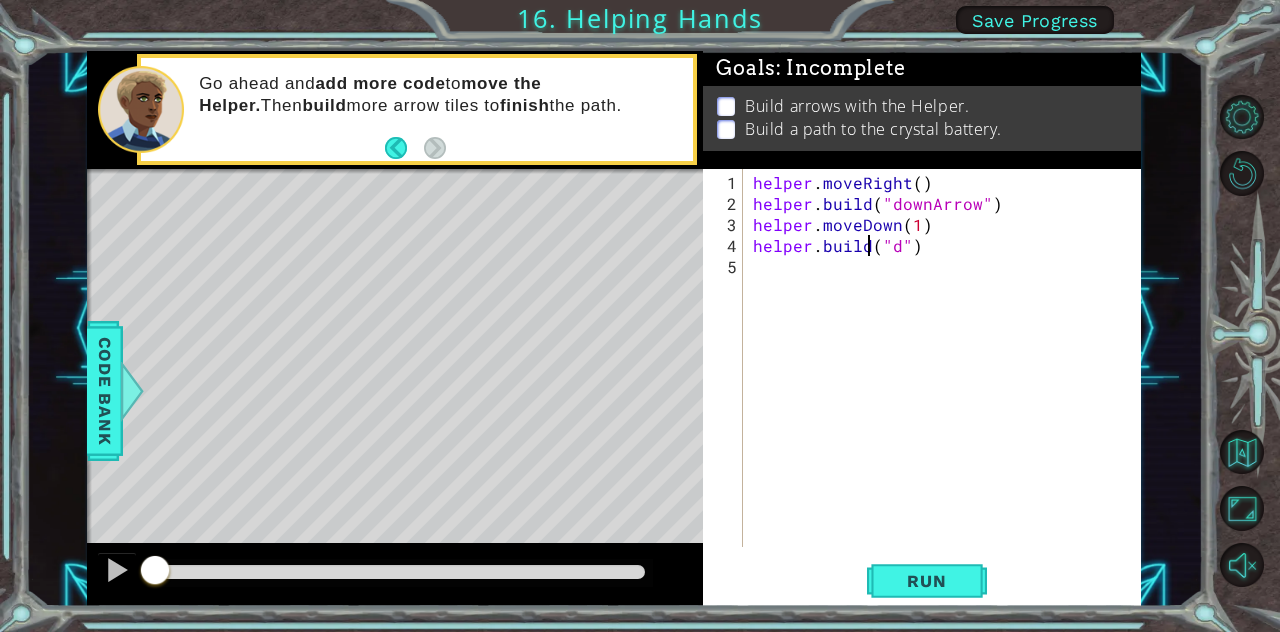click on "helper . moveRight ( ) helper . build ( "downArrow" ) helper . moveDown ( 1 ) helper . build ( "d" )" at bounding box center (948, 382) 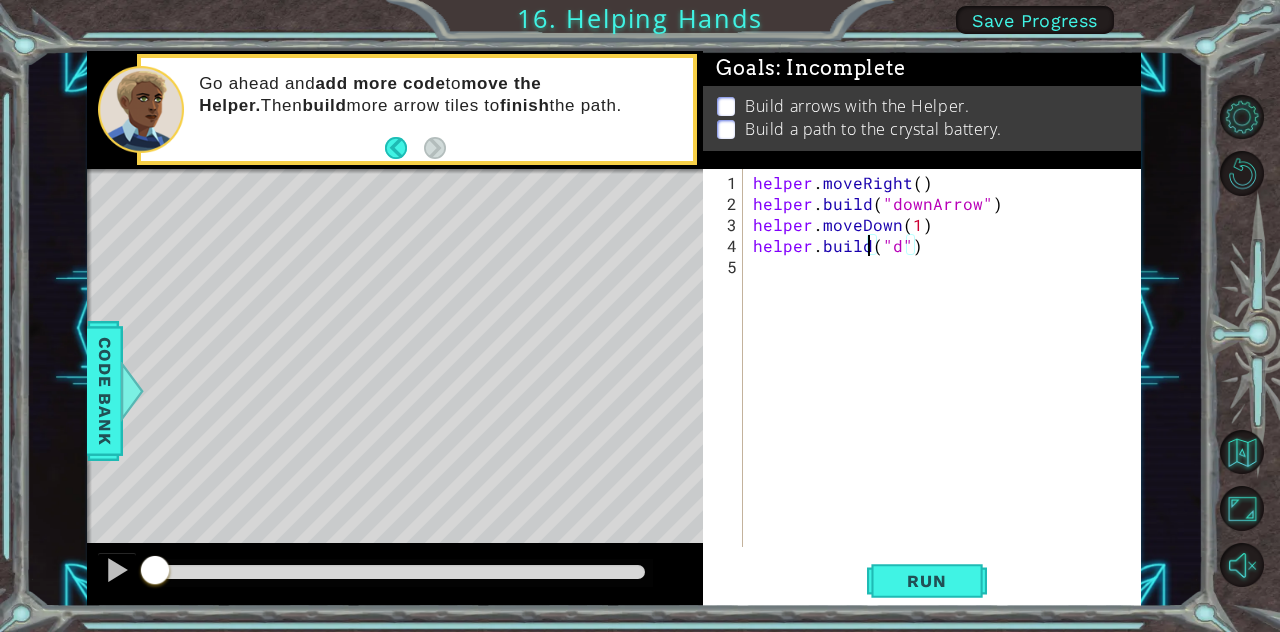 click on "helper . moveRight ( ) helper . build ( "downArrow" ) helper . moveDown ( 1 ) helper . build ( "d" )" at bounding box center (948, 382) 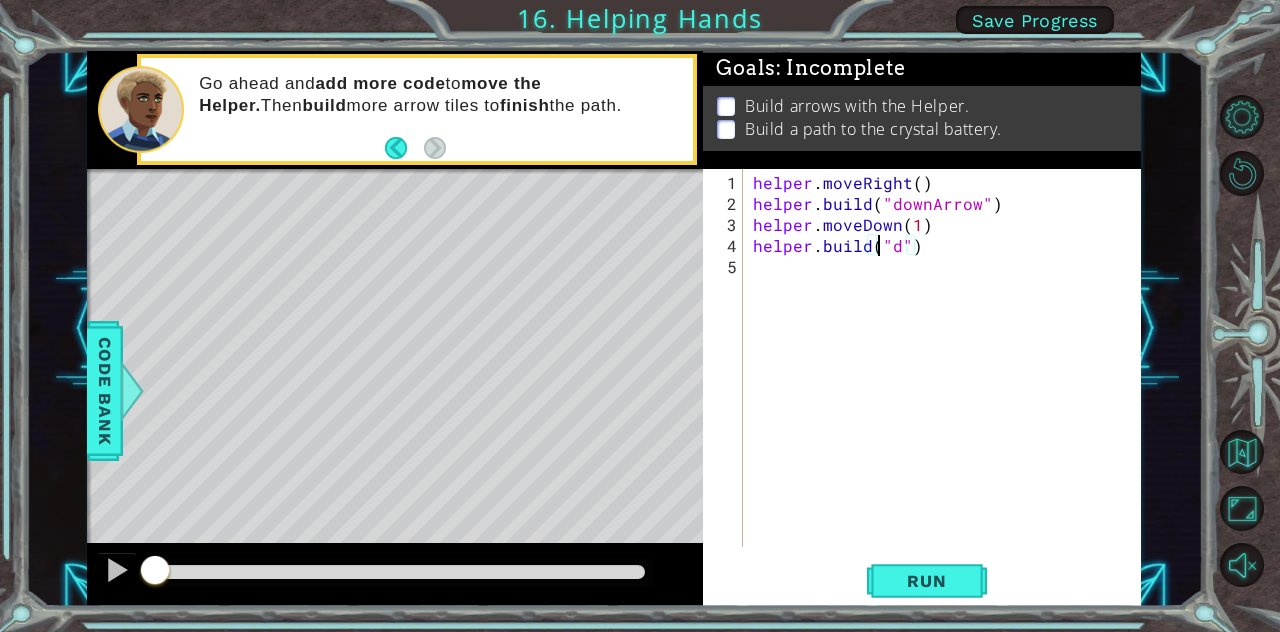 click on "helper . moveRight ( ) helper . build ( "downArrow" ) helper . moveDown ( 1 ) helper . build ( "d" )" at bounding box center [948, 382] 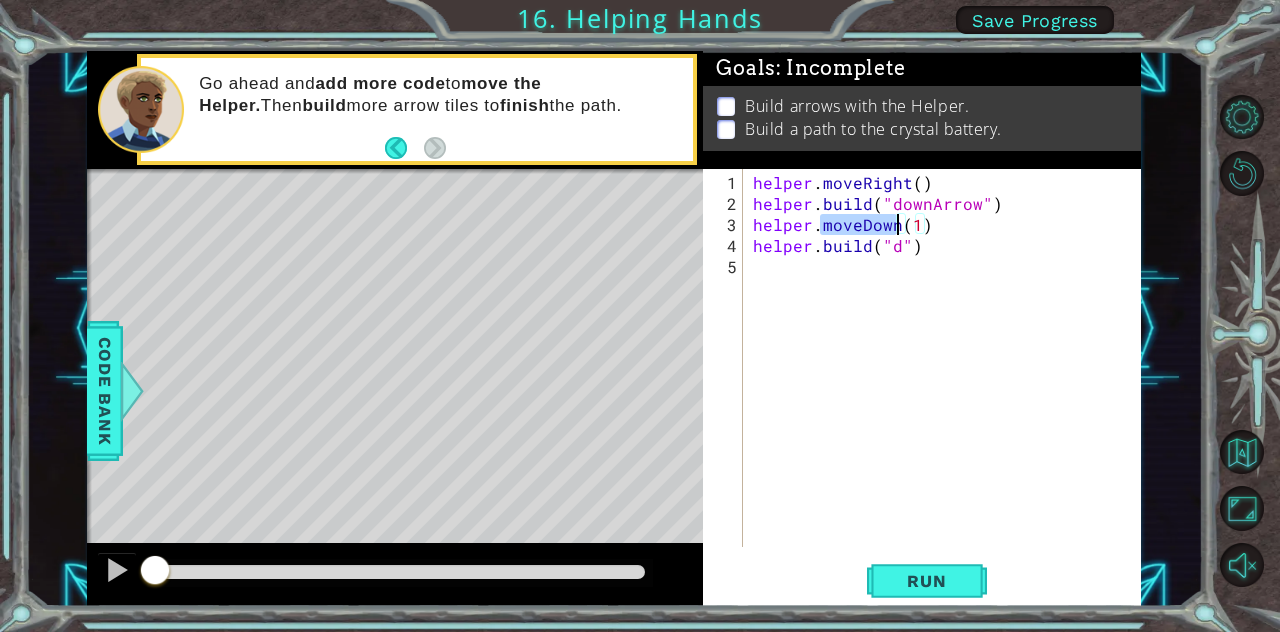 scroll, scrollTop: 0, scrollLeft: 4, axis: horizontal 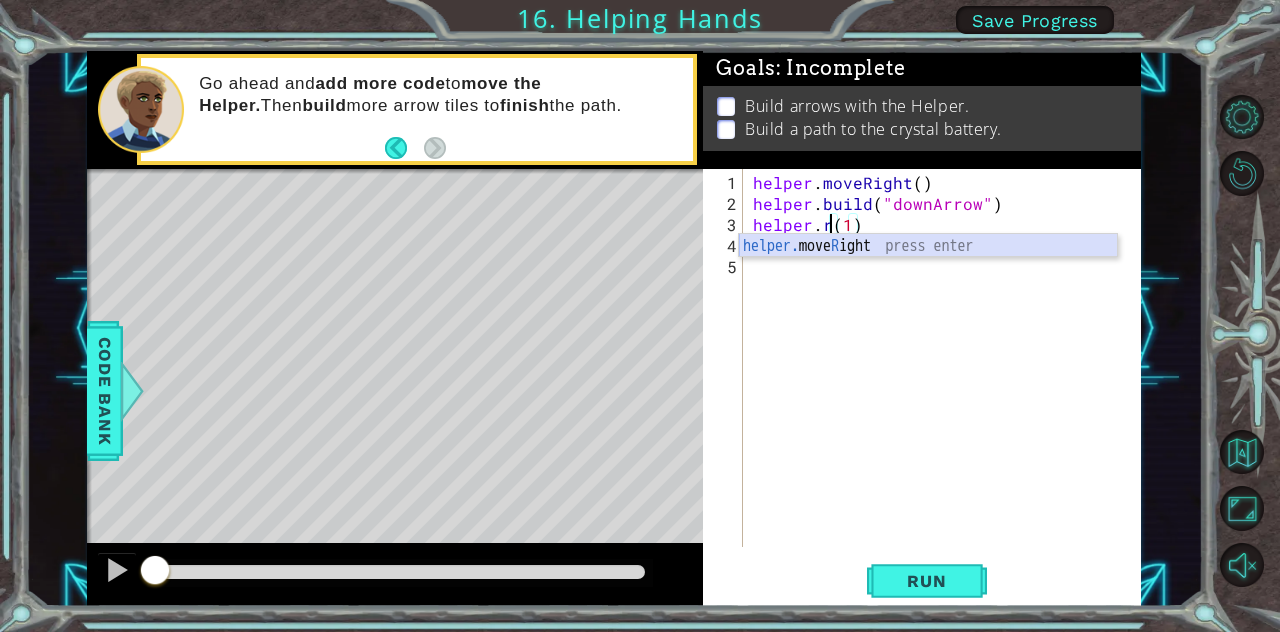 click on "helper. move R ight press enter" at bounding box center (928, 270) 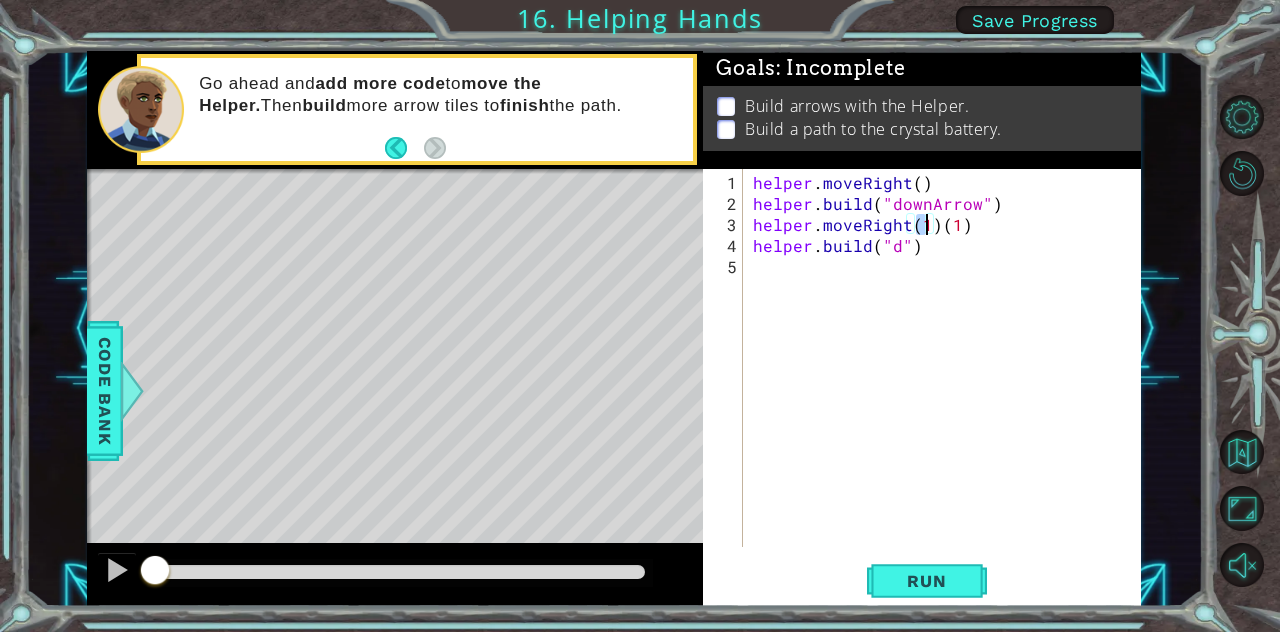 click on "helper . moveRight ( ) helper . build ( "downArrow" ) helper . moveRight ( 1 ) ( 1 ) helper . build ( "d" )" at bounding box center (948, 382) 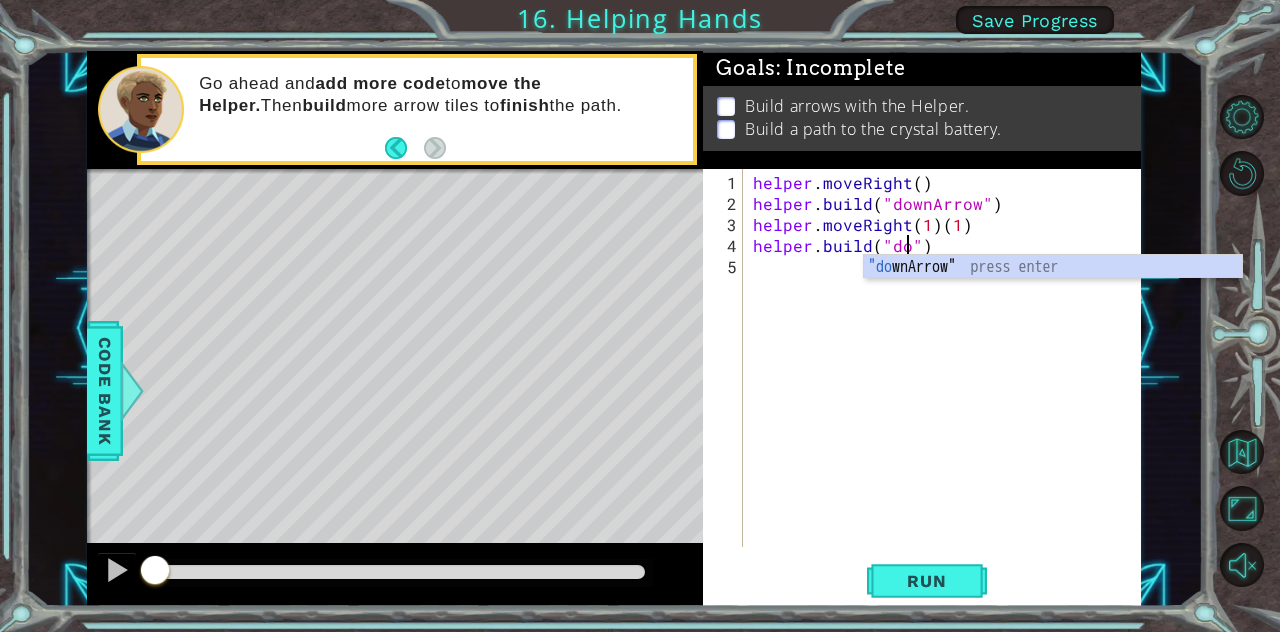 scroll, scrollTop: 0, scrollLeft: 9, axis: horizontal 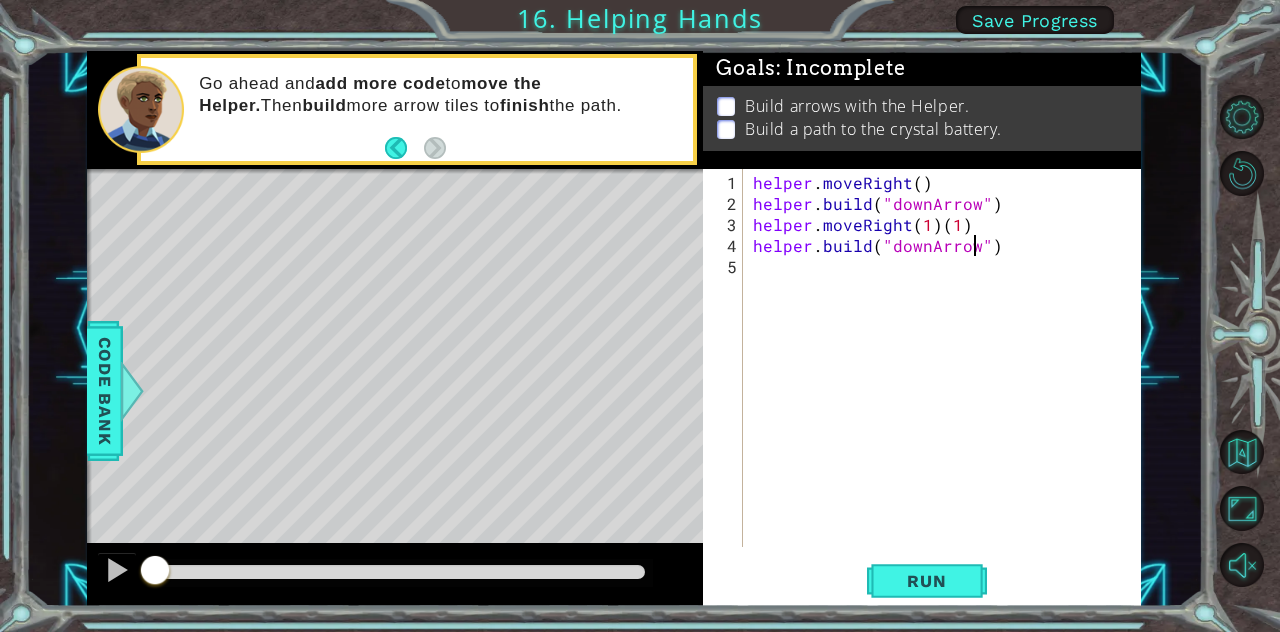 click on "helper . moveRight ( ) helper . build ( "downArrow" ) helper . moveRight ( 1 ) ( 1 ) helper . build ( "downArrow" )" at bounding box center [948, 382] 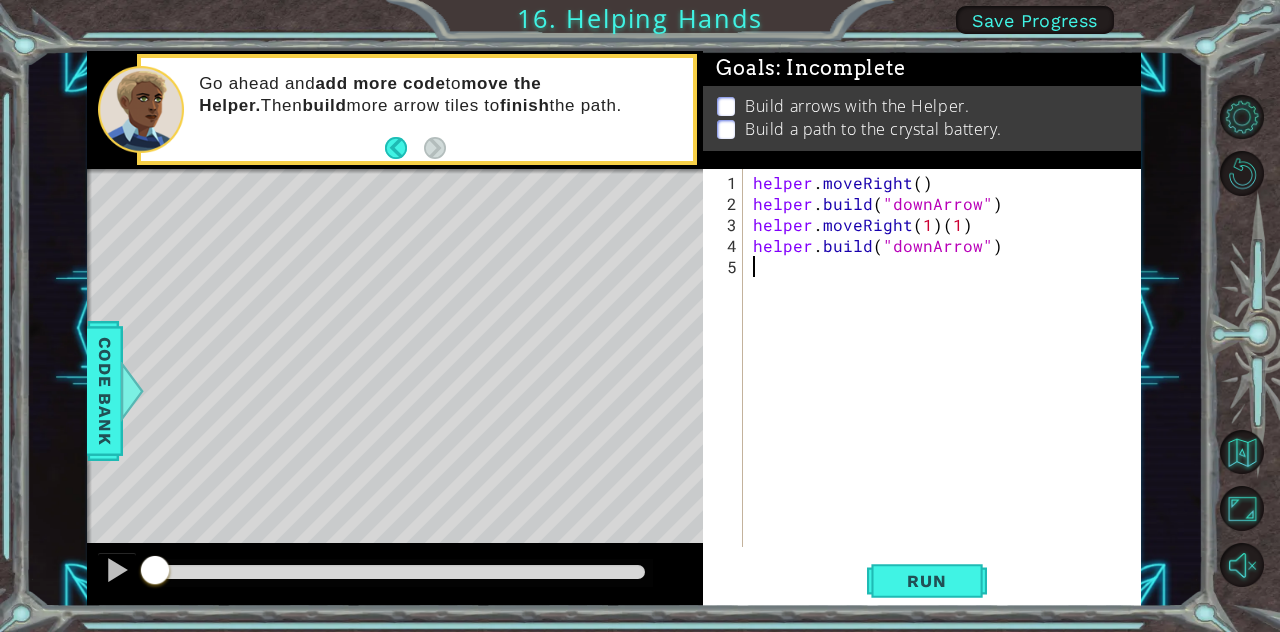 scroll, scrollTop: 0, scrollLeft: 0, axis: both 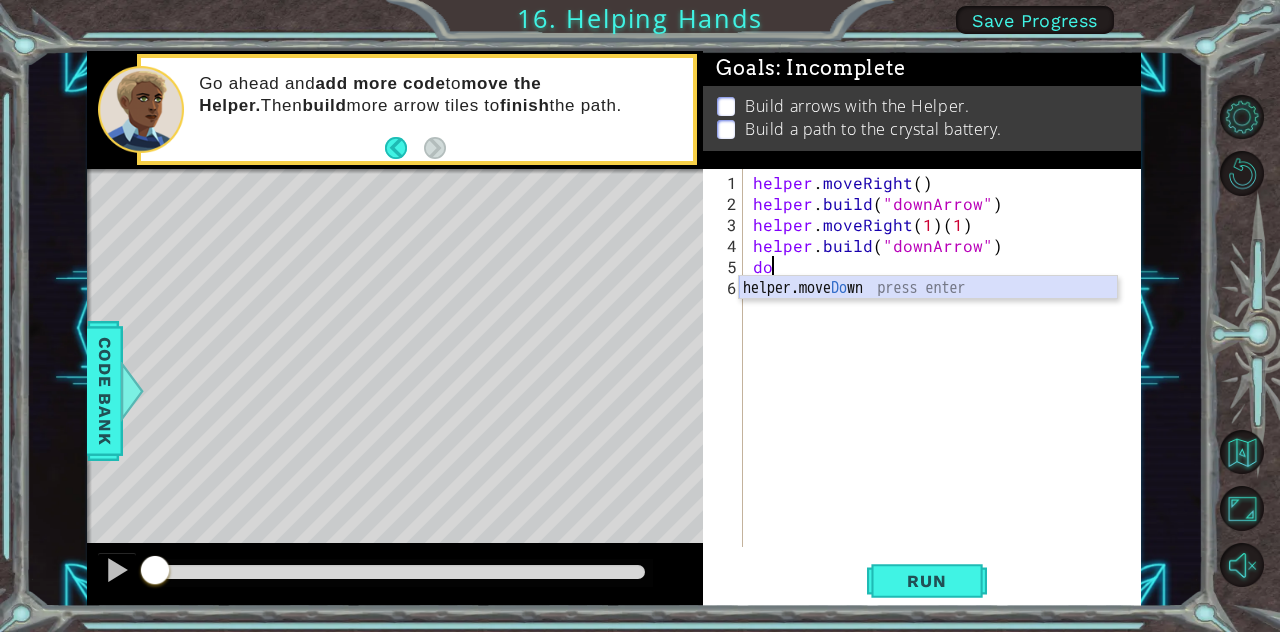 click on "helper.move Do wn press enter" at bounding box center (928, 312) 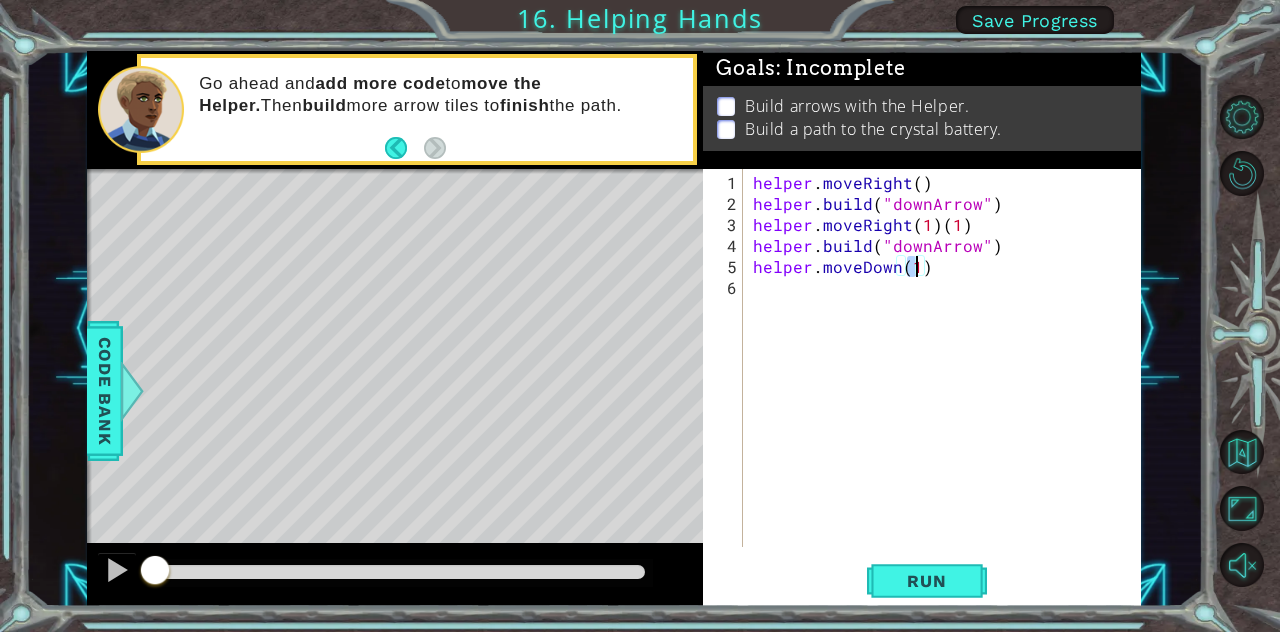 click on "helper . moveRight ( ) helper . build ( "downArrow" ) helper . moveRight ( 1 ) ( 1 ) helper . build ( "downArrow" ) helper . moveDown ( 1 )" at bounding box center [948, 382] 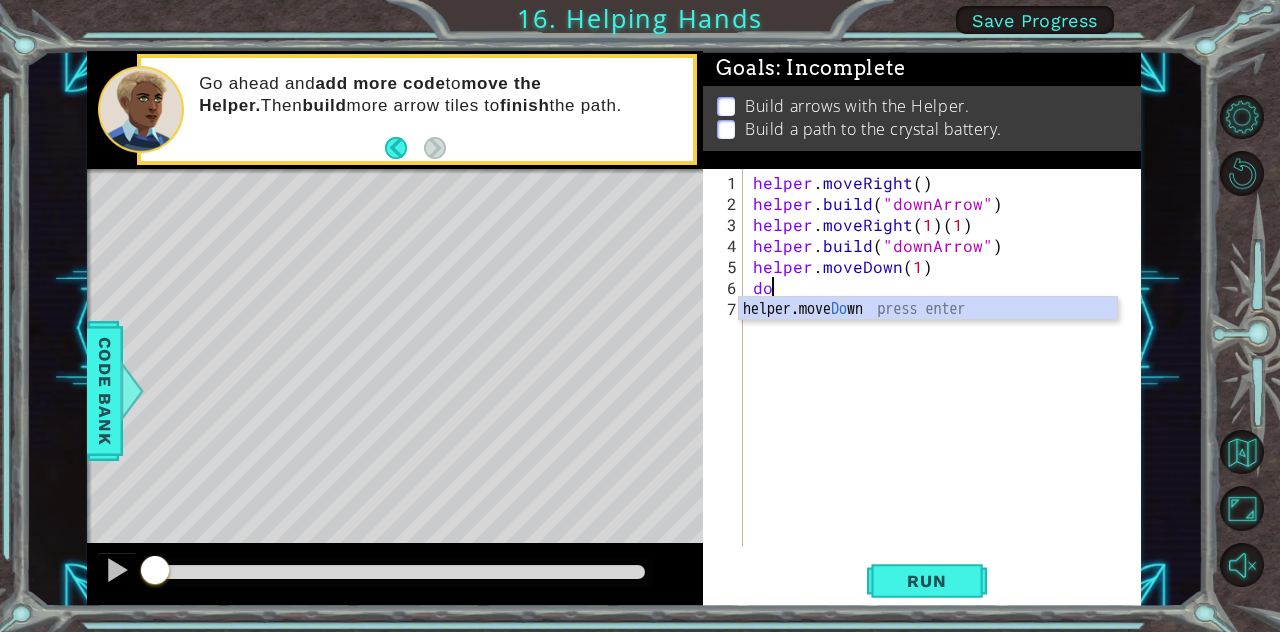 type on "d" 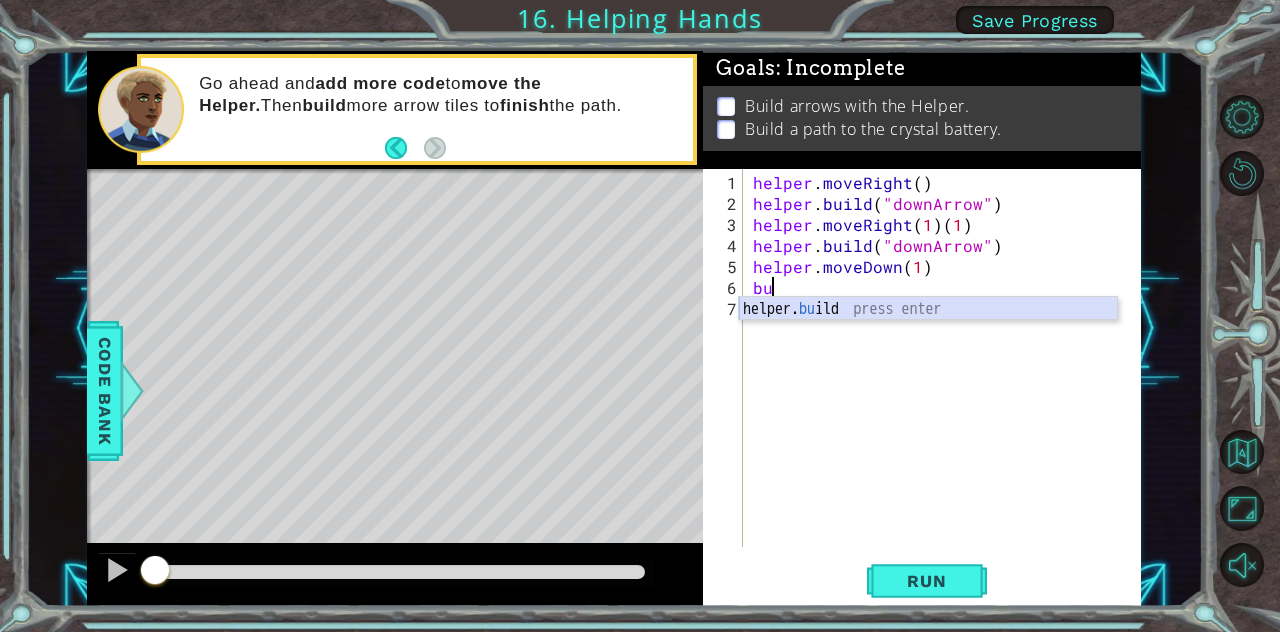 click on "helper. bu ild press enter" at bounding box center [928, 333] 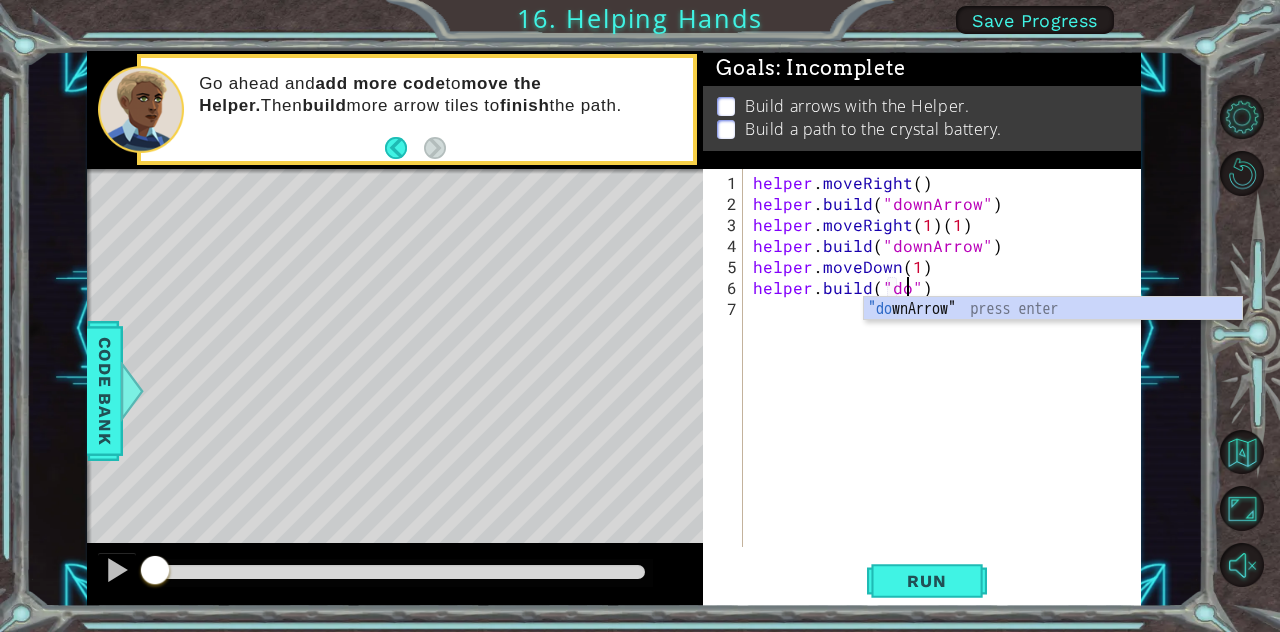scroll, scrollTop: 0, scrollLeft: 9, axis: horizontal 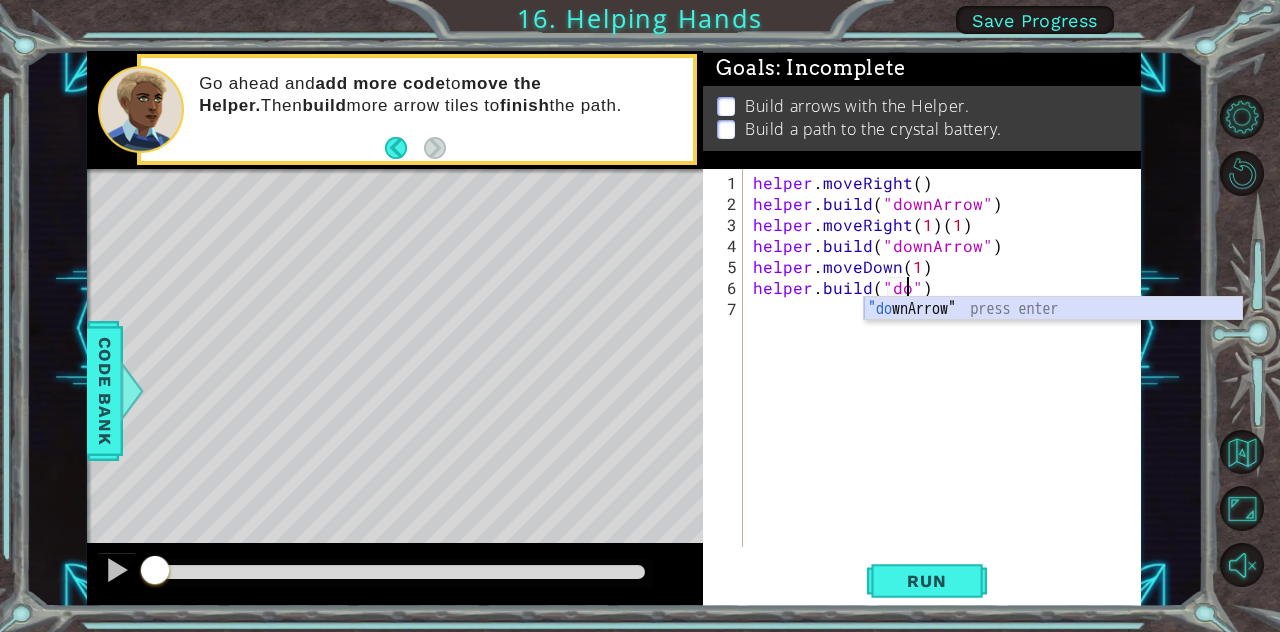 click on ""do wnArrow" press enter" at bounding box center [1053, 333] 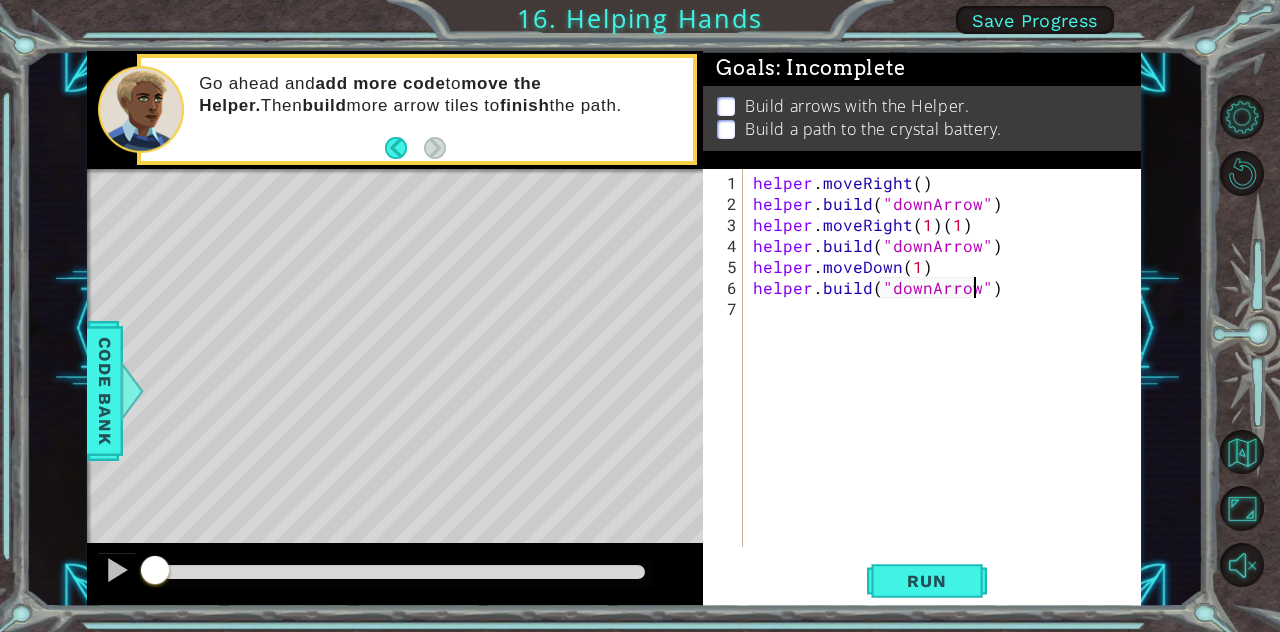 click on "helper . moveRight ( ) helper . build ( "downArrow" ) helper . moveRight ( 1 ) ( 1 ) helper . build ( "downArrow" ) helper . moveDown ( 1 ) helper . build ( "downArrow" )" at bounding box center [948, 382] 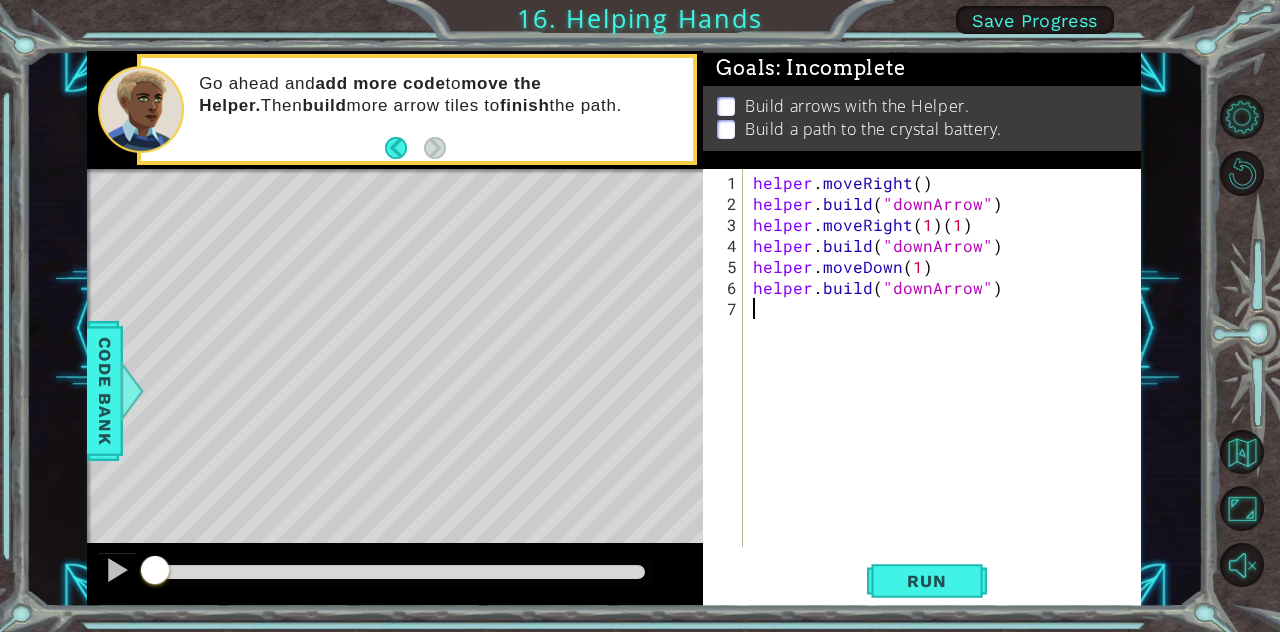 scroll, scrollTop: 0, scrollLeft: 0, axis: both 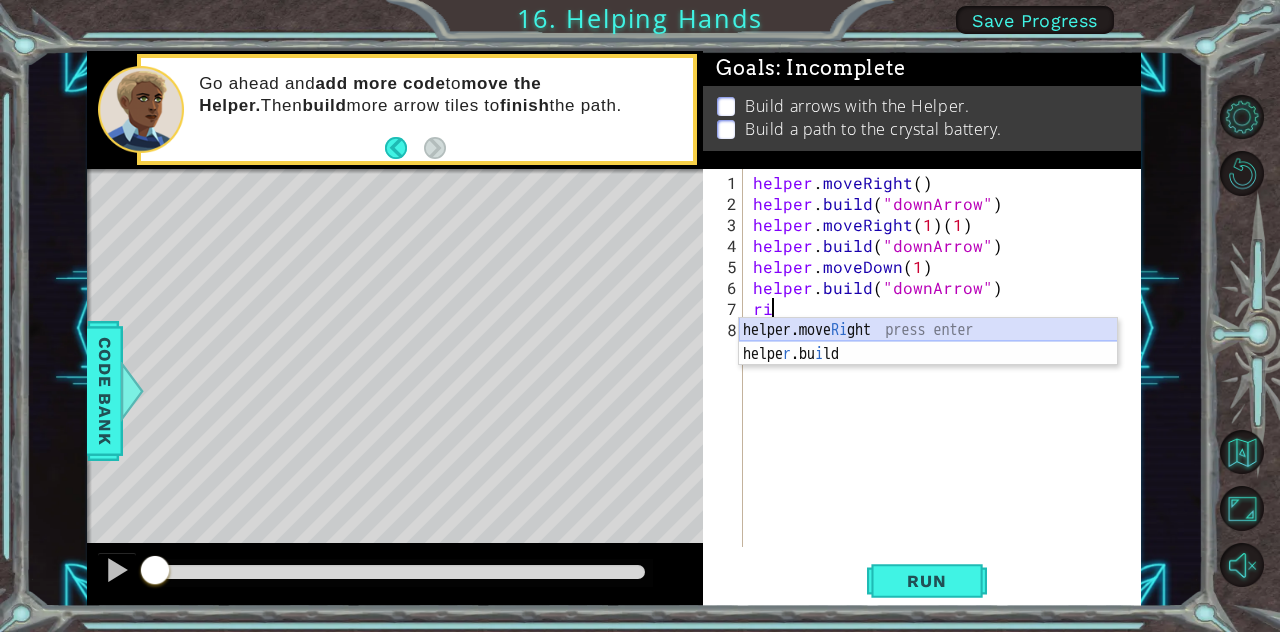 click on "helper.move Ri ght press enter helpe r .bu i ld press enter" at bounding box center [928, 366] 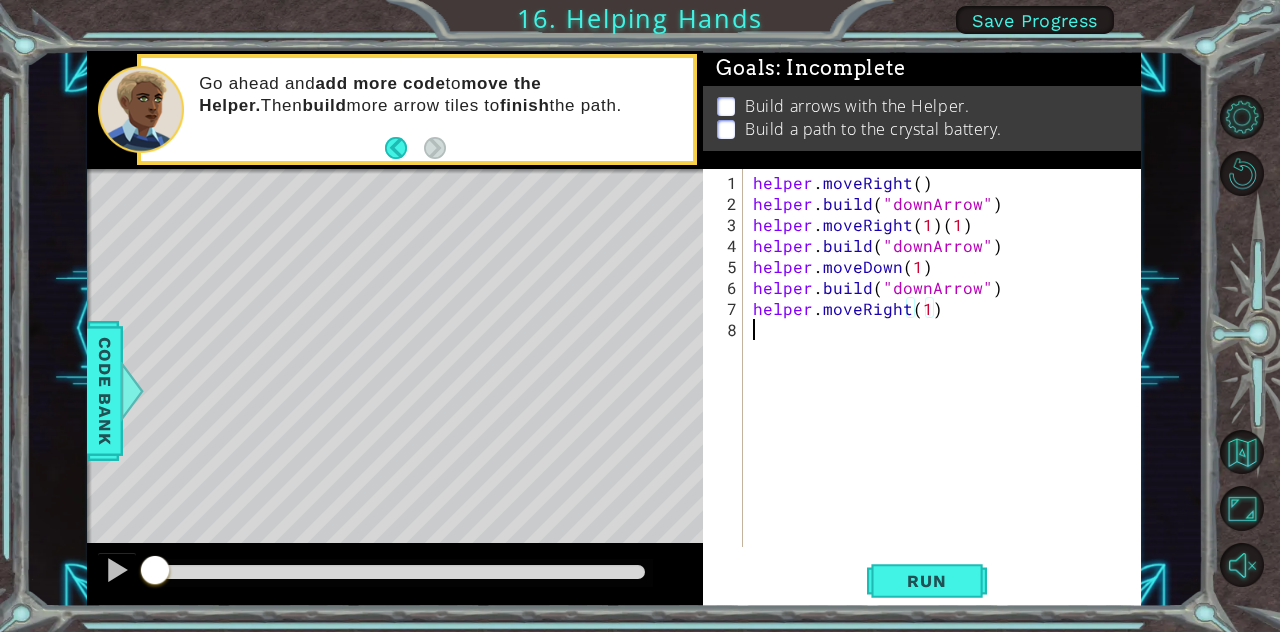 click on "helper . moveRight ( ) helper . build ( "downArrow" ) helper . moveRight ( 1 ) ( 1 ) helper . build ( "downArrow" ) helper . moveDown ( 1 ) helper . build ( "downArrow" ) helper . moveRight ( 1 )" at bounding box center (948, 382) 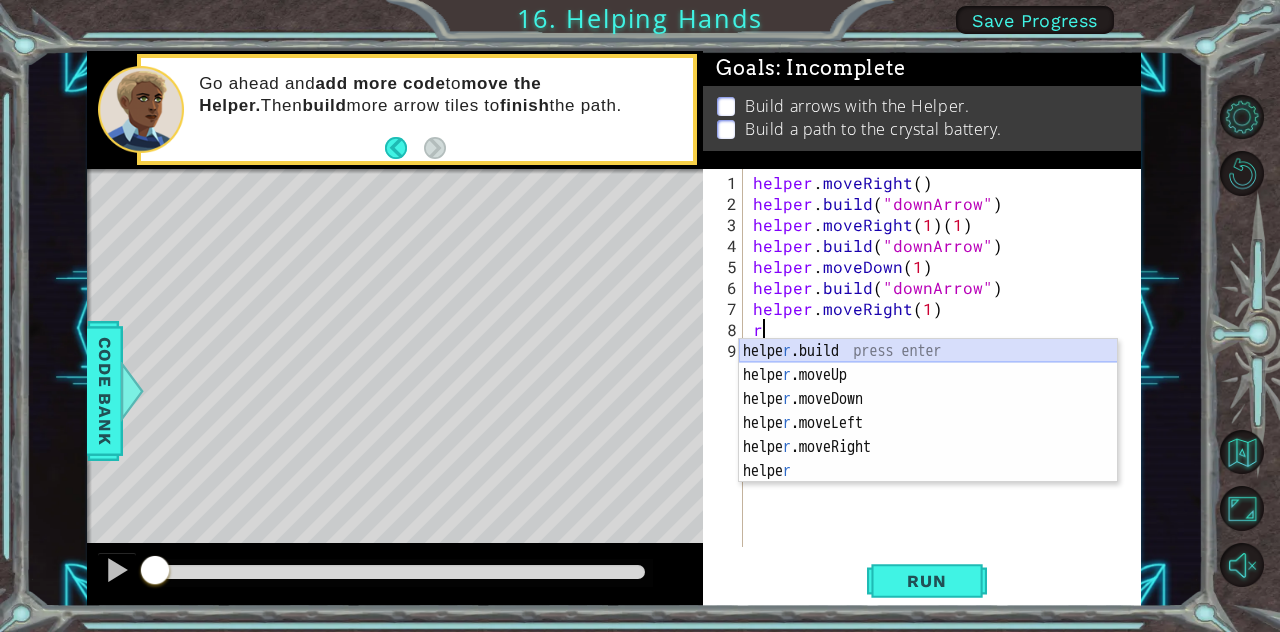 click on "helpe [PERSON_NAME]build press enter helpe r .moveUp press enter helpe [PERSON_NAME]moveDown press enter helpe r .moveLeft press enter helpe [PERSON_NAME]moveRight press enter helpe r press enter" at bounding box center [928, 435] 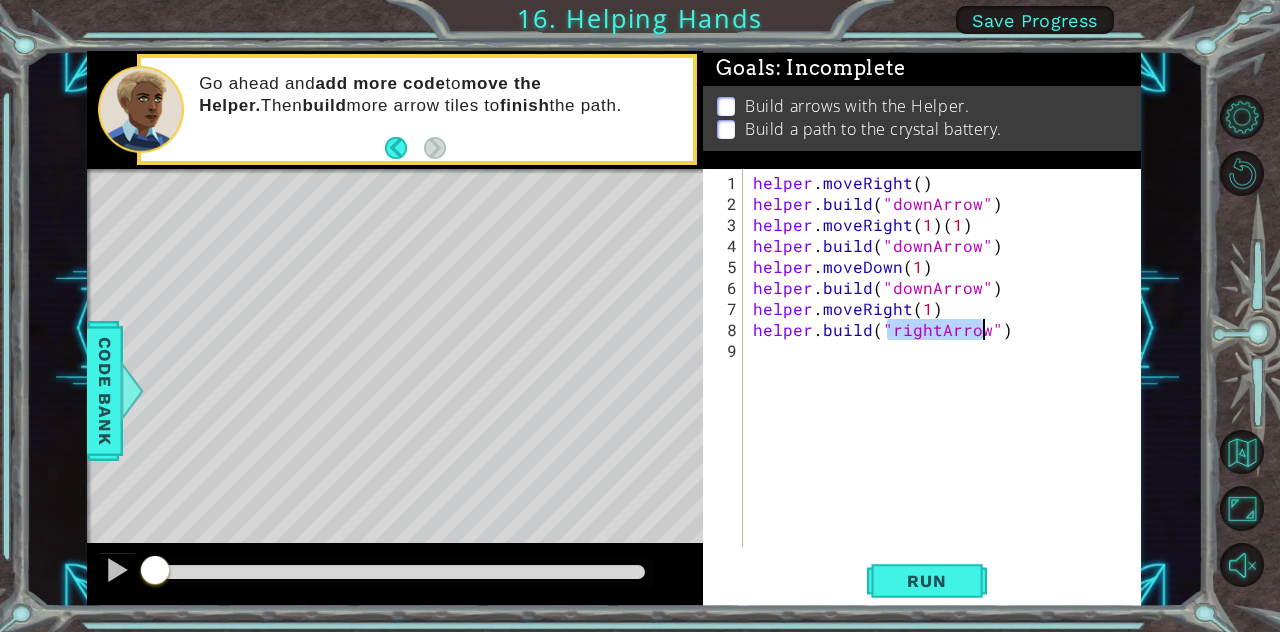 click on "helper . moveRight ( ) helper . build ( "downArrow" ) helper . moveRight ( 1 ) ( 1 ) helper . build ( "downArrow" ) helper . moveDown ( 1 ) helper . build ( "downArrow" ) helper . moveRight ( 1 ) helper . build ( "rightArrow" )" at bounding box center [948, 382] 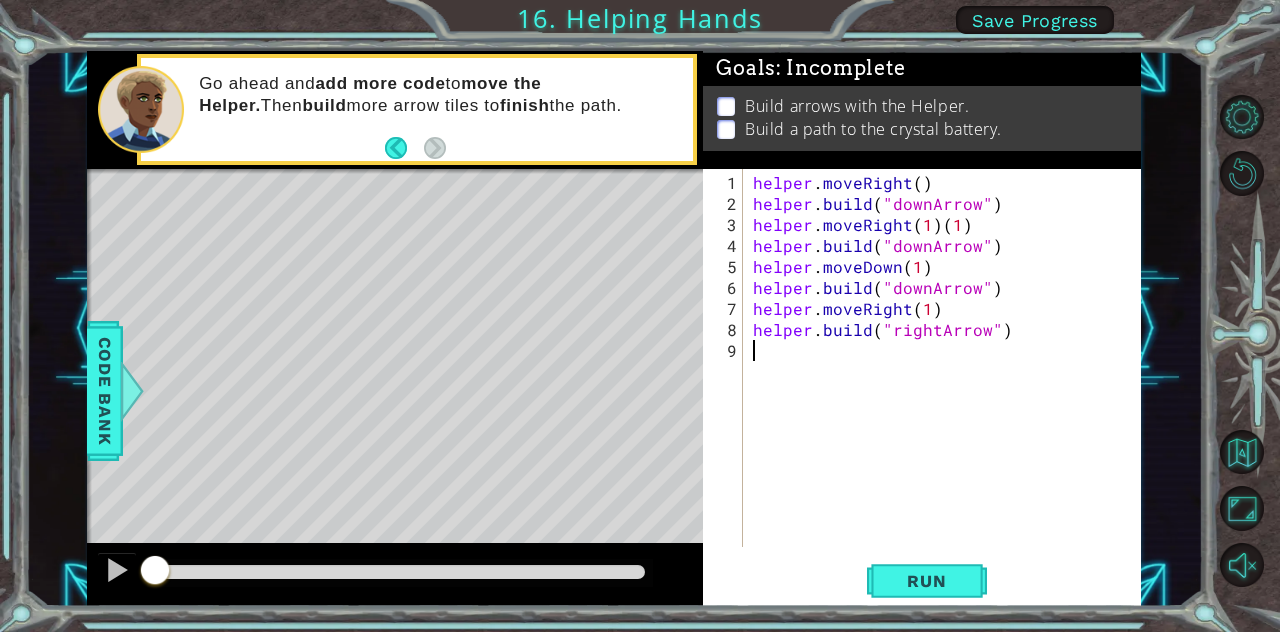 click on "helper . moveRight ( ) helper . build ( "downArrow" ) helper . moveRight ( 1 ) ( 1 ) helper . build ( "downArrow" ) helper . moveDown ( 1 ) helper . build ( "downArrow" ) helper . moveRight ( 1 ) helper . build ( "rightArrow" )" at bounding box center (948, 382) 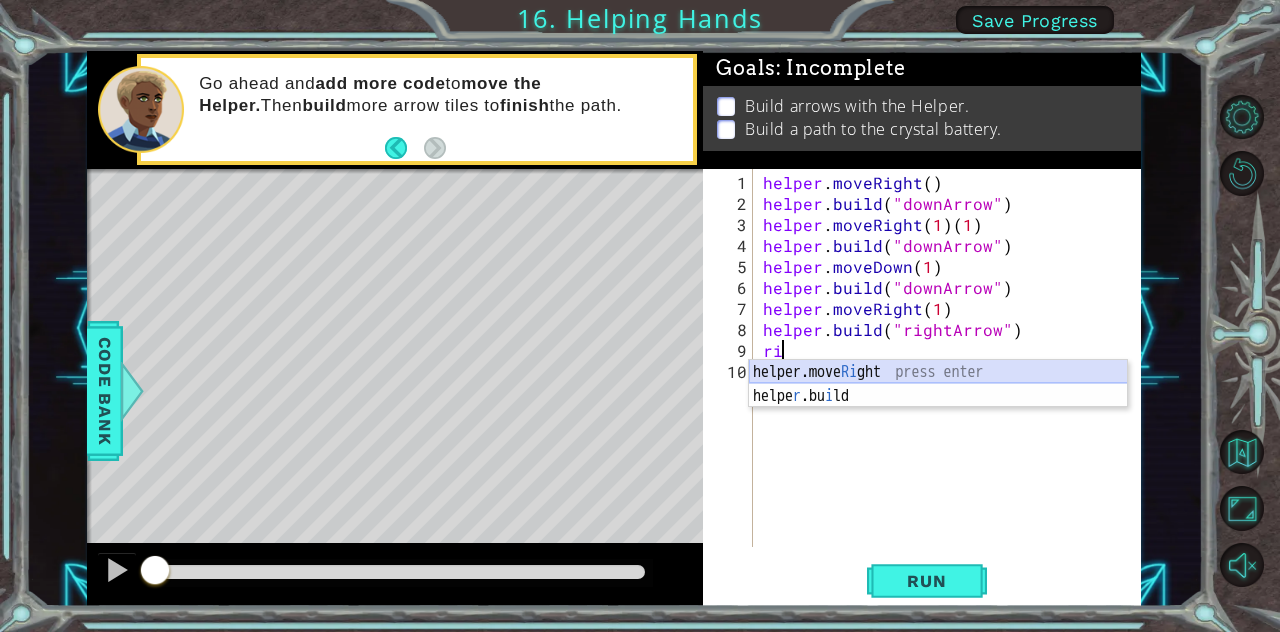 click on "helper.move Ri ght press enter helpe r .bu i ld press enter" at bounding box center [938, 408] 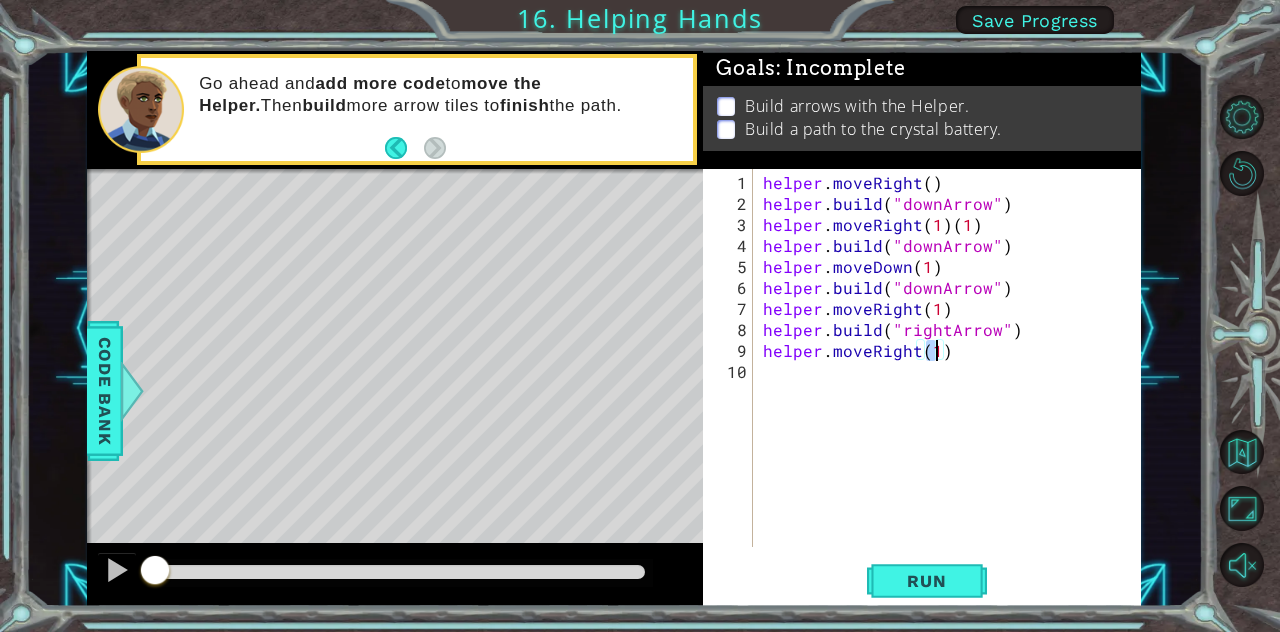click on "helper . moveRight ( ) helper . build ( "downArrow" ) helper . moveRight ( 1 ) ( 1 ) helper . build ( "downArrow" ) helper . moveDown ( 1 ) helper . build ( "downArrow" ) helper . moveRight ( 1 ) helper . build ( "rightArrow" ) helper . moveRight ( 1 )" at bounding box center [953, 382] 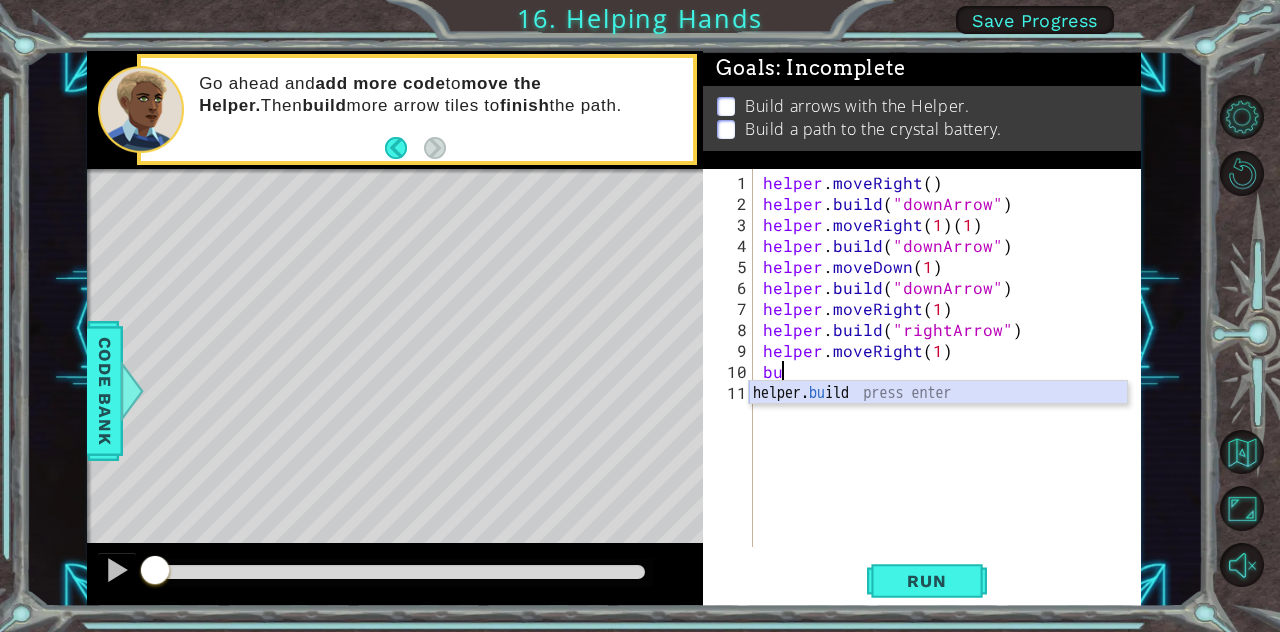 click on "helper. bu ild press enter" at bounding box center [938, 417] 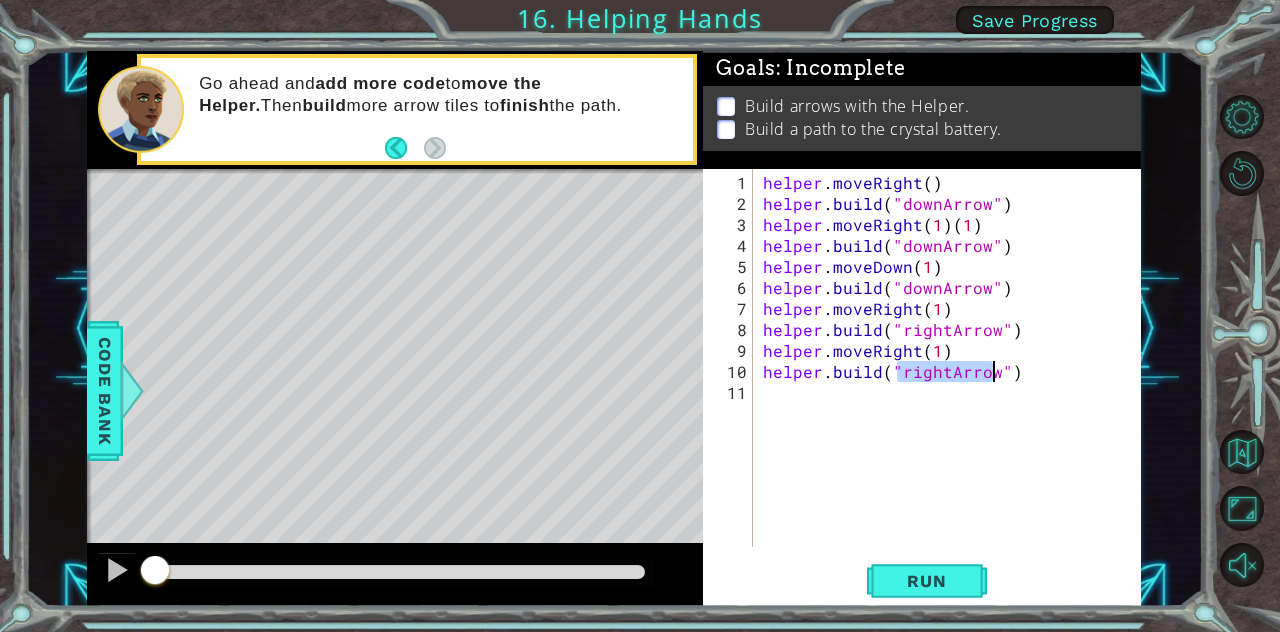 click on "helper . moveRight ( ) helper . build ( "downArrow" ) helper . moveRight ( 1 ) ( 1 ) helper . build ( "downArrow" ) helper . moveDown ( 1 ) helper . build ( "downArrow" ) helper . moveRight ( 1 ) helper . build ( "rightArrow" ) helper . moveRight ( 1 ) helper . build ( "rightArrow" )" at bounding box center [953, 382] 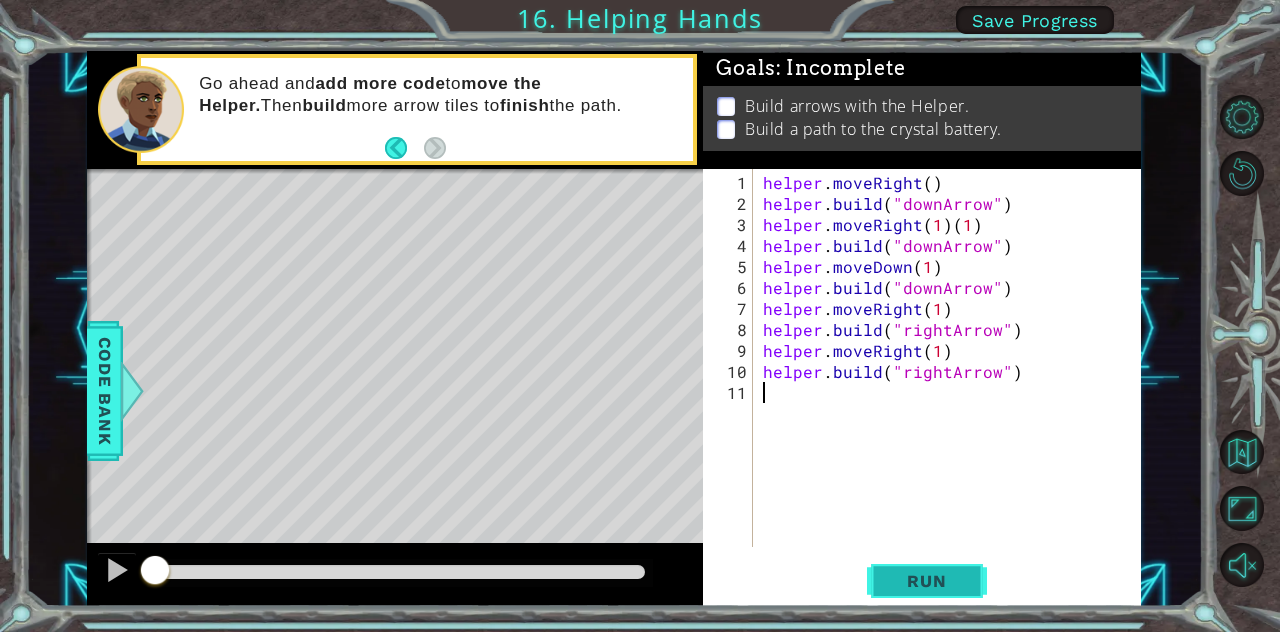 click on "Run" at bounding box center [927, 581] 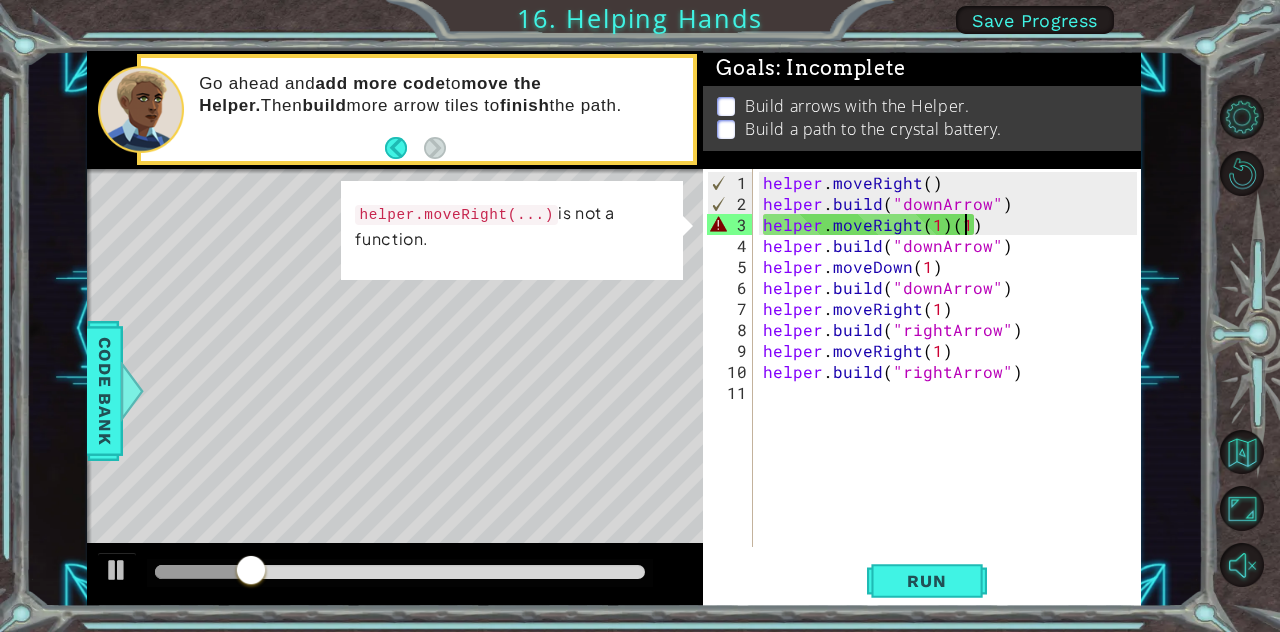 click on "helper . moveRight ( ) helper . build ( "downArrow" ) helper . moveRight ( 1 ) ( 1 ) helper . build ( "downArrow" ) helper . moveDown ( 1 ) helper . build ( "downArrow" ) helper . moveRight ( 1 ) helper . build ( "rightArrow" ) helper . moveRight ( 1 ) helper . build ( "rightArrow" )" at bounding box center [953, 382] 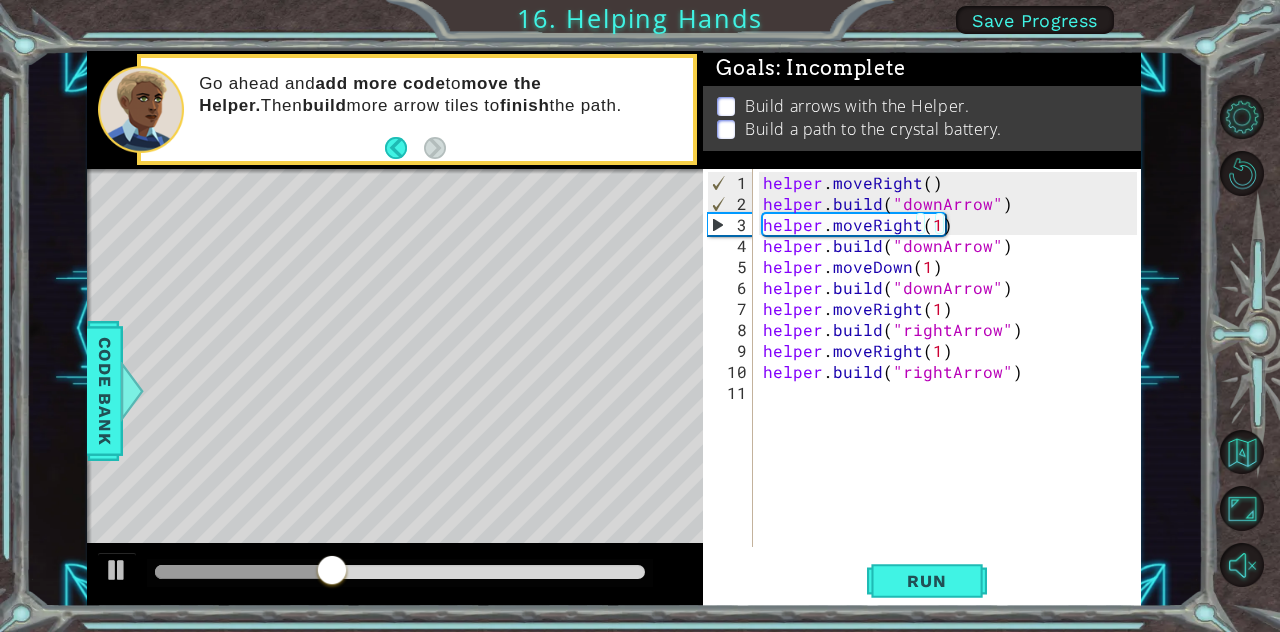click on "helper.moveRight(1) 1 2 3 4 5 6 7 8 9 10 11 helper . moveRight ( ) helper . build ( "downArrow" ) helper . moveRight ( 1 ) helper . build ( "downArrow" ) helper . moveDown ( 1 ) helper . build ( "downArrow" ) helper . moveRight ( 1 ) helper . build ( "rightArrow" ) helper . moveRight ( 1 ) helper . build ( "rightArrow" )     הההההההההההההההההההההההההההההההההההההההההההההההההההההההההההההההההההההההההההההההההההההההההההההההההההההההההההההההההההההההההההההההההההההההההההההההההההההההההההההההההההההההההההההההההההההההההההההההההההההההההההההההההההההההההההההההההההההההההההההההההההההההההההההההה Code Saved Run Statement   /  Call   /" at bounding box center (922, 388) 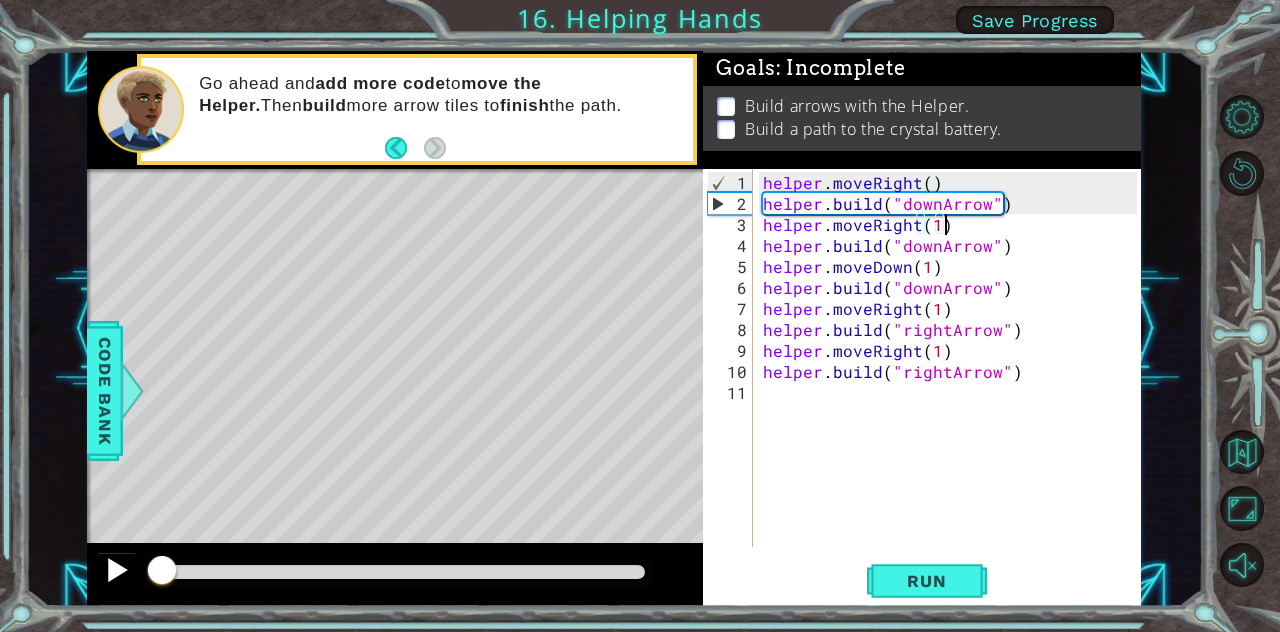 drag, startPoint x: 372, startPoint y: 560, endPoint x: 108, endPoint y: 573, distance: 264.3199 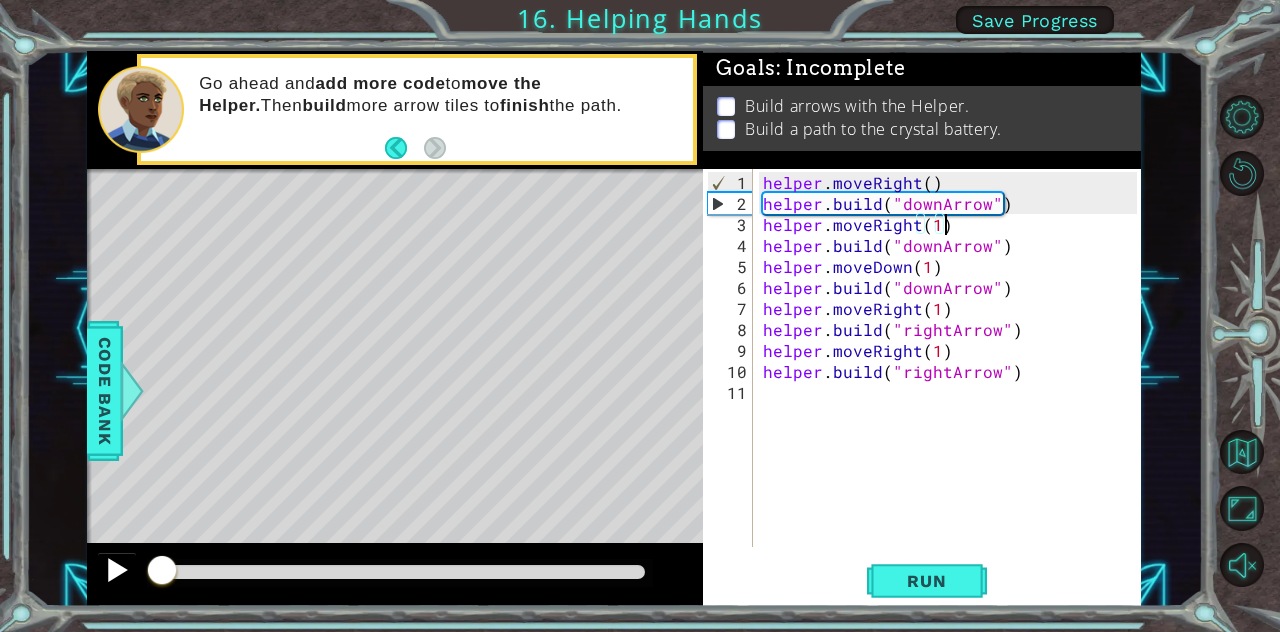 click at bounding box center (395, 575) 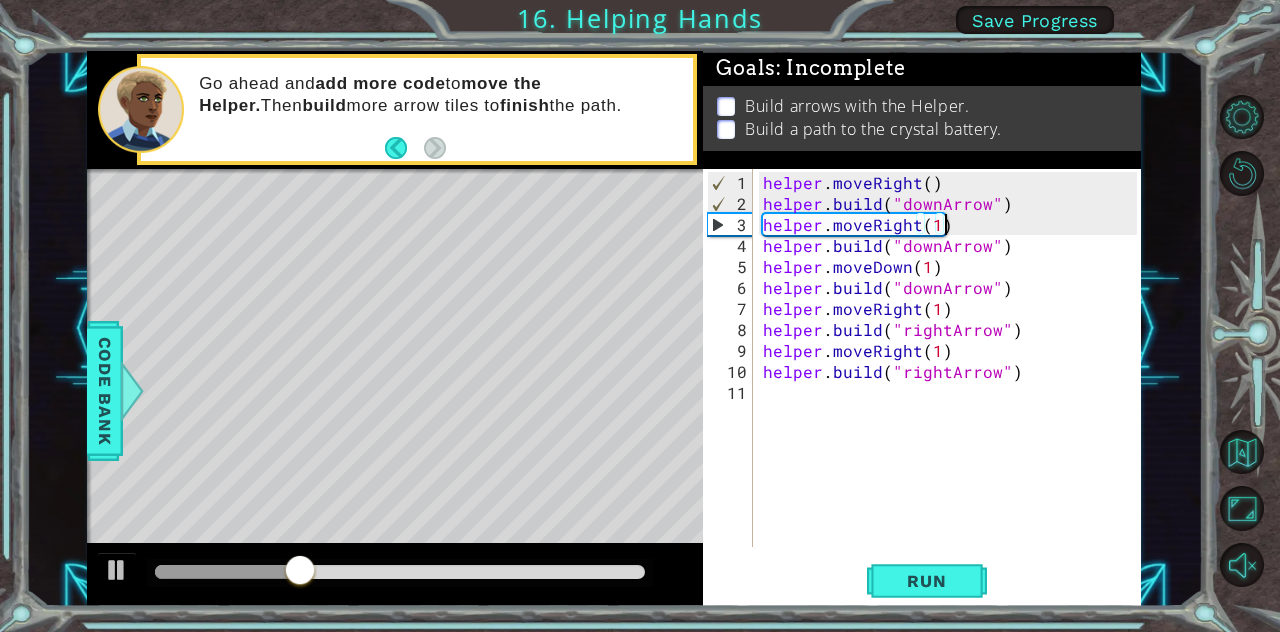 click on "helper . moveRight ( ) helper . build ( "downArrow" ) helper . moveRight ( 1 ) helper . build ( "downArrow" ) helper . moveDown ( 1 ) helper . build ( "downArrow" ) helper . moveRight ( 1 ) helper . build ( "rightArrow" ) helper . moveRight ( 1 ) helper . build ( "rightArrow" )" at bounding box center (953, 382) 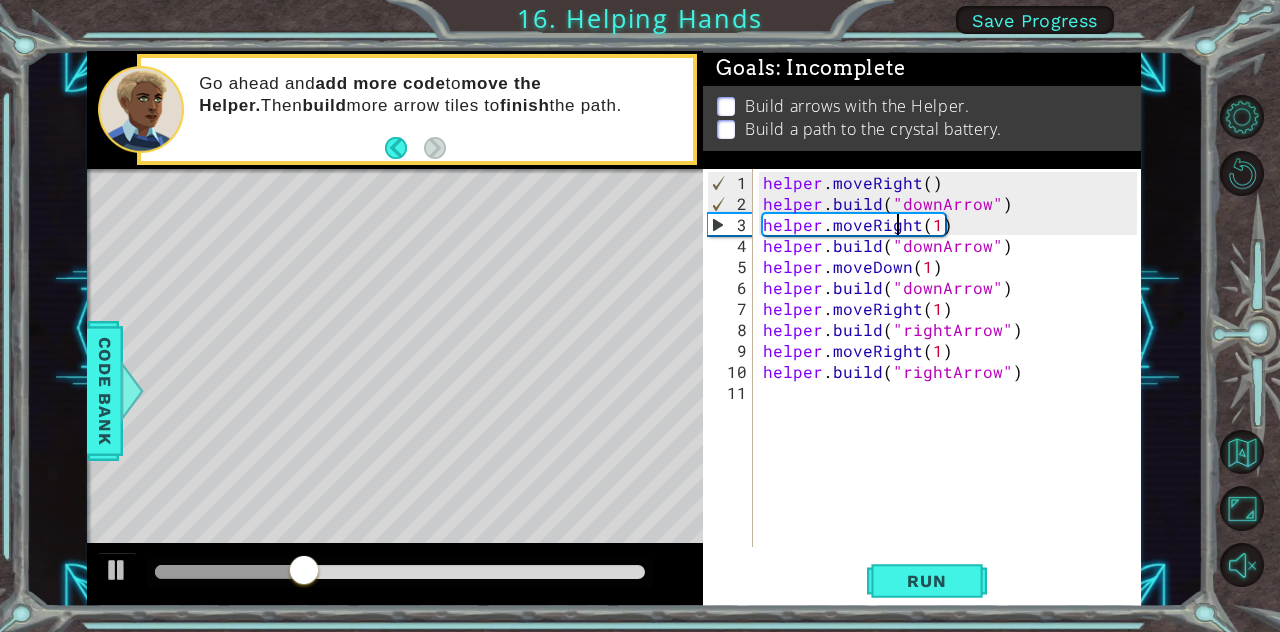 click on "helper . moveRight ( ) helper . build ( "downArrow" ) helper . moveRight ( 1 ) helper . build ( "downArrow" ) helper . moveDown ( 1 ) helper . build ( "downArrow" ) helper . moveRight ( 1 ) helper . build ( "rightArrow" ) helper . moveRight ( 1 ) helper . build ( "rightArrow" )" at bounding box center [953, 382] 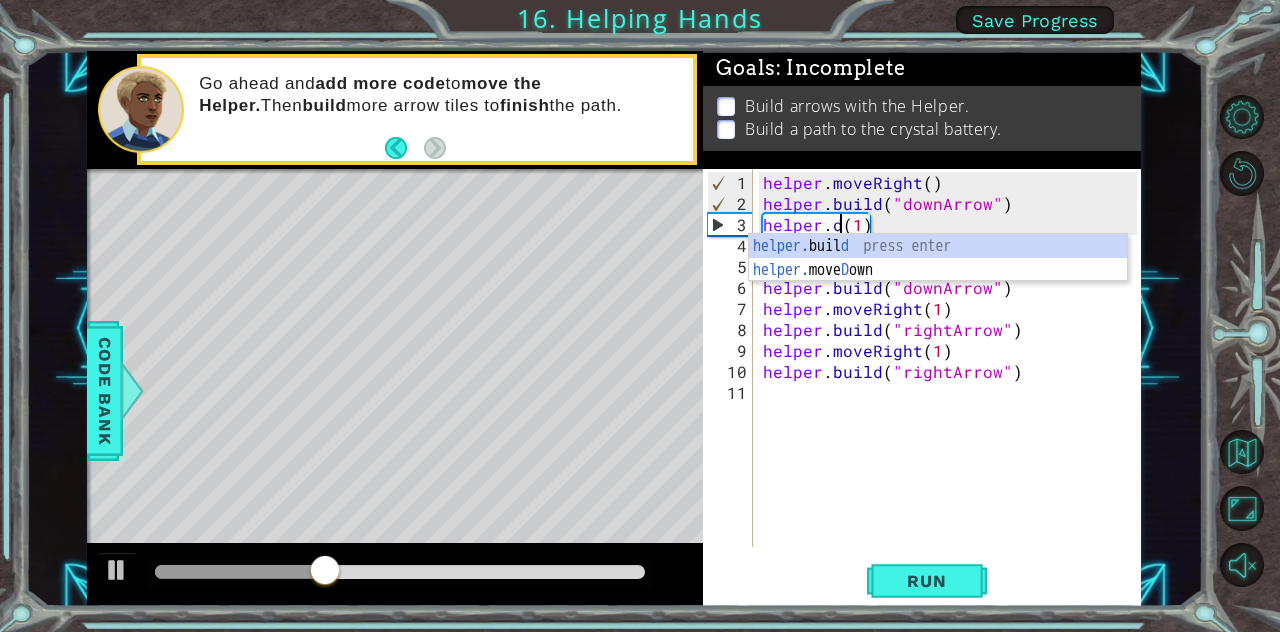 scroll, scrollTop: 0, scrollLeft: 4, axis: horizontal 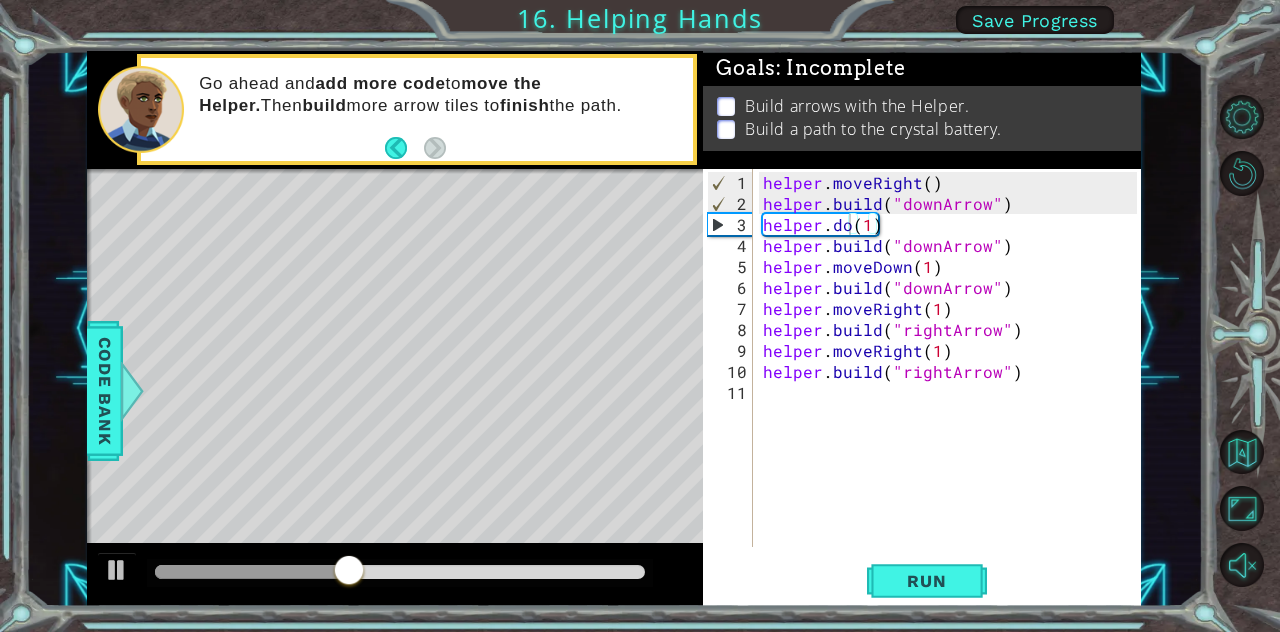 click on "1     הההההההההההההההההההההההההההההההההההההההההההההההההההההההההההההההההההההההההההההההההההההההההההההההההההההההההההההההההההההההההההההההההההההההההההההההההההההההההההההההההההההההההההההההההההההההההההההההההההההההההההההההההההההההההההההההההההההההההההההההההההההההההההההההה XXXXXXXXXXXXXXXXXXXXXXXXXXXXXXXXXXXXXXXXXXXXXXXXXXXXXXXXXXXXXXXXXXXXXXXXXXXXXXXXXXXXXXXXXXXXXXXXXXXXXXXXXXXXXXXXXXXXXXXXXXXXXXXXXXXXXXXXXXXXXXXXXXXXXXXXXXXXXXXXXXXXXXXXXXXXXXXXXXXXXXXXXXXXXXXXXXXXXXXXXXXXXXXXXXXXXXXXXXXXXXXXXXXXXXXXXXXXXXXXXXXXXXXXXXXXXXXX Solution × Goals : Incomplete       Build arrows with the Helper.
Build a path to the crystal battery.
[DOMAIN_NAME](1) 1 2 3 4 5 6 7 8 9 10 11 helper . moveRight ( ) helper . build ( "downArrow" ) helper . do ( 1 ) helper . build ( ) ." at bounding box center (640, 316) 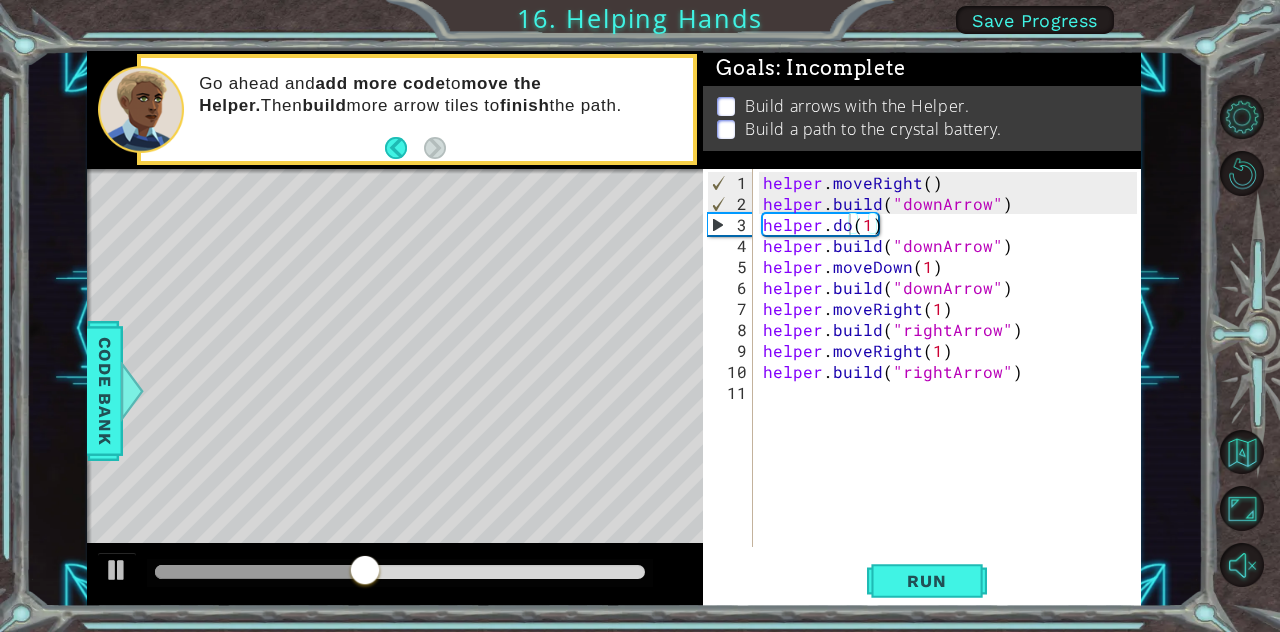 click on "helper . moveRight ( ) helper . build ( "downArrow" ) helper . do ( 1 ) helper . build ( "downArrow" ) helper . moveDown ( 1 ) helper . build ( "downArrow" ) helper . moveRight ( 1 ) helper . build ( "rightArrow" ) helper . moveRight ( 1 ) helper . build ( "rightArrow" )" at bounding box center (953, 382) 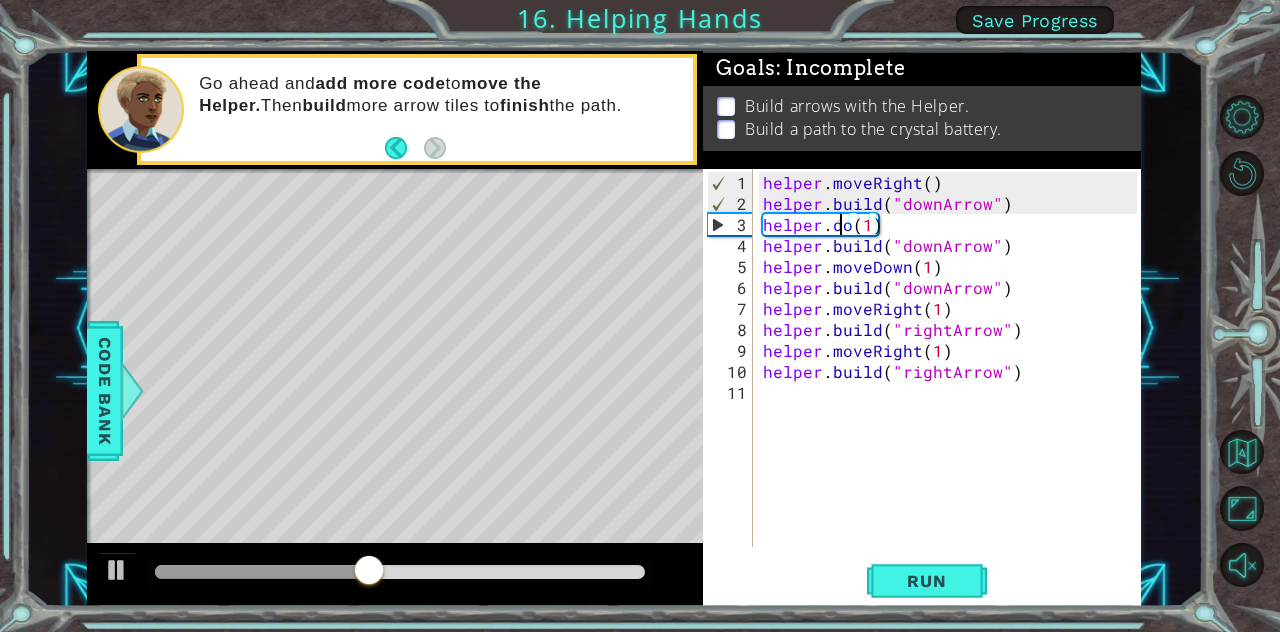 click on "helper . moveRight ( ) helper . build ( "downArrow" ) helper . do ( 1 ) helper . build ( "downArrow" ) helper . moveDown ( 1 ) helper . build ( "downArrow" ) helper . moveRight ( 1 ) helper . build ( "rightArrow" ) helper . moveRight ( 1 ) helper . build ( "rightArrow" )" at bounding box center (953, 382) 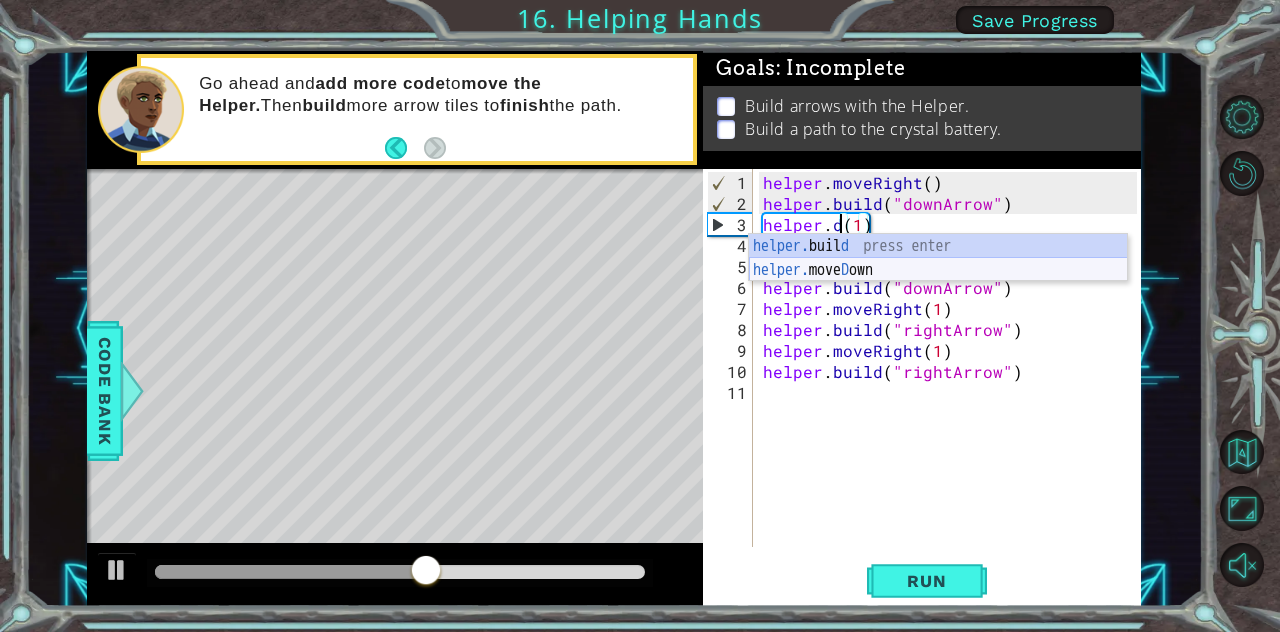 click on "helper. buil d press enter helper. [PERSON_NAME] own press enter" at bounding box center (938, 282) 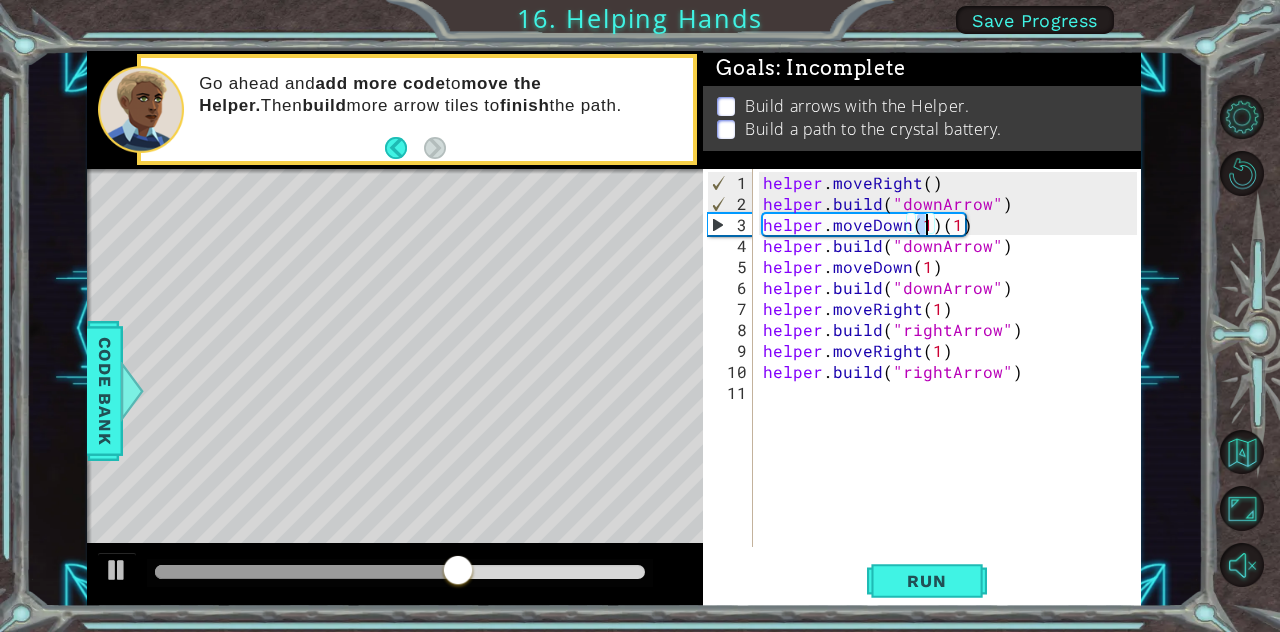 click on "helper . moveRight ( ) helper . build ( "downArrow" ) helper . moveDown ( 1 ) ( 1 ) helper . build ( "downArrow" ) helper . moveDown ( 1 ) helper . build ( "downArrow" ) helper . moveRight ( 1 ) helper . build ( "rightArrow" ) helper . moveRight ( 1 ) helper . build ( "rightArrow" )" at bounding box center [953, 382] 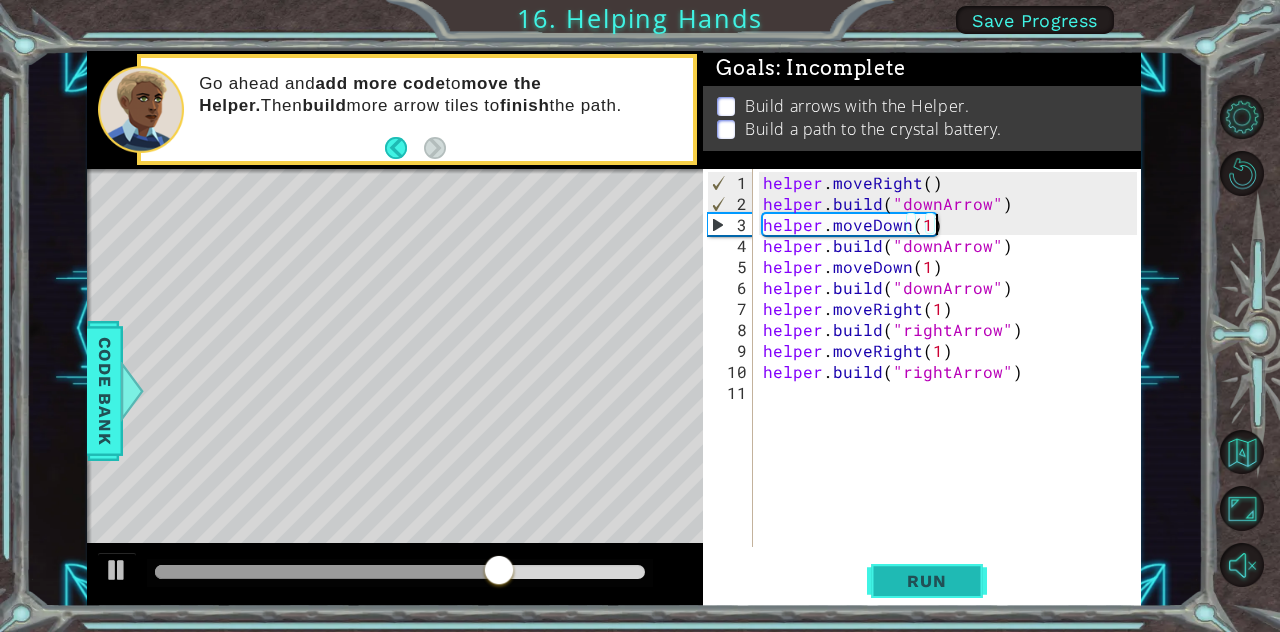 click on "Run" at bounding box center [926, 581] 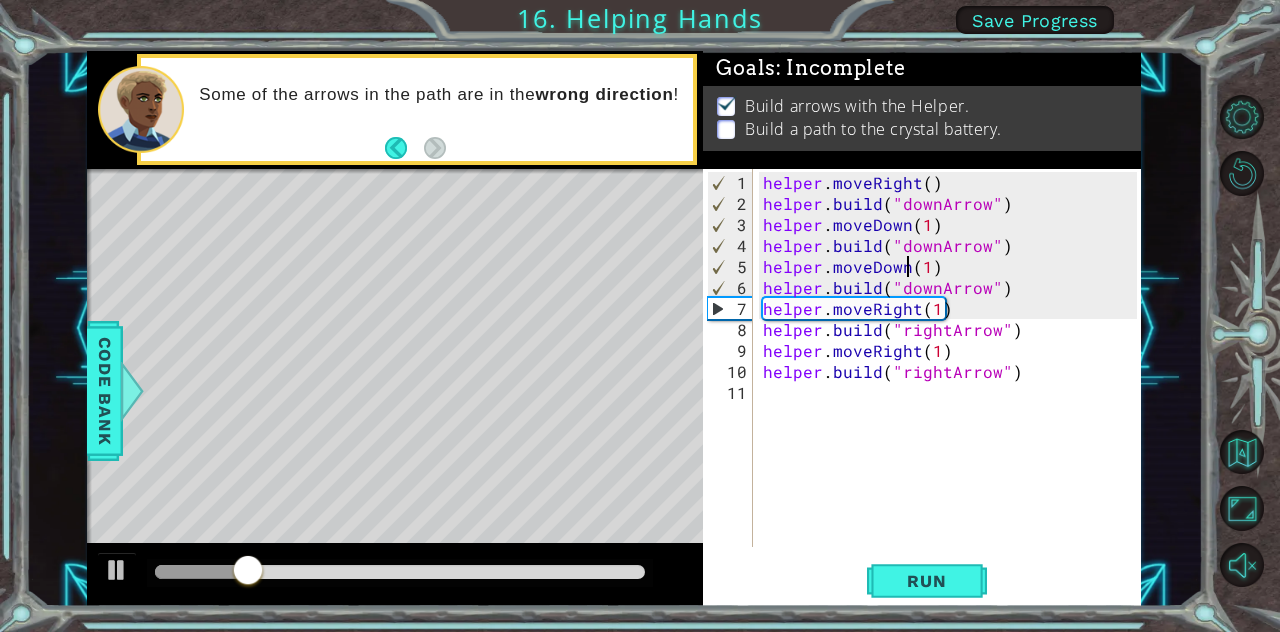 click on "helper . moveRight ( ) helper . build ( "downArrow" ) helper . moveDown ( 1 ) helper . build ( "downArrow" ) helper . moveDown ( 1 ) helper . build ( "downArrow" ) helper . moveRight ( 1 ) helper . build ( "rightArrow" ) helper . moveRight ( 1 ) helper . build ( "rightArrow" )" at bounding box center (953, 382) 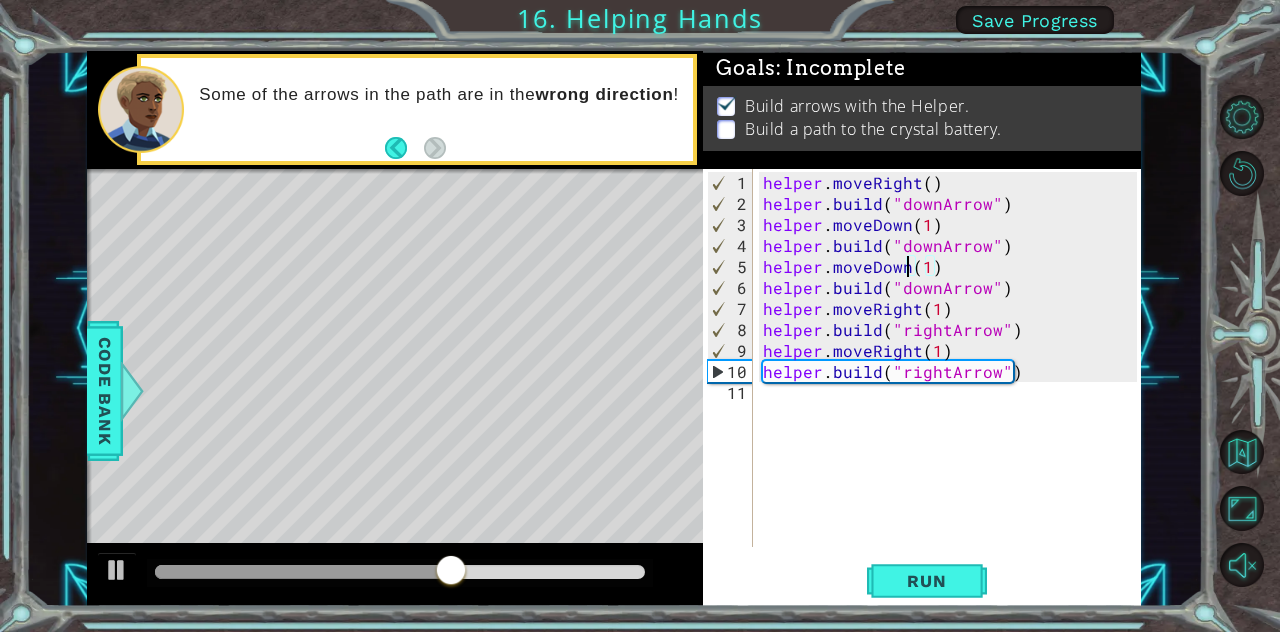 click on "helper . moveRight ( ) helper . build ( "downArrow" ) helper . moveDown ( 1 ) helper . build ( "downArrow" ) helper . moveDown ( 1 ) helper . build ( "downArrow" ) helper . moveRight ( 1 ) helper . build ( "rightArrow" ) helper . moveRight ( 1 ) helper . build ( "rightArrow" )" at bounding box center [953, 382] 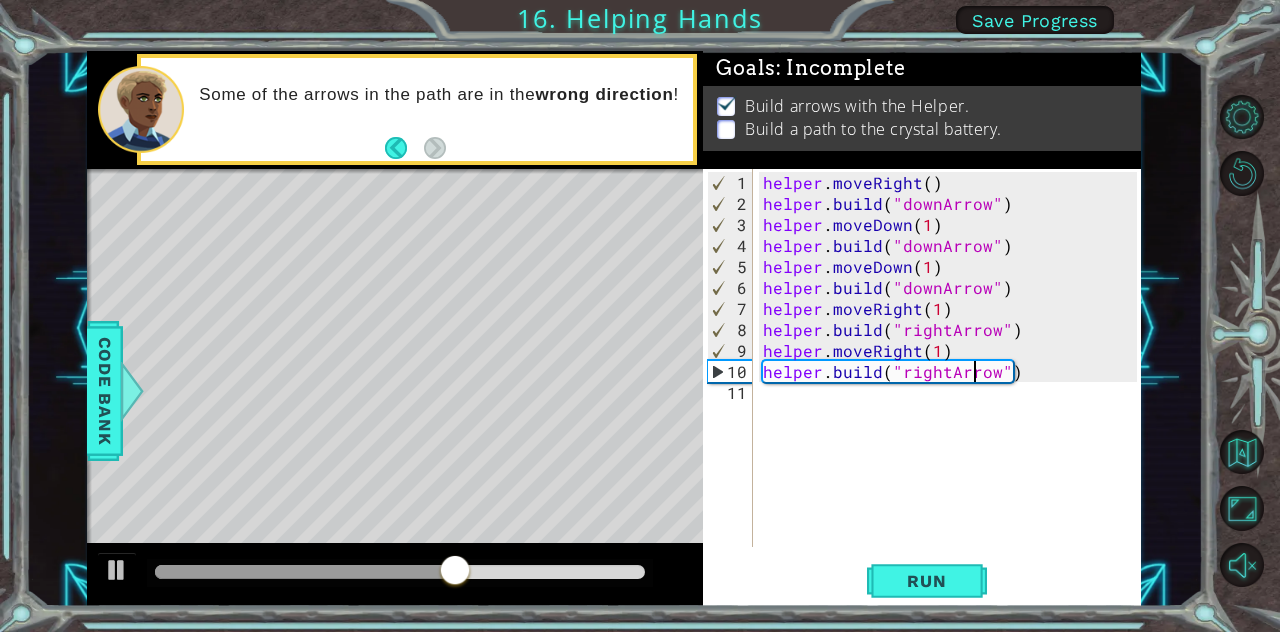 click on "helper . moveRight ( ) helper . build ( "downArrow" ) helper . moveDown ( 1 ) helper . build ( "downArrow" ) helper . moveDown ( 1 ) helper . build ( "downArrow" ) helper . moveRight ( 1 ) helper . build ( "rightArrow" ) helper . moveRight ( 1 ) helper . build ( "rightArrow" )" at bounding box center [953, 382] 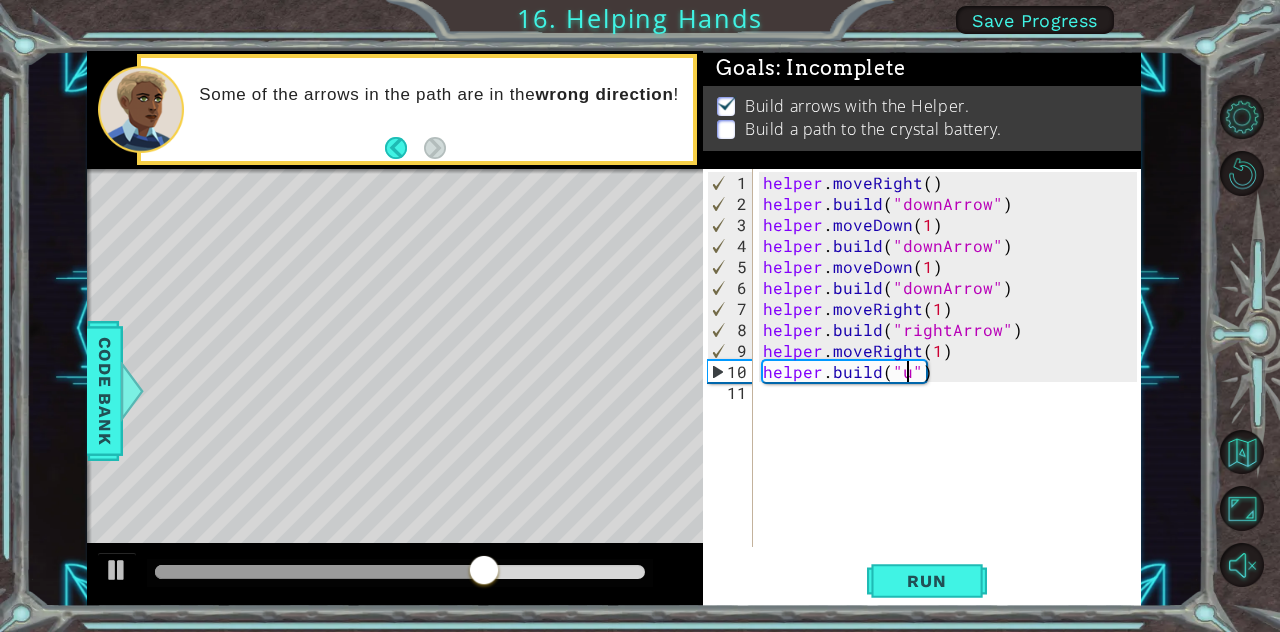 scroll, scrollTop: 0, scrollLeft: 10, axis: horizontal 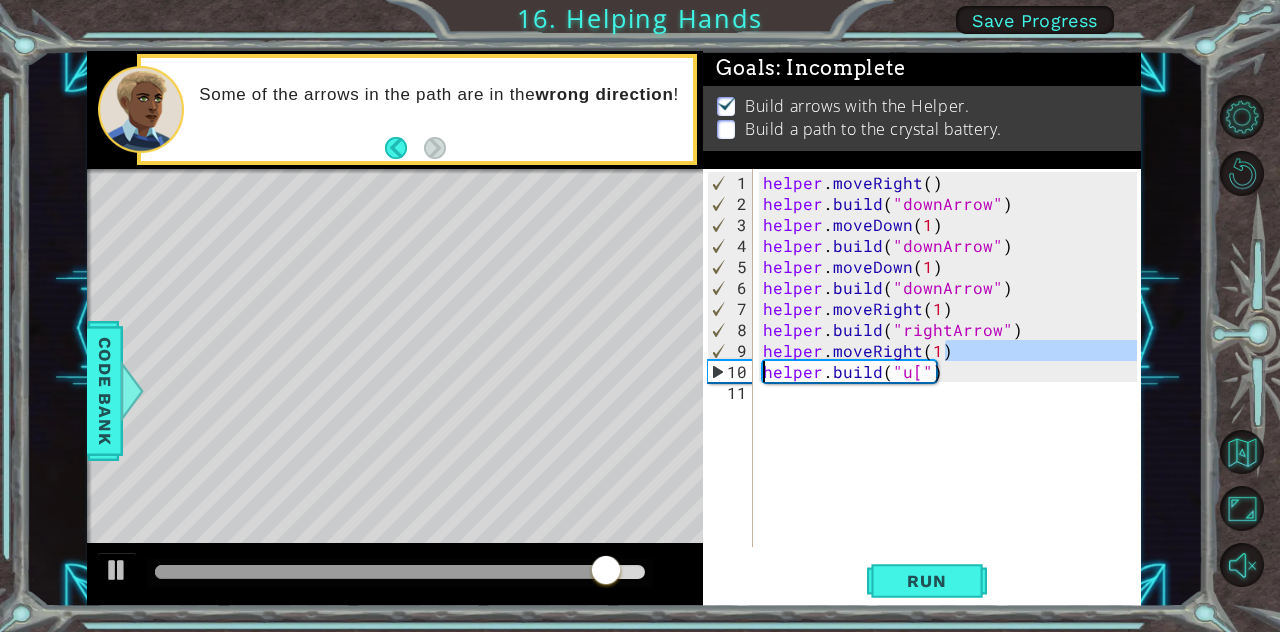 click on "helper . moveRight ( ) helper . build ( "downArrow" ) helper . moveDown ( 1 ) helper . build ( "downArrow" ) helper . moveDown ( 1 ) helper . build ( "downArrow" ) helper . moveRight ( 1 ) helper . build ( "rightArrow" ) helper . moveRight ( 1 ) helper . build ( "u[" )" at bounding box center [953, 382] 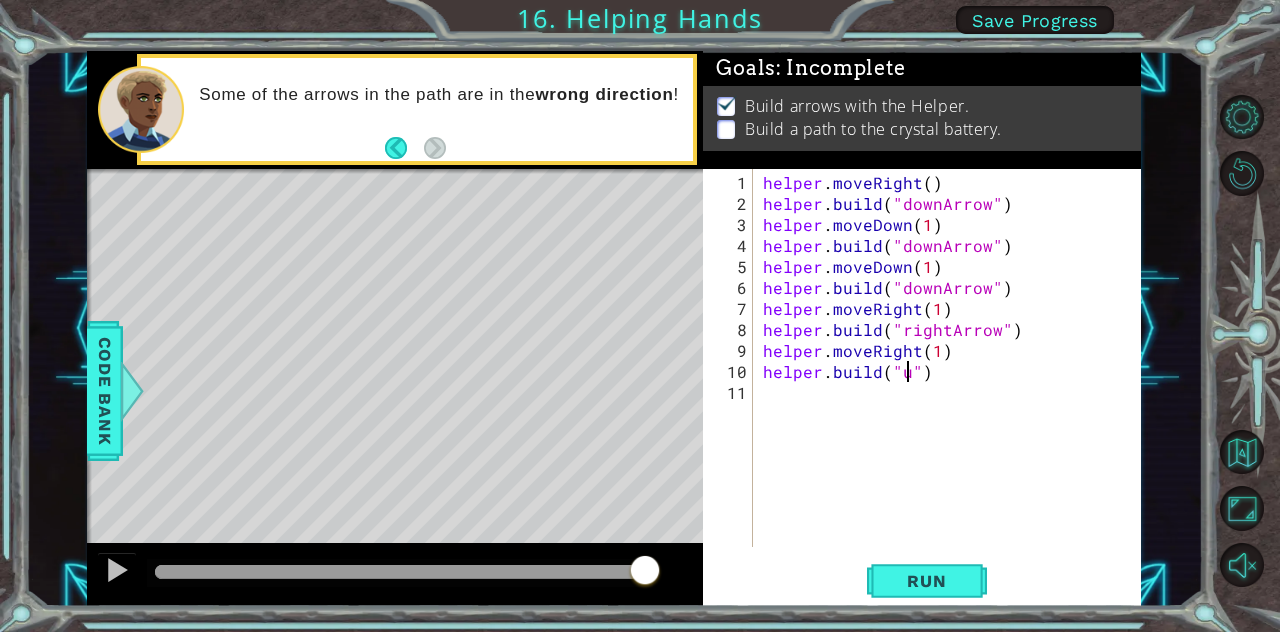 scroll, scrollTop: 0, scrollLeft: 8, axis: horizontal 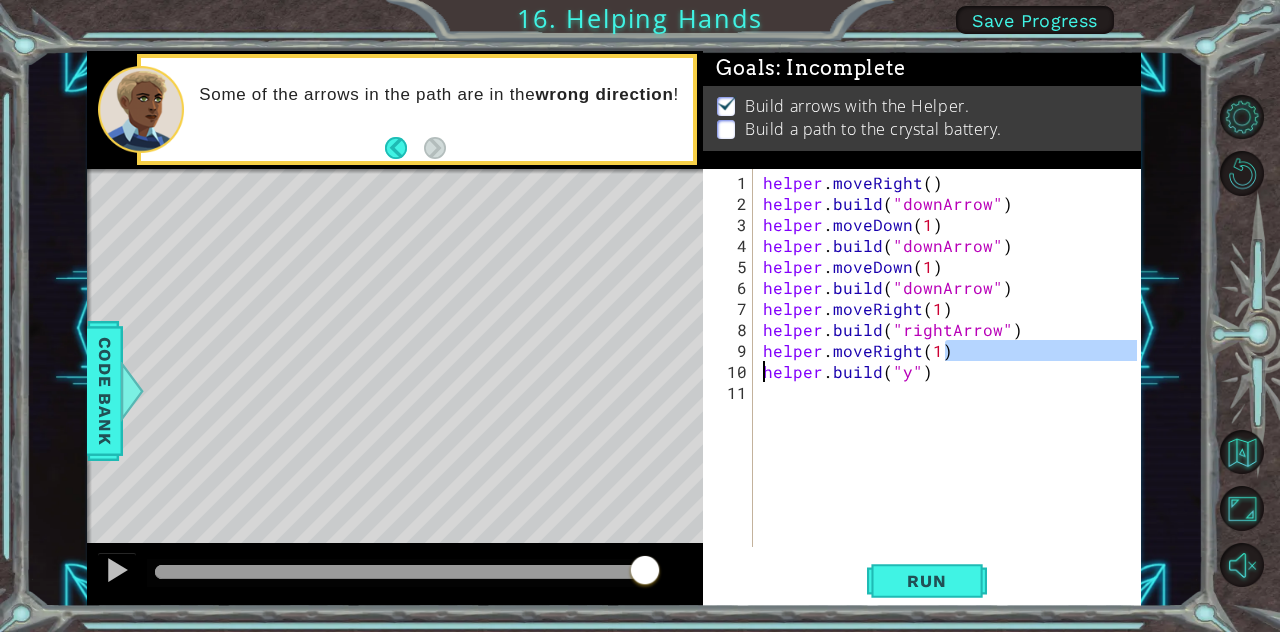 click on "helper . moveRight ( ) helper . build ( "downArrow" ) helper . moveDown ( 1 ) helper . build ( "downArrow" ) helper . moveDown ( 1 ) helper . build ( "downArrow" ) helper . moveRight ( 1 ) helper . build ( "rightArrow" ) helper . moveRight ( 1 ) helper . build ( "y" )" at bounding box center [953, 382] 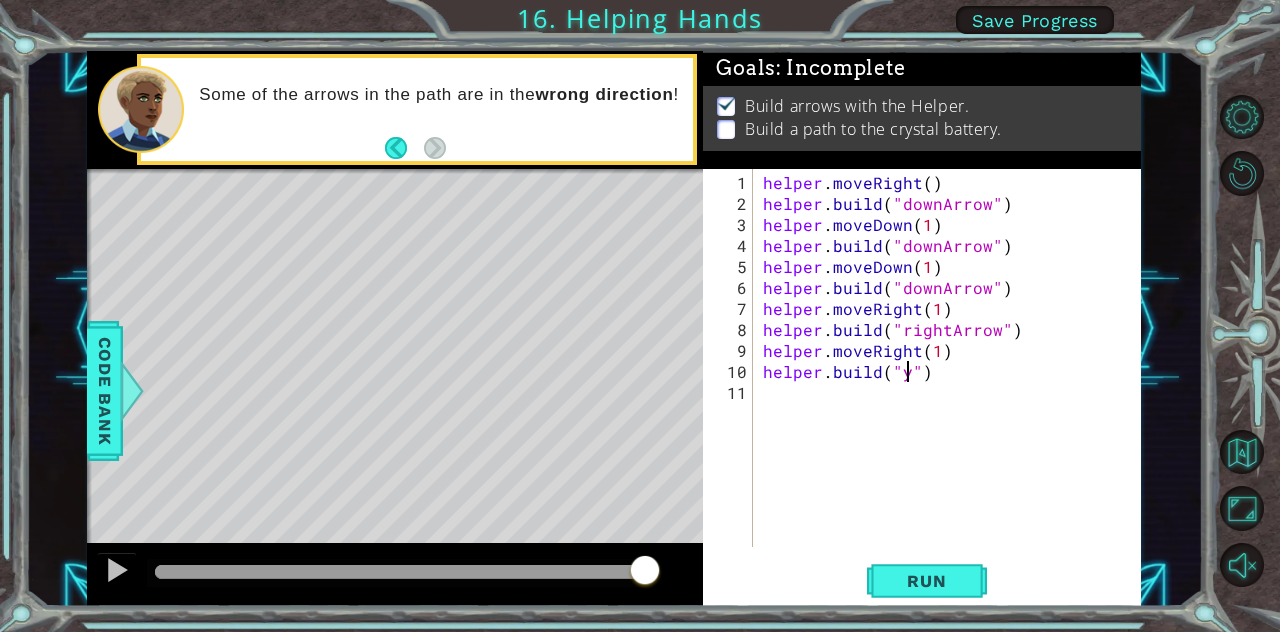 click on "helper . moveRight ( ) helper . build ( "downArrow" ) helper . moveDown ( 1 ) helper . build ( "downArrow" ) helper . moveDown ( 1 ) helper . build ( "downArrow" ) helper . moveRight ( 1 ) helper . build ( "rightArrow" ) helper . moveRight ( 1 ) helper . build ( "y" )" at bounding box center [953, 382] 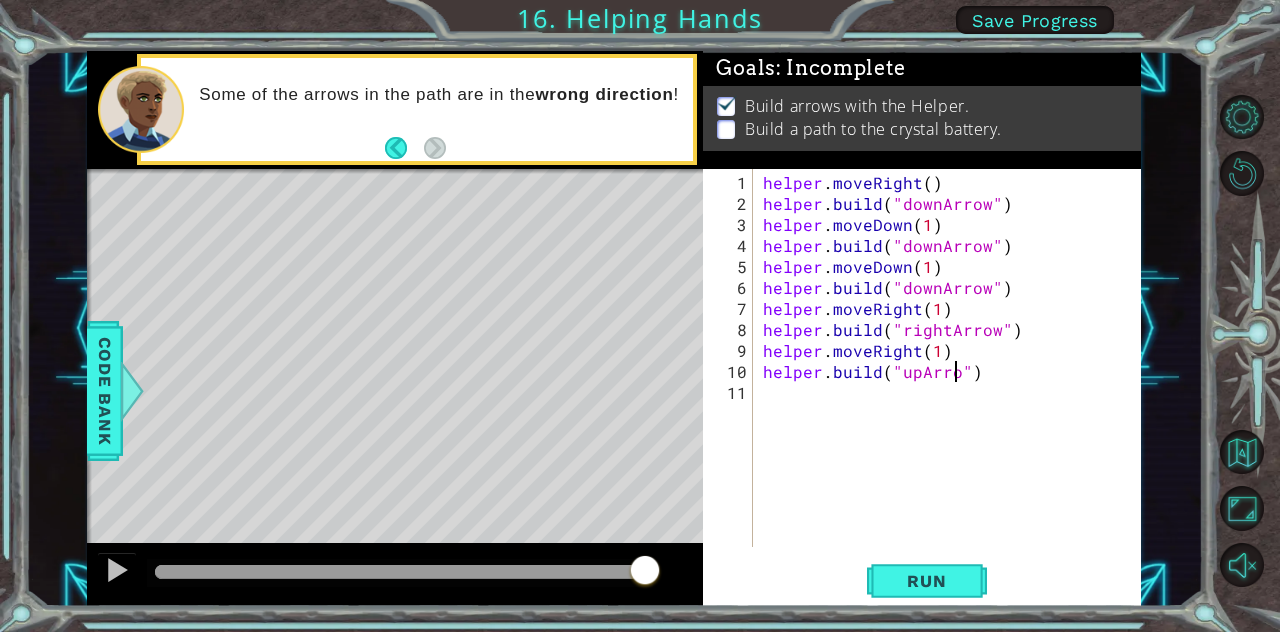 scroll, scrollTop: 0, scrollLeft: 12, axis: horizontal 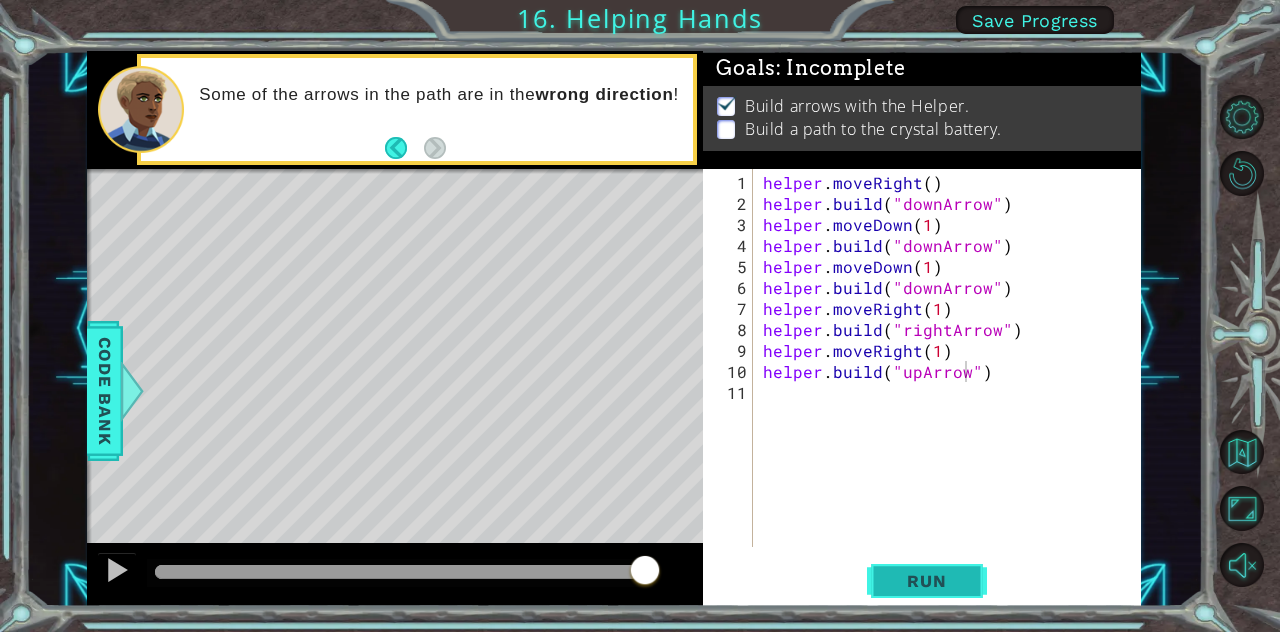 click on "Run" at bounding box center [926, 581] 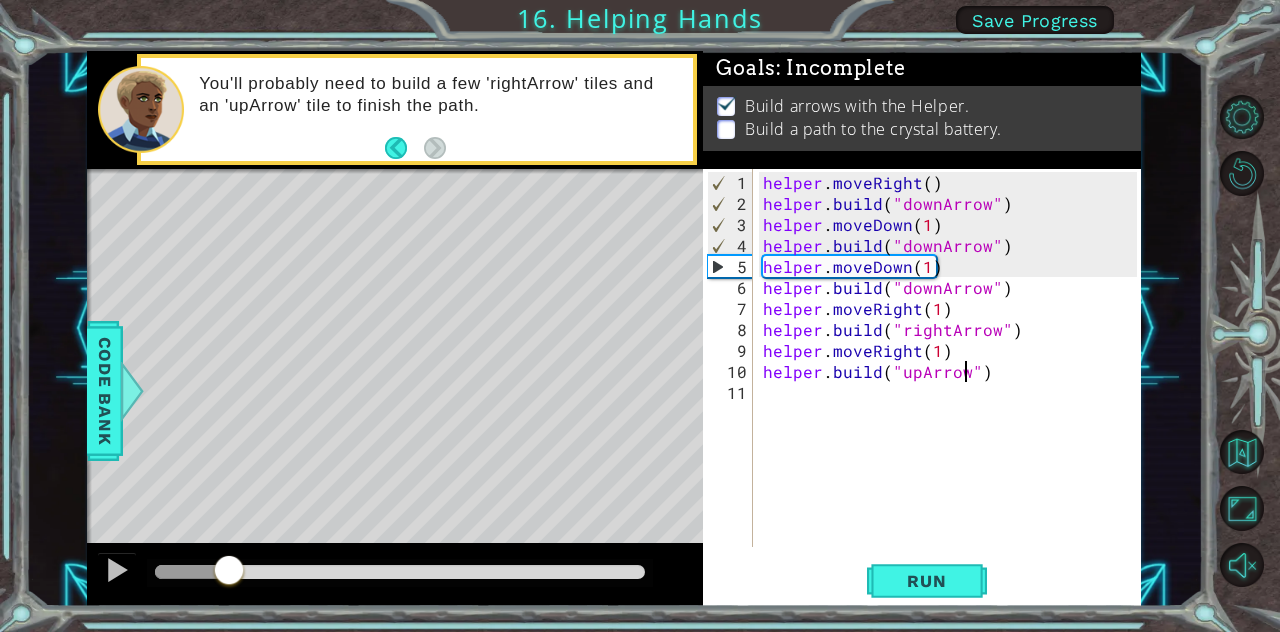 drag, startPoint x: 358, startPoint y: 561, endPoint x: 659, endPoint y: 367, distance: 358.10193 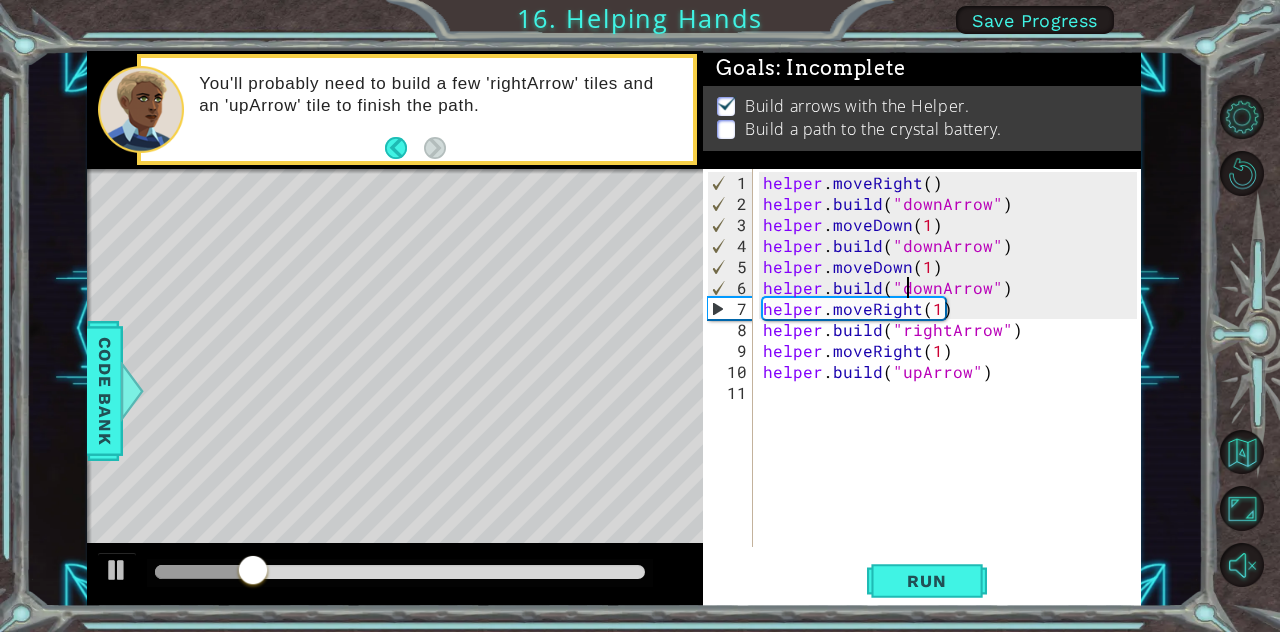 click on "helper . moveRight ( ) helper . build ( "downArrow" ) helper . moveDown ( 1 ) helper . build ( "downArrow" ) helper . moveDown ( 1 ) helper . build ( "downArrow" ) helper . moveRight ( 1 ) helper . build ( "rightArrow" ) helper . moveRight ( 1 ) helper . build ( "upArrow" )" at bounding box center (953, 382) 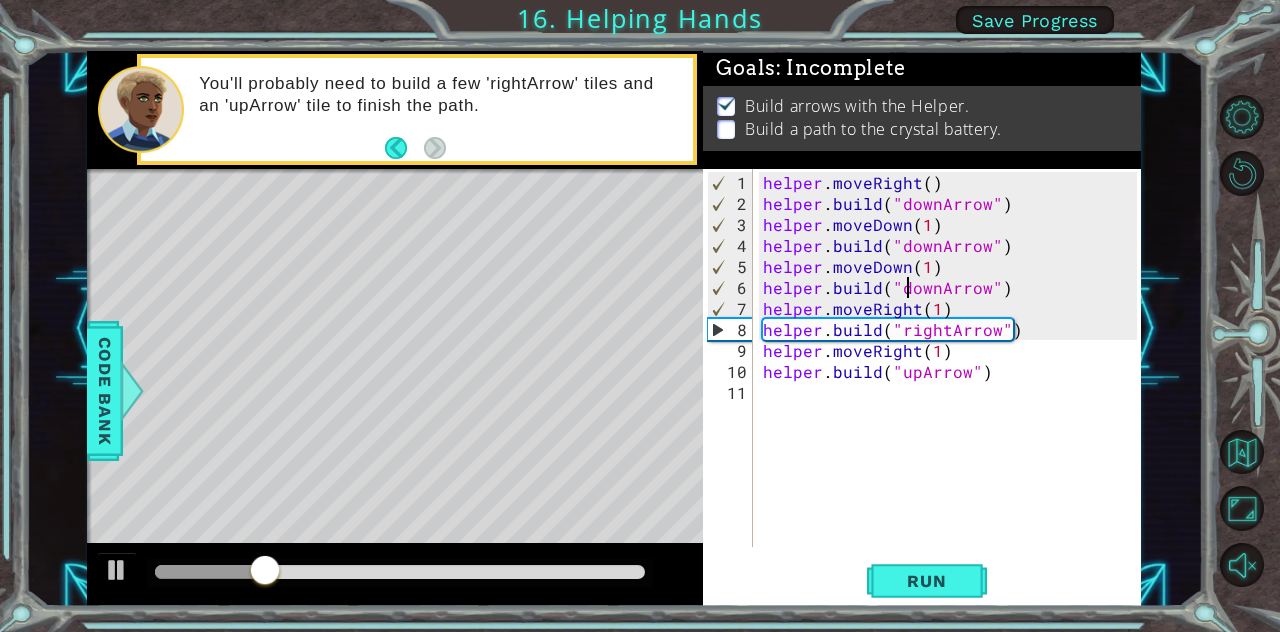 click on "helper . moveRight ( ) helper . build ( "downArrow" ) helper . moveDown ( 1 ) helper . build ( "downArrow" ) helper . moveDown ( 1 ) helper . build ( "downArrow" ) helper . moveRight ( 1 ) helper . build ( "rightArrow" ) helper . moveRight ( 1 ) helper . build ( "upArrow" )" at bounding box center [953, 382] 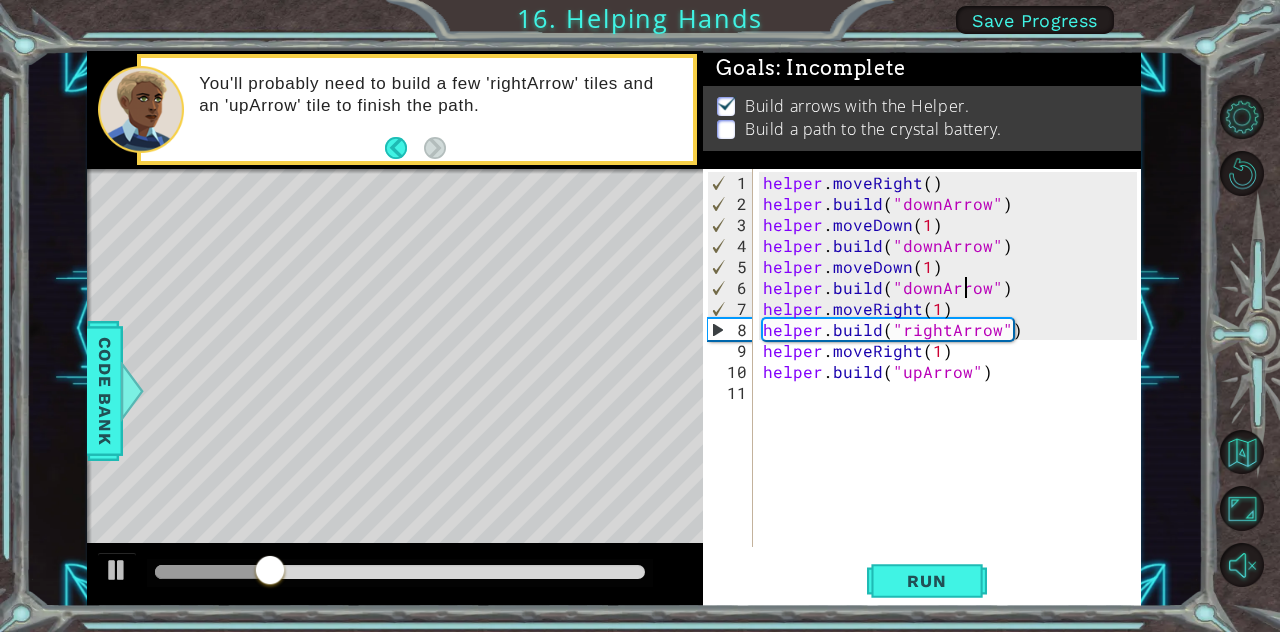 click on "helper . moveRight ( ) helper . build ( "downArrow" ) helper . moveDown ( 1 ) helper . build ( "downArrow" ) helper . moveDown ( 1 ) helper . build ( "downArrow" ) helper . moveRight ( 1 ) helper . build ( "rightArrow" ) helper . moveRight ( 1 ) helper . build ( "upArrow" )" at bounding box center [953, 382] 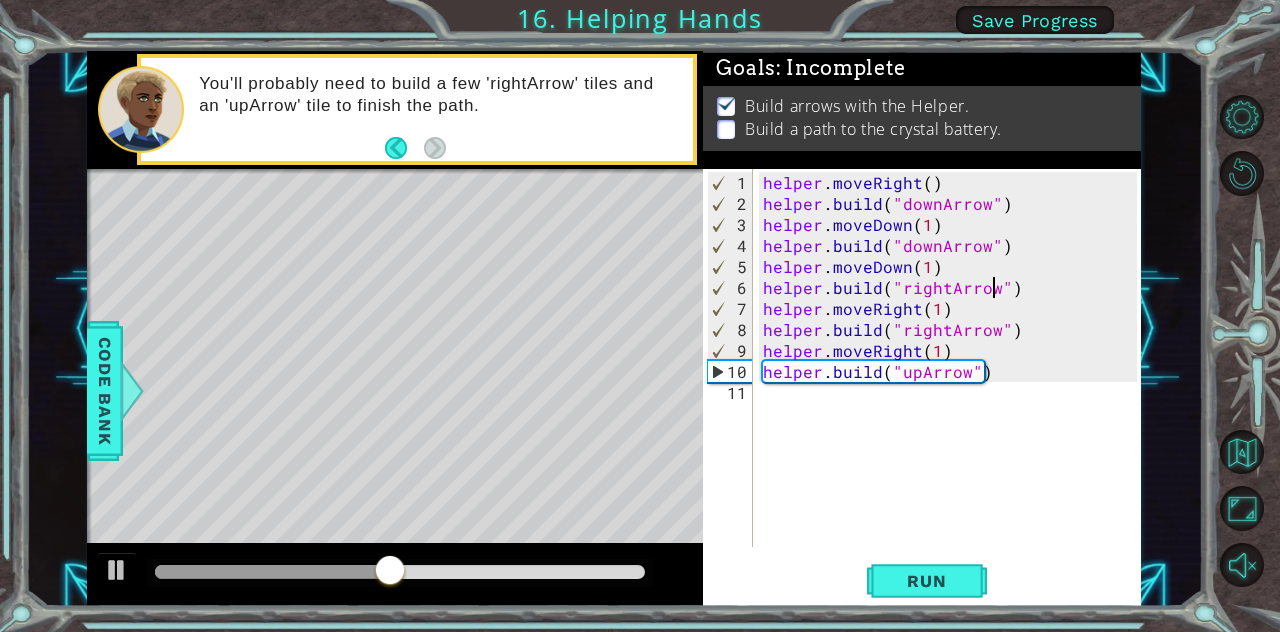 scroll, scrollTop: 0, scrollLeft: 14, axis: horizontal 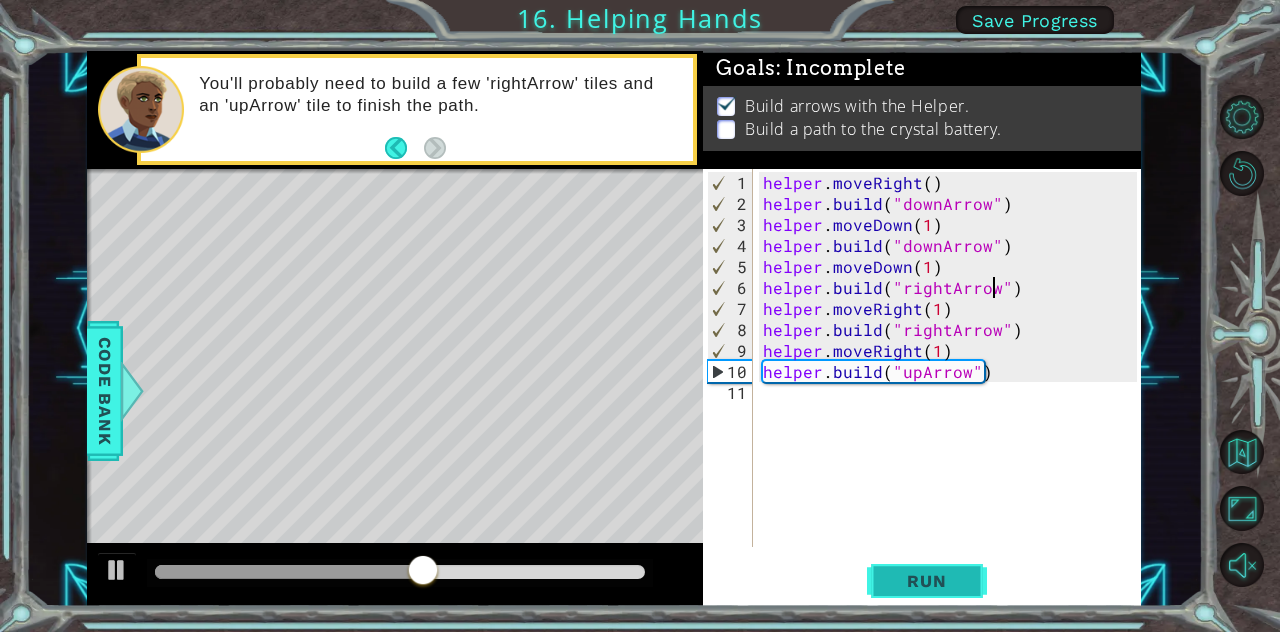 click on "Run" at bounding box center (926, 581) 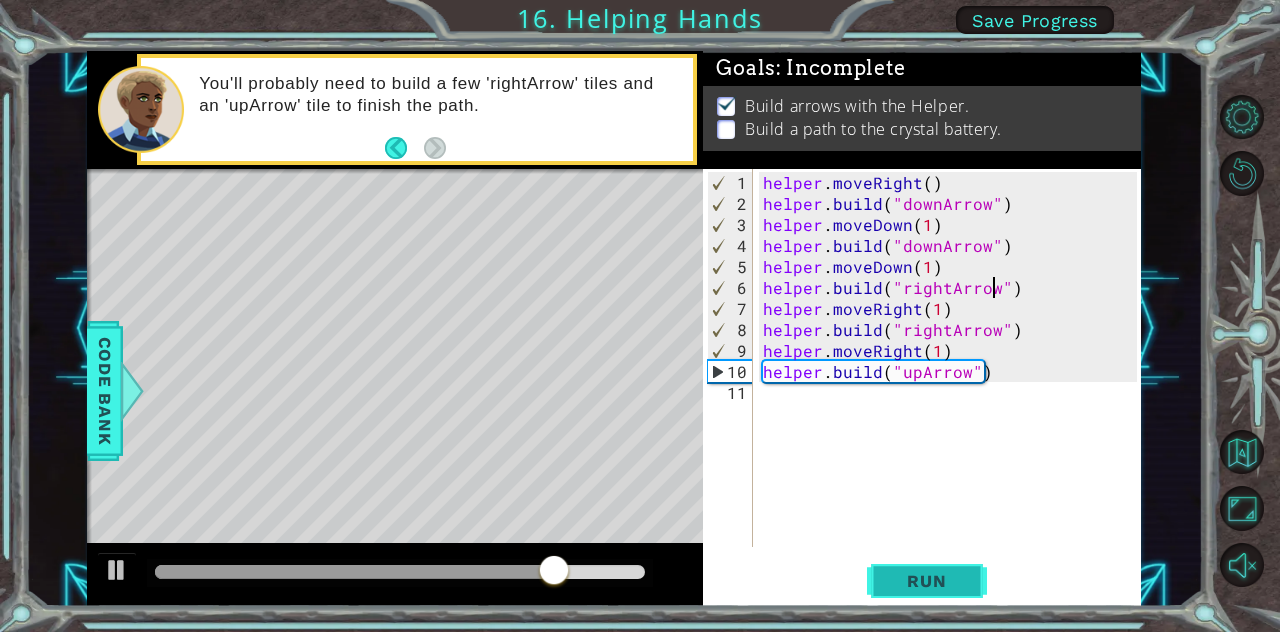 click on "Run" at bounding box center [926, 581] 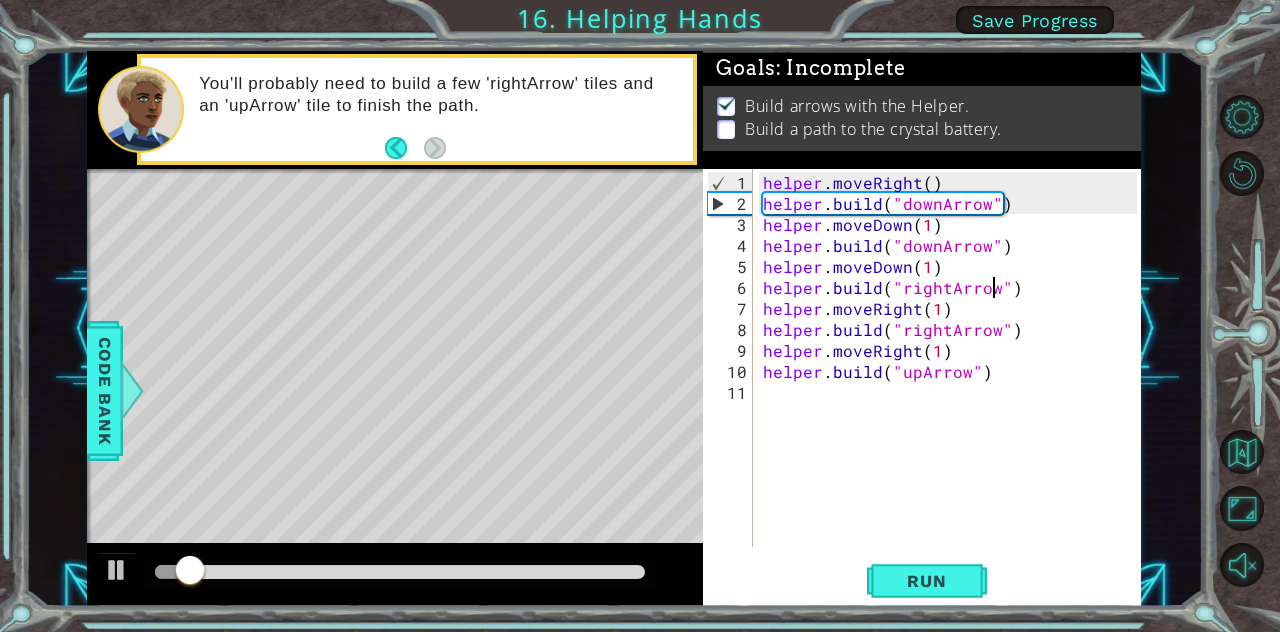 click on "helper . moveRight ( ) helper . build ( "downArrow" ) helper . moveDown ( 1 ) helper . build ( "downArrow" ) helper . moveDown ( 1 ) helper . build ( "rightArrow" ) helper . moveRight ( 1 ) helper . build ( "rightArrow" ) helper . moveRight ( 1 ) helper . build ( "upArrow" )" at bounding box center (953, 382) 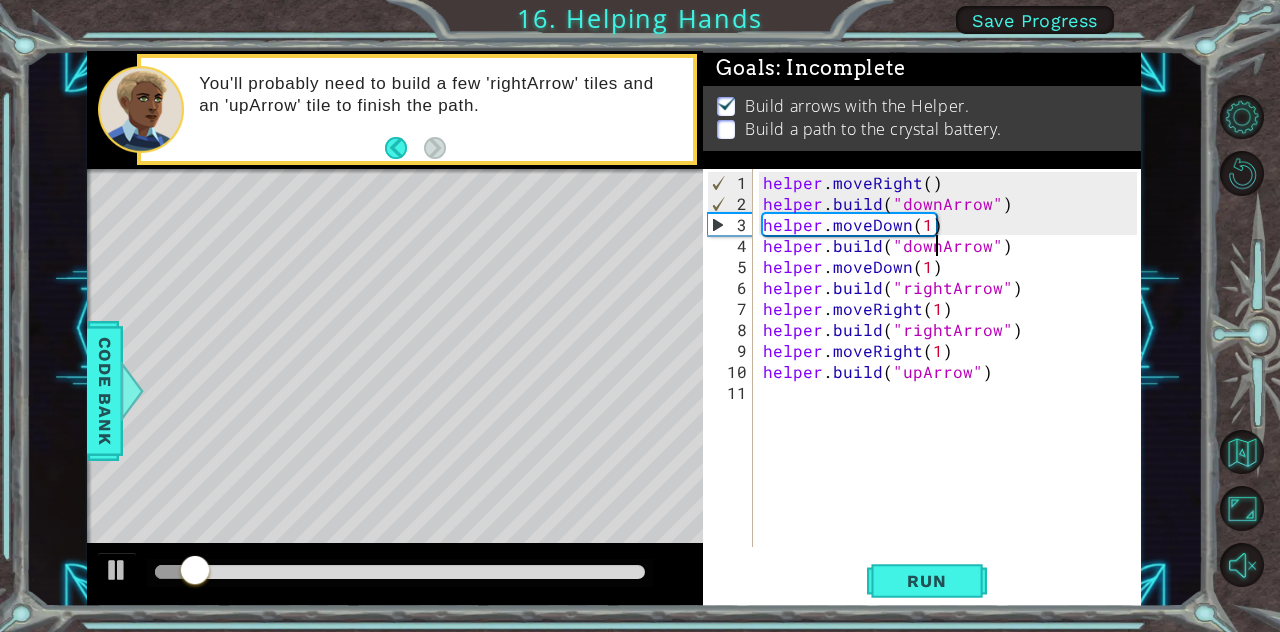 click on "helper . moveRight ( ) helper . build ( "downArrow" ) helper . moveDown ( 1 ) helper . build ( "downArrow" ) helper . moveDown ( 1 ) helper . build ( "rightArrow" ) helper . moveRight ( 1 ) helper . build ( "rightArrow" ) helper . moveRight ( 1 ) helper . build ( "upArrow" )" at bounding box center [953, 382] 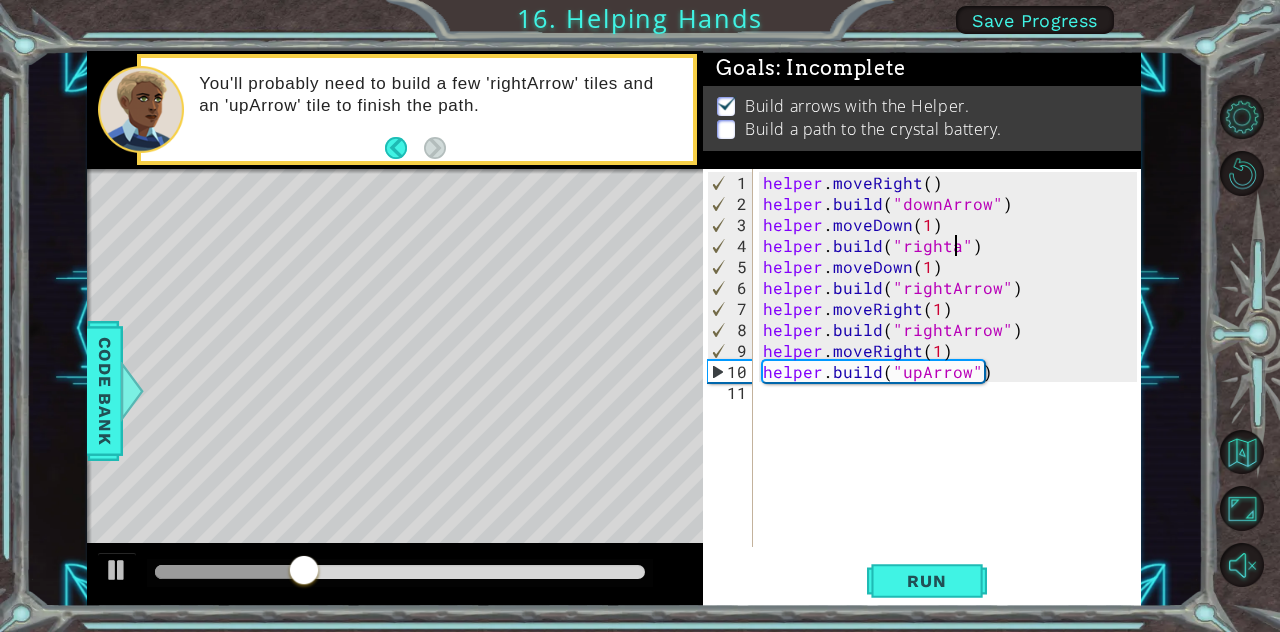 scroll, scrollTop: 0, scrollLeft: 11, axis: horizontal 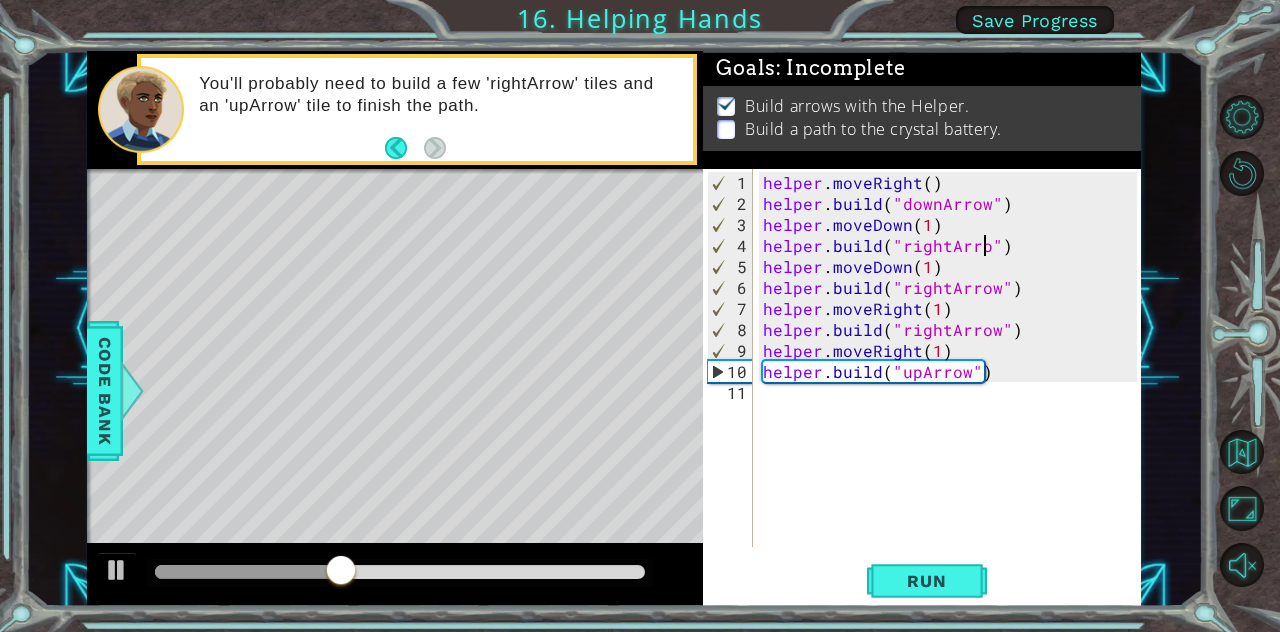 type on "[DOMAIN_NAME]("rightArrow")" 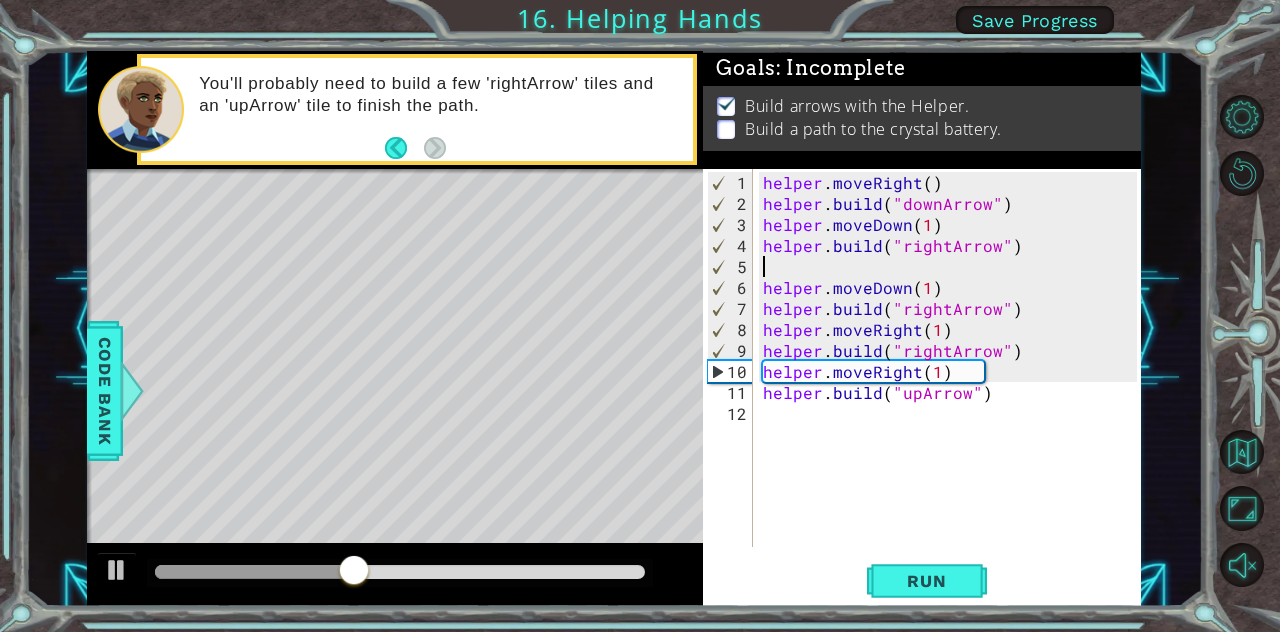 scroll, scrollTop: 0, scrollLeft: 0, axis: both 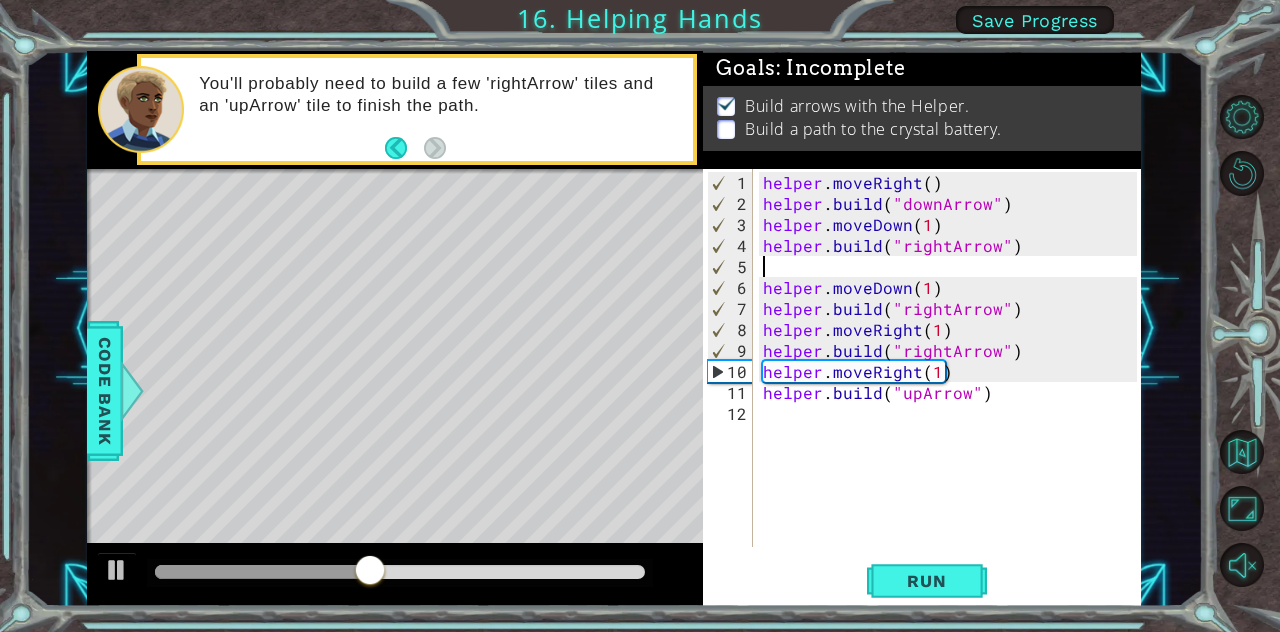 type on "\" 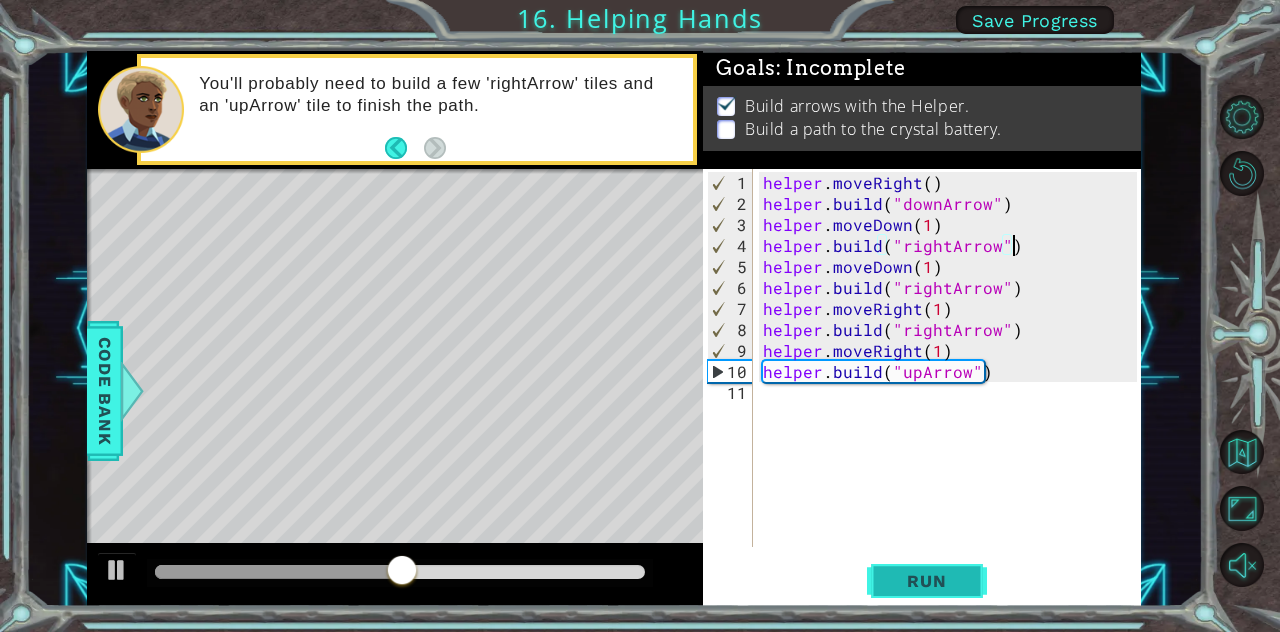 type on "[DOMAIN_NAME]("rightArrow")" 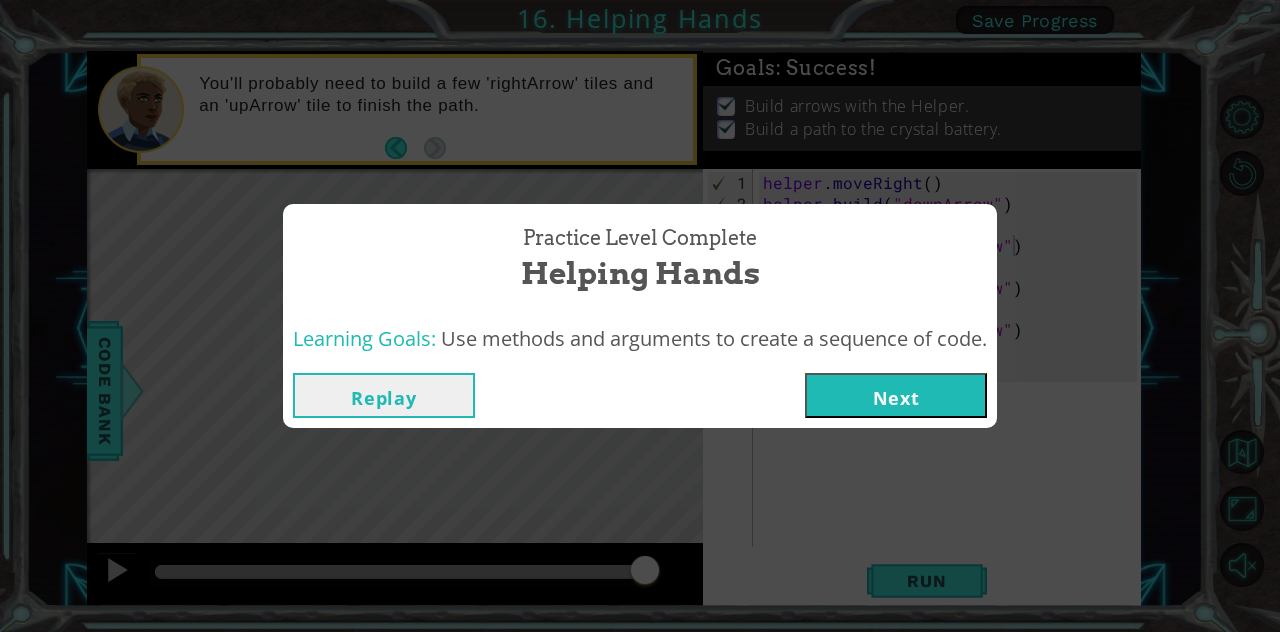 type 